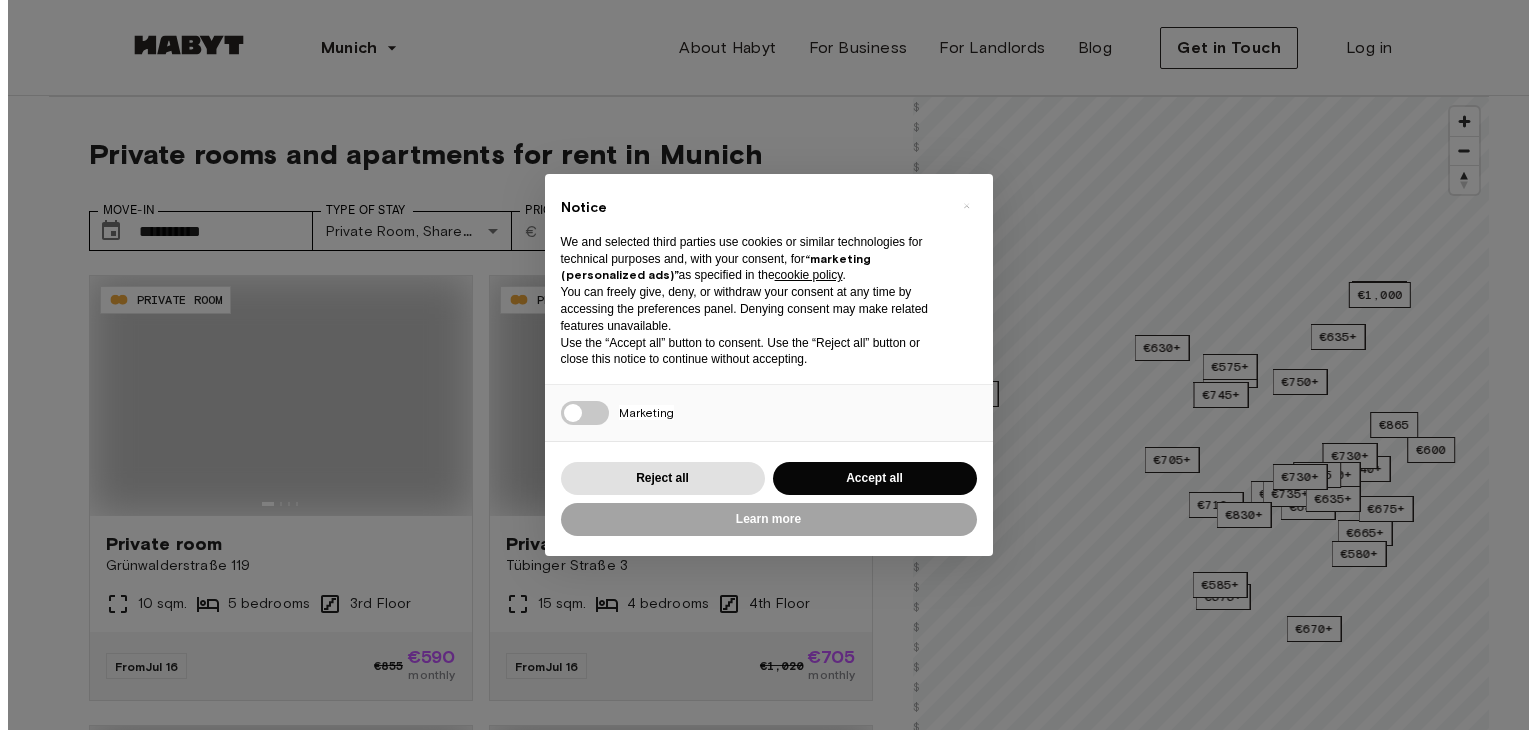 scroll, scrollTop: 0, scrollLeft: 0, axis: both 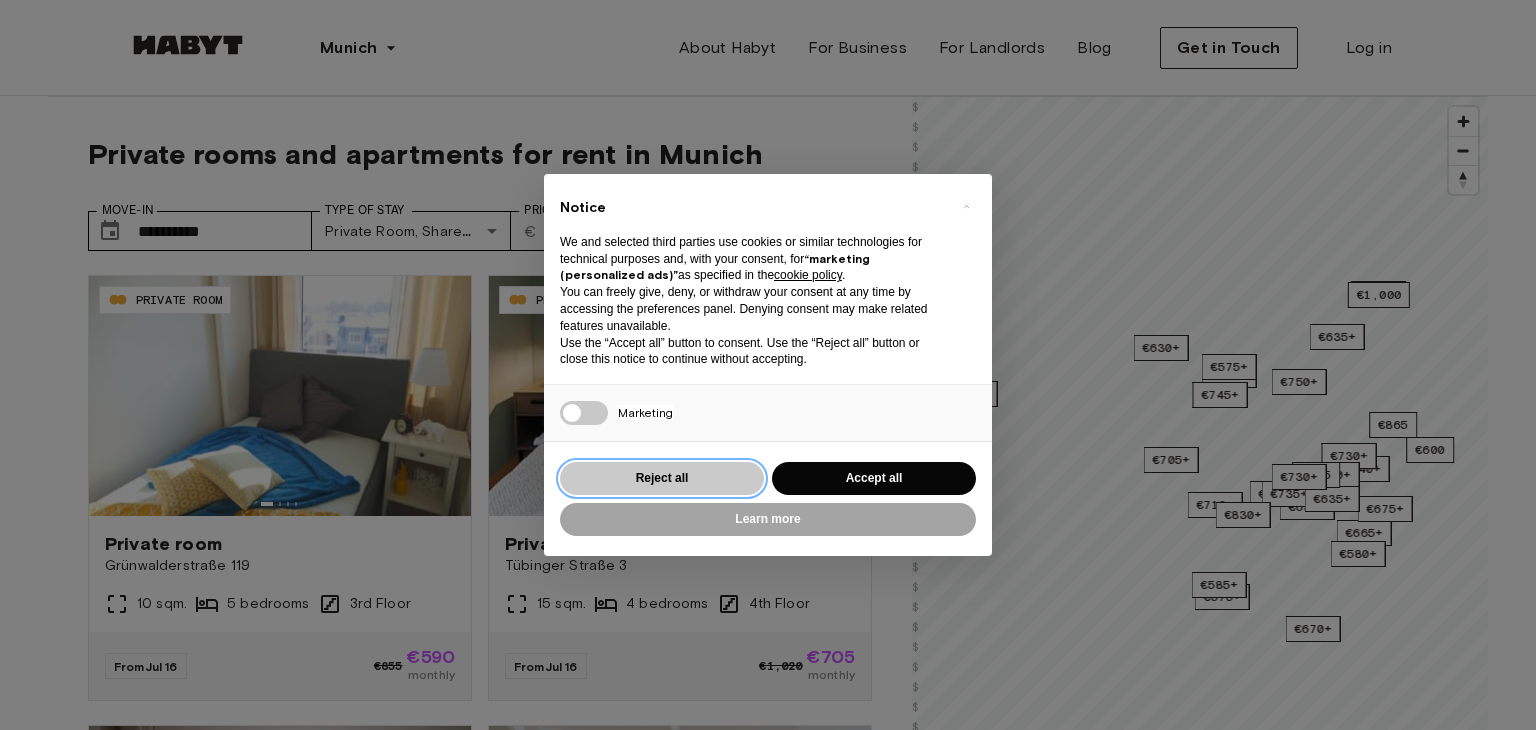 click on "Reject all" at bounding box center (662, 478) 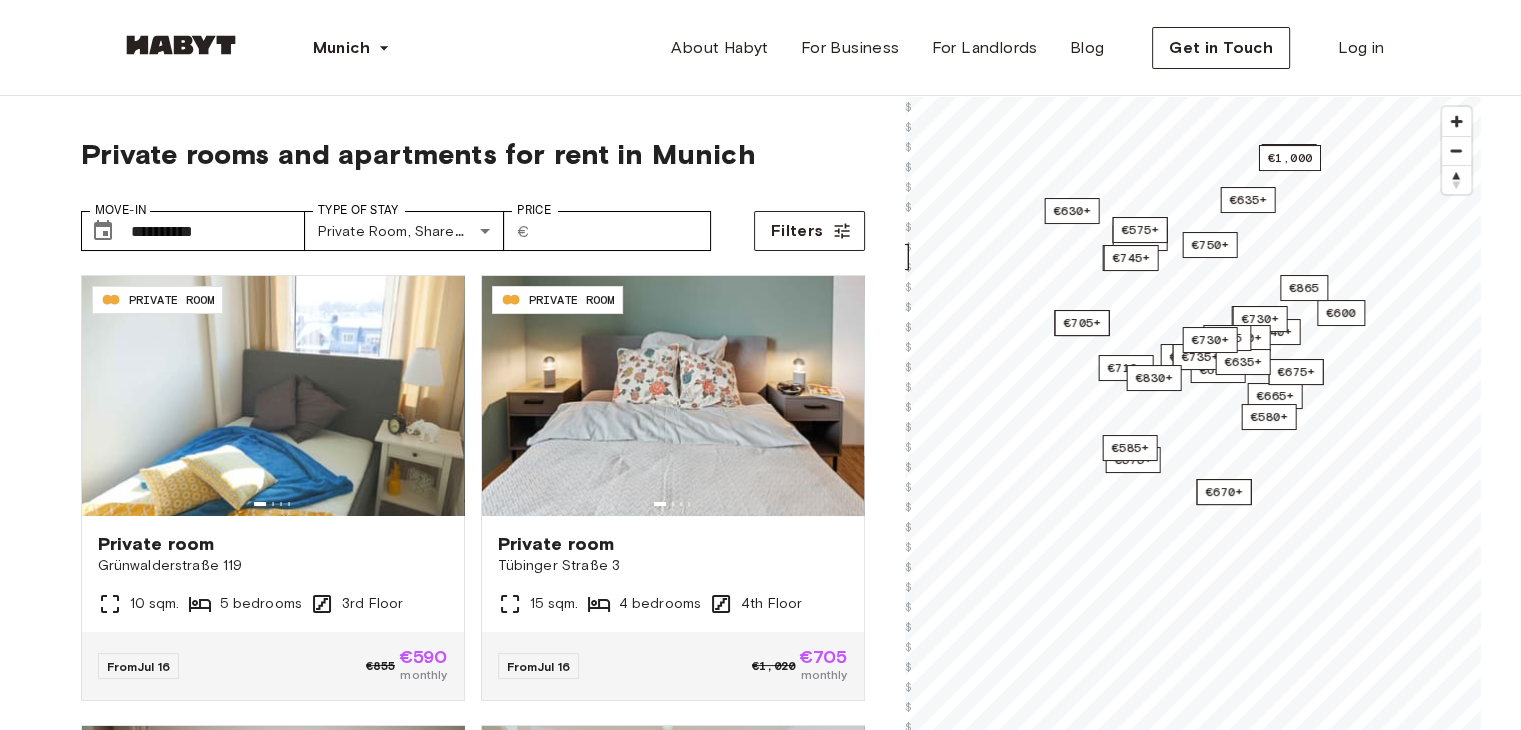 click on "**********" at bounding box center [761, 551] 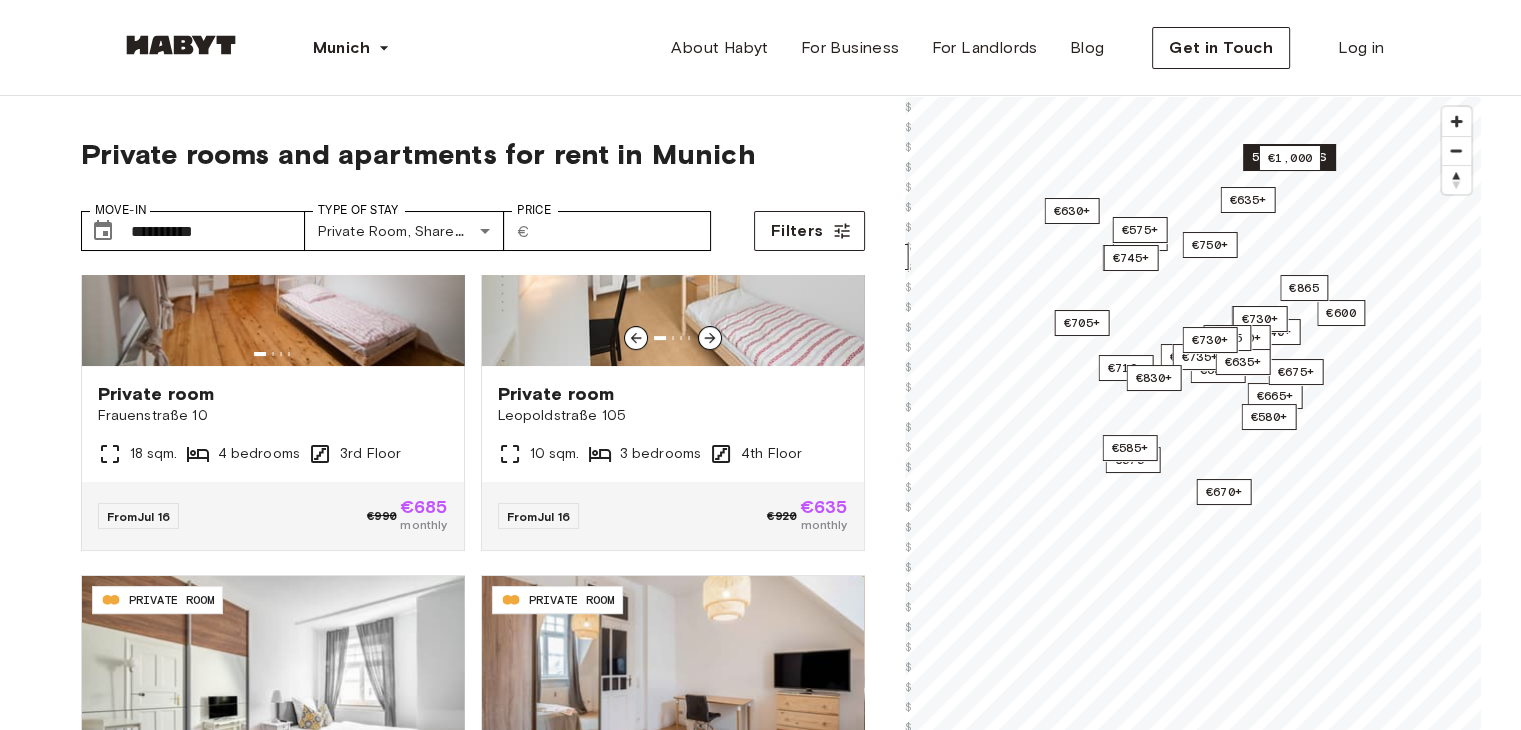 scroll, scrollTop: 0, scrollLeft: 0, axis: both 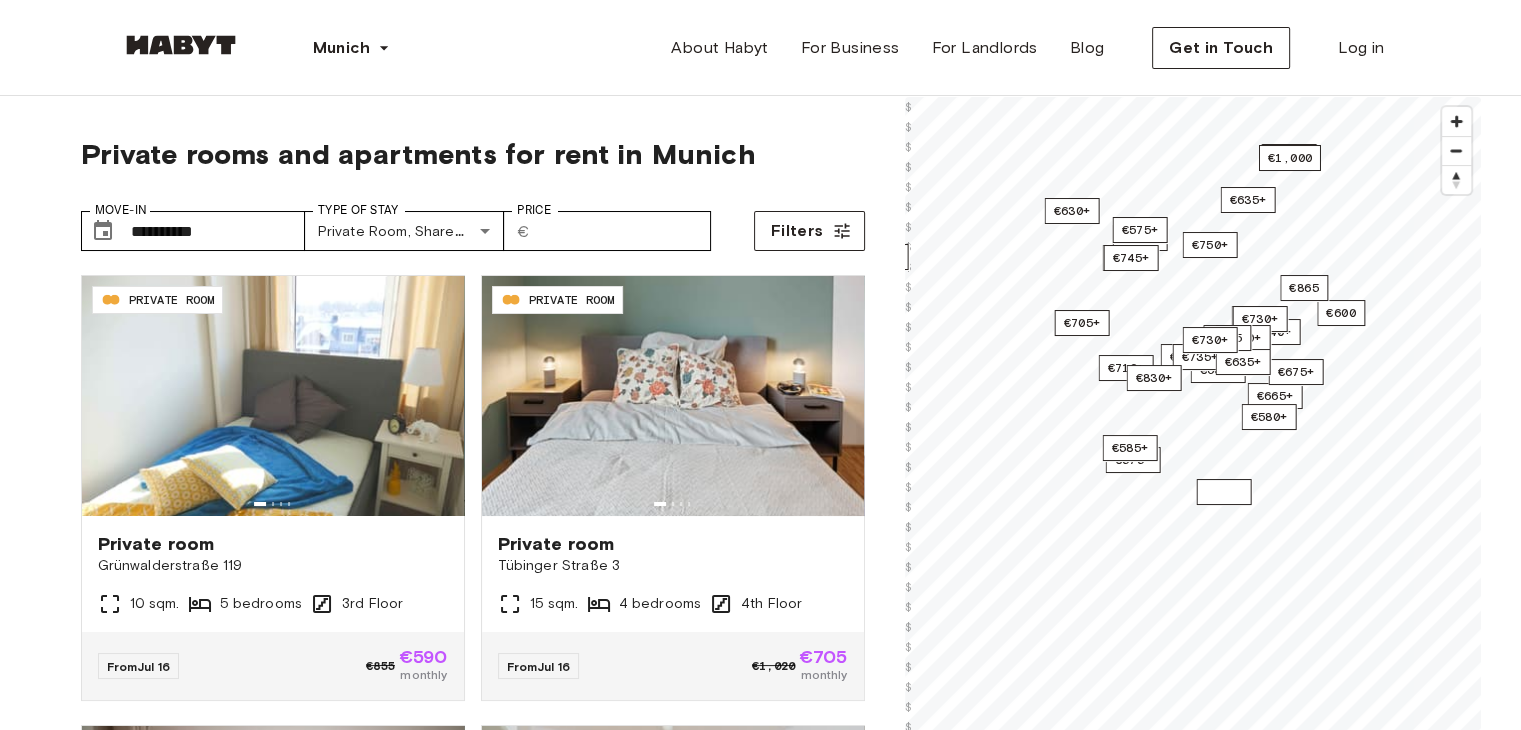 click on "€670+" at bounding box center (1223, 492) 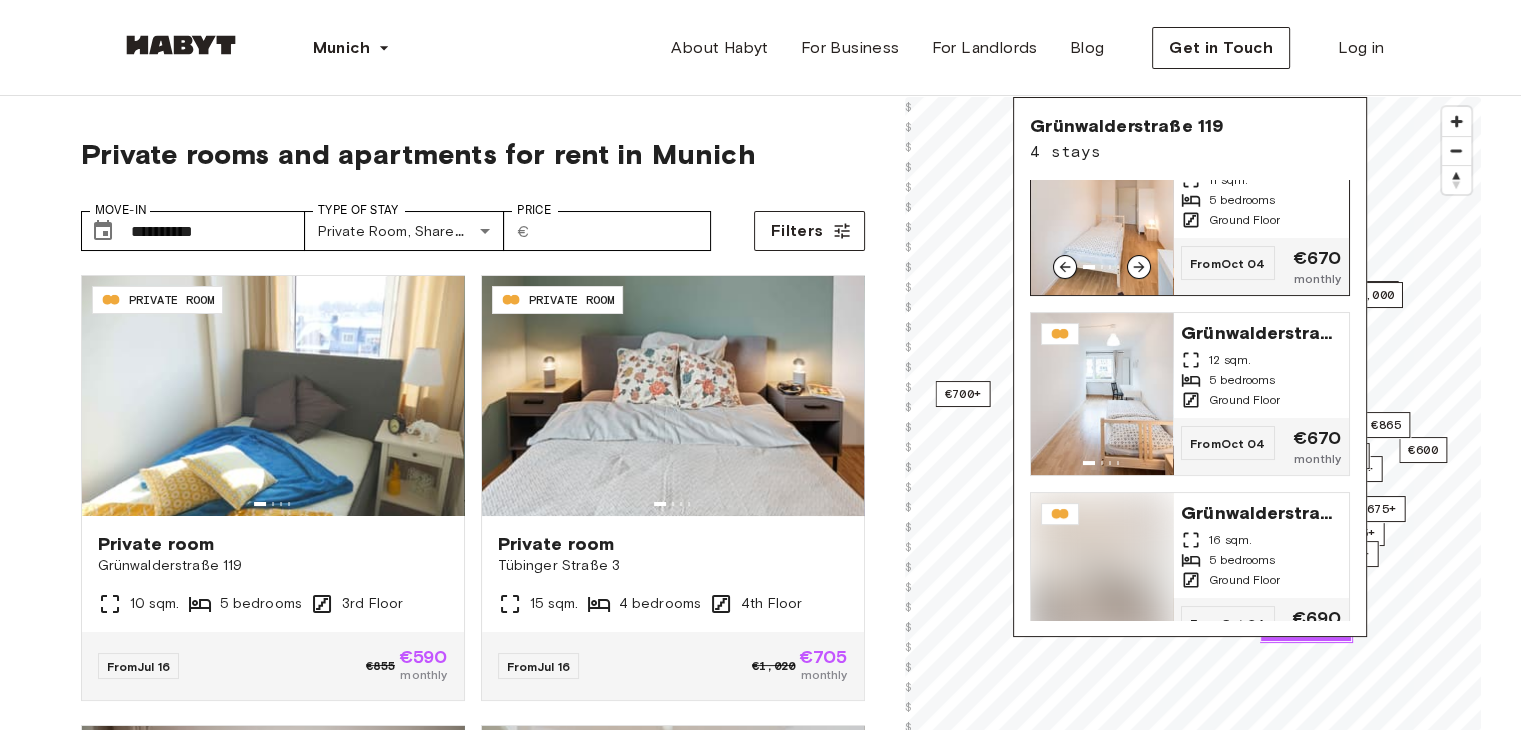 scroll, scrollTop: 261, scrollLeft: 0, axis: vertical 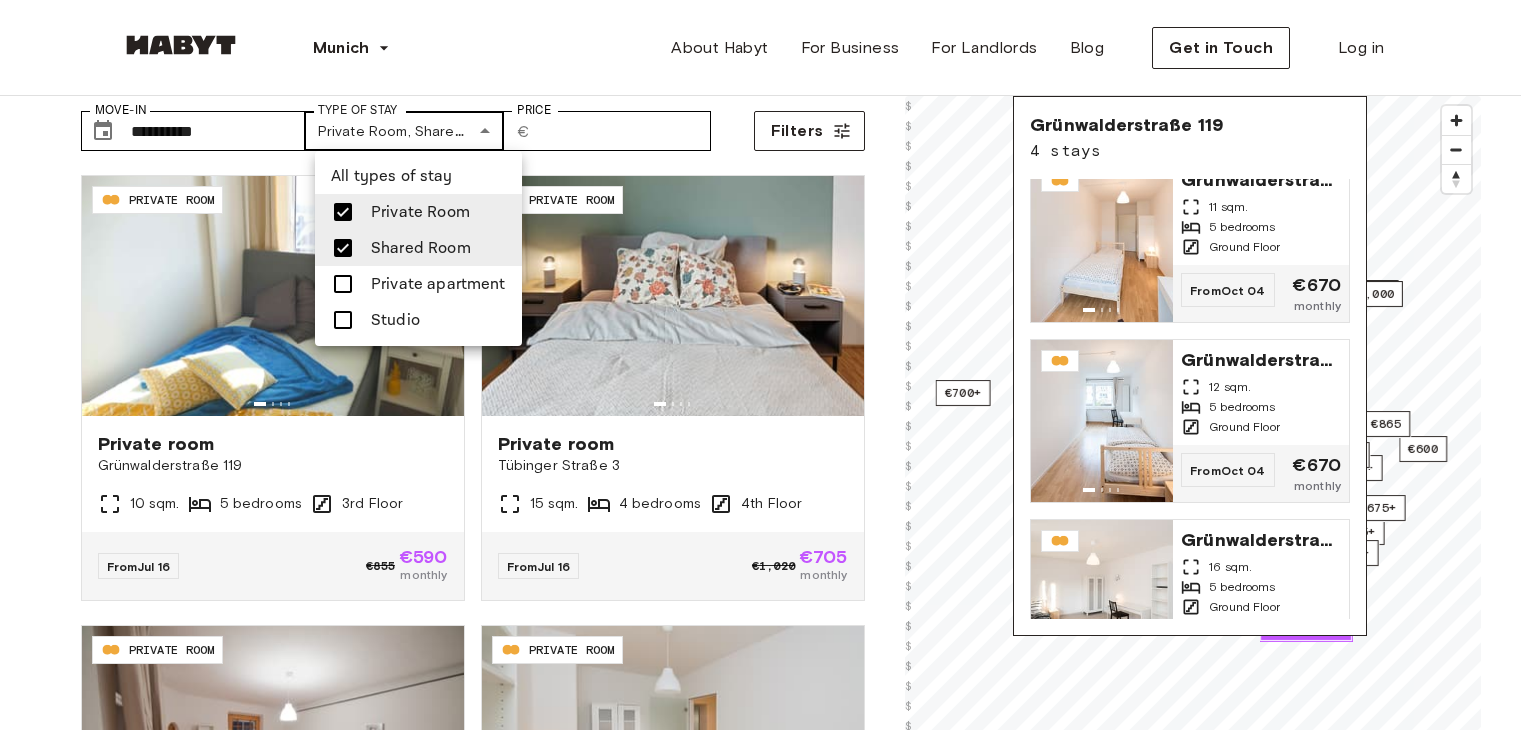 click on "**********" at bounding box center [768, 2308] 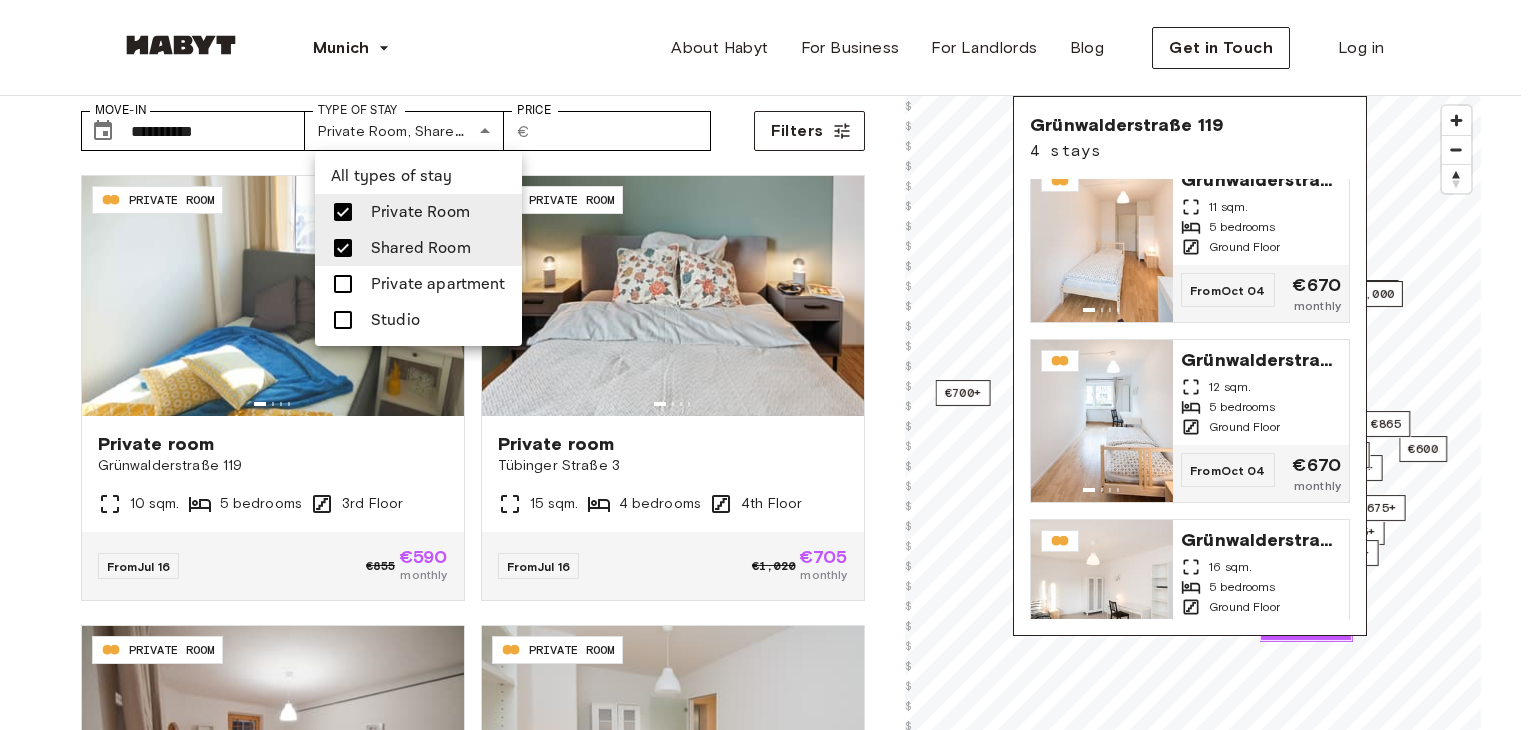 click on "Shared Room" at bounding box center (421, 248) 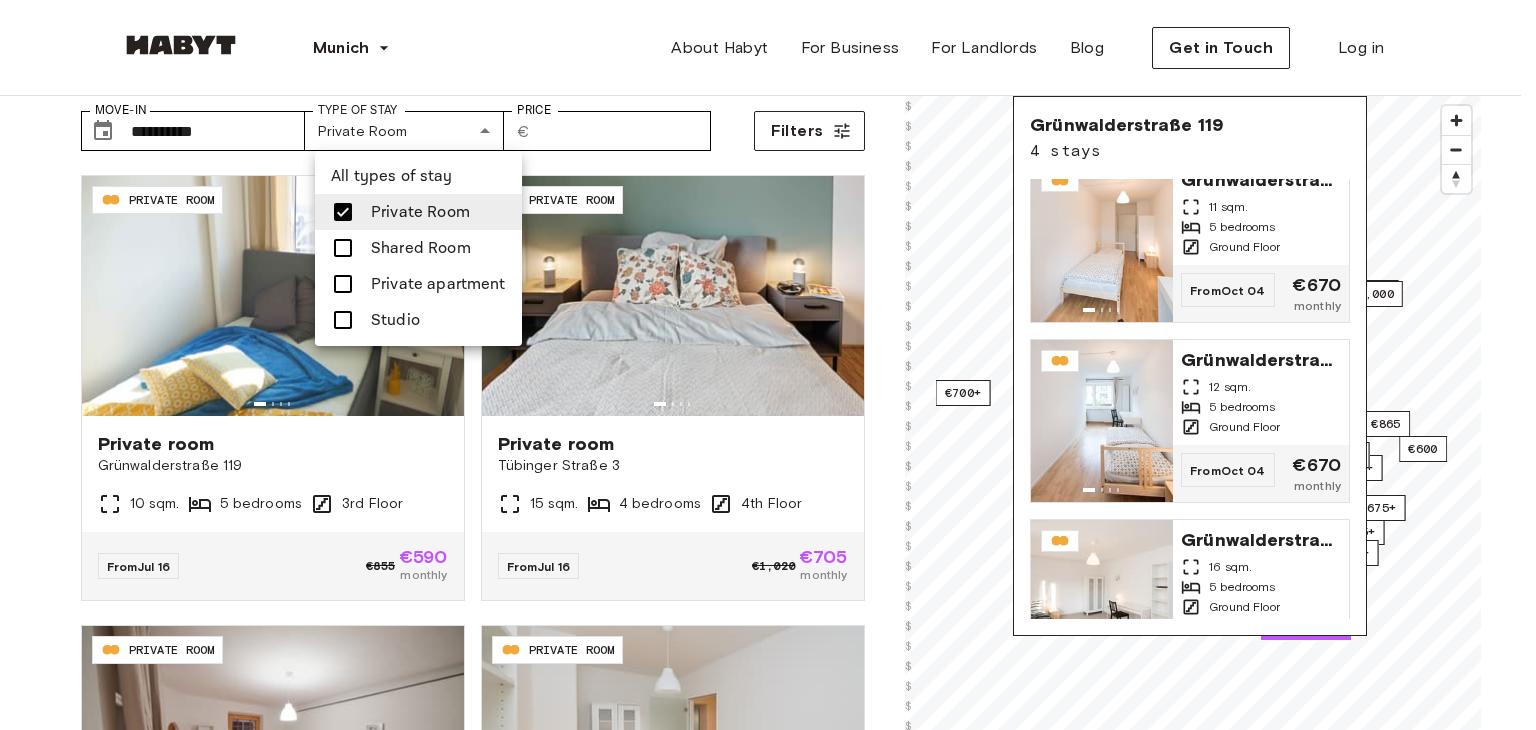 click at bounding box center (768, 365) 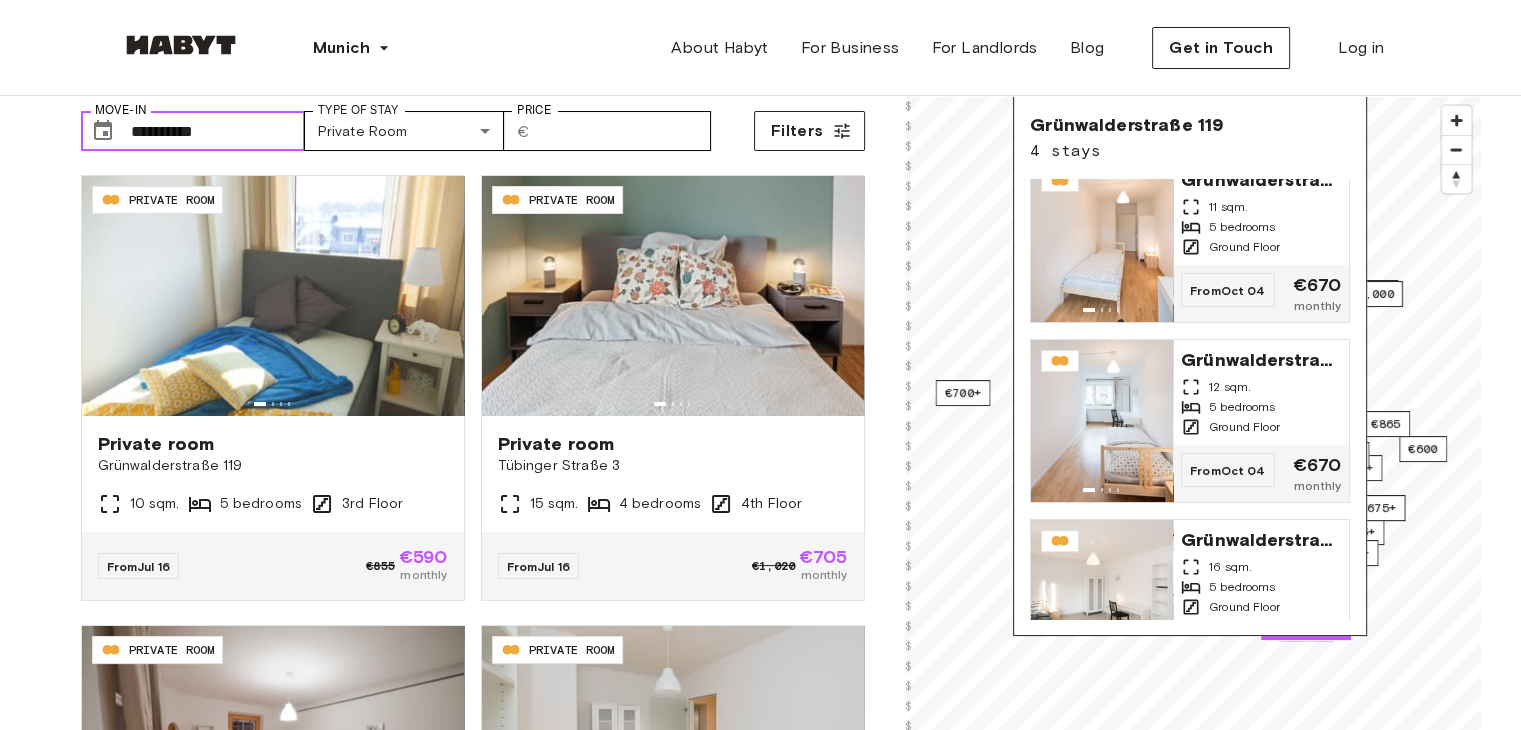 click on "**********" at bounding box center (218, 131) 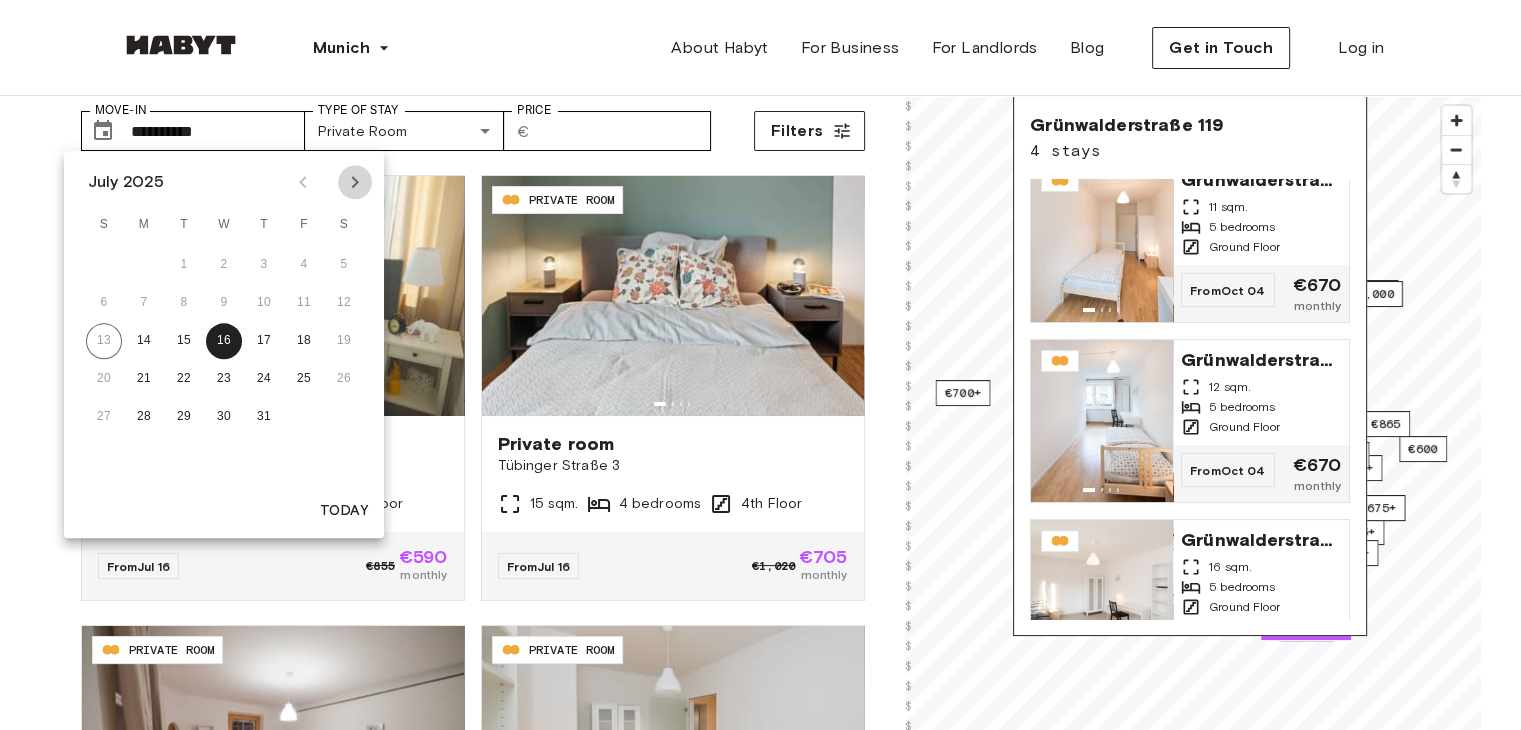 click 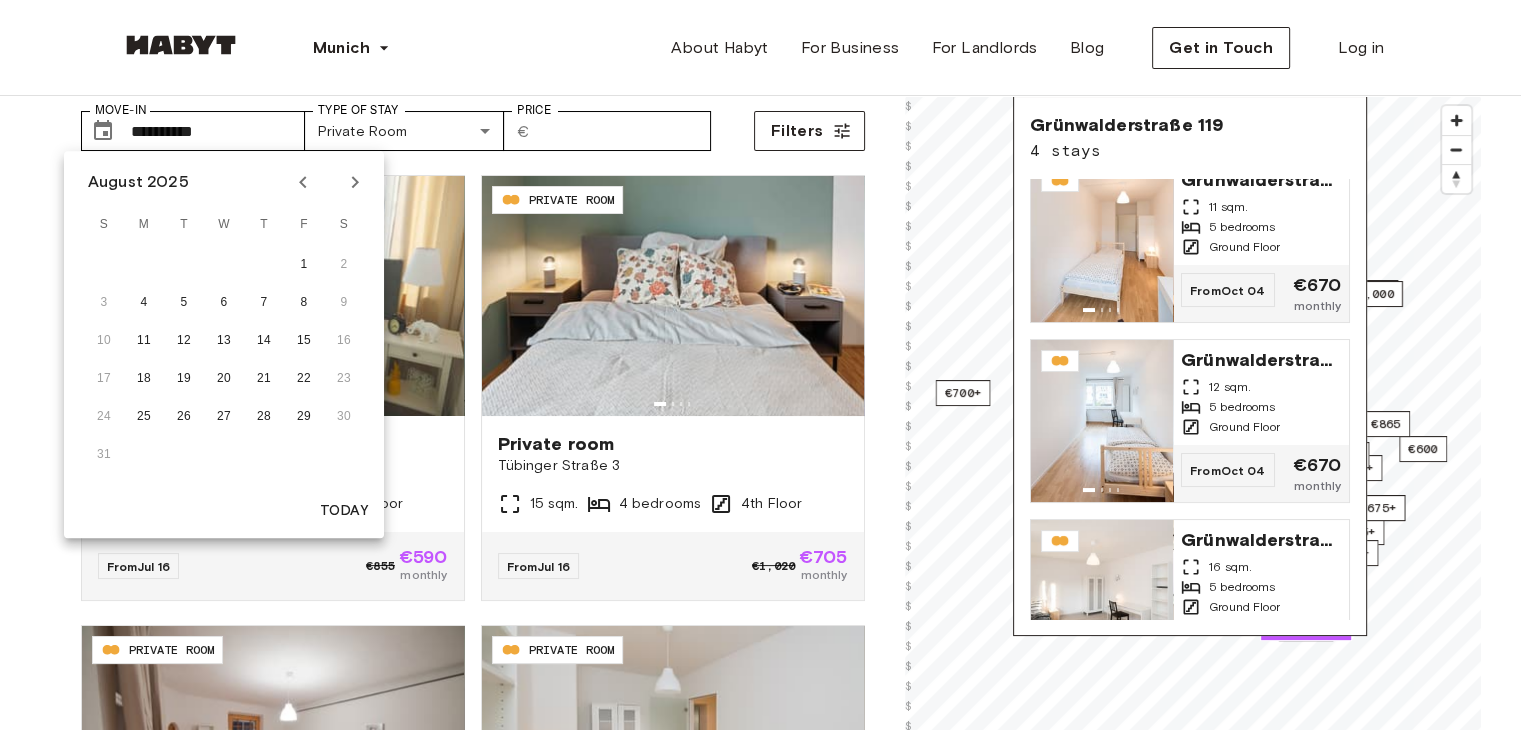 click 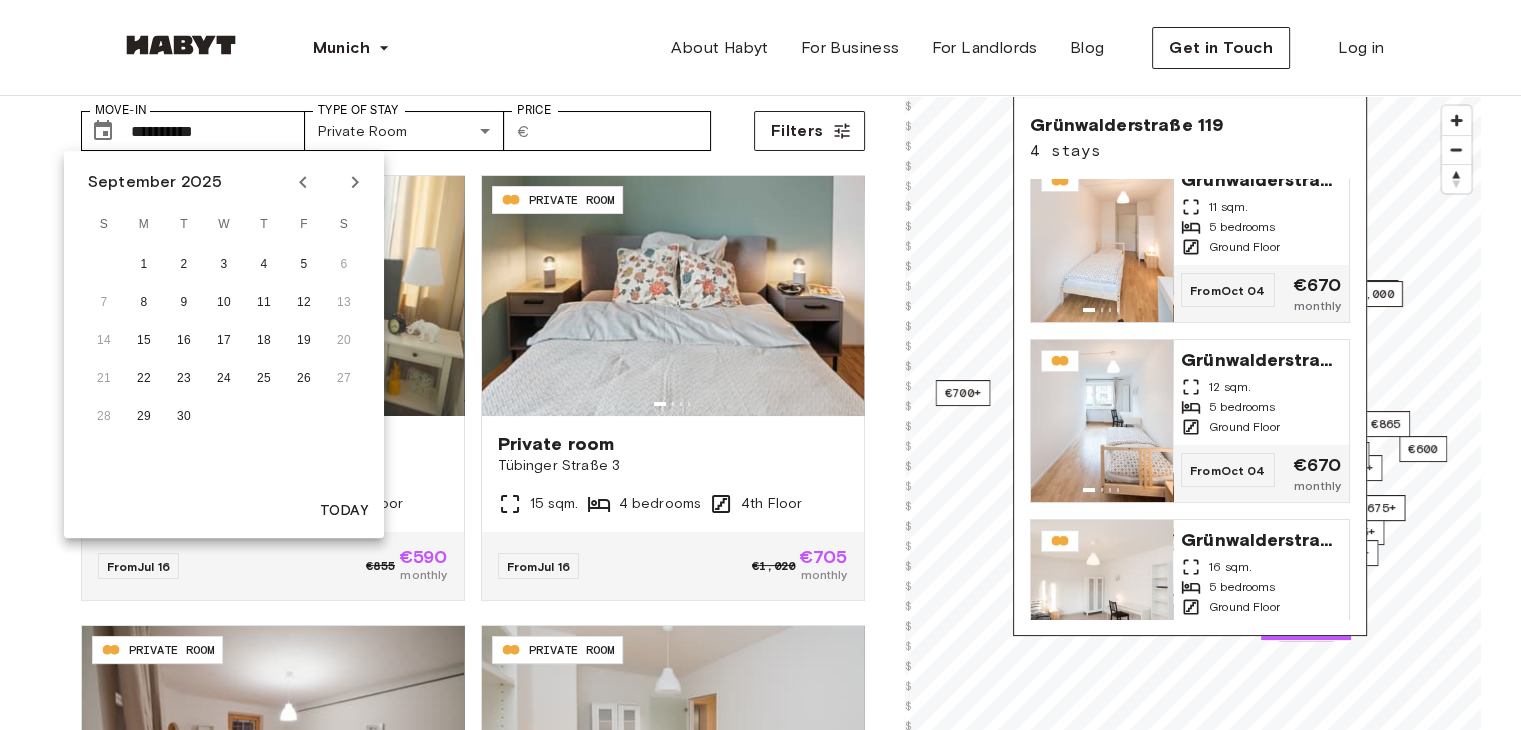 click 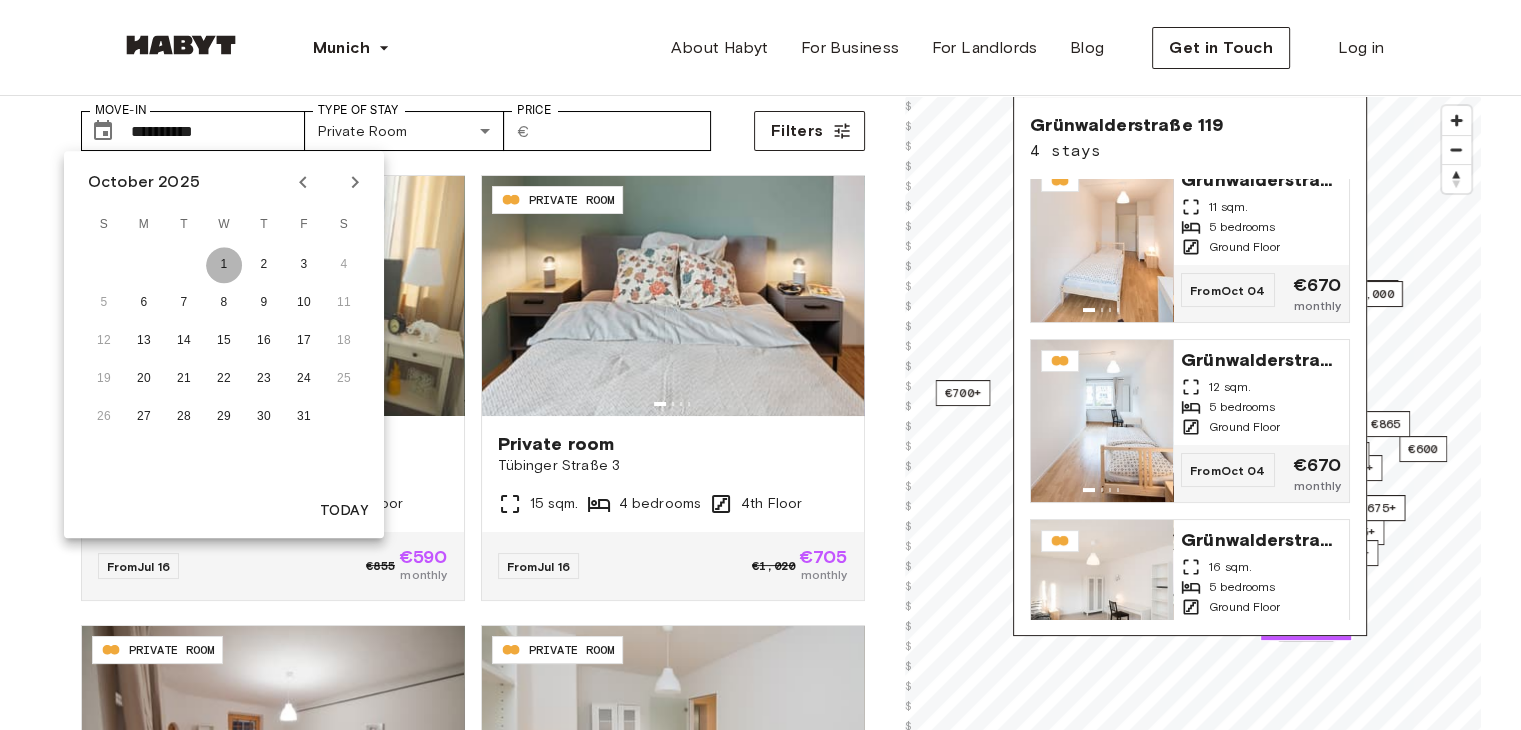 click on "1" at bounding box center [224, 265] 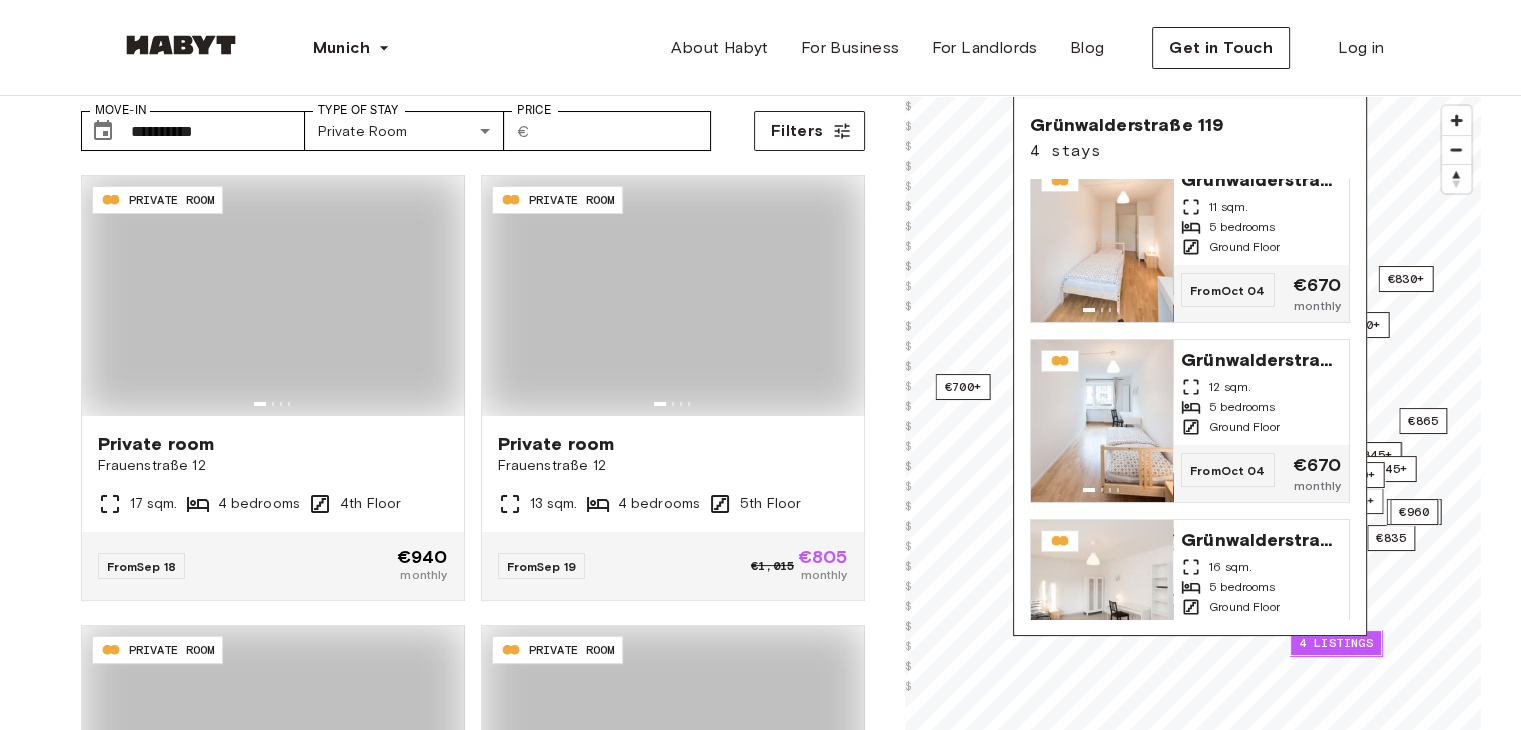 type on "**********" 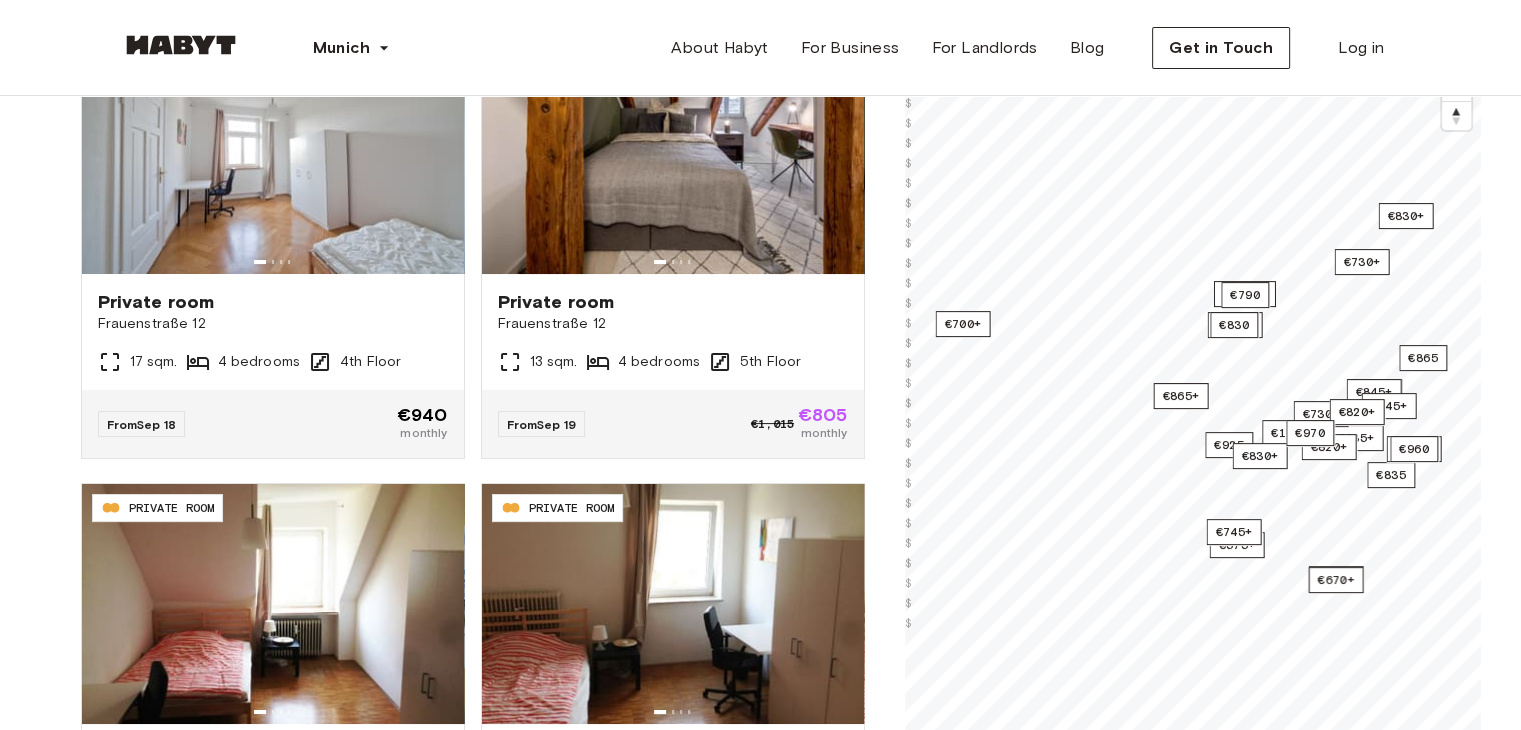 scroll, scrollTop: 400, scrollLeft: 0, axis: vertical 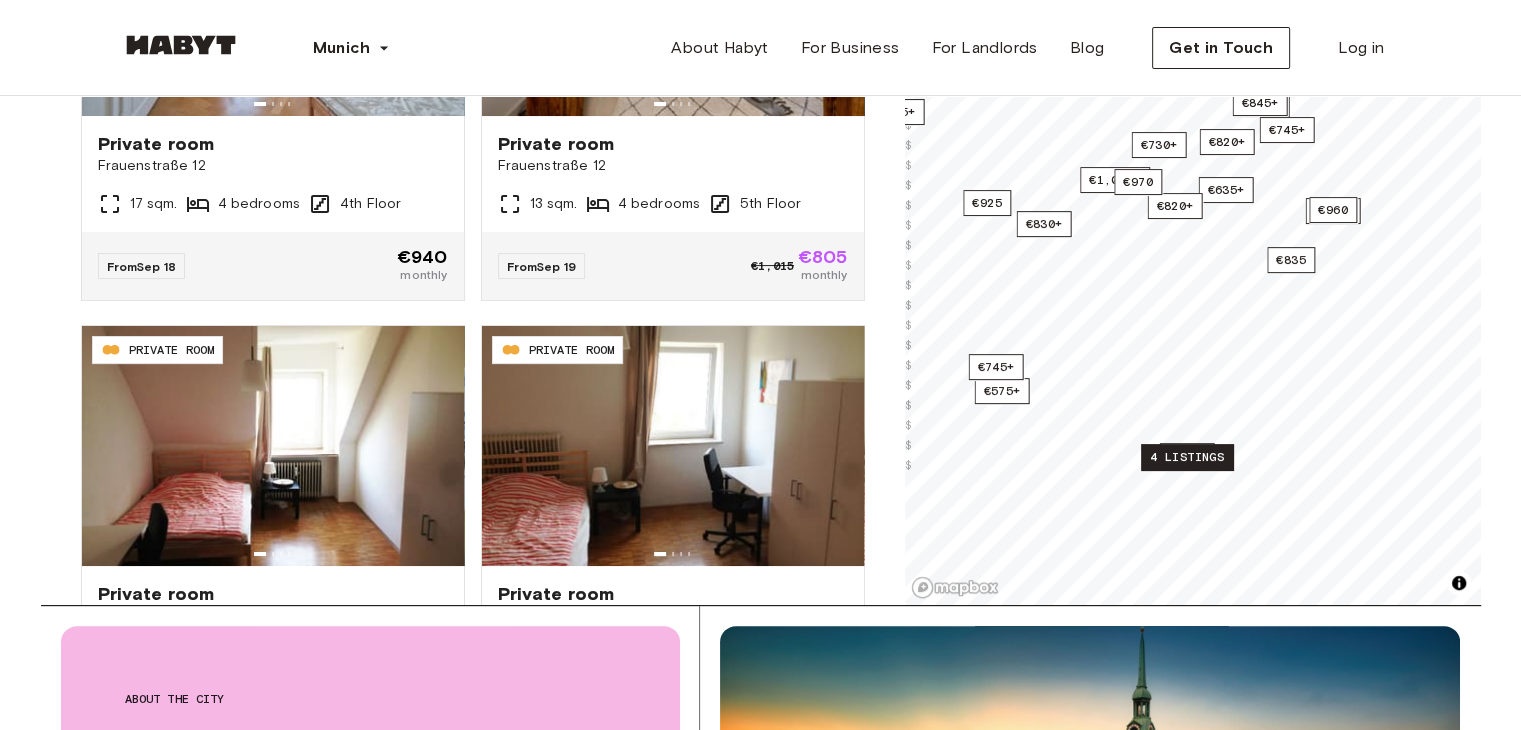 click on "4 listings" at bounding box center (1187, 457) 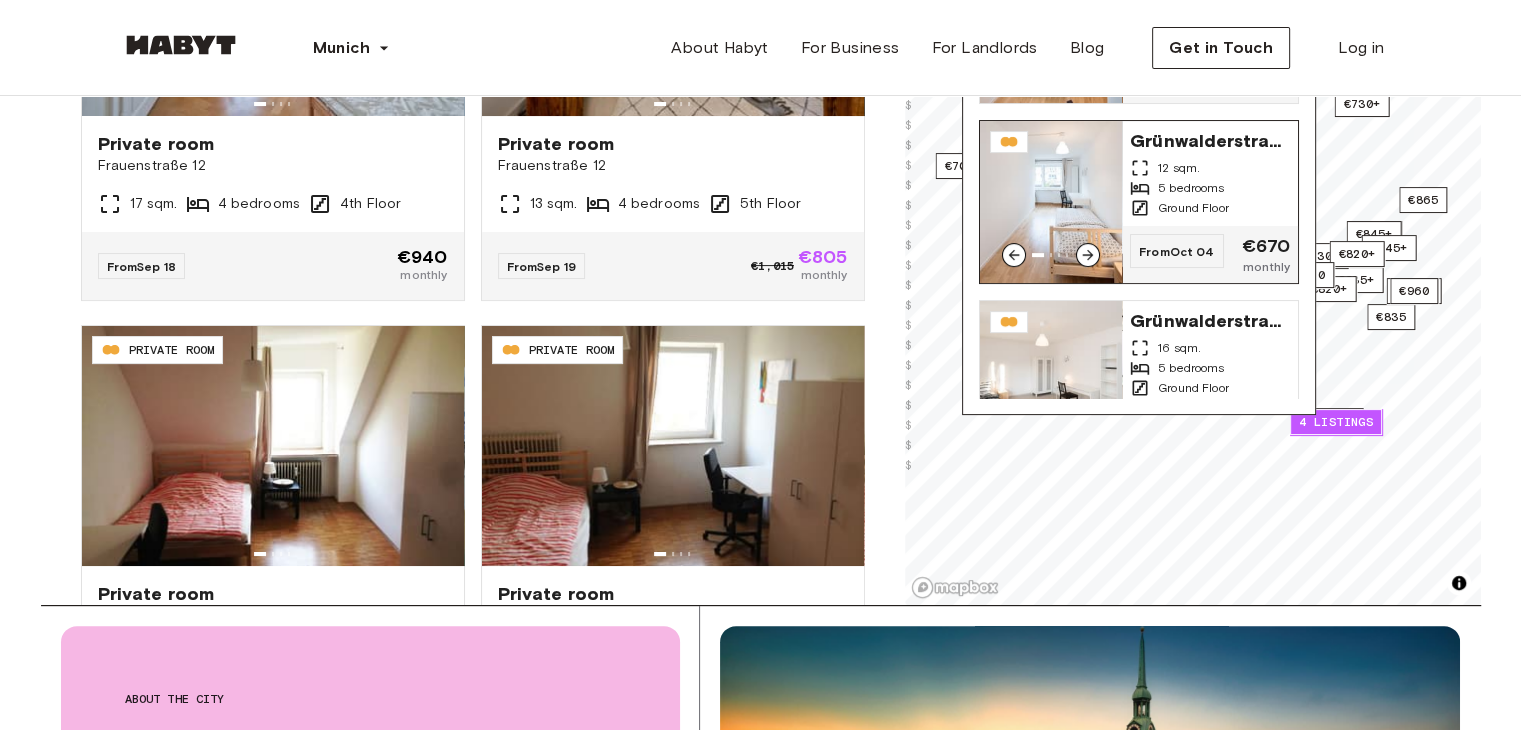scroll, scrollTop: 200, scrollLeft: 0, axis: vertical 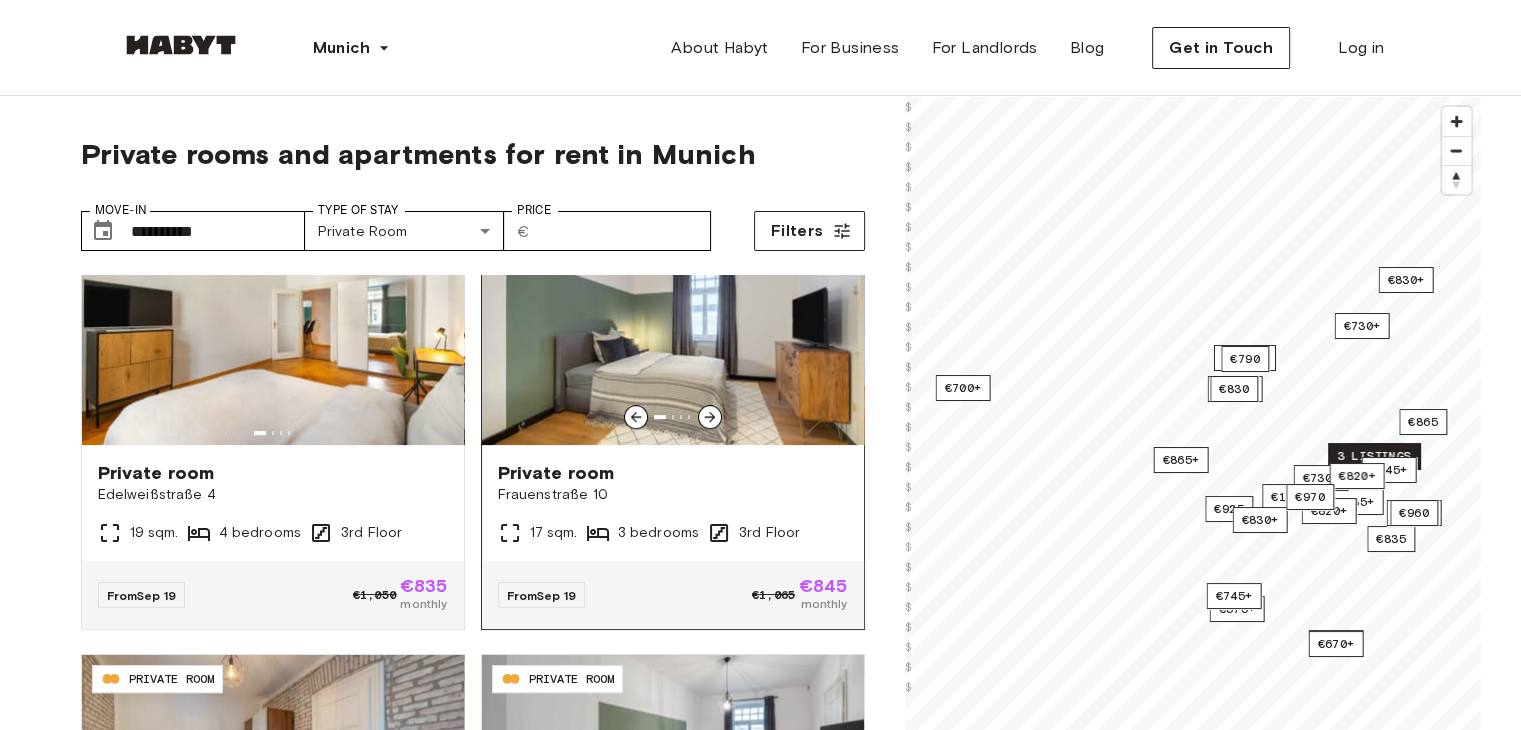 click on "Private room Frauenstraße 10 17 sqm. 3 bedrooms 3rd Floor" at bounding box center [673, 503] 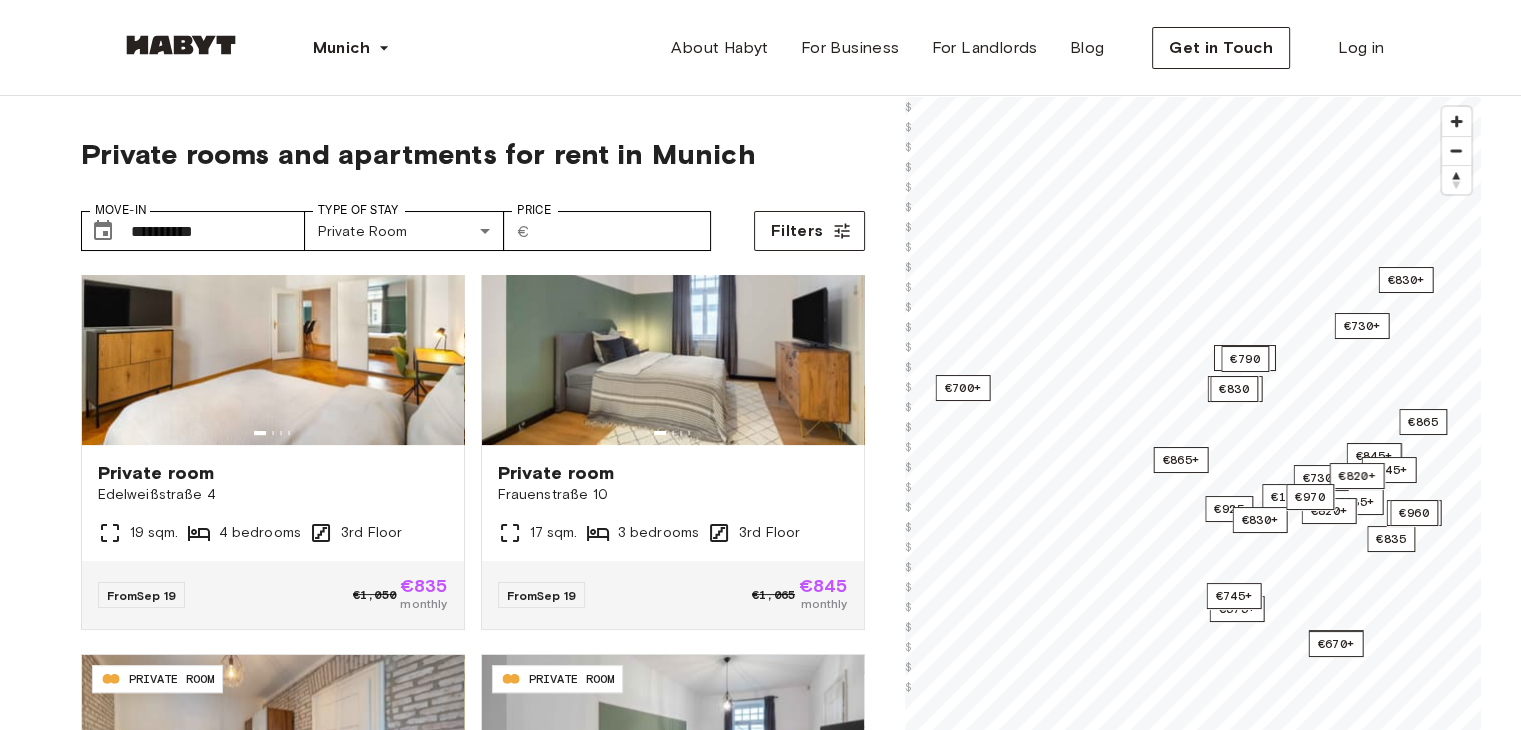 click on "October 2025 S M T W T F S 1 2 3 4 5 6 7 8 9 10 11 12 13 14 15 16 17 18 19 20 21 22 23 24 25 26 27 28 29 30 31 Today" at bounding box center (224, 444) 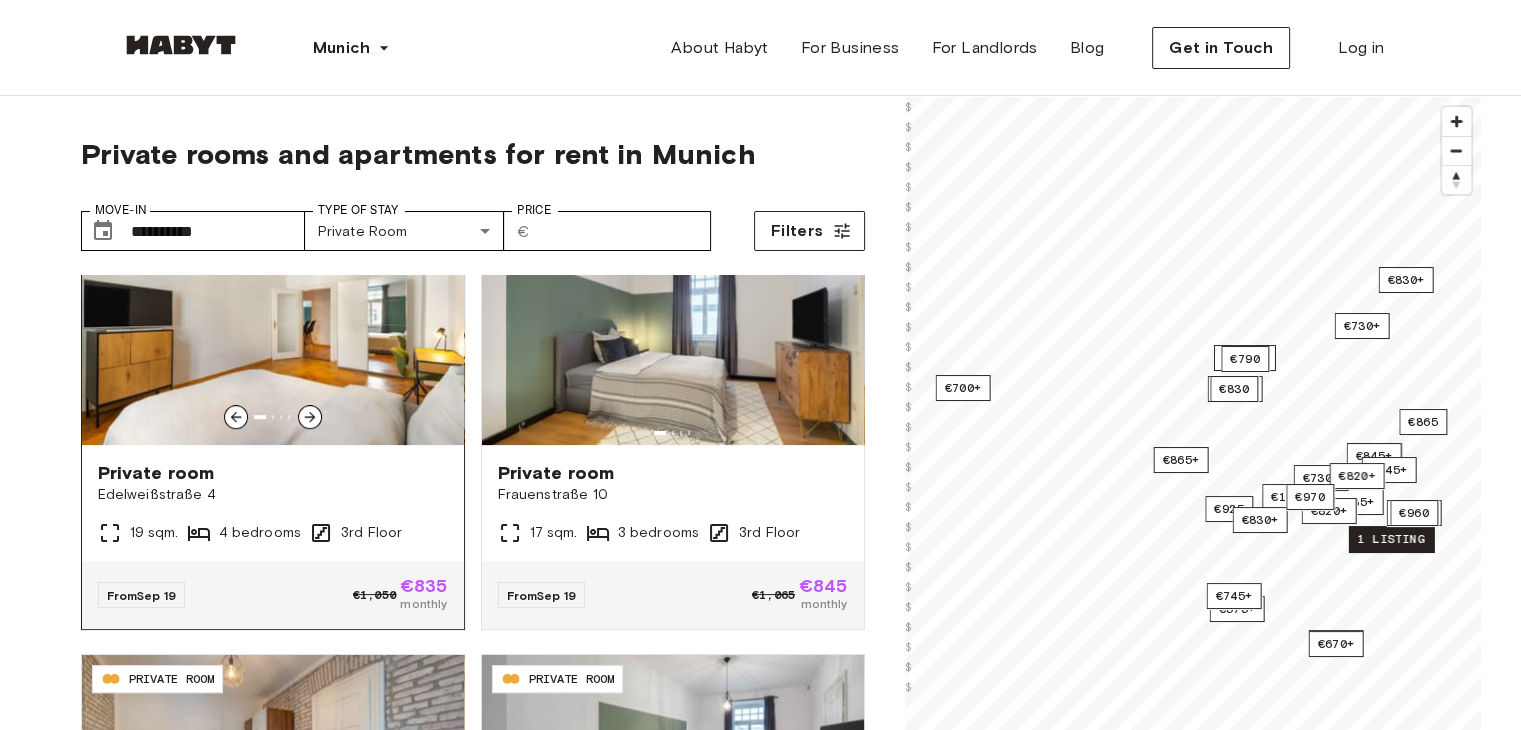 click on "€835" at bounding box center [424, 586] 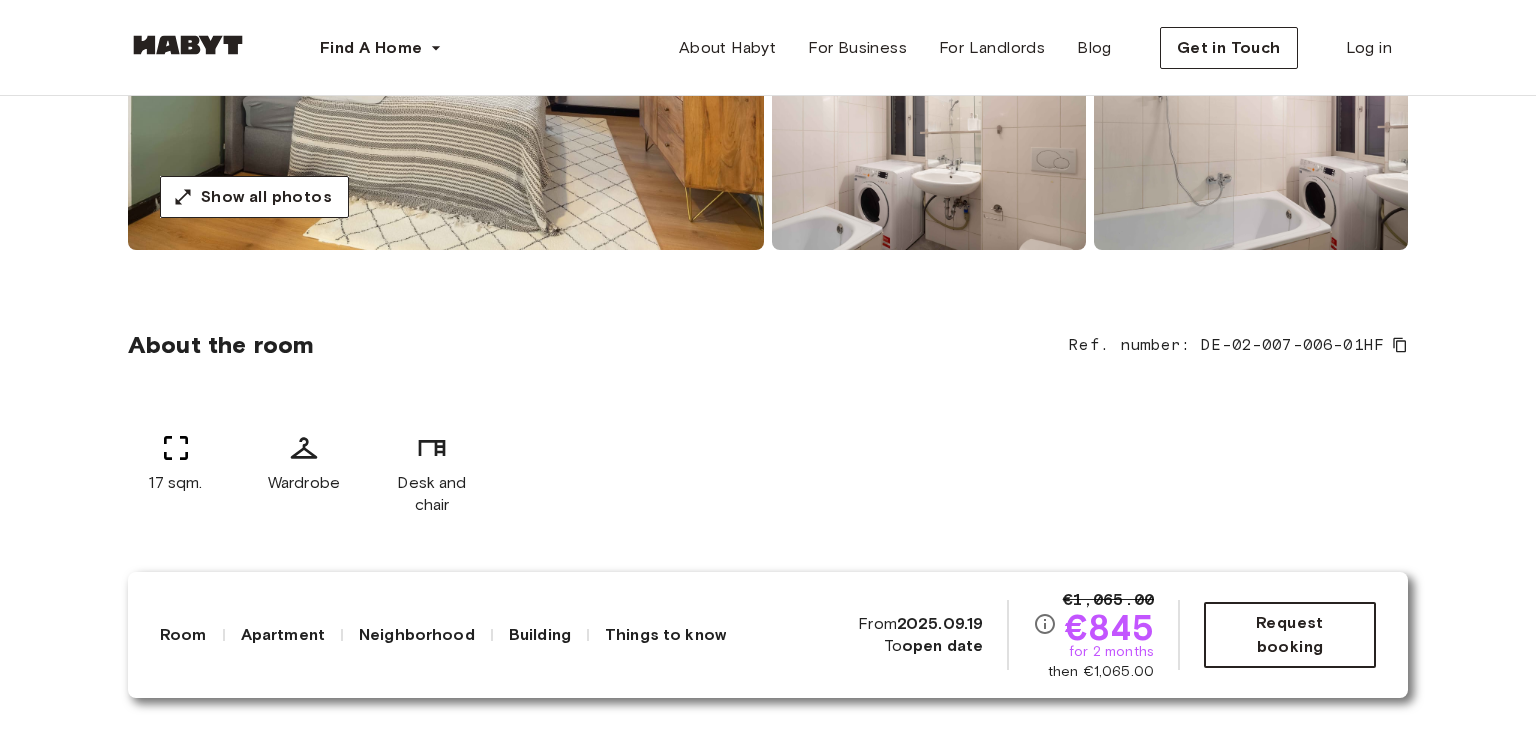 scroll, scrollTop: 500, scrollLeft: 0, axis: vertical 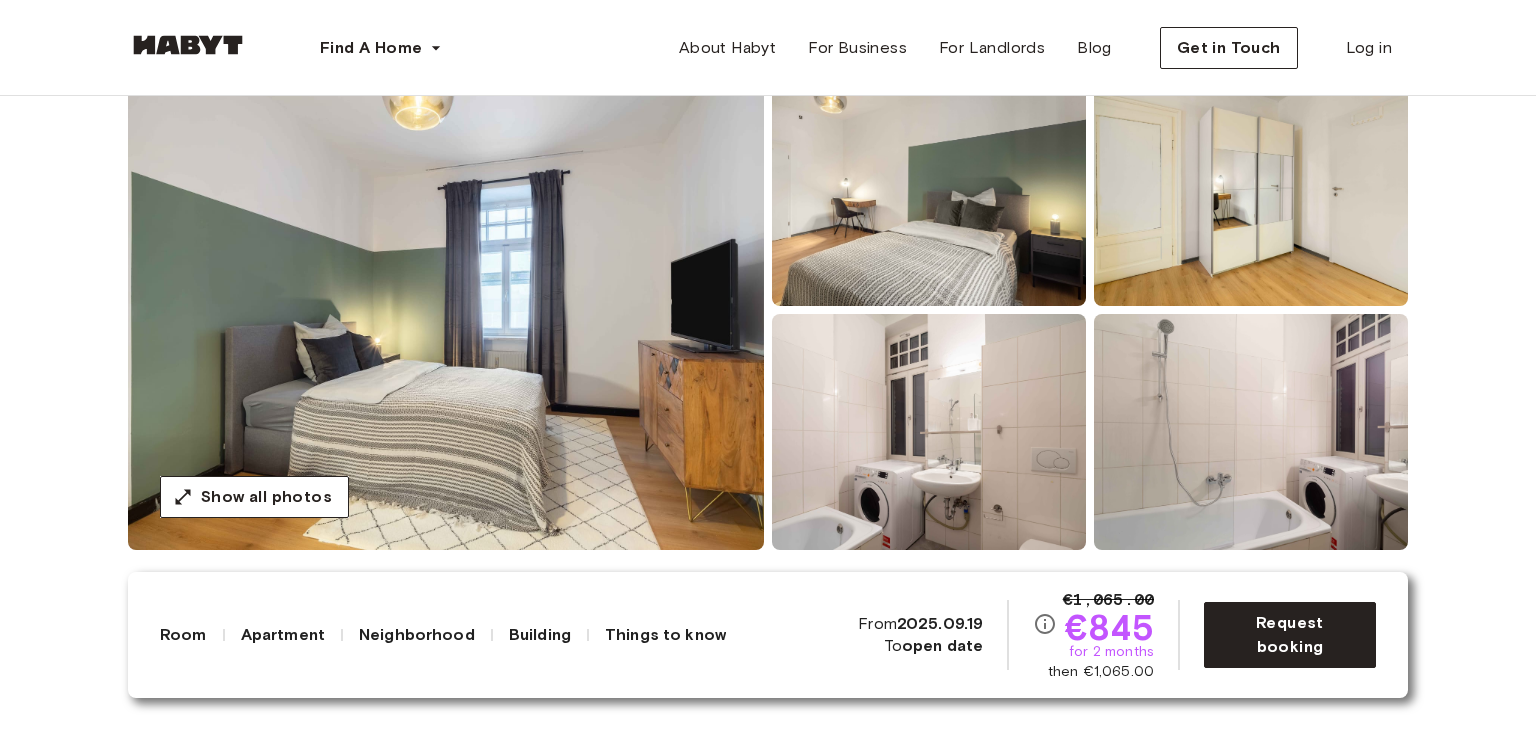 click at bounding box center [446, 310] 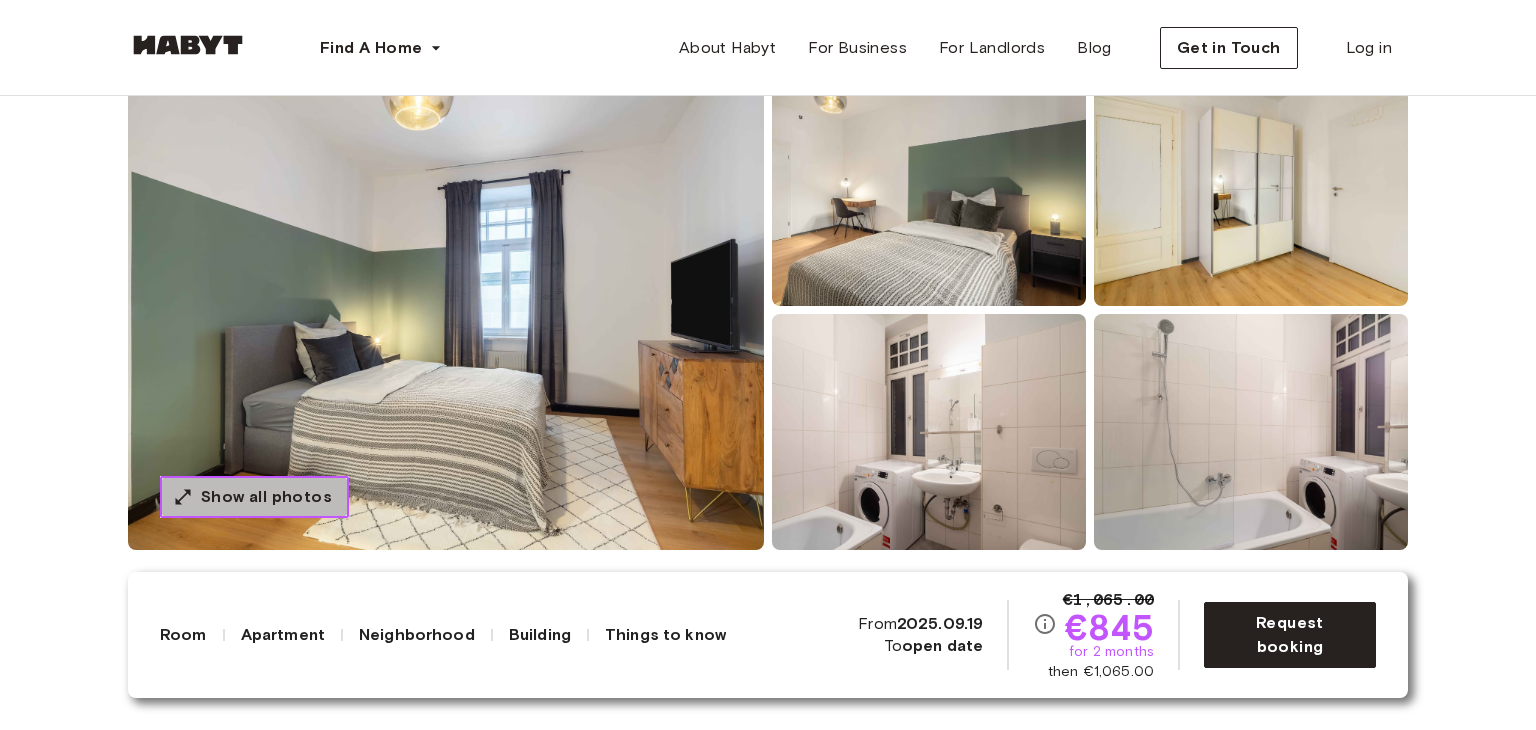 click on "Show all photos" at bounding box center [266, 497] 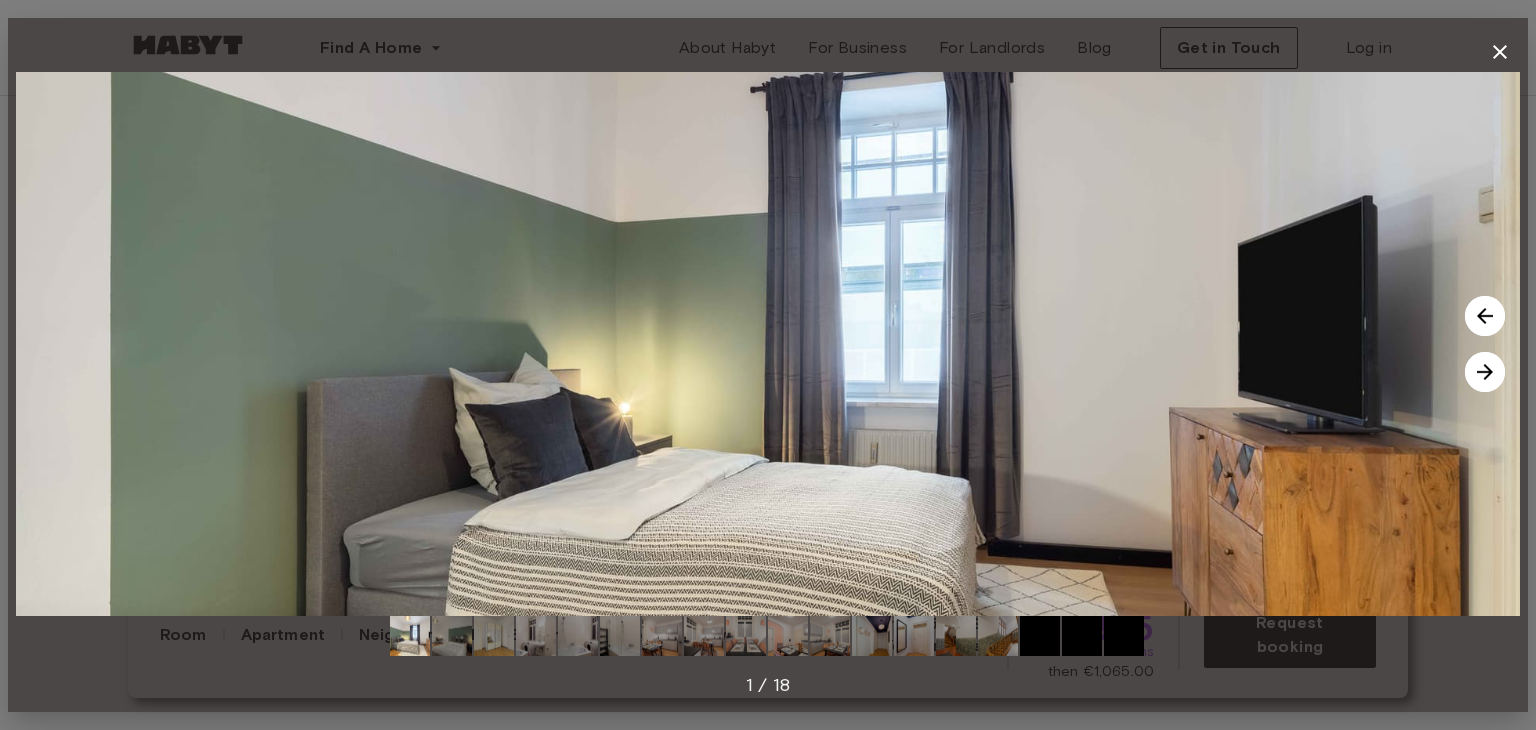 click at bounding box center (1485, 372) 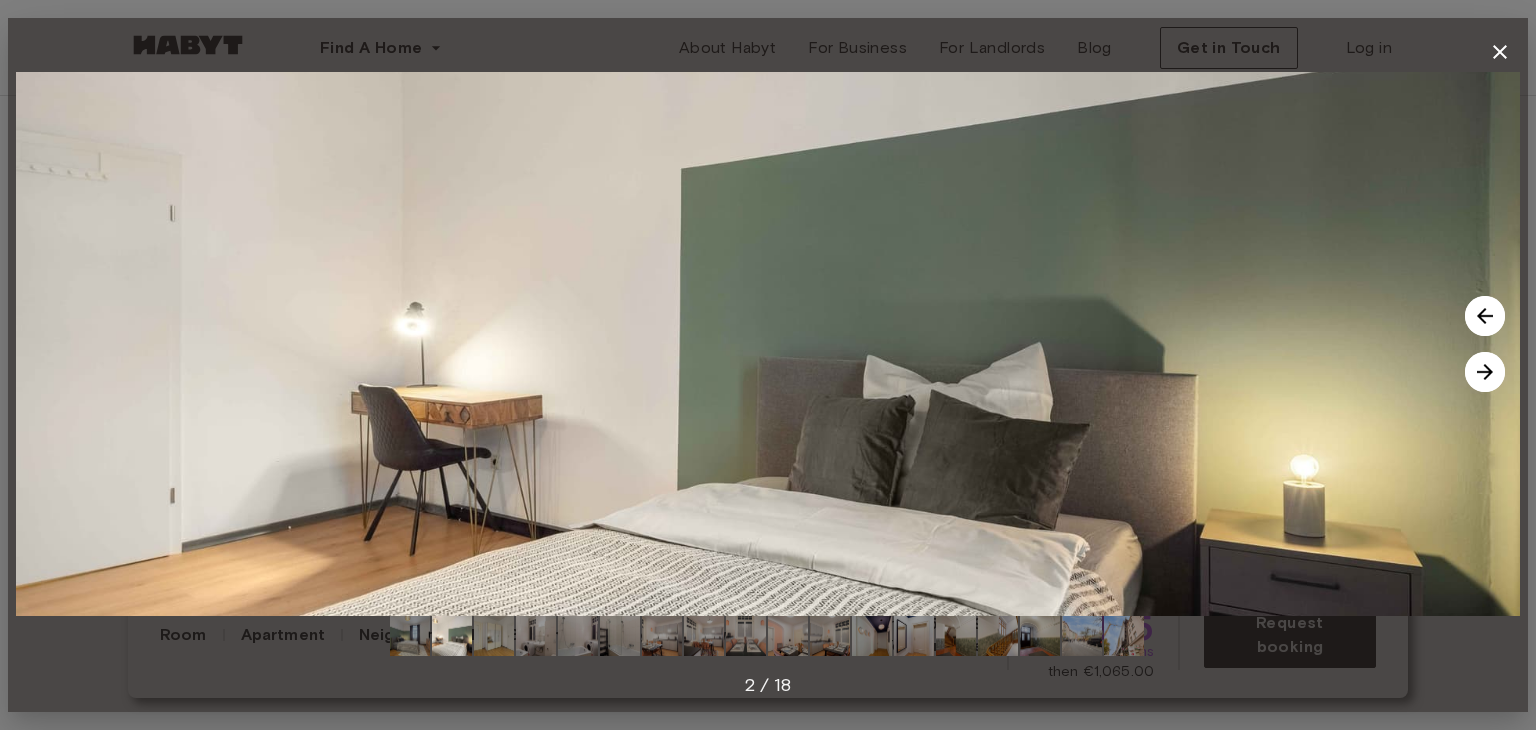 click at bounding box center [1485, 372] 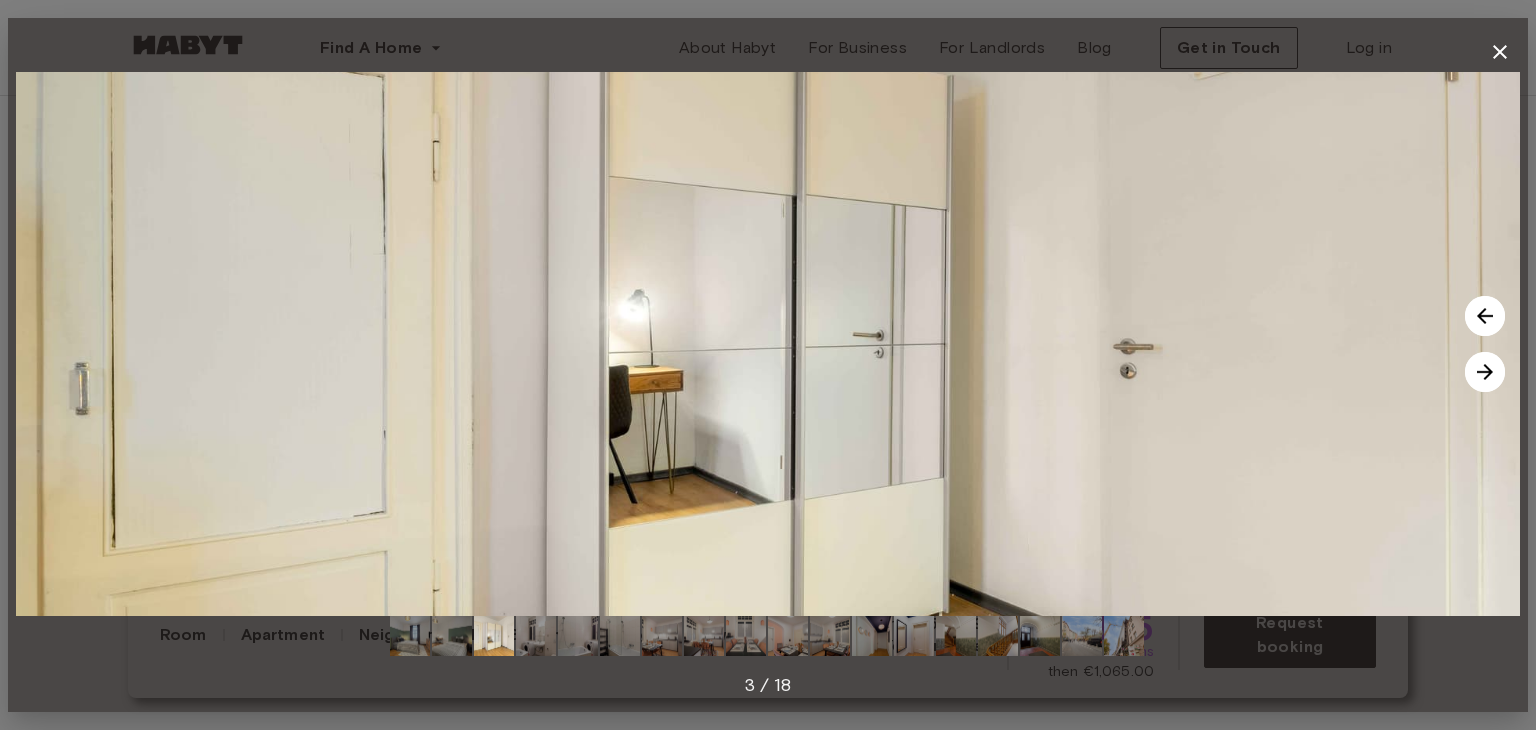 click at bounding box center [1485, 372] 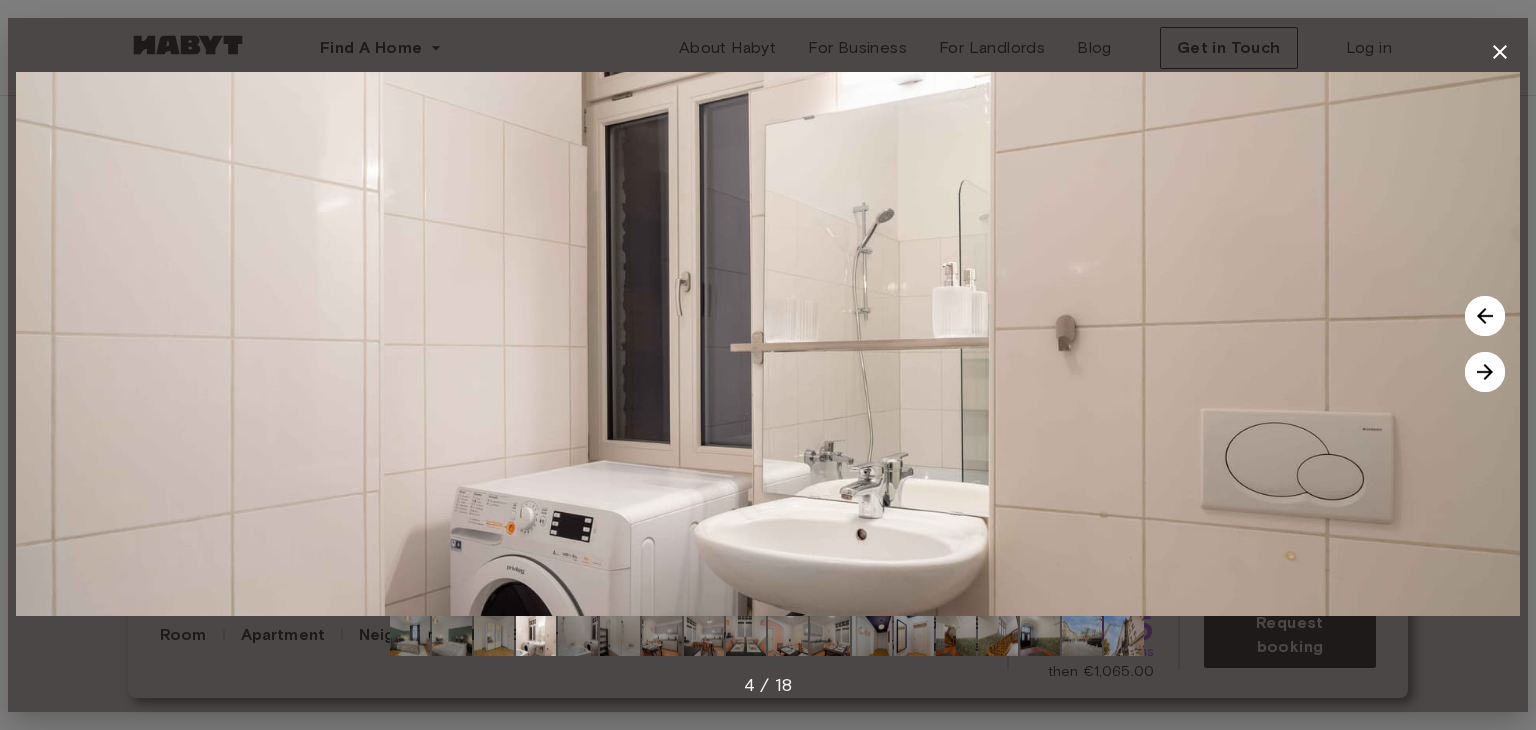 click at bounding box center [1485, 372] 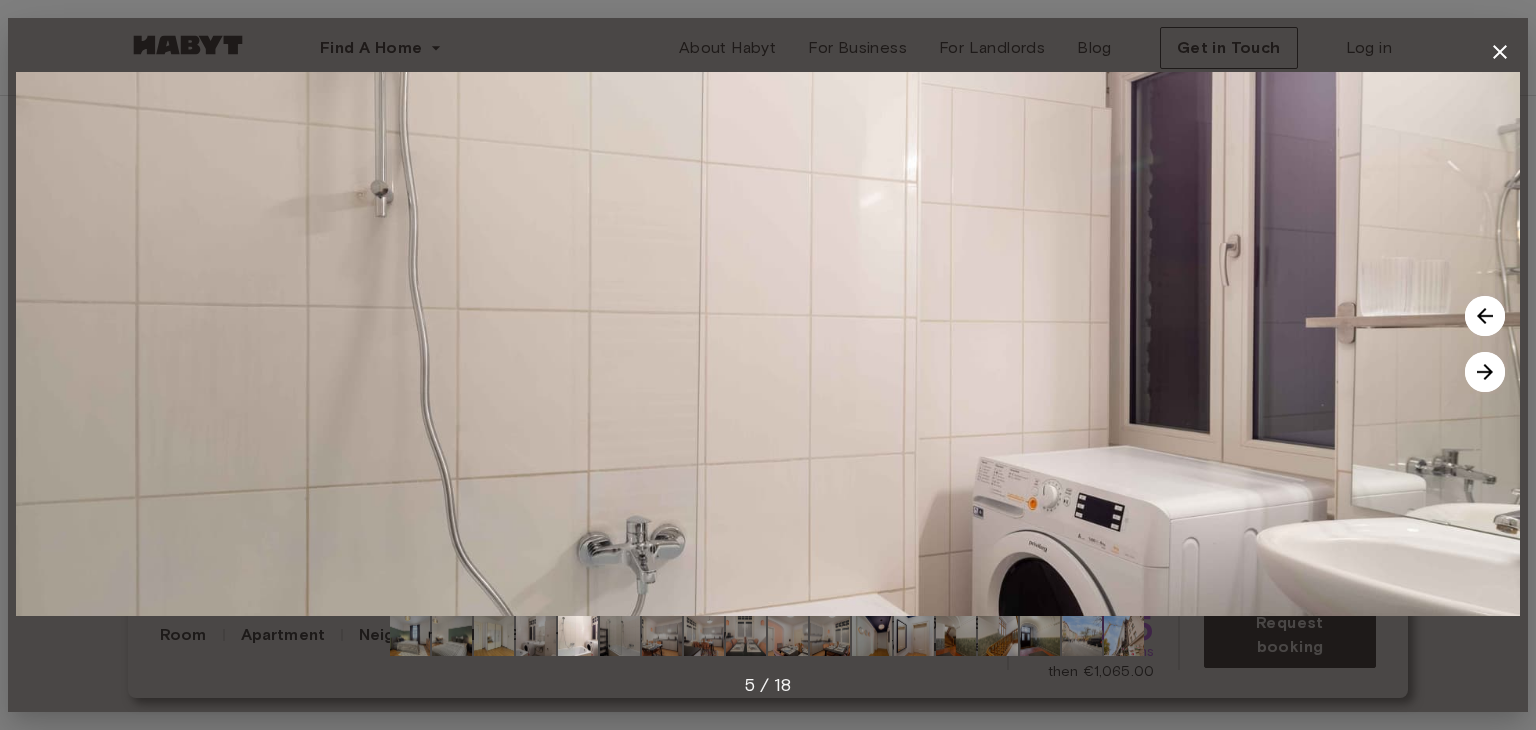 click at bounding box center [1485, 372] 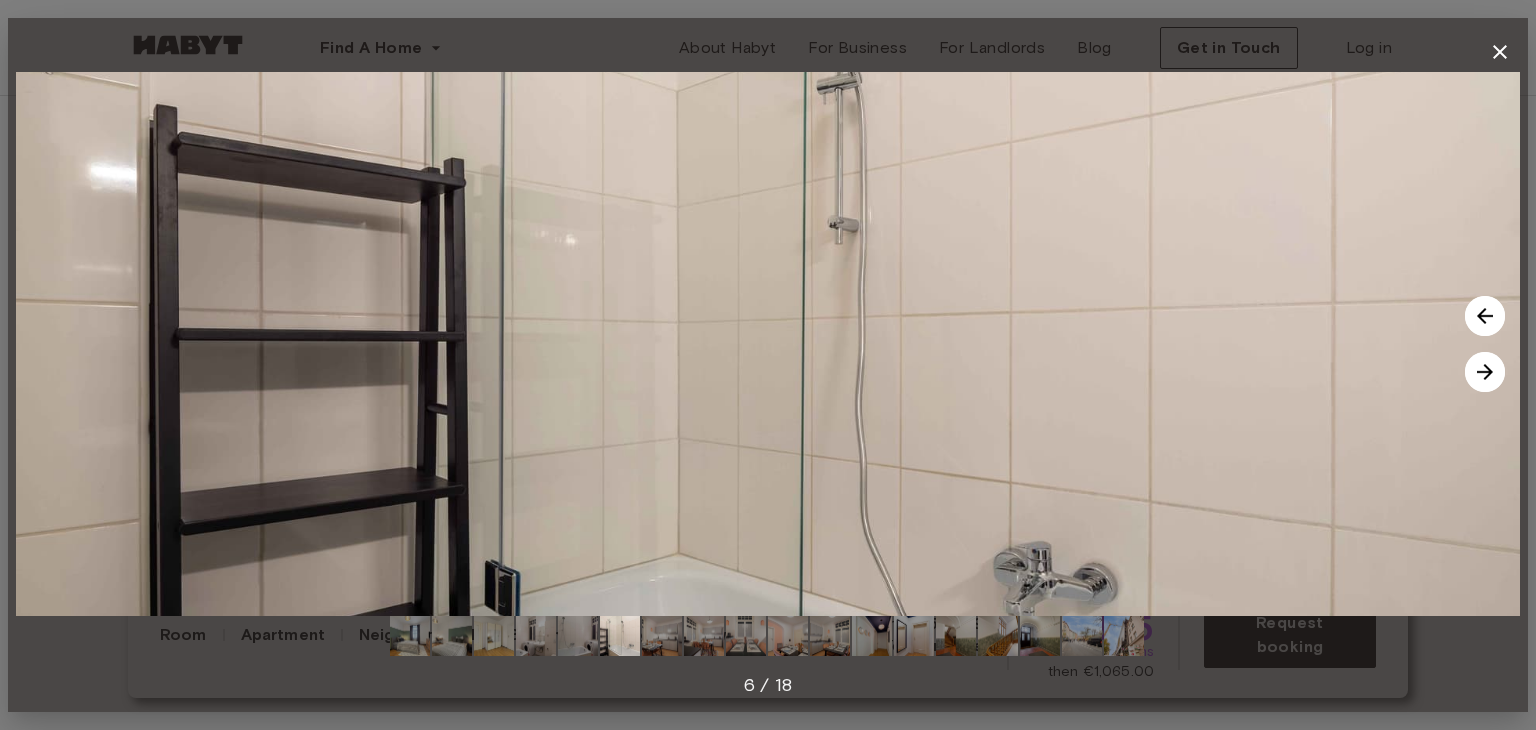 click at bounding box center (1485, 372) 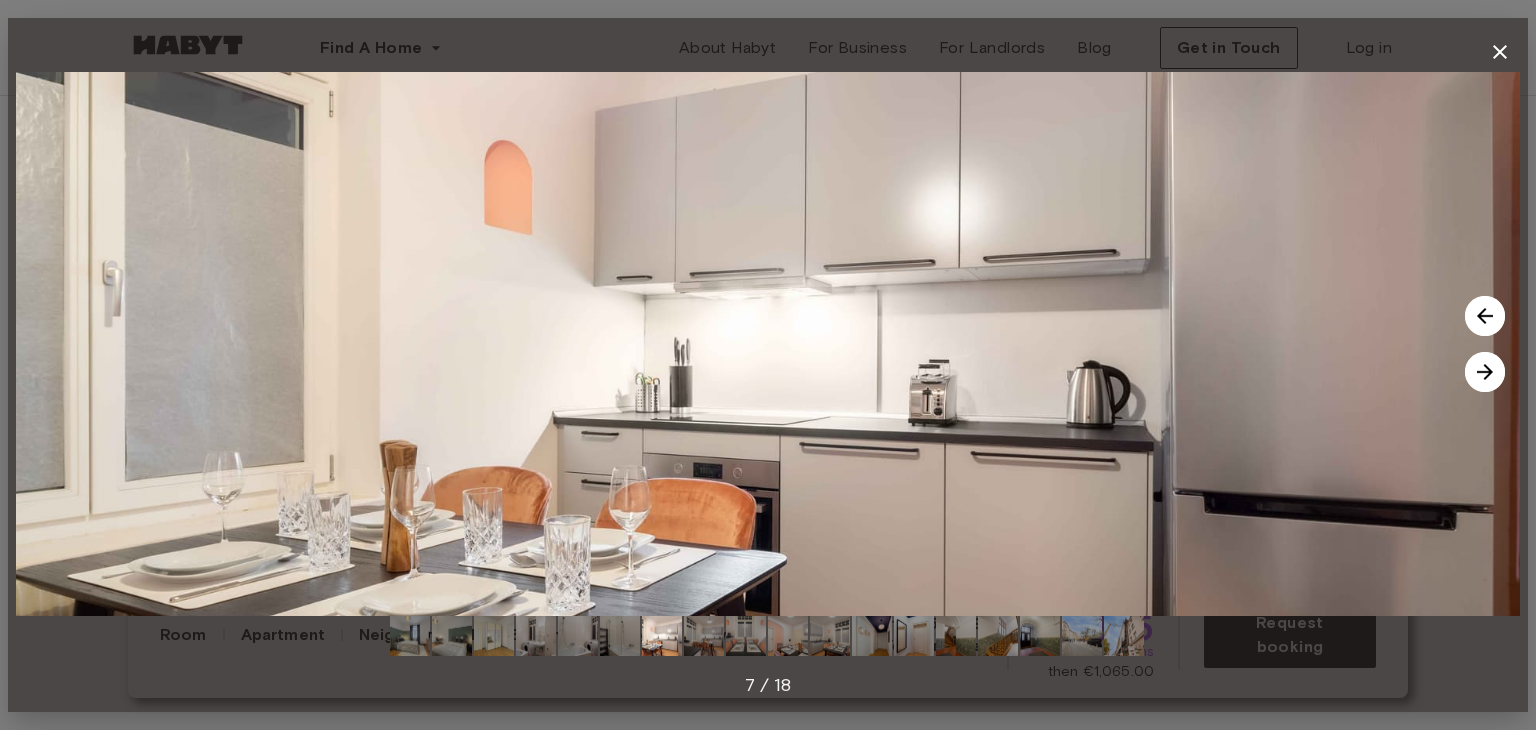click at bounding box center [1485, 372] 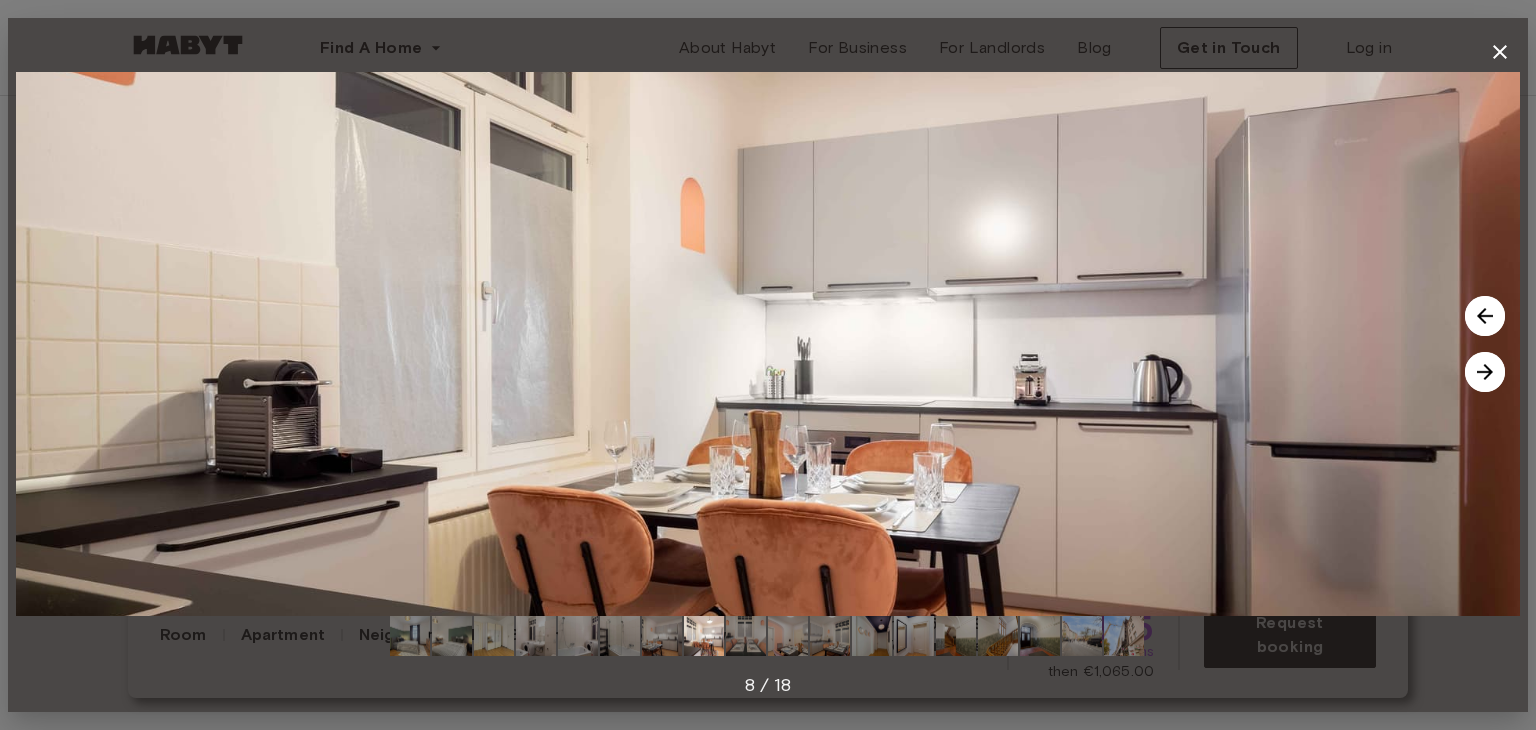 click at bounding box center (1485, 372) 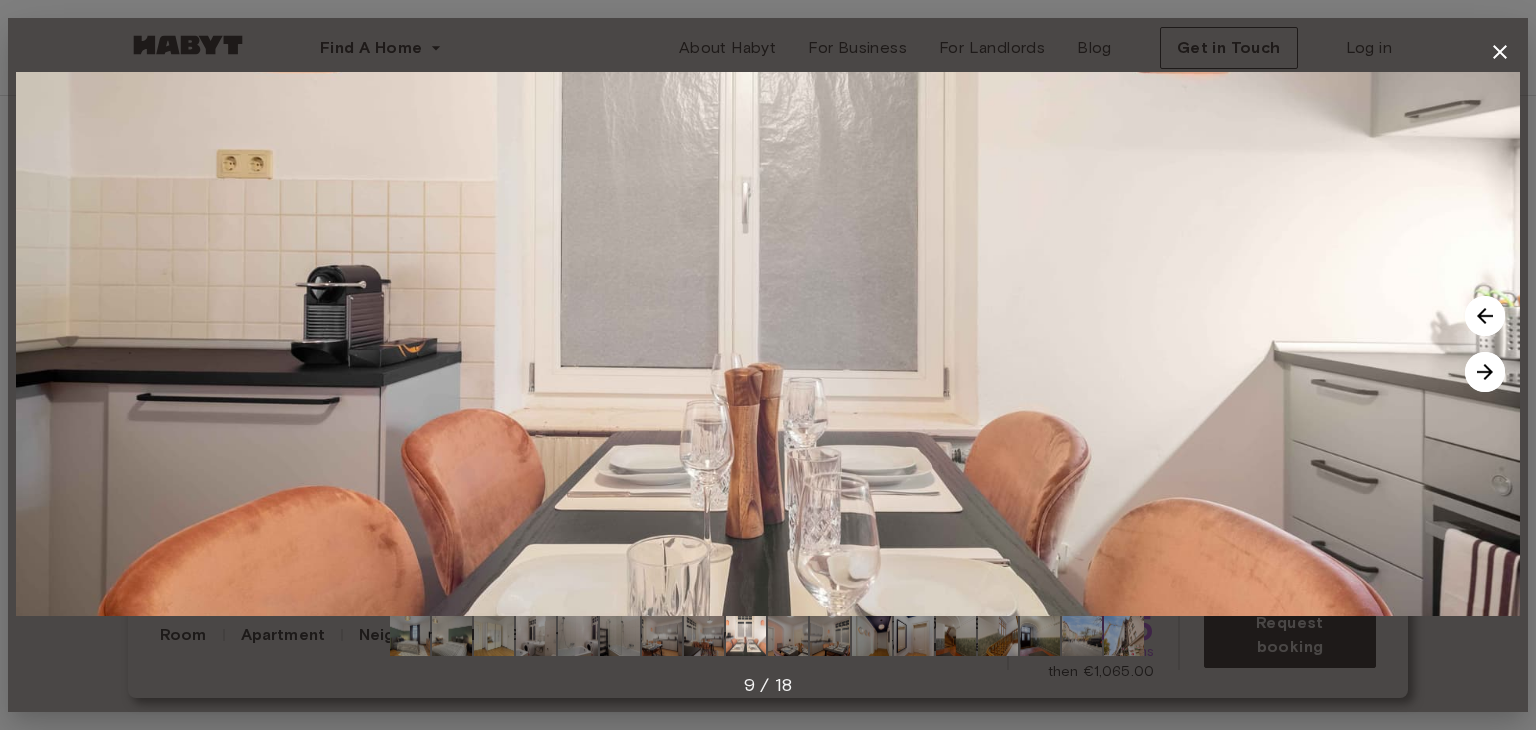click at bounding box center (1485, 372) 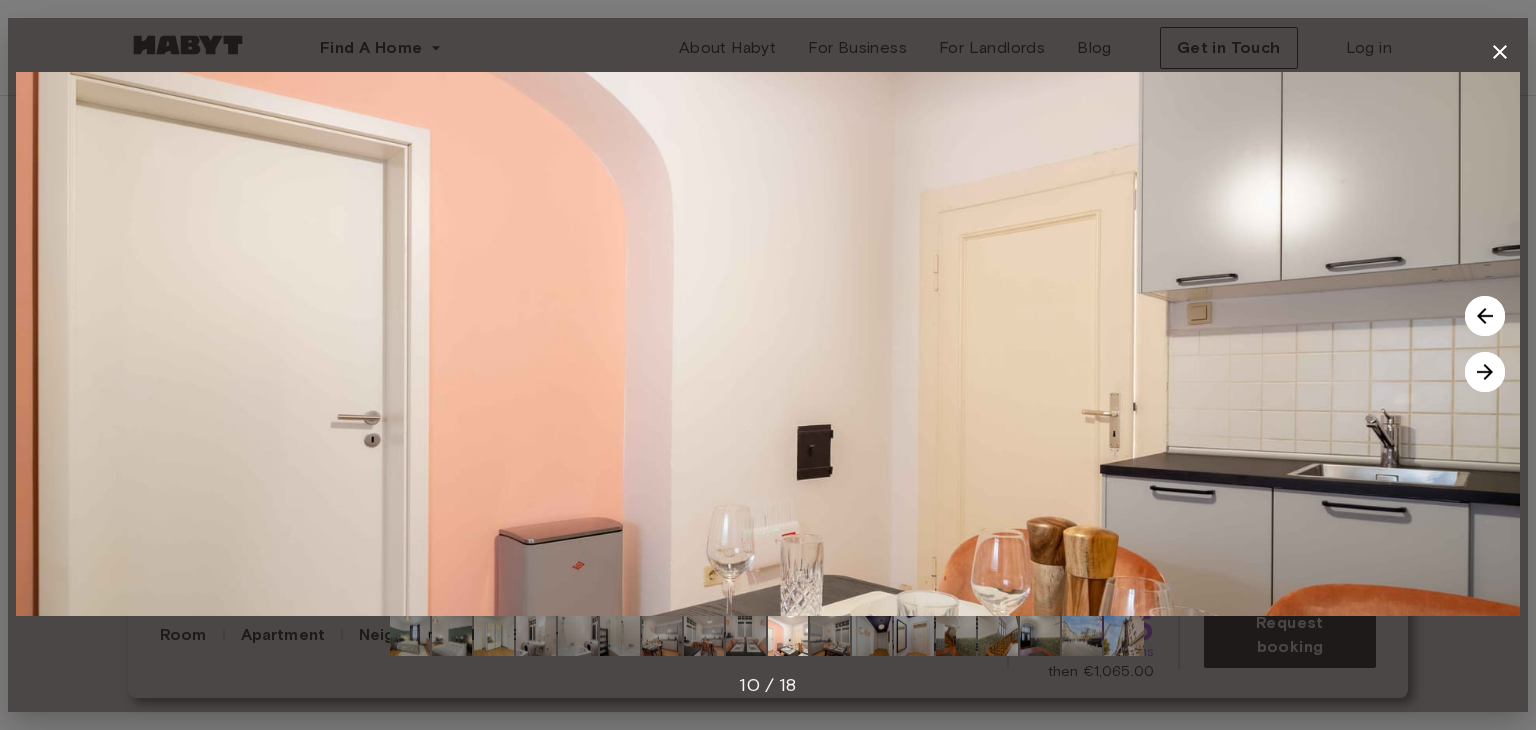 click at bounding box center (1485, 372) 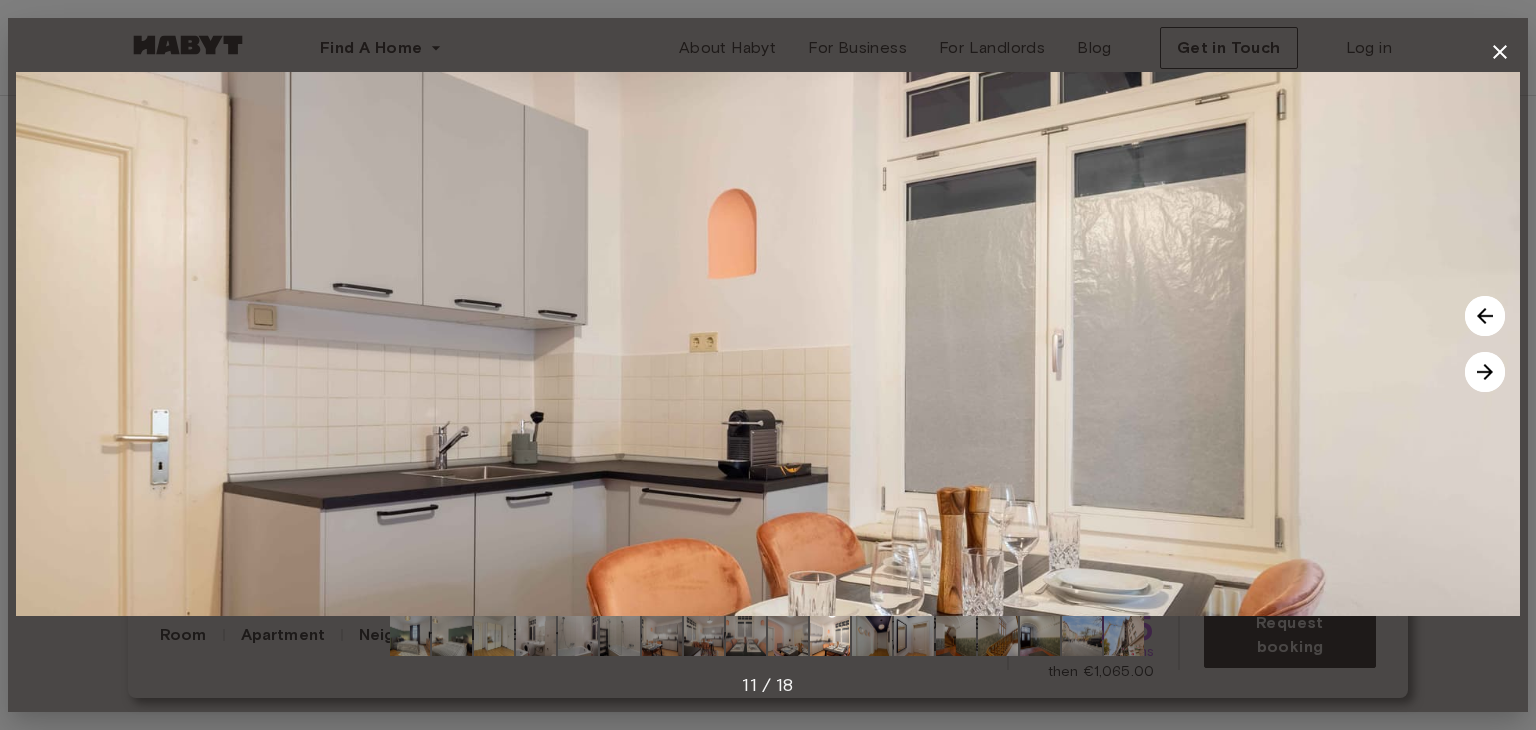 click at bounding box center (1485, 372) 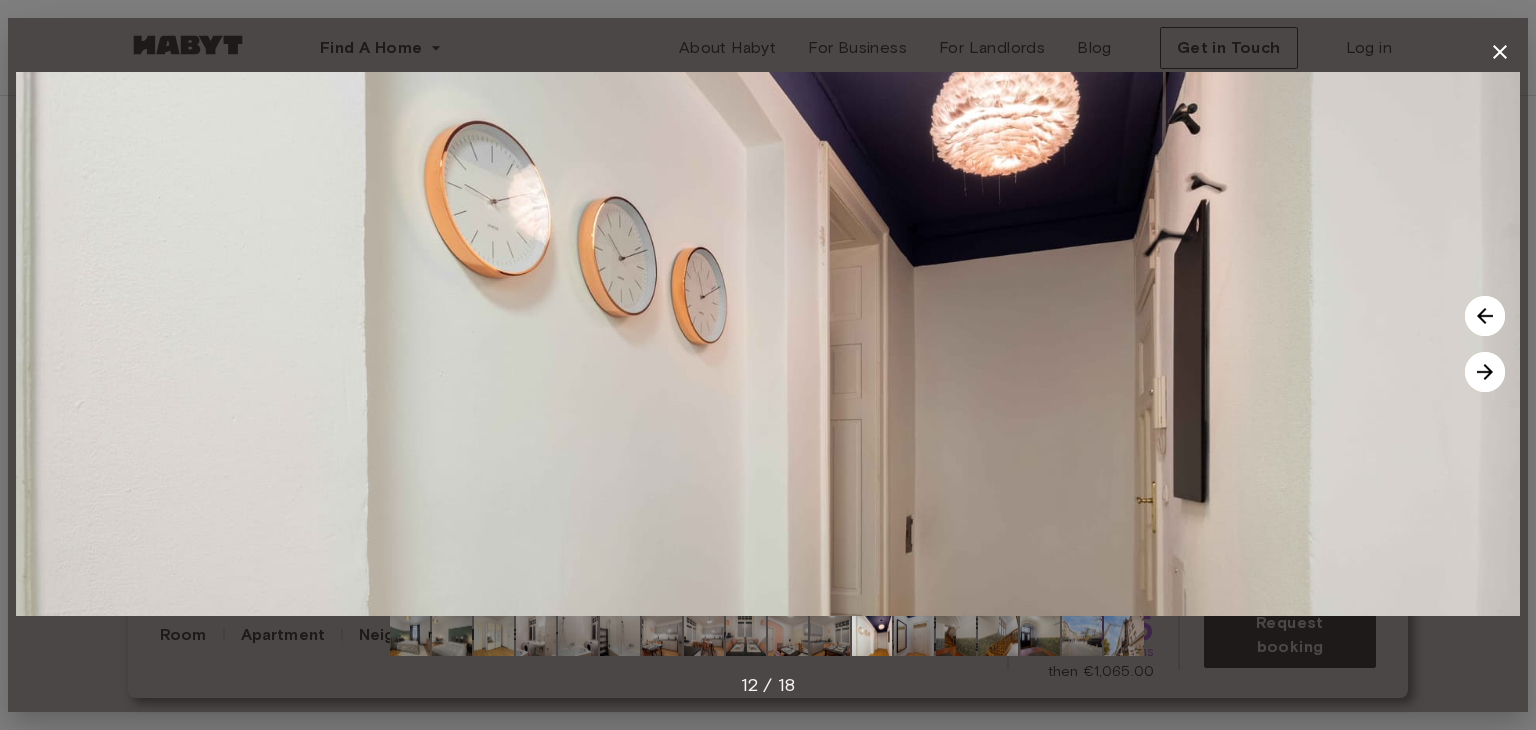 click at bounding box center (1485, 372) 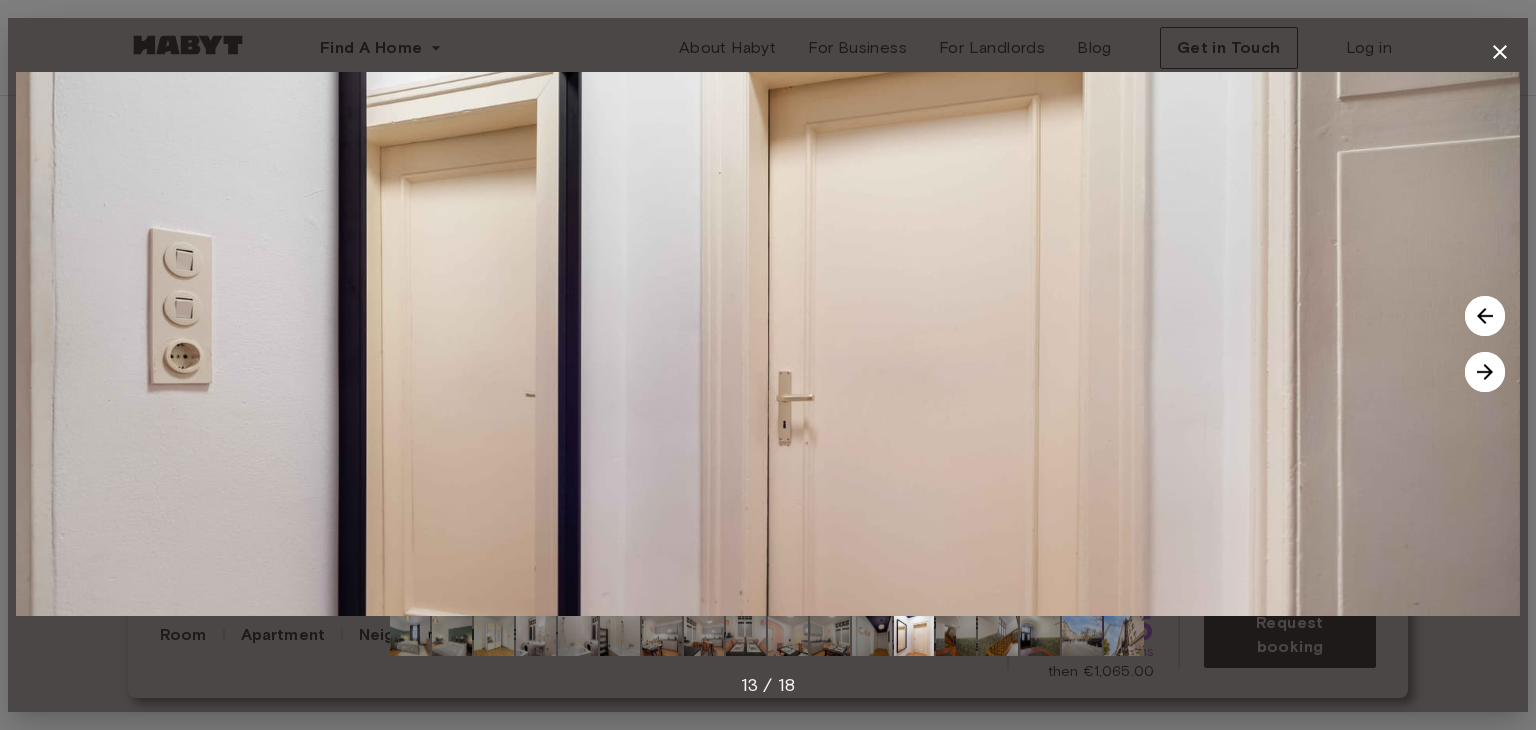 click at bounding box center [1485, 372] 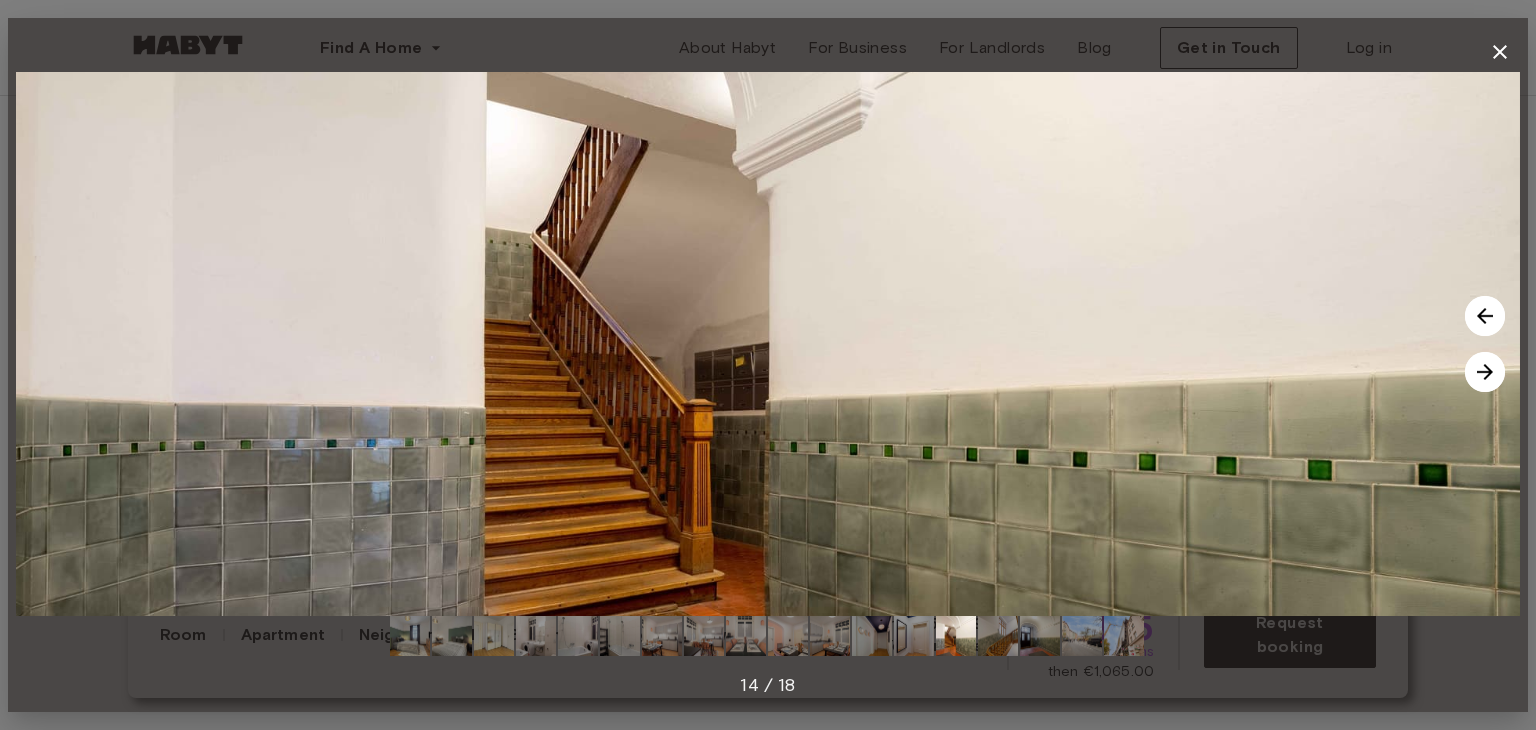 click at bounding box center [1485, 372] 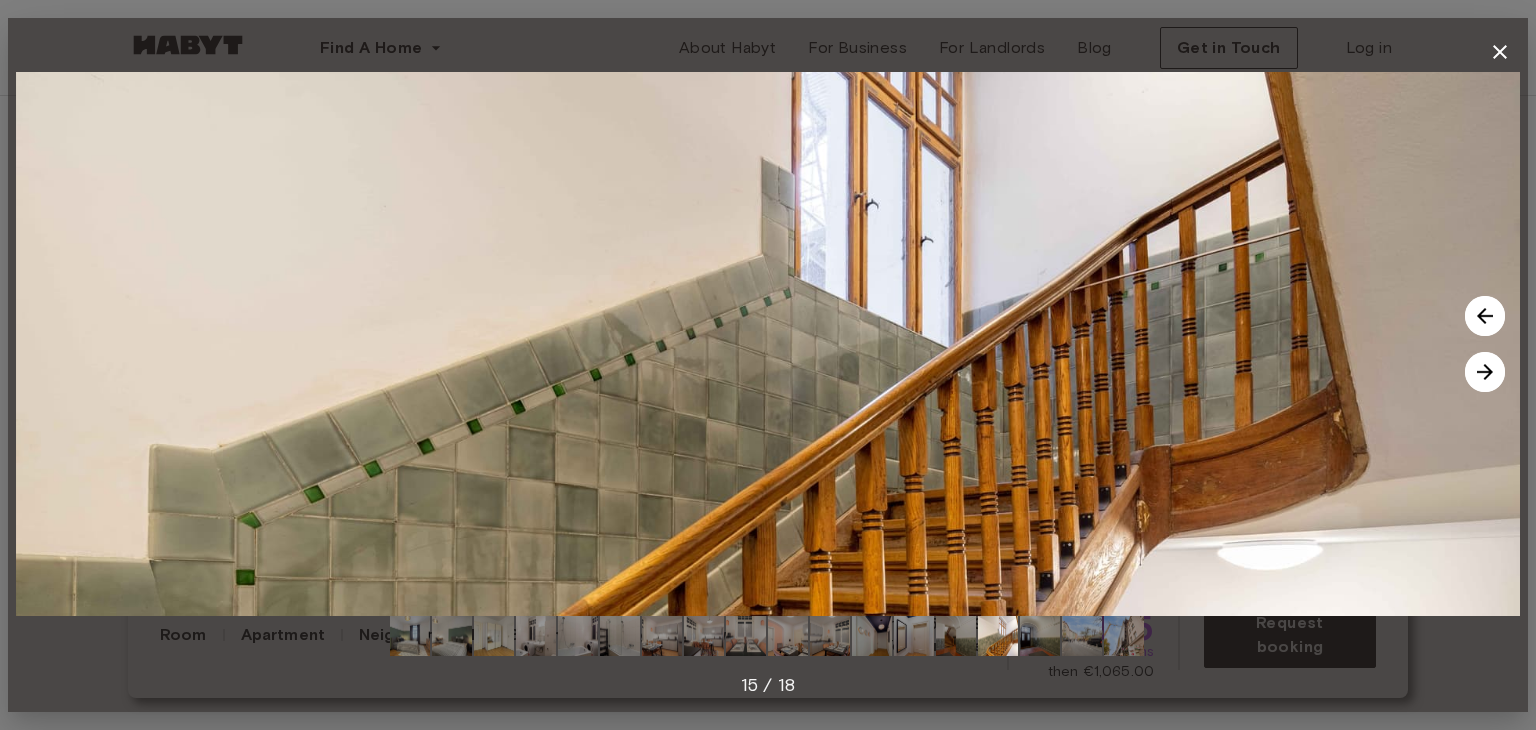 click at bounding box center (1485, 372) 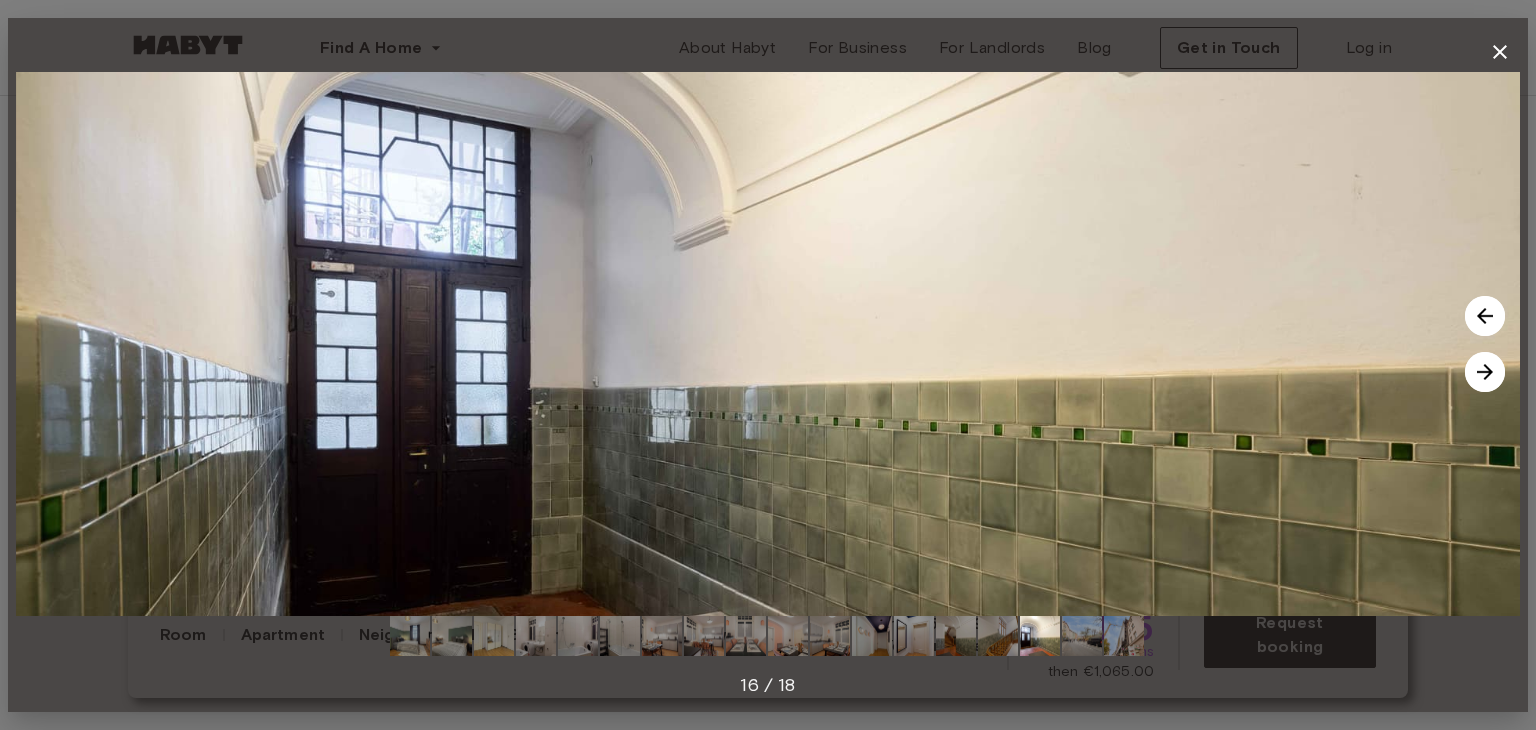 click at bounding box center (1485, 372) 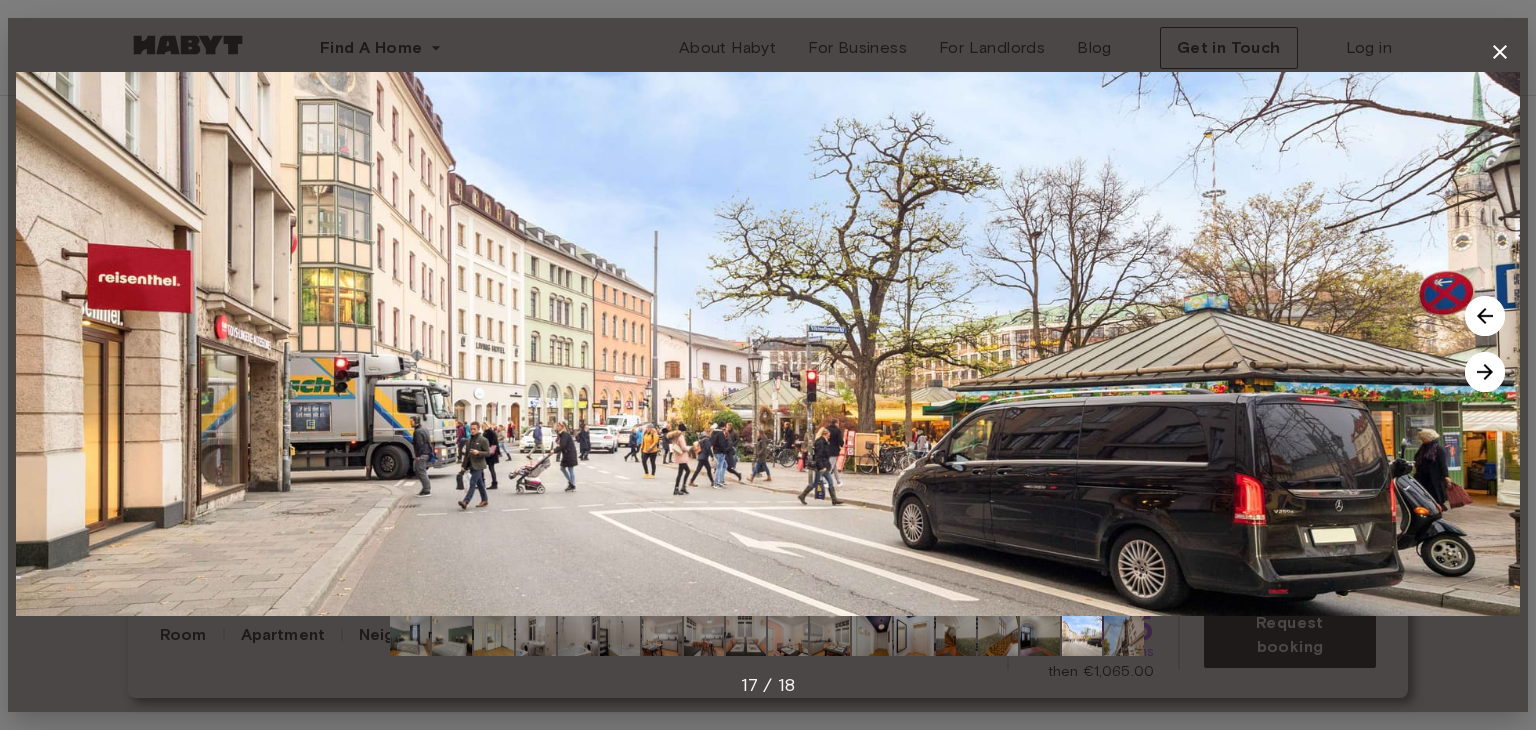 click at bounding box center (1485, 372) 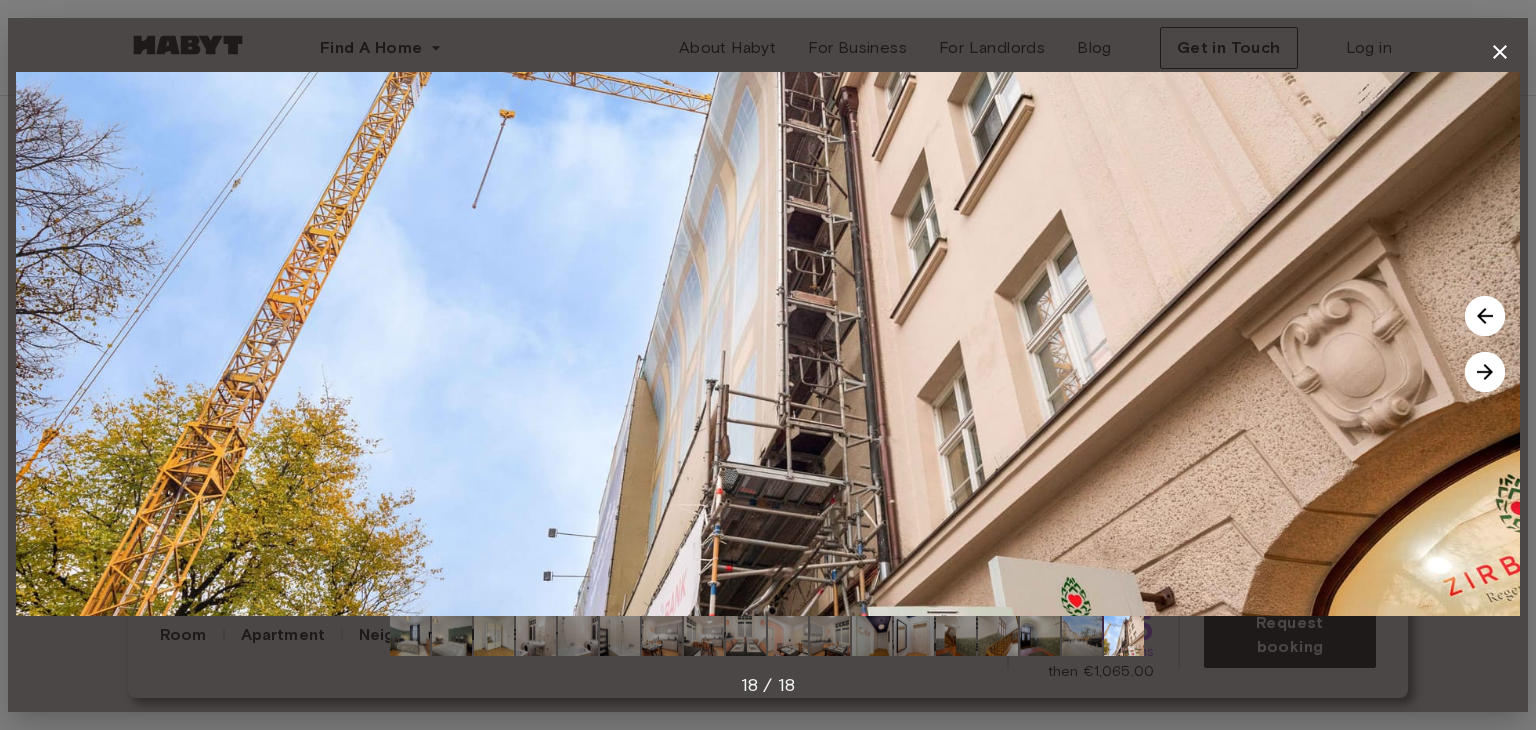 click at bounding box center [1485, 372] 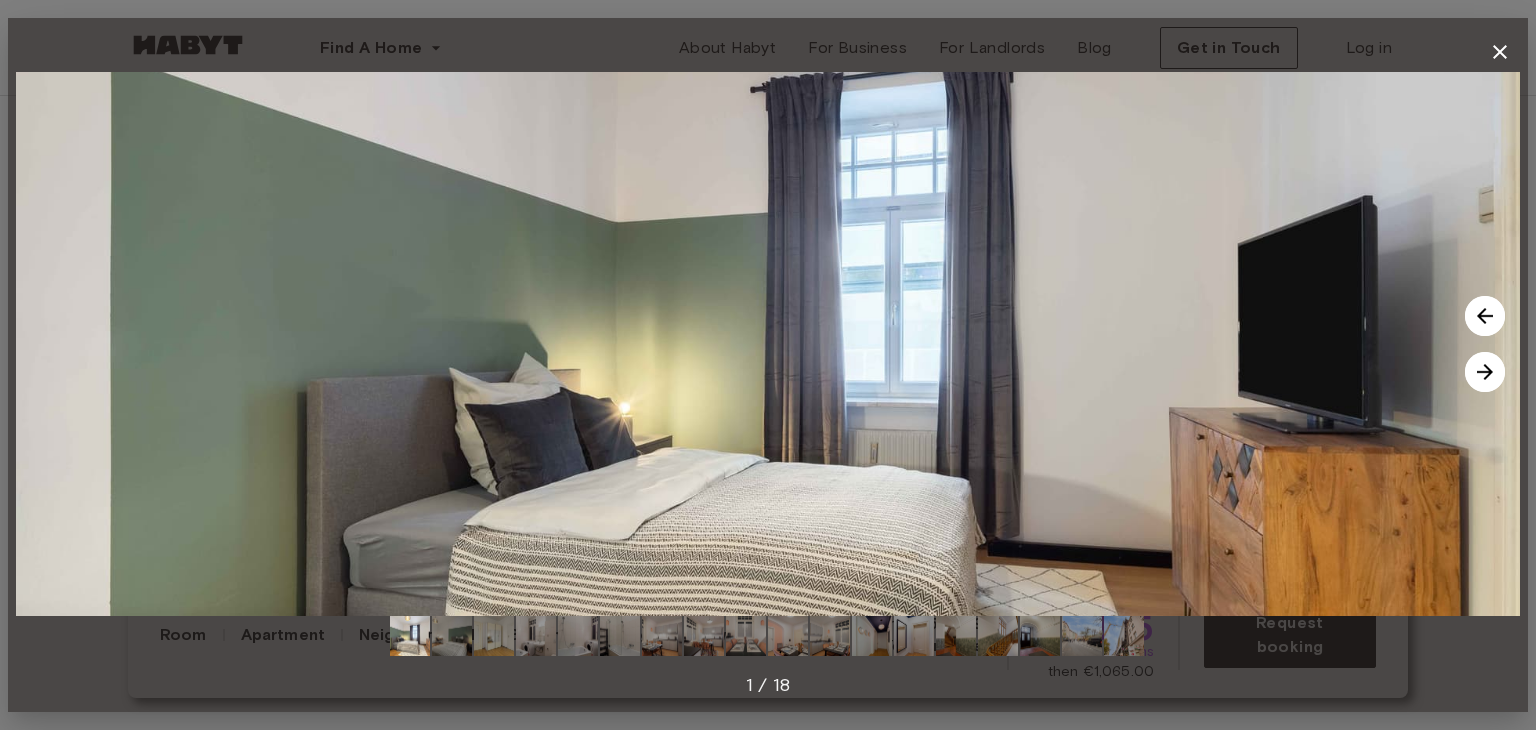 click at bounding box center (1485, 372) 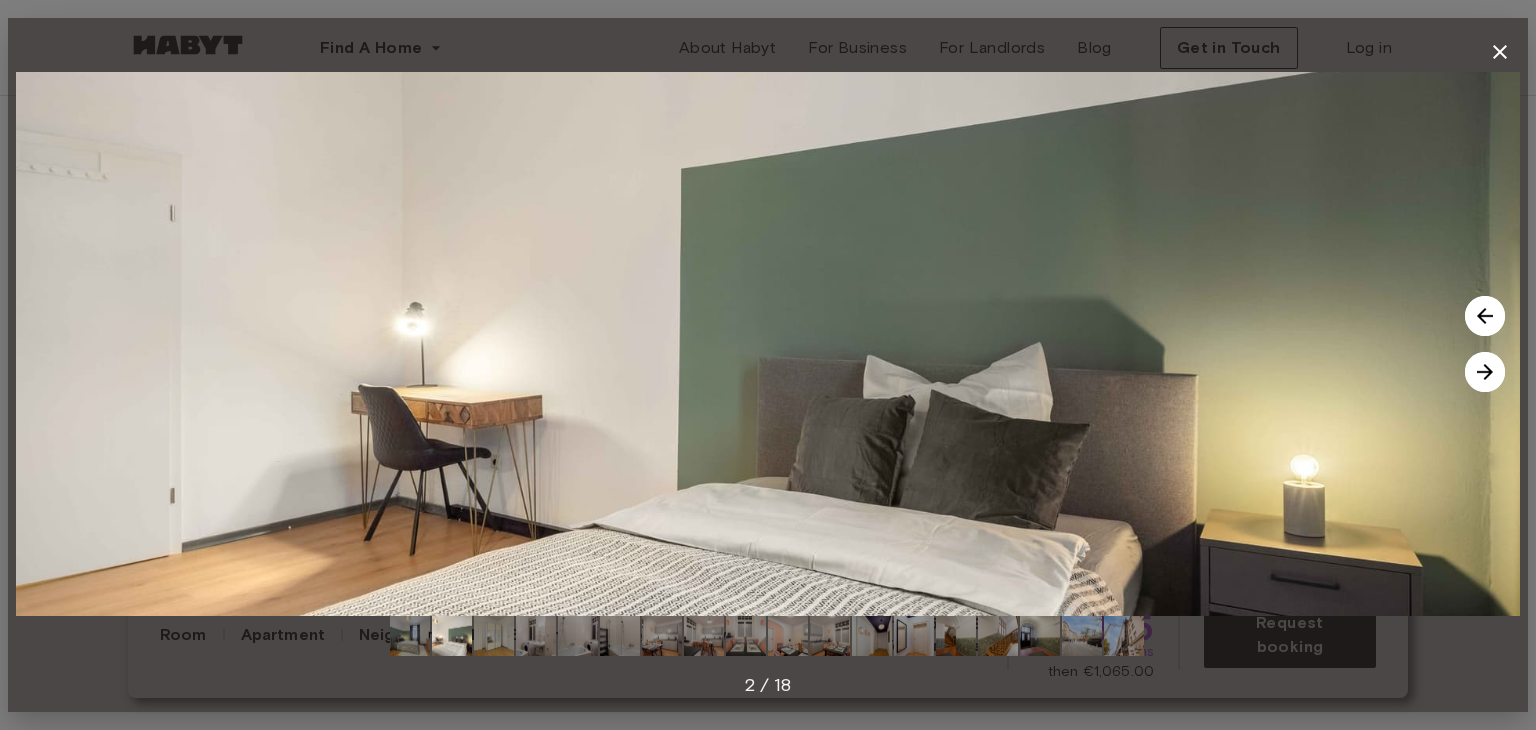 click at bounding box center [1485, 372] 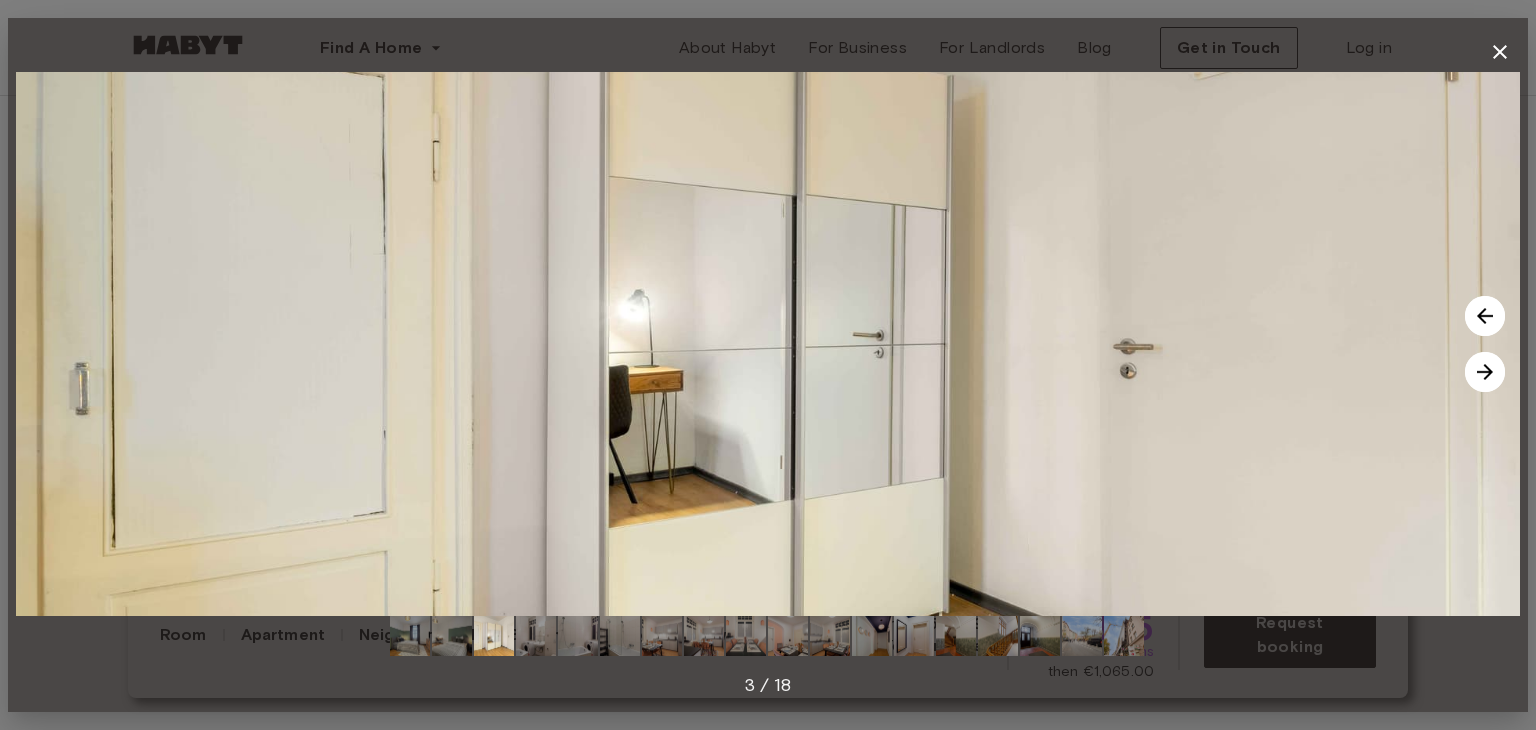 click at bounding box center [1485, 372] 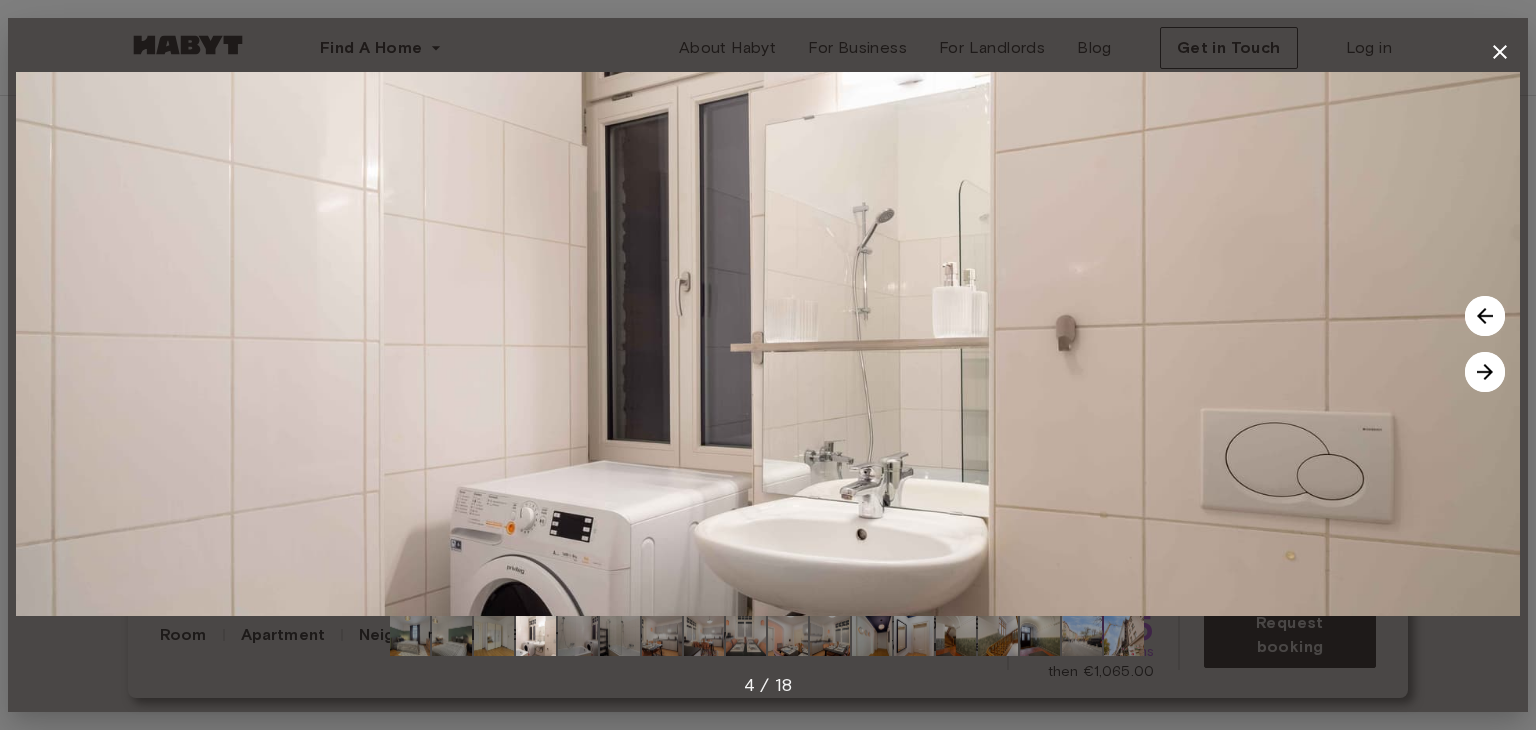 click at bounding box center [1485, 372] 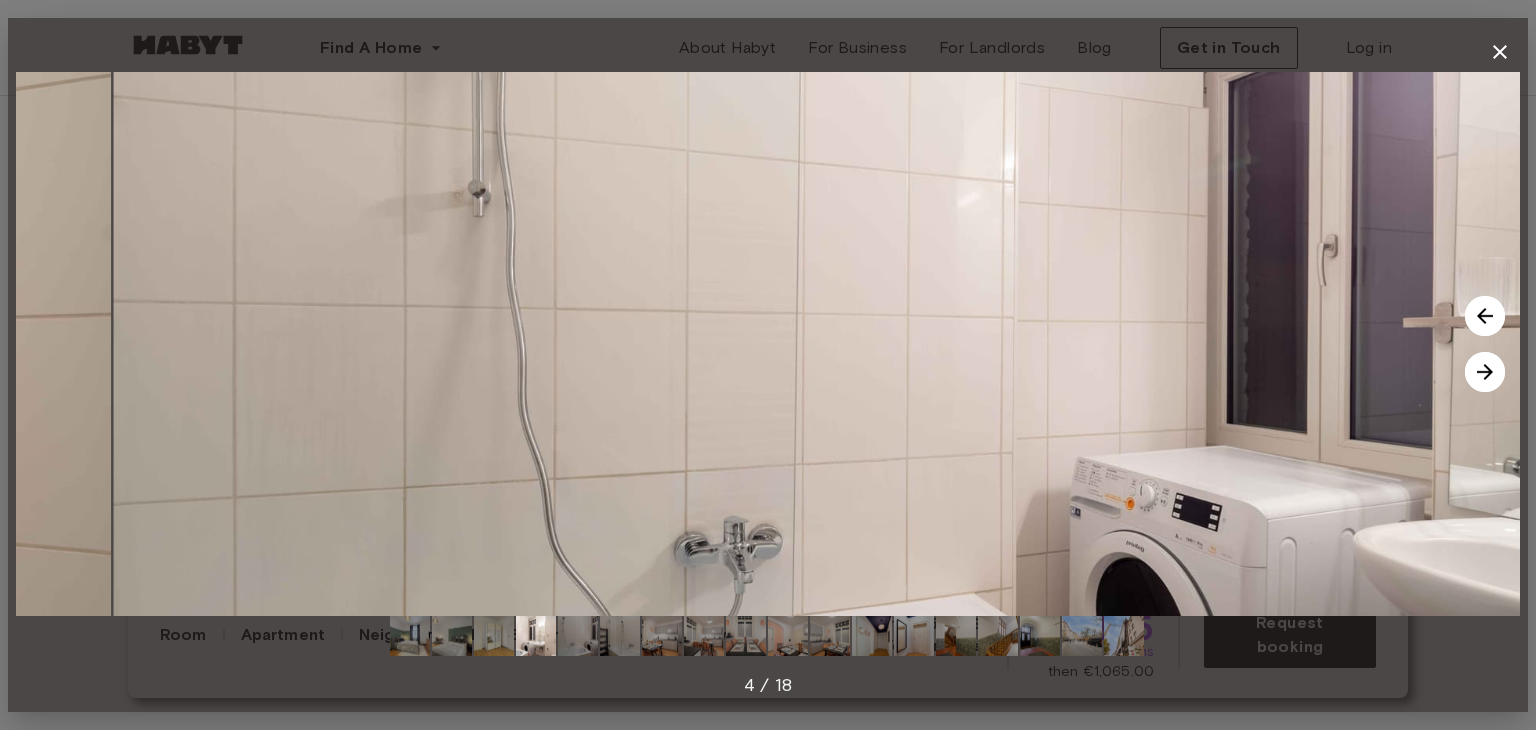 click at bounding box center (1485, 372) 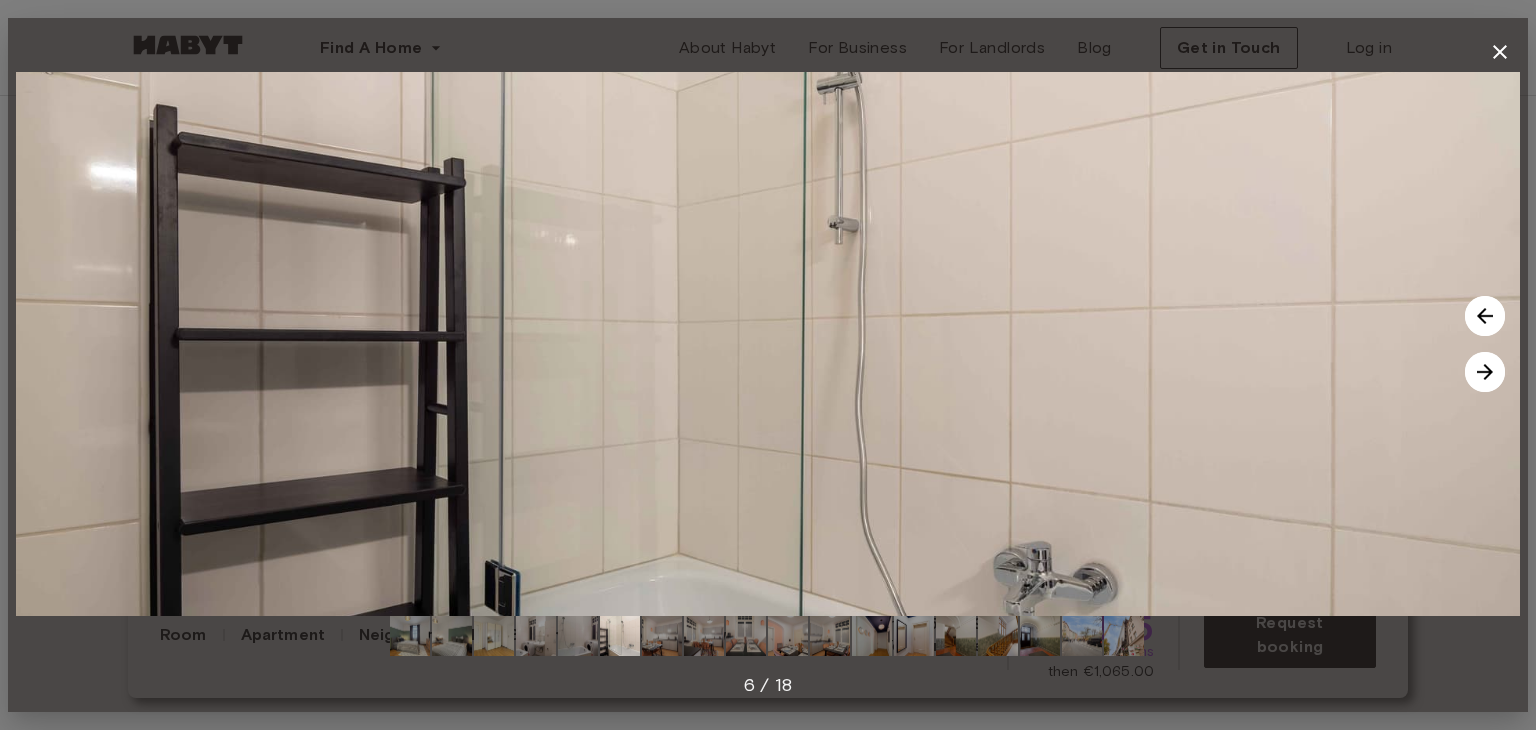 click at bounding box center [1485, 372] 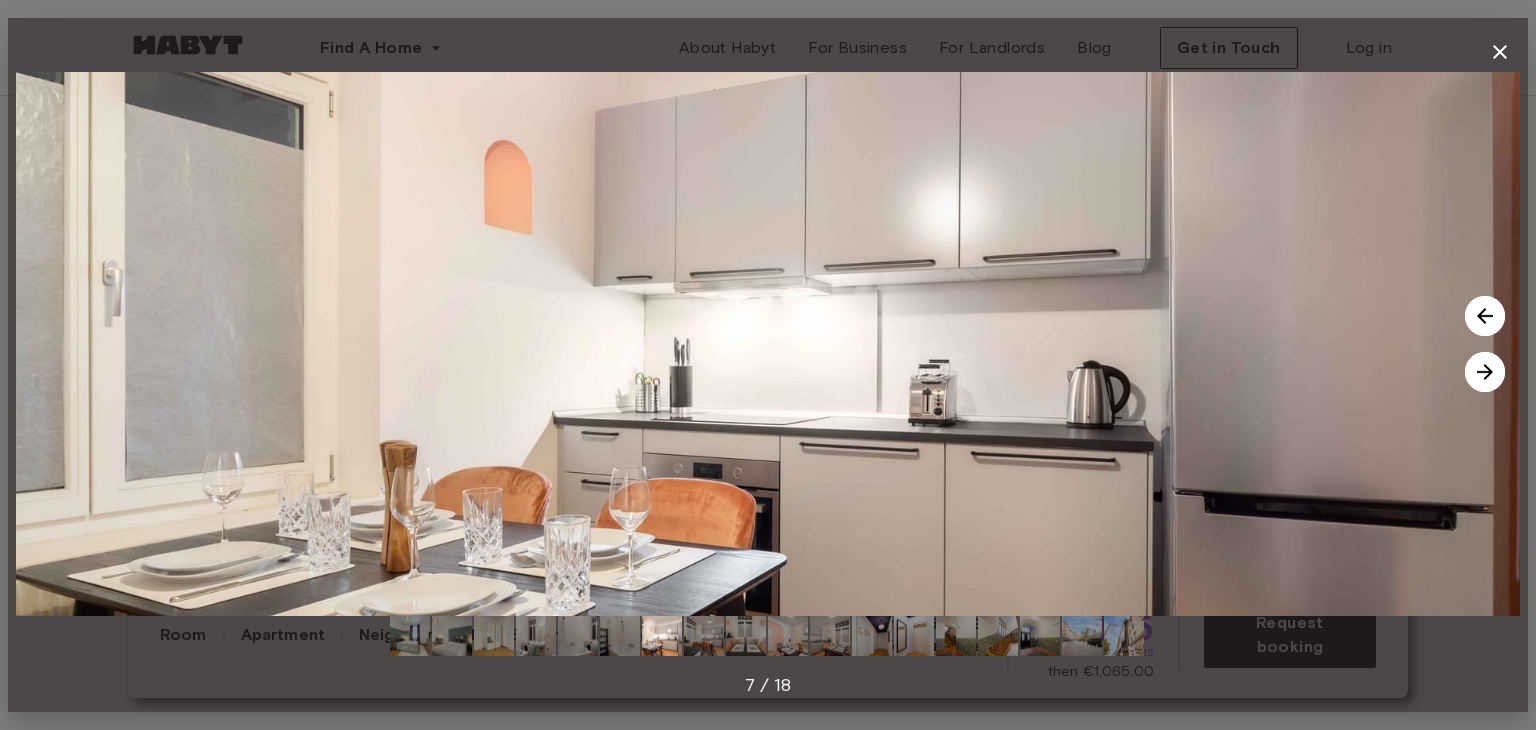 click at bounding box center (1485, 372) 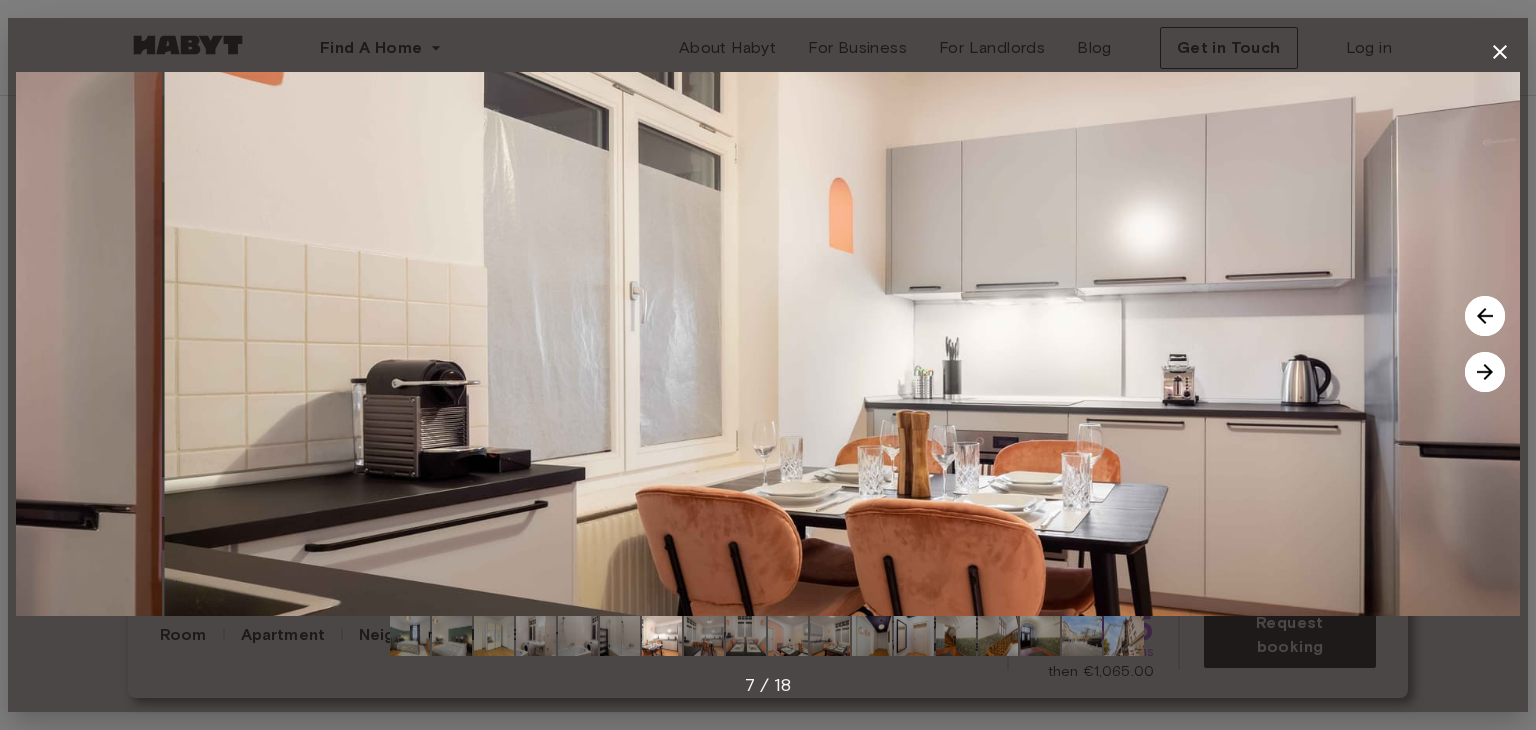 click at bounding box center (1485, 372) 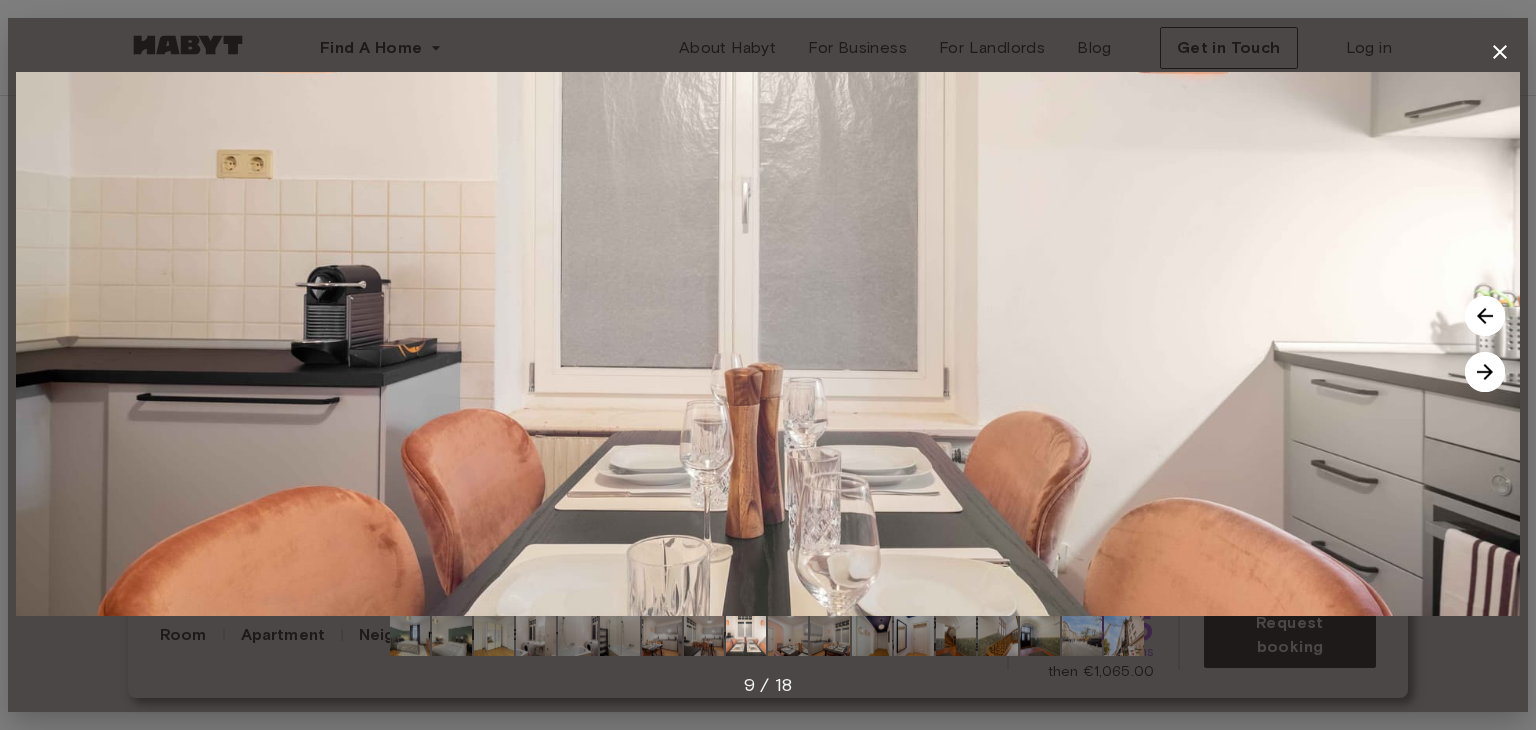 click at bounding box center (1485, 372) 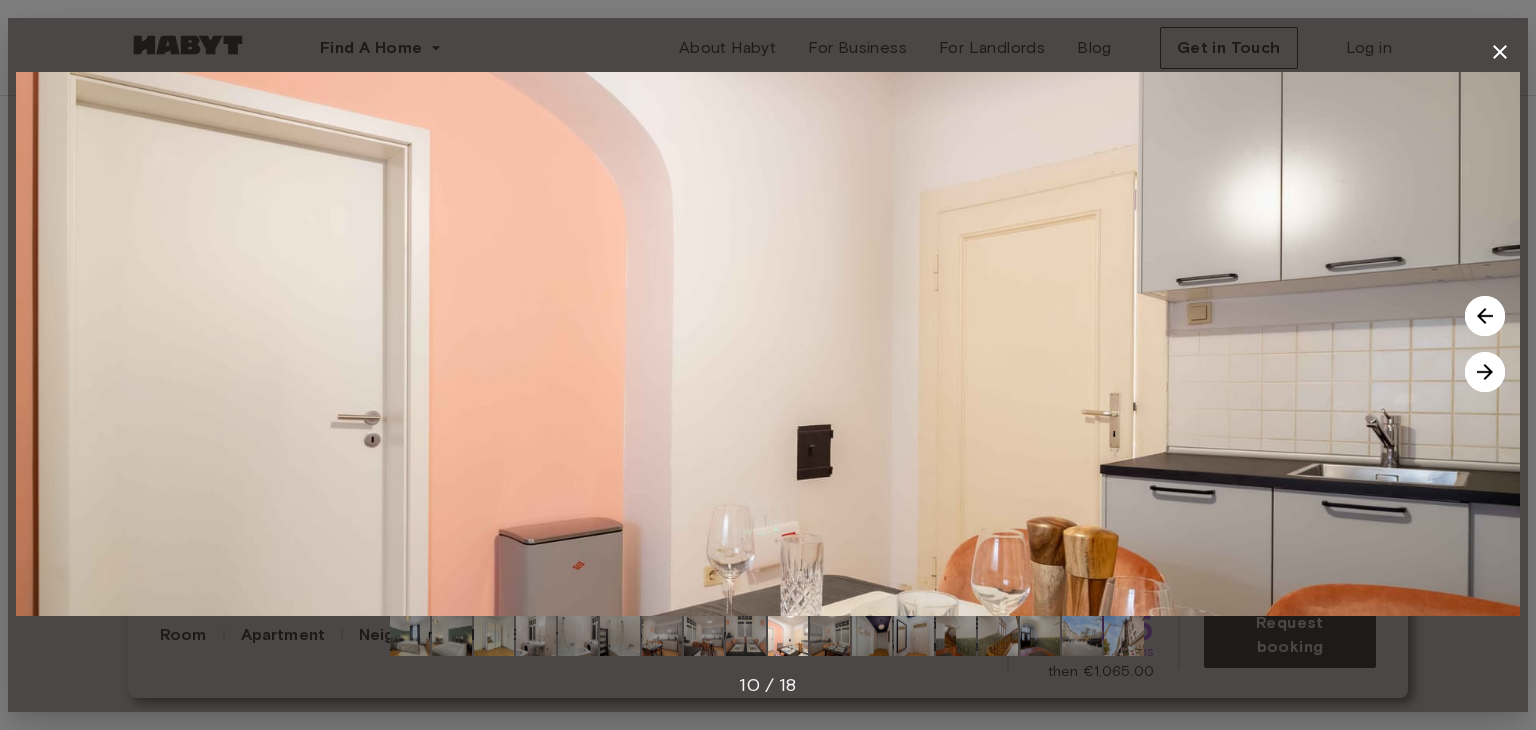 click at bounding box center (1485, 372) 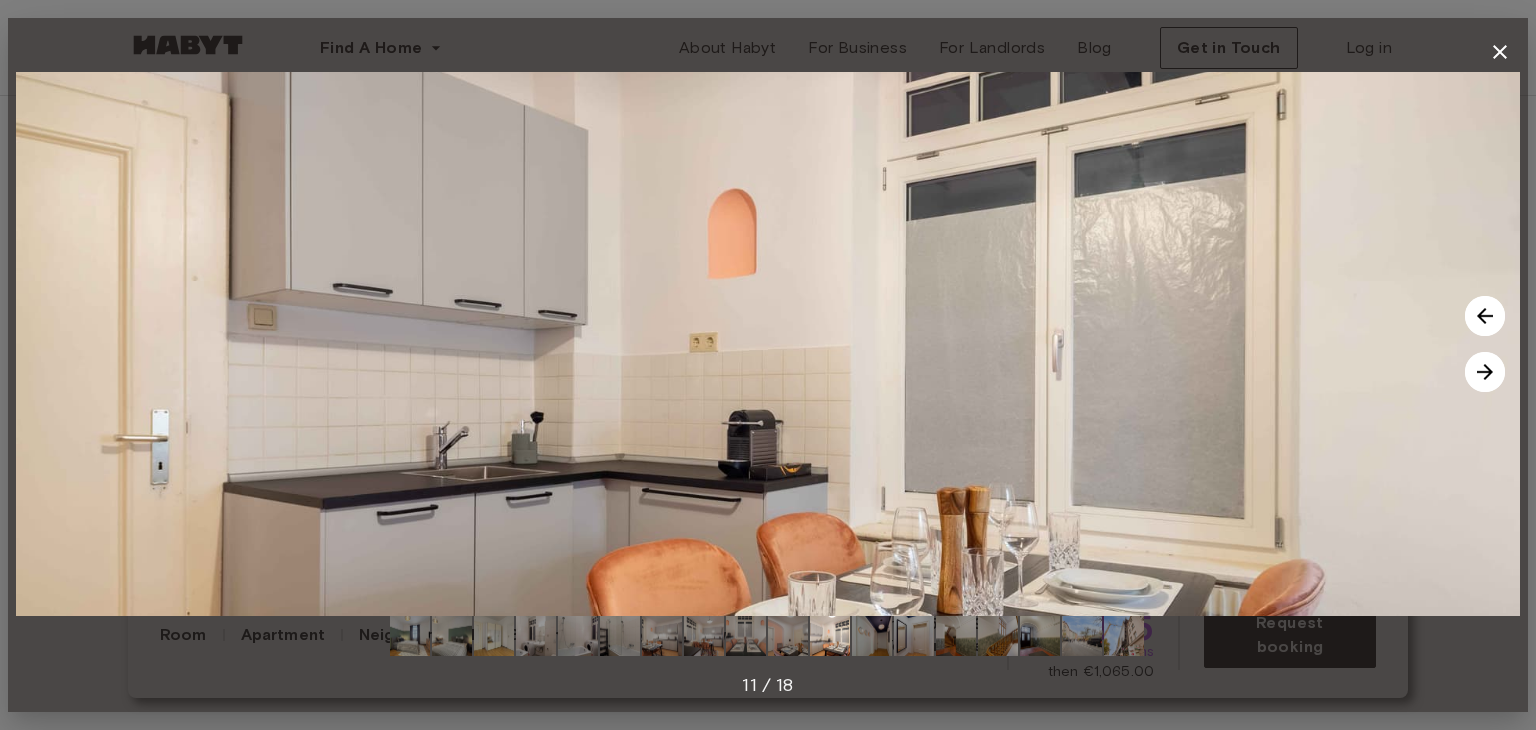 click at bounding box center (1485, 372) 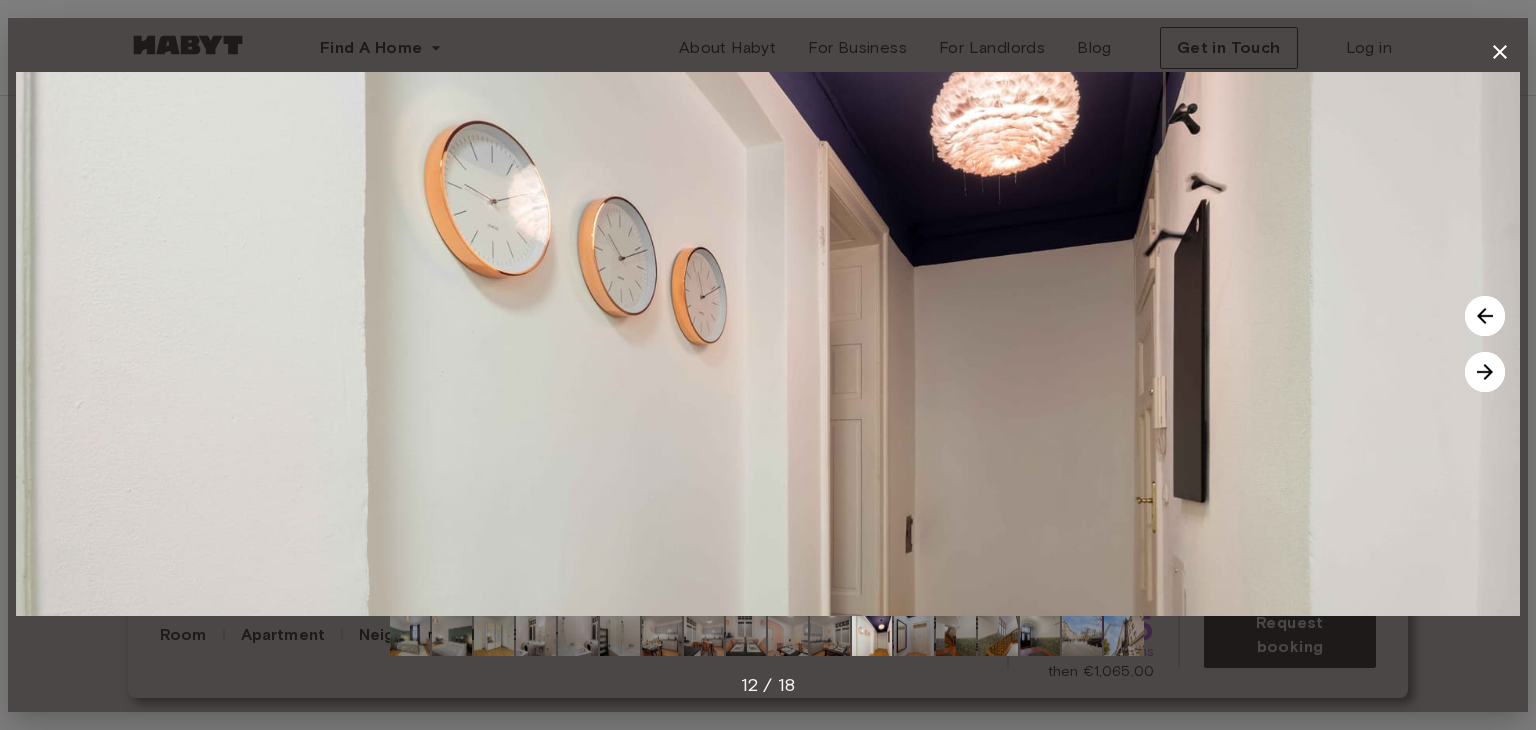 click at bounding box center (1485, 372) 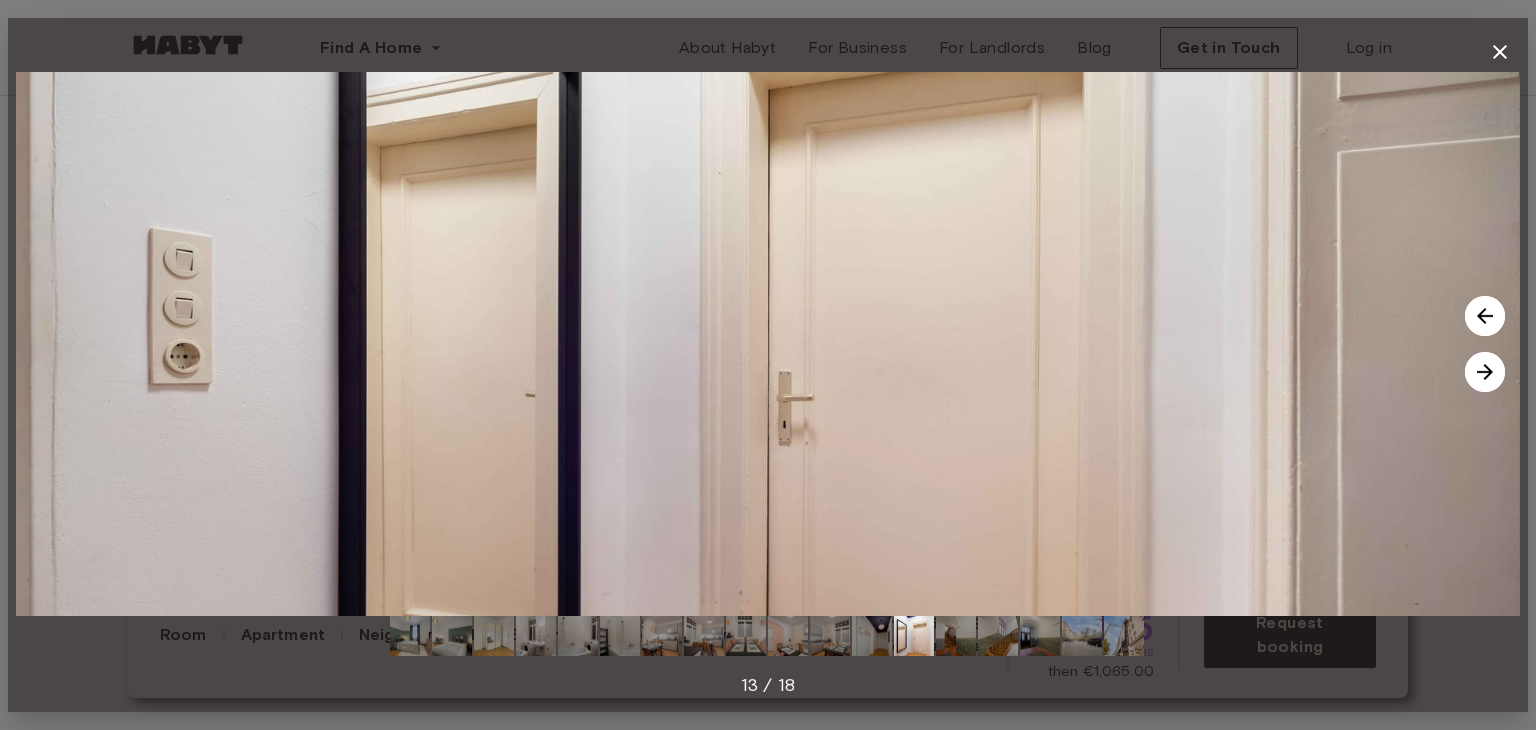 click at bounding box center [1485, 372] 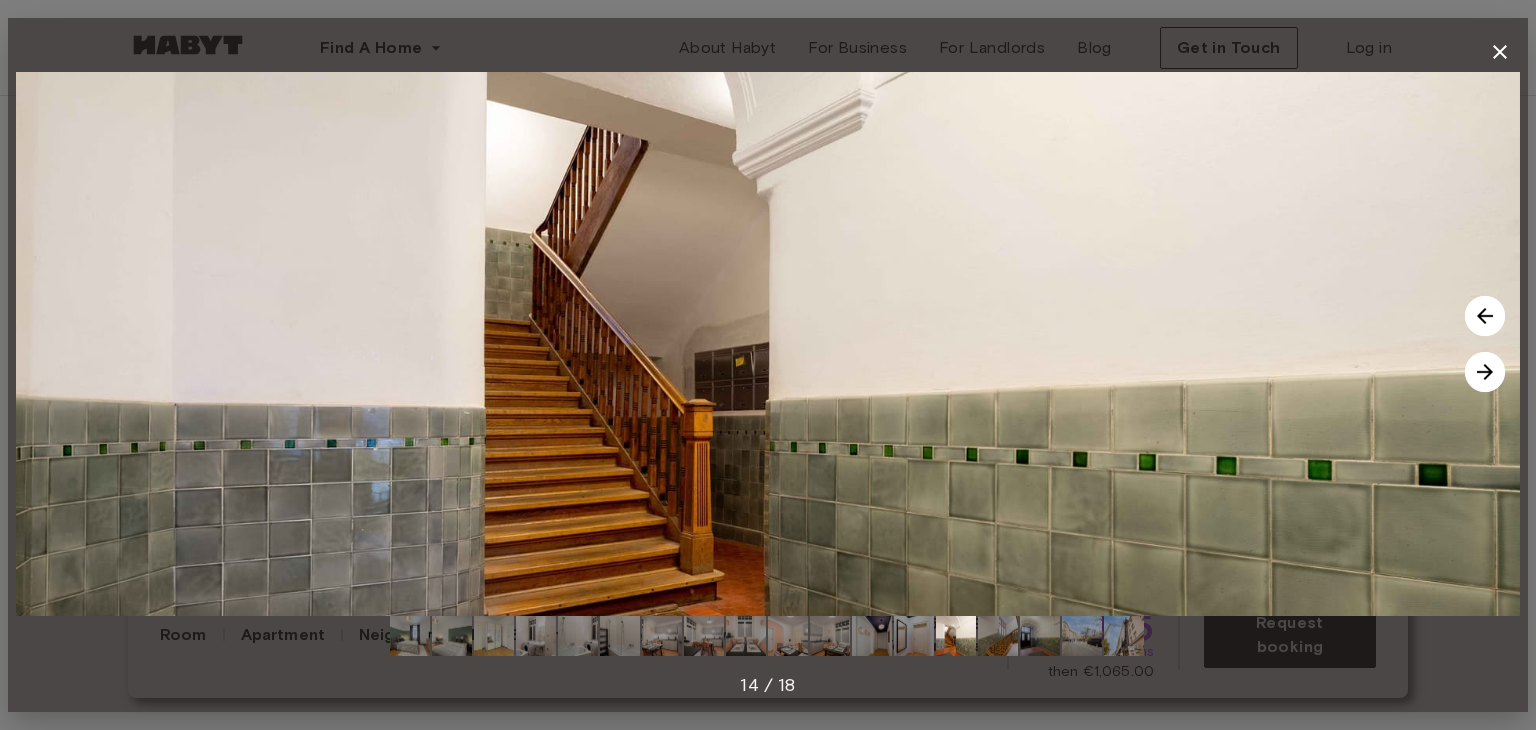 click 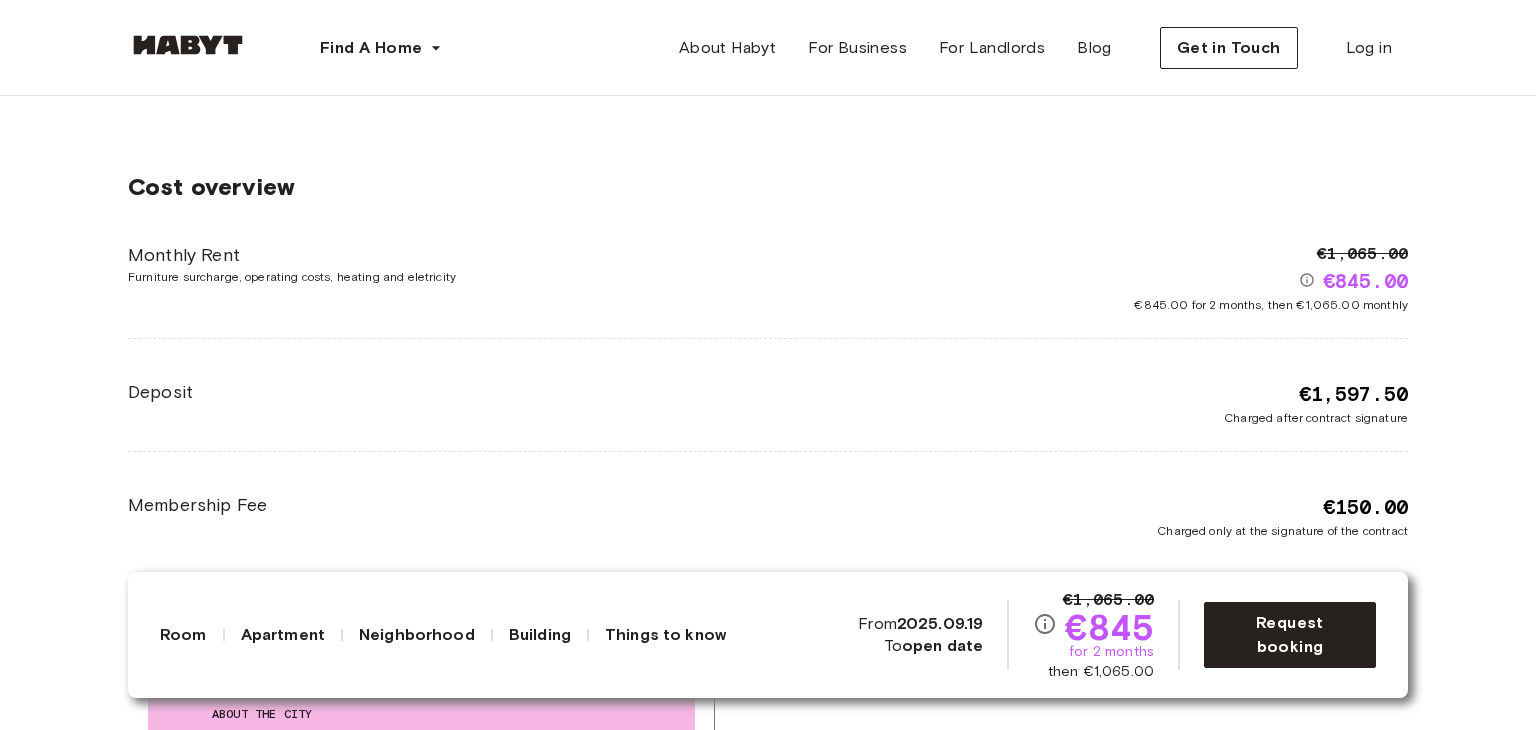 scroll, scrollTop: 2900, scrollLeft: 0, axis: vertical 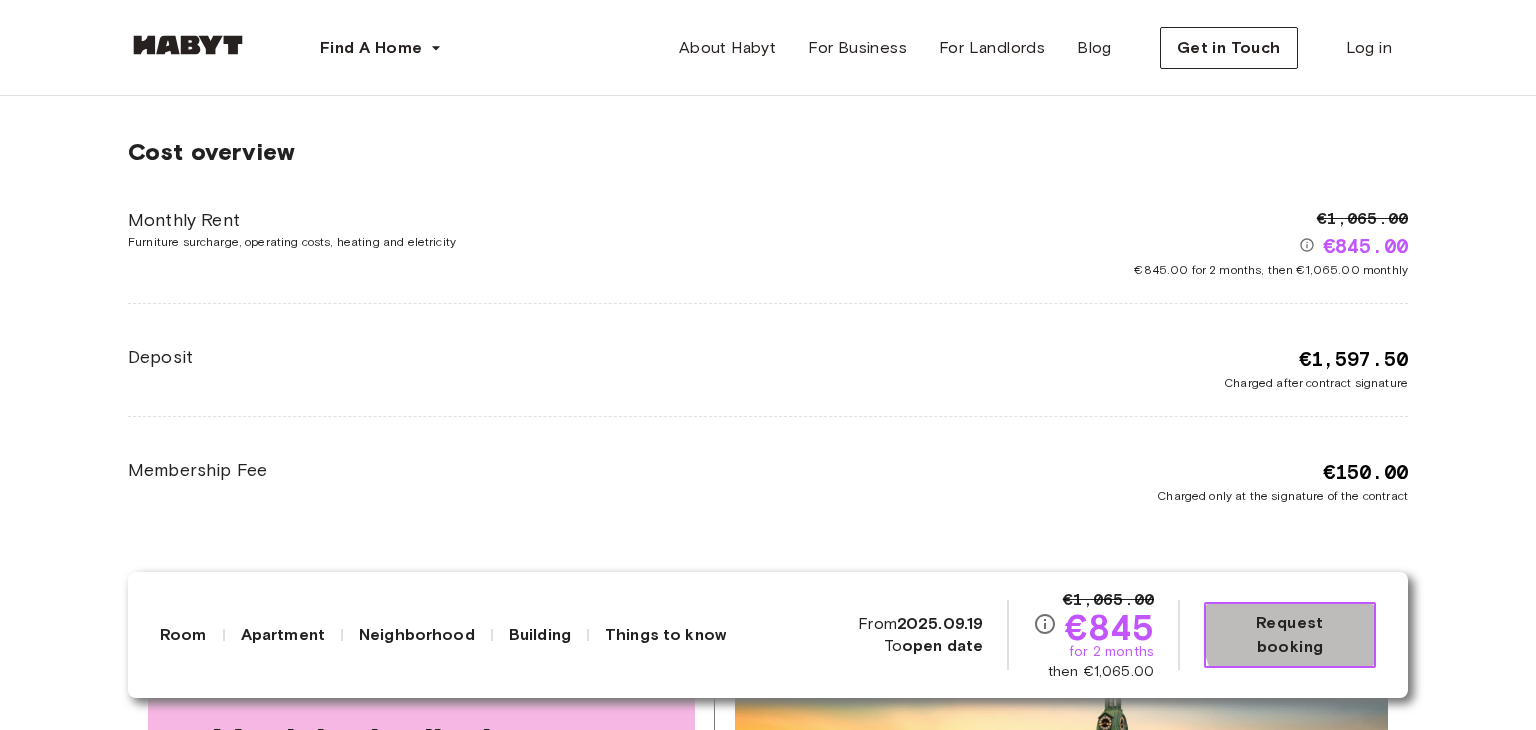 click on "Request booking" at bounding box center (1290, 635) 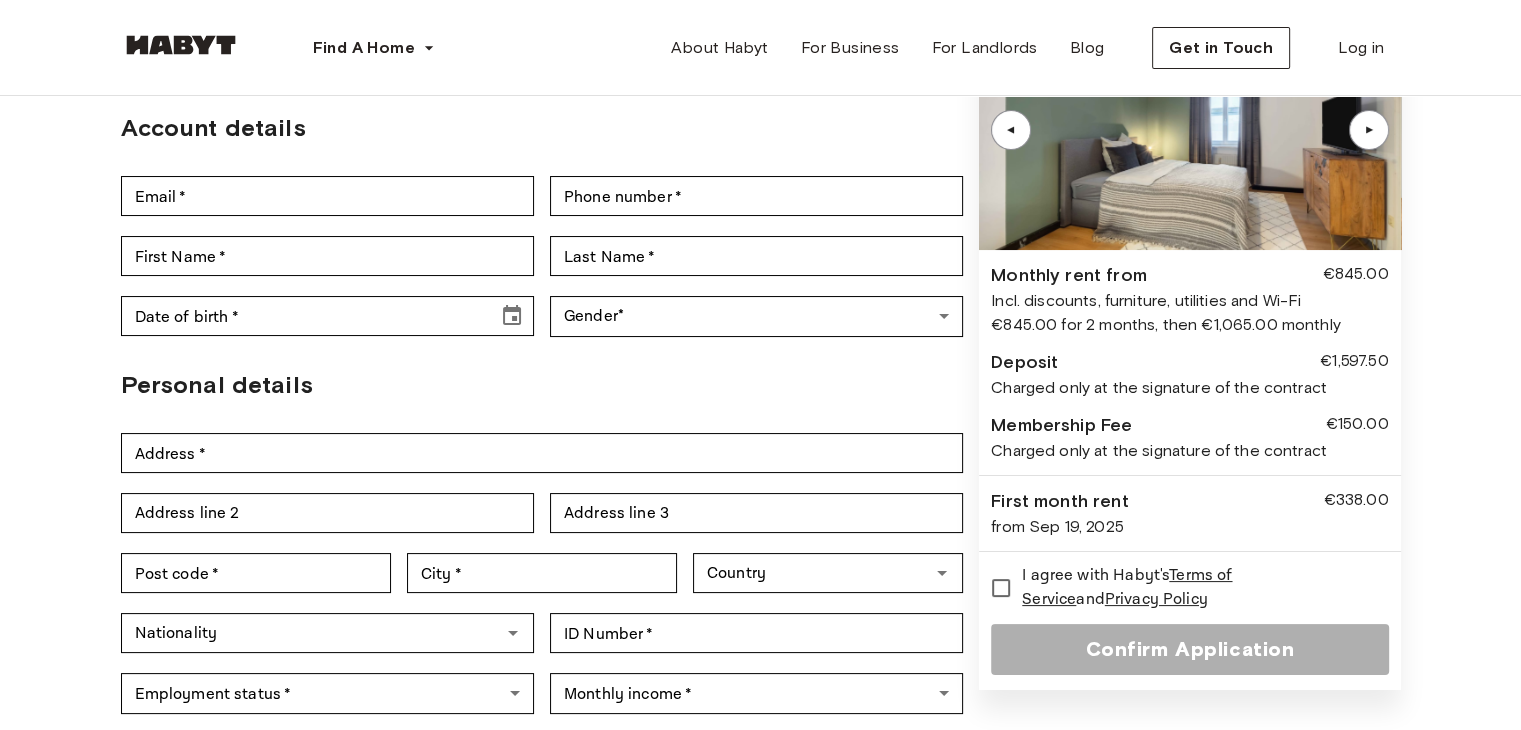 scroll, scrollTop: 100, scrollLeft: 0, axis: vertical 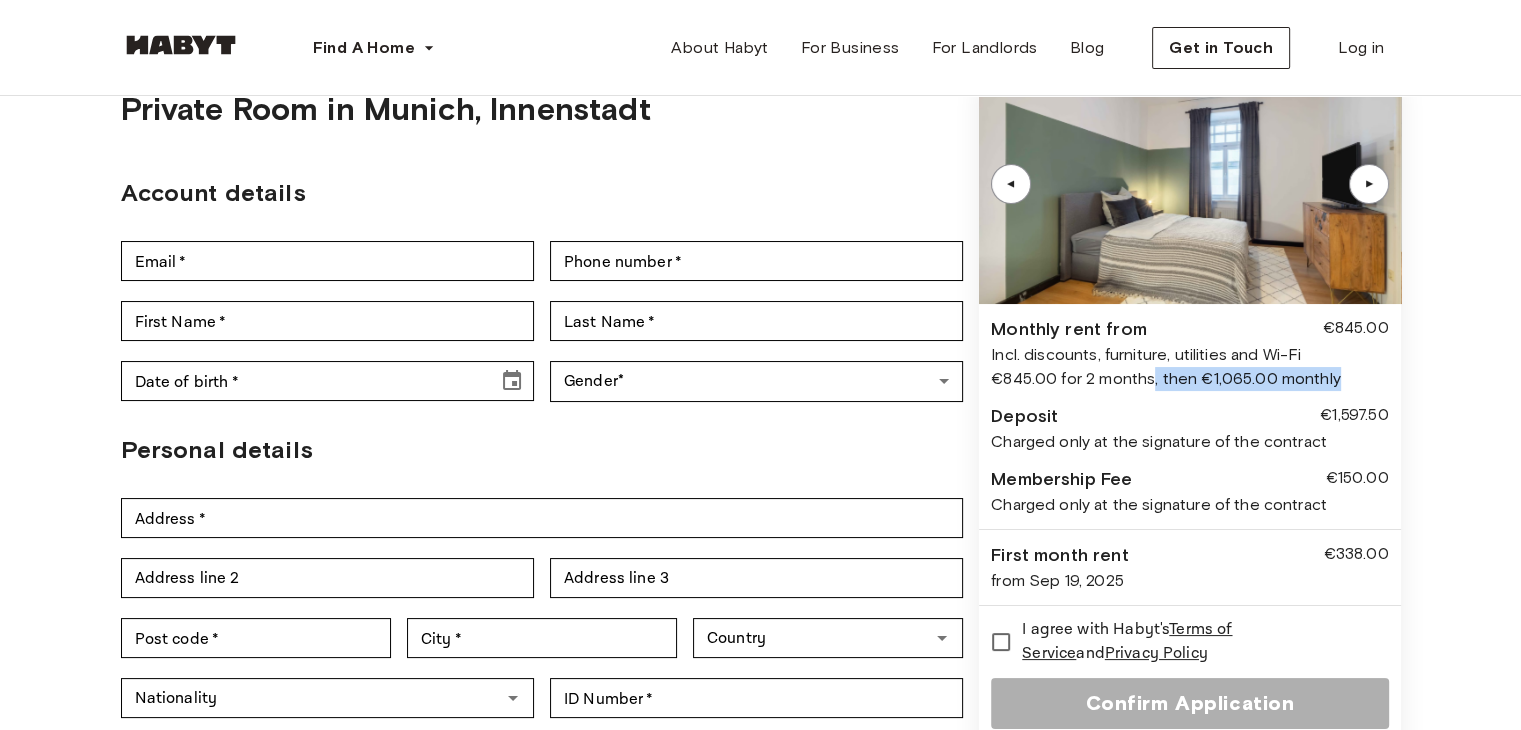 drag, startPoint x: 1348, startPoint y: 379, endPoint x: 1152, endPoint y: 381, distance: 196.01021 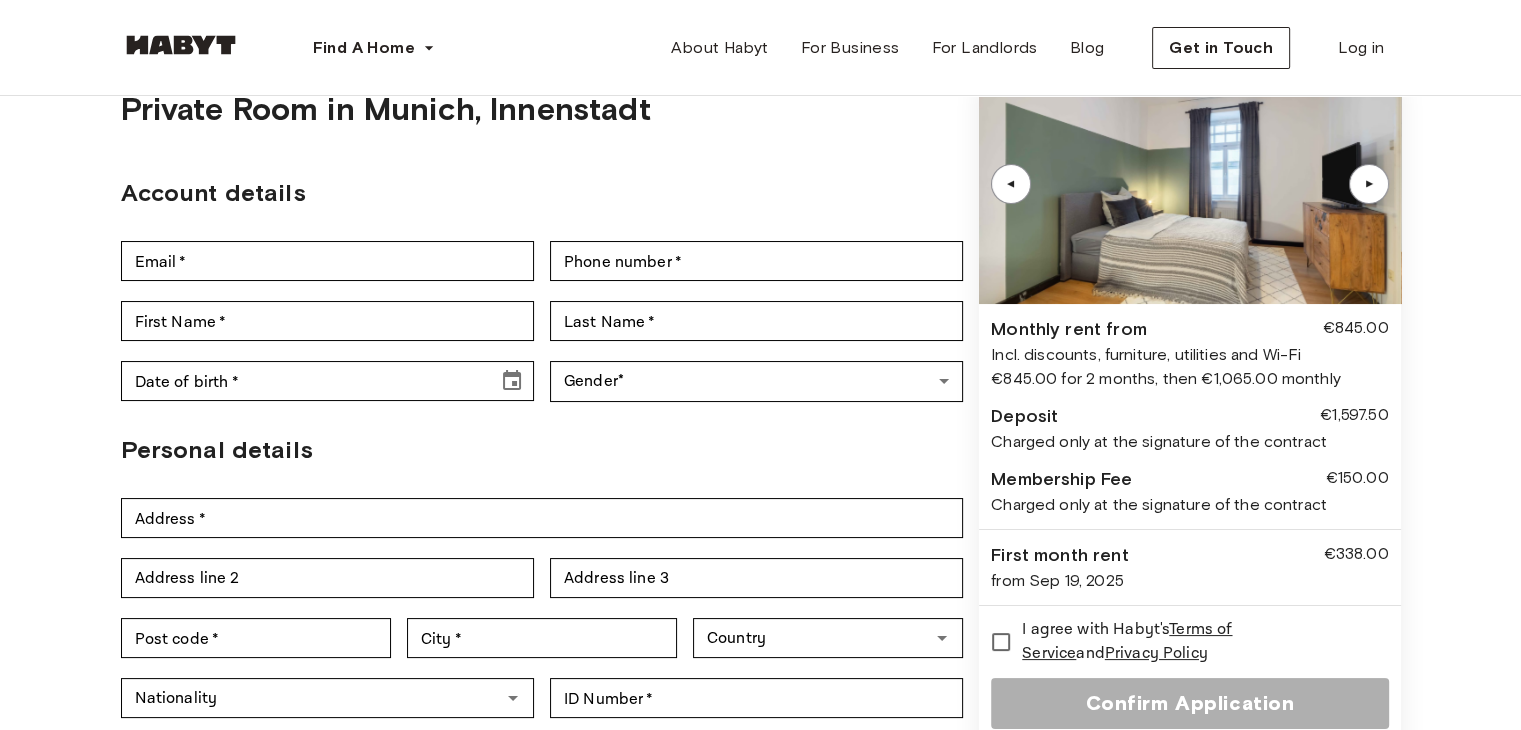 click on "€845.00 for 2 months, then €1,065.00 monthly" at bounding box center [1189, 379] 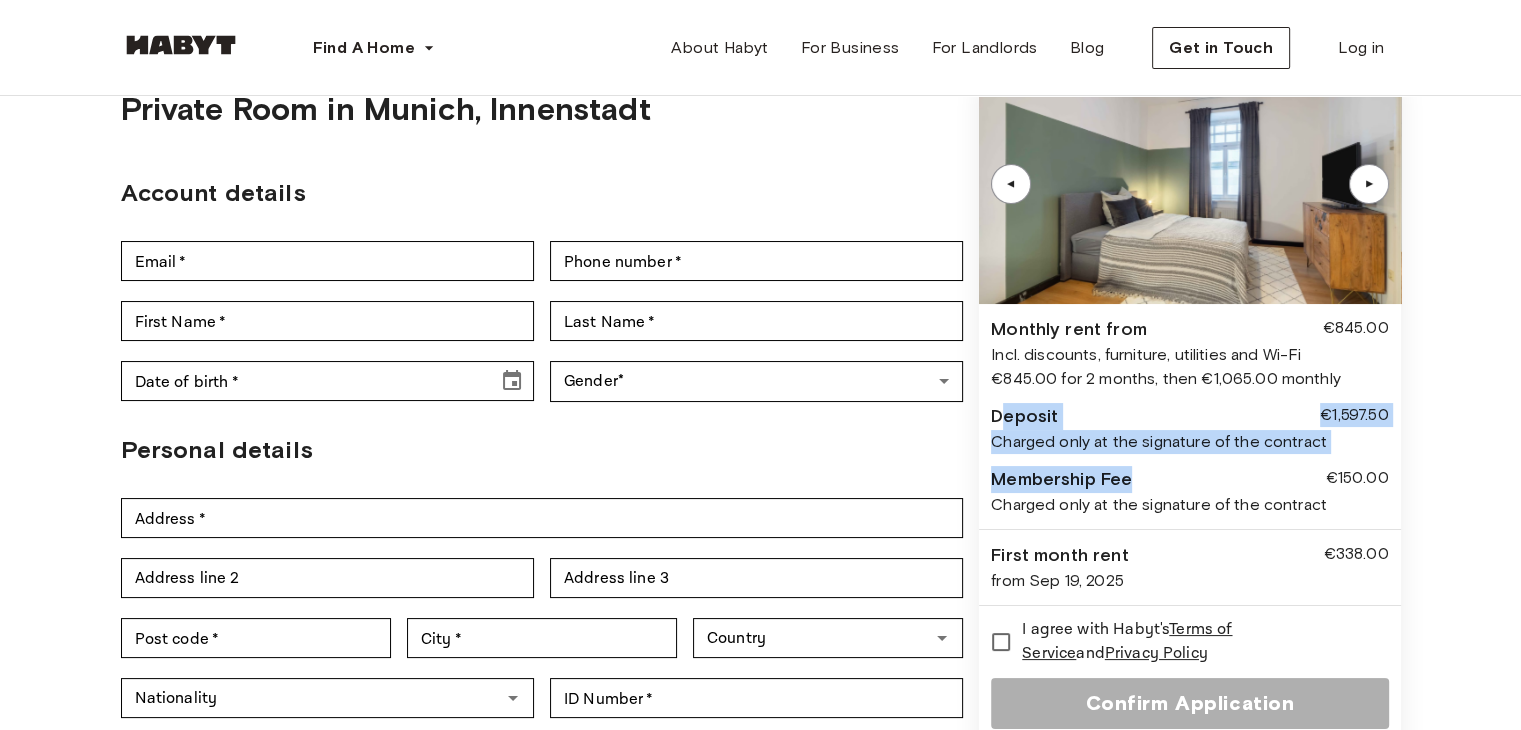 drag, startPoint x: 1142, startPoint y: 488, endPoint x: 998, endPoint y: 393, distance: 172.51376 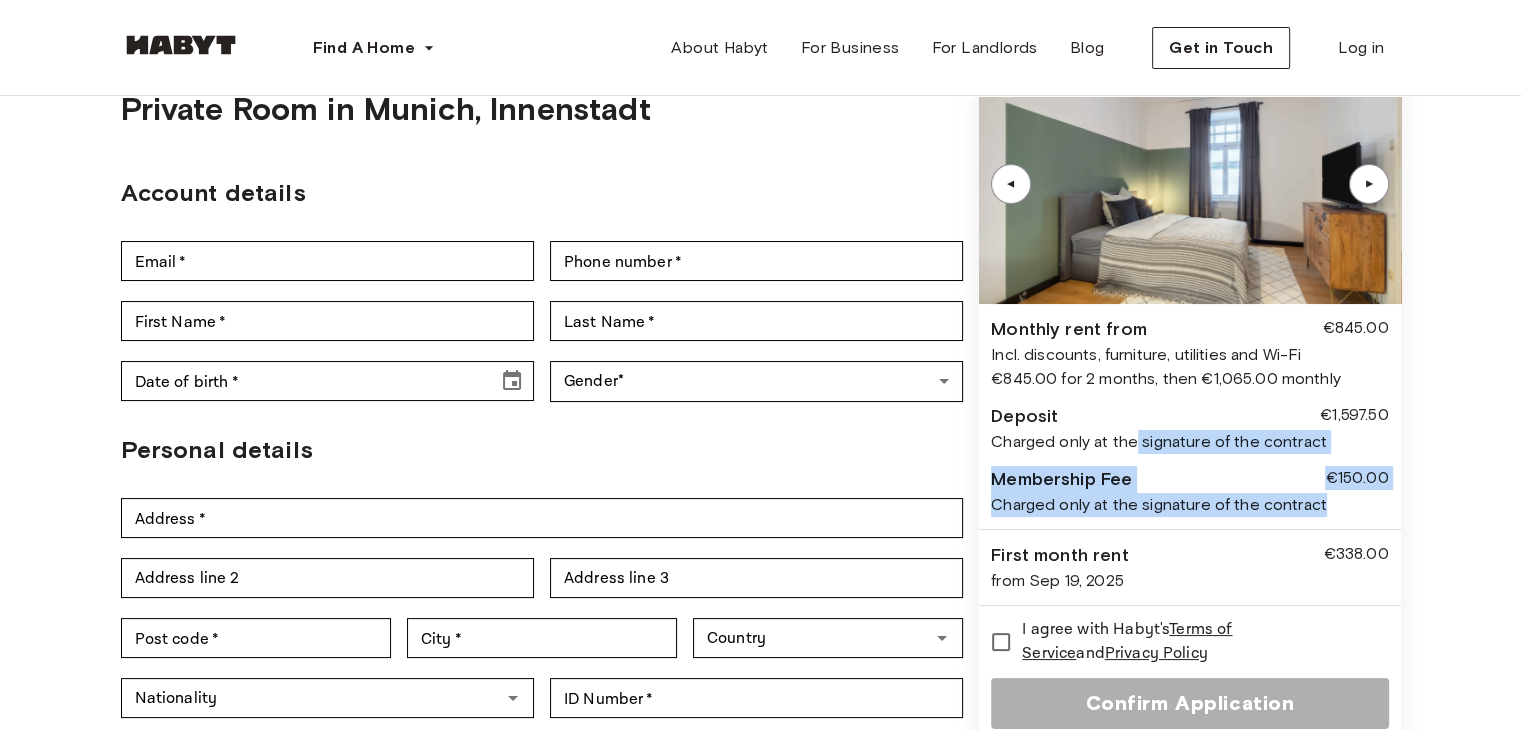 drag, startPoint x: 1336, startPoint y: 495, endPoint x: 1137, endPoint y: 449, distance: 204.2474 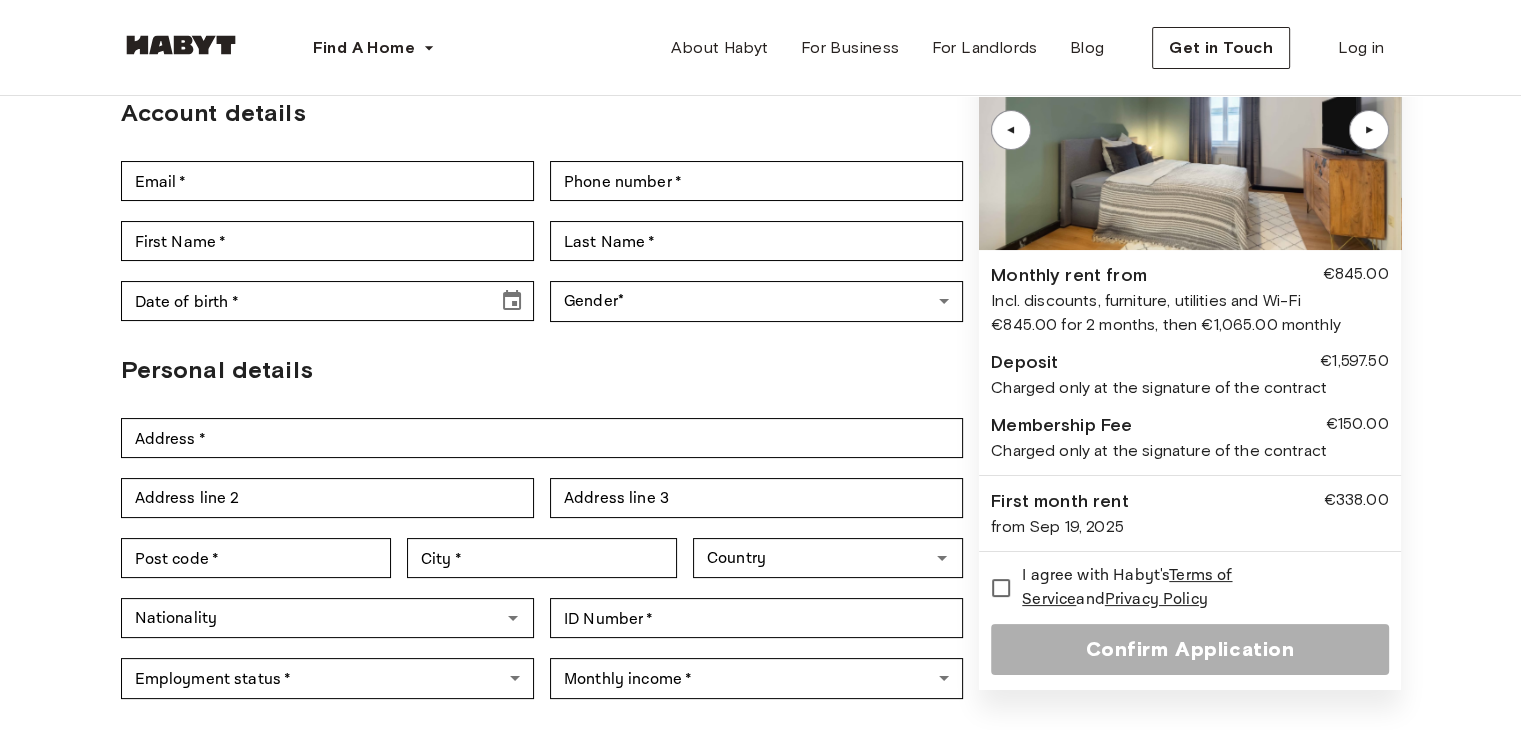 scroll, scrollTop: 0, scrollLeft: 0, axis: both 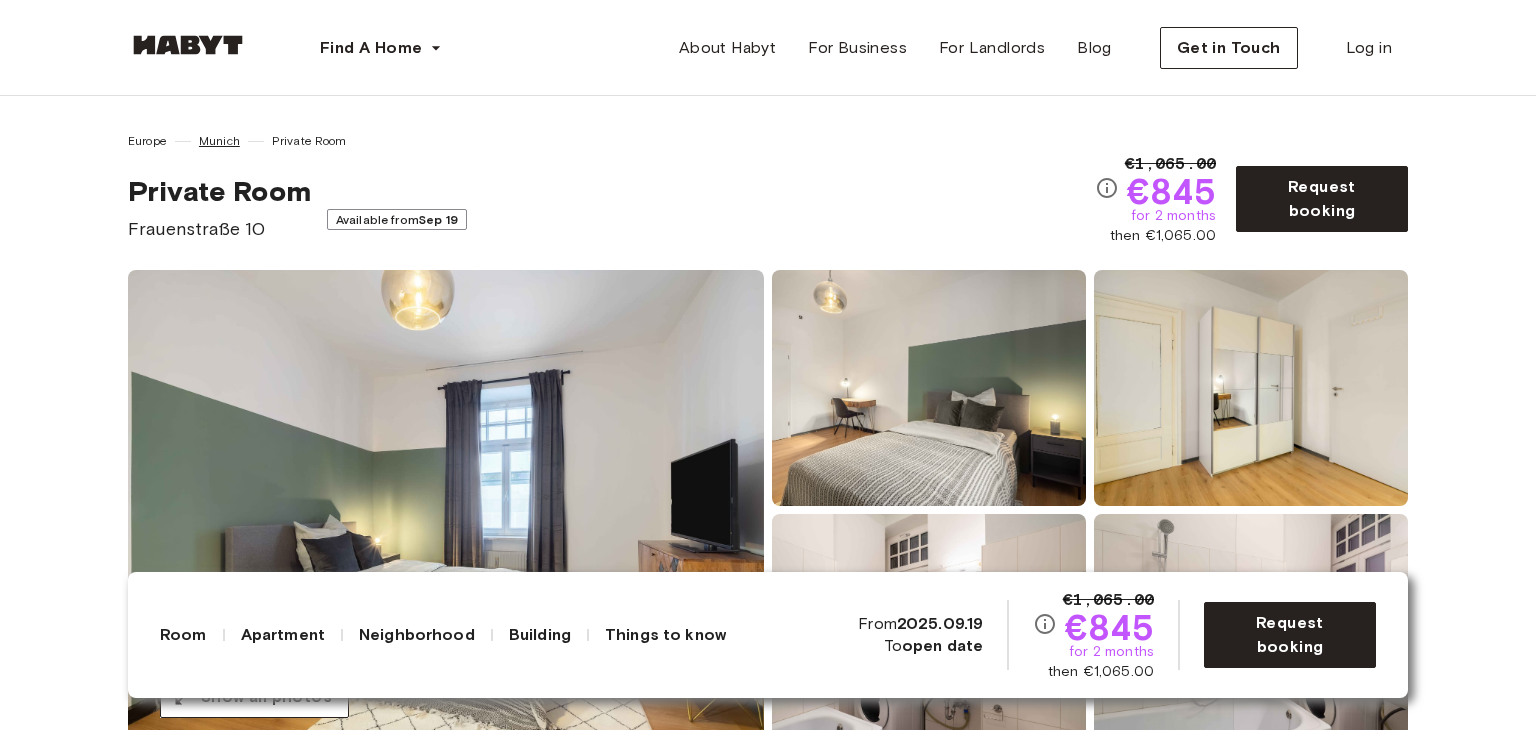 click on "Munich" at bounding box center (219, 141) 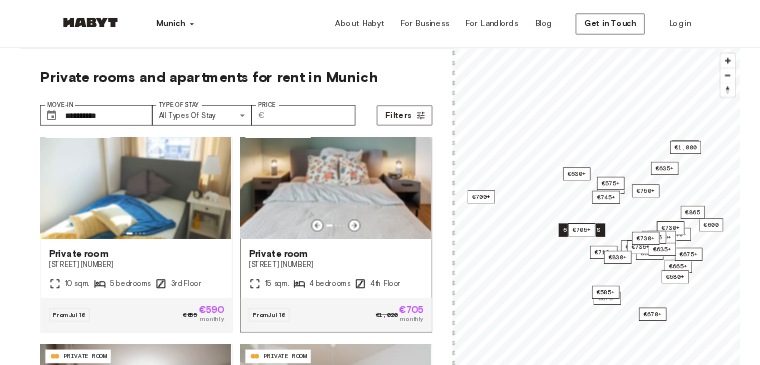 scroll, scrollTop: 100, scrollLeft: 0, axis: vertical 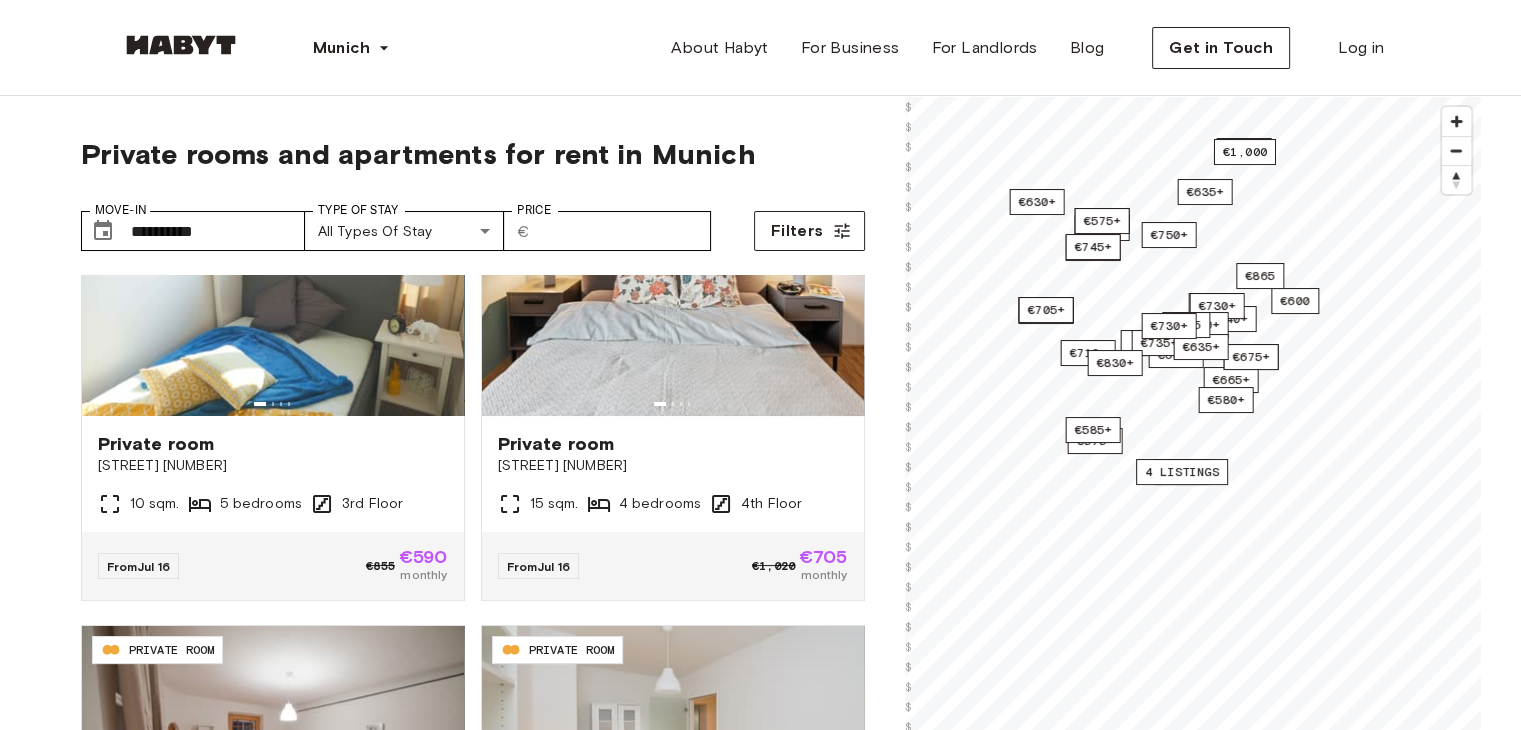 click on "€720+" at bounding box center (1147, 343) 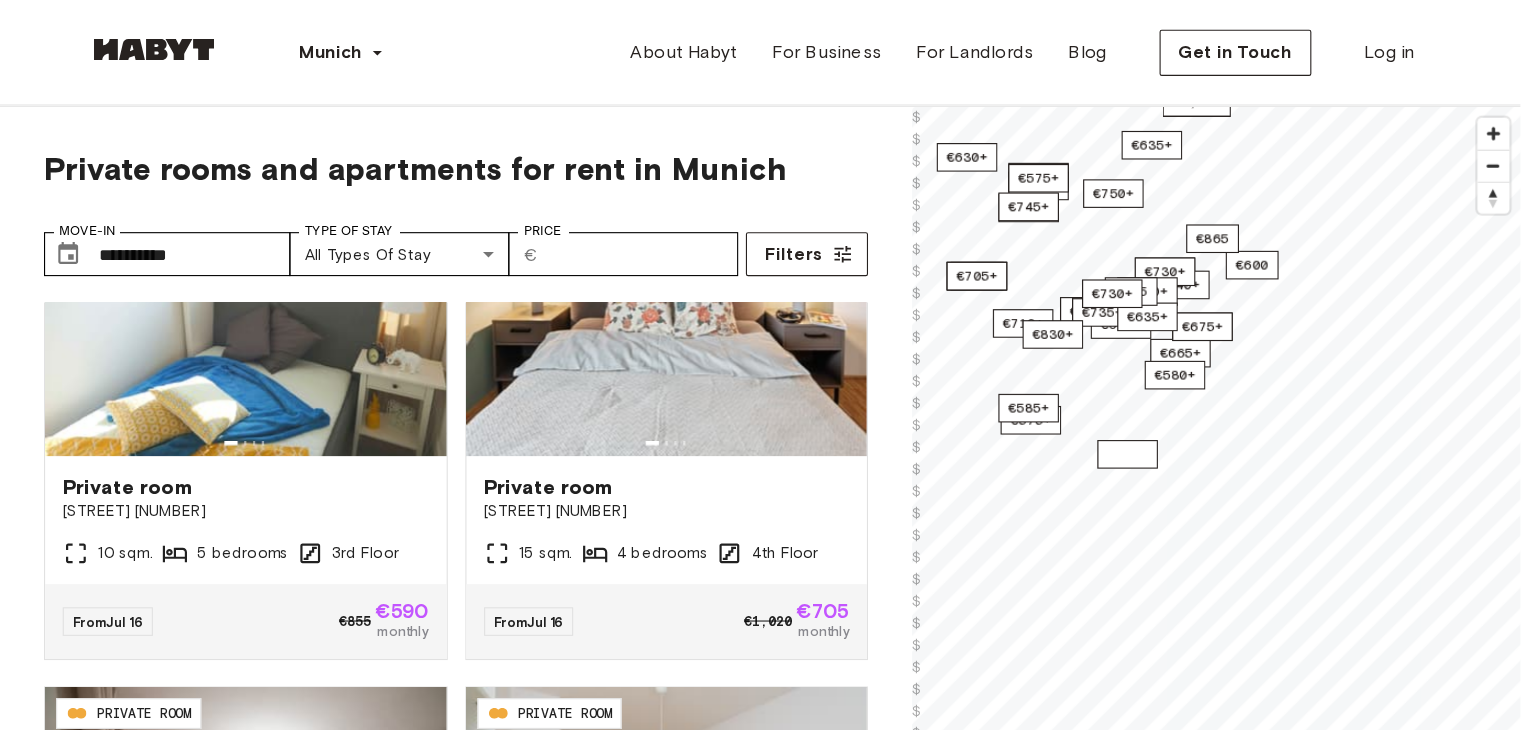 scroll, scrollTop: 100, scrollLeft: 0, axis: vertical 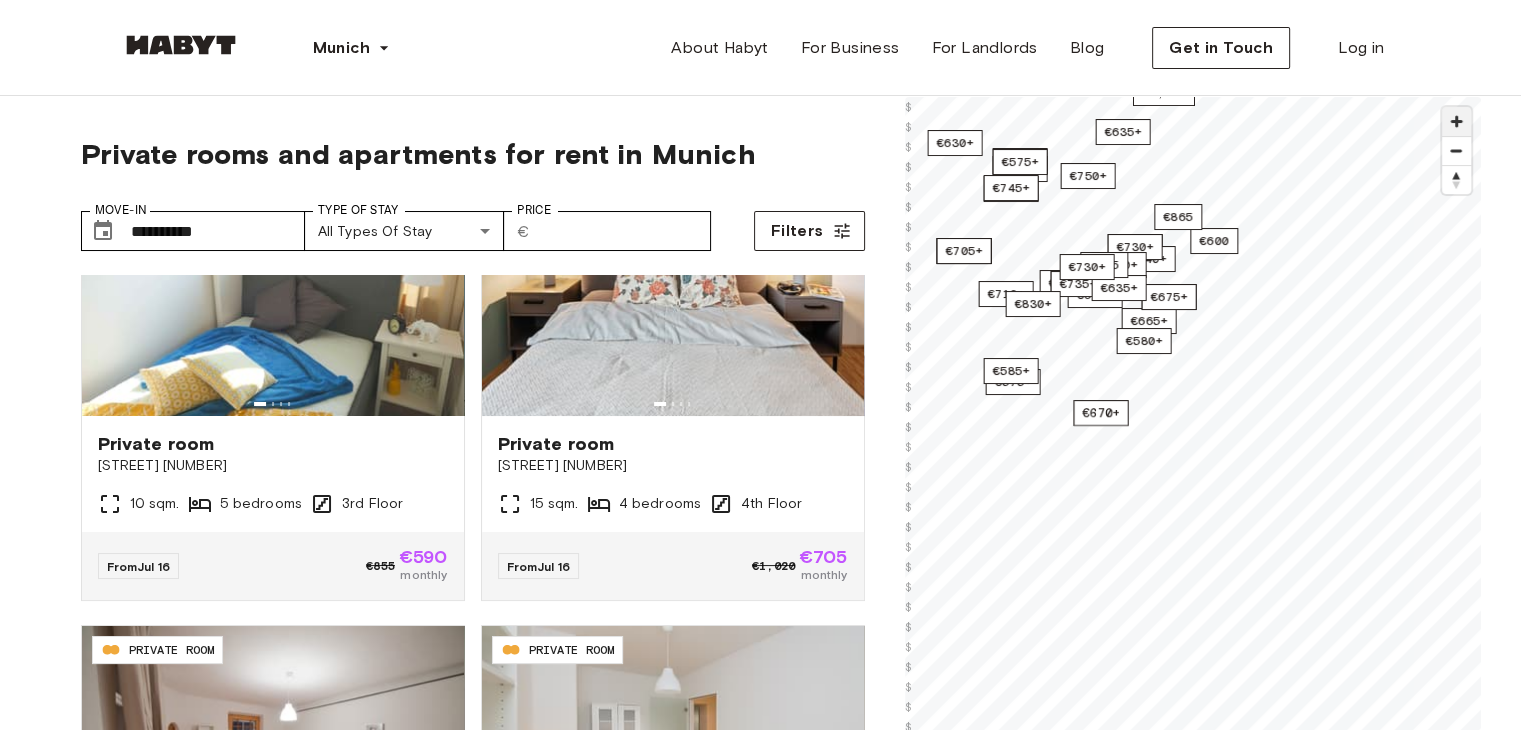 click at bounding box center [1456, 121] 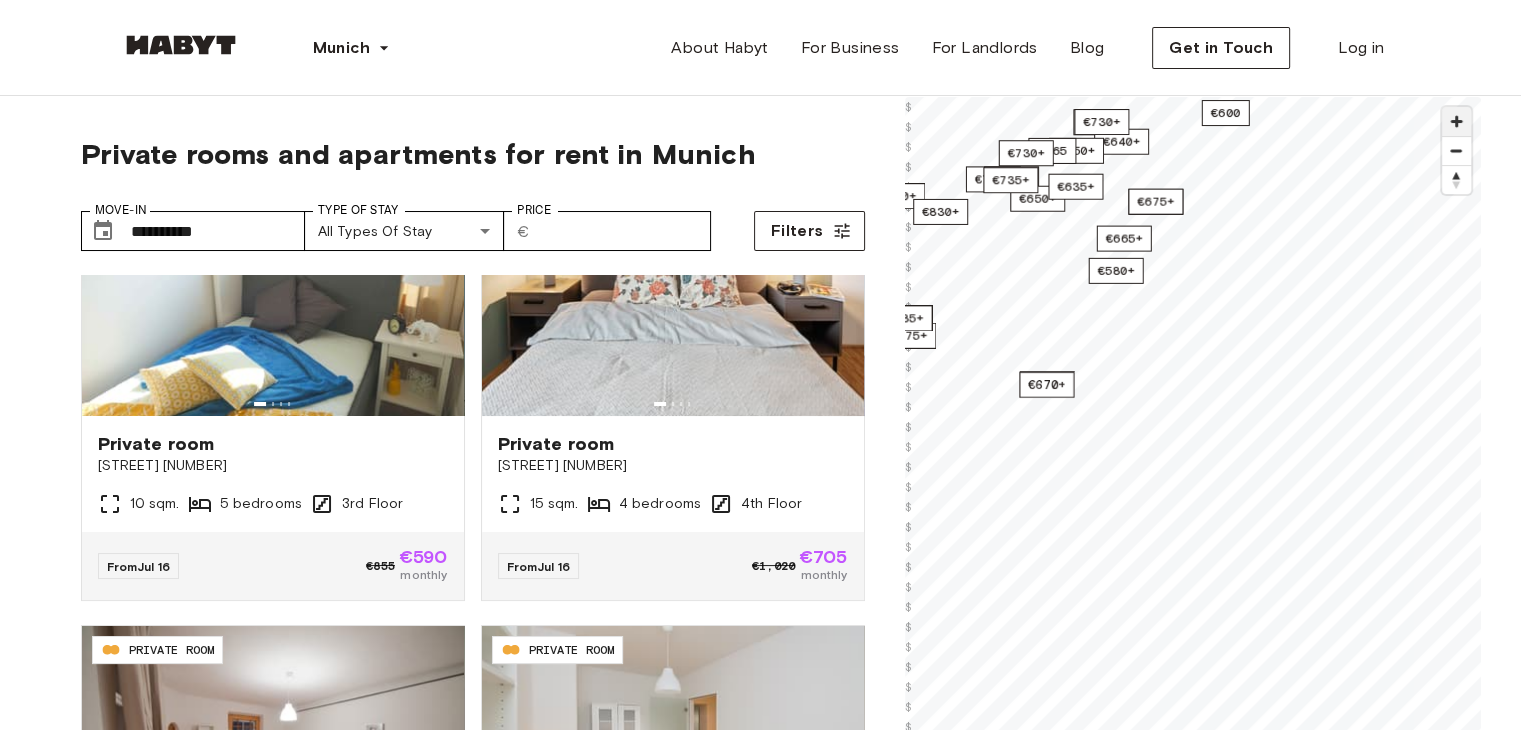 click at bounding box center (1456, 121) 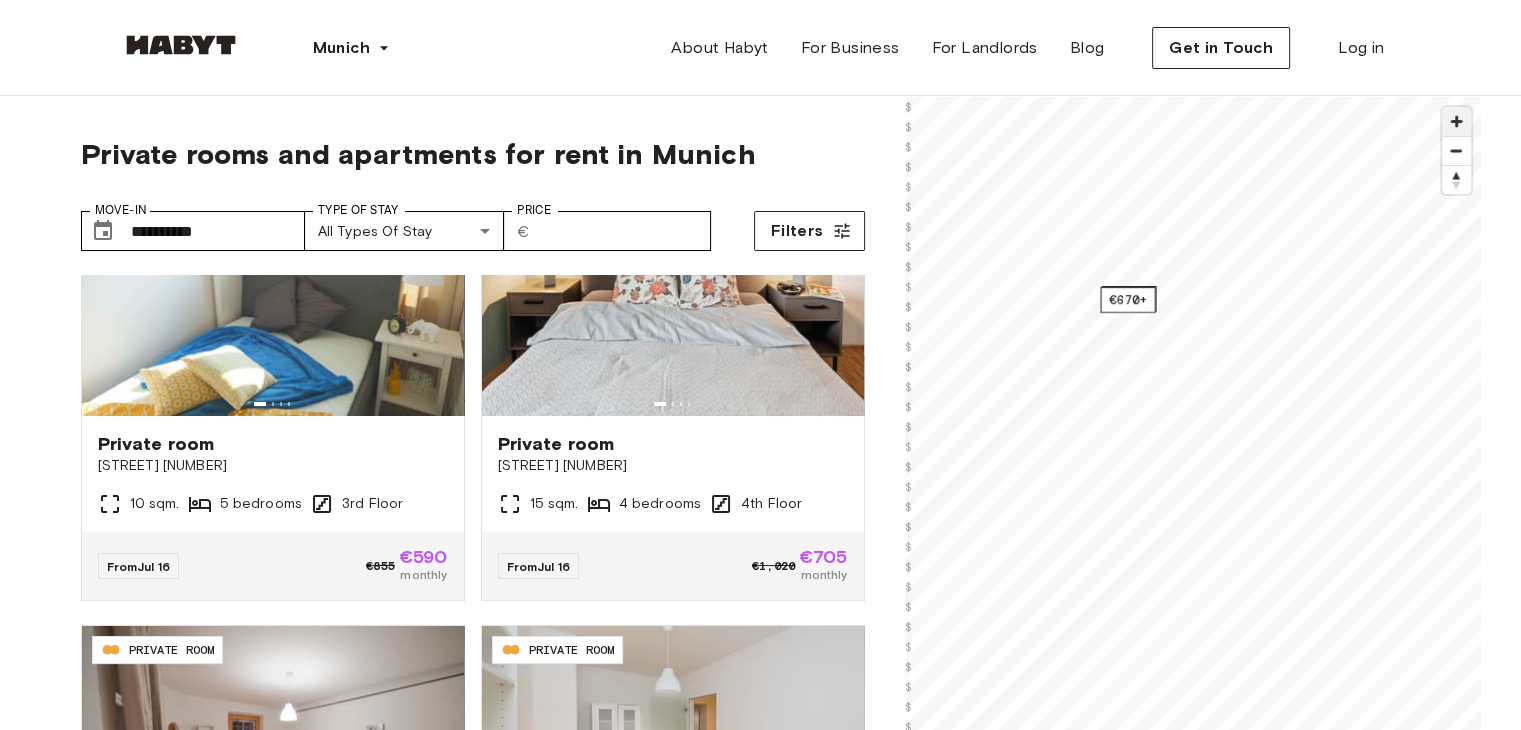 click at bounding box center [1456, 121] 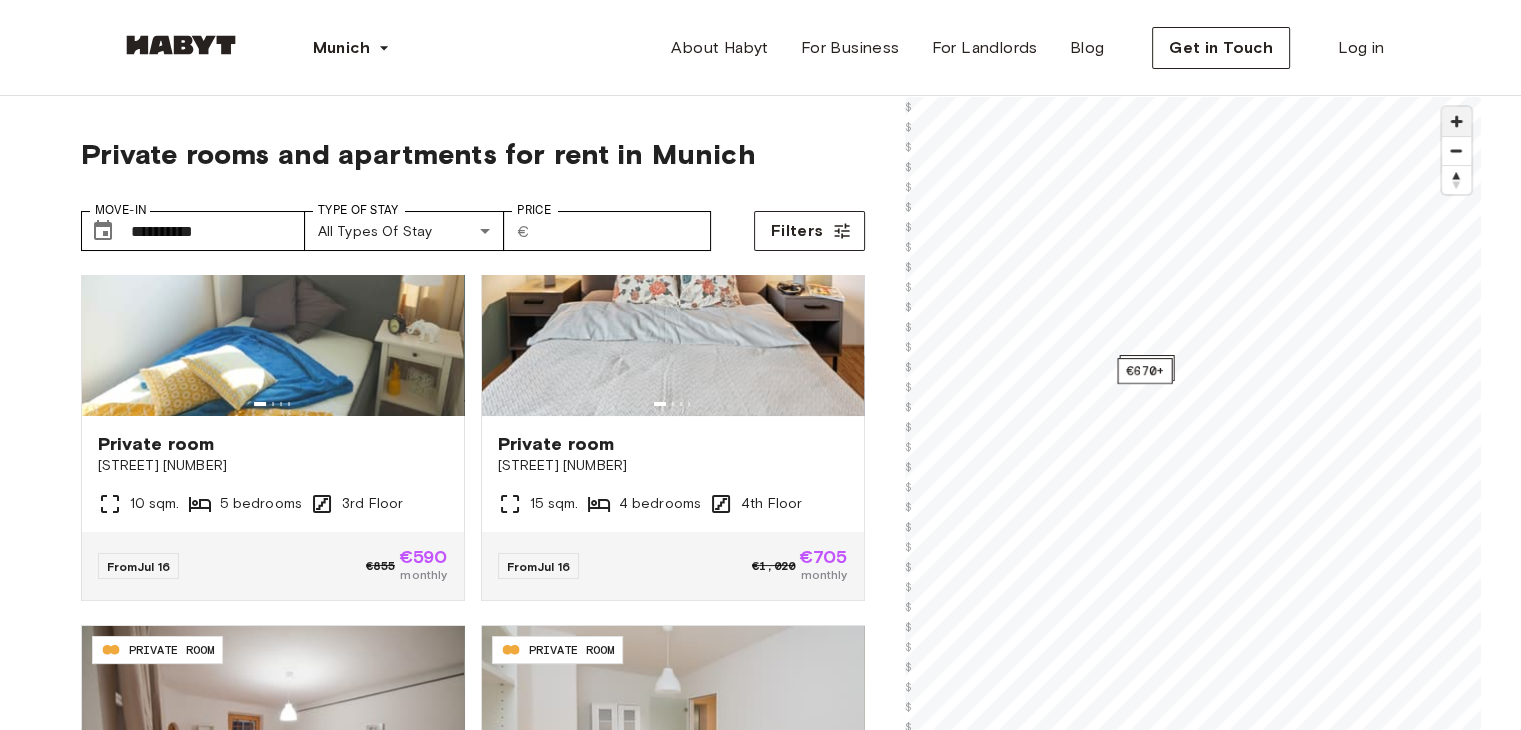 click at bounding box center [1456, 121] 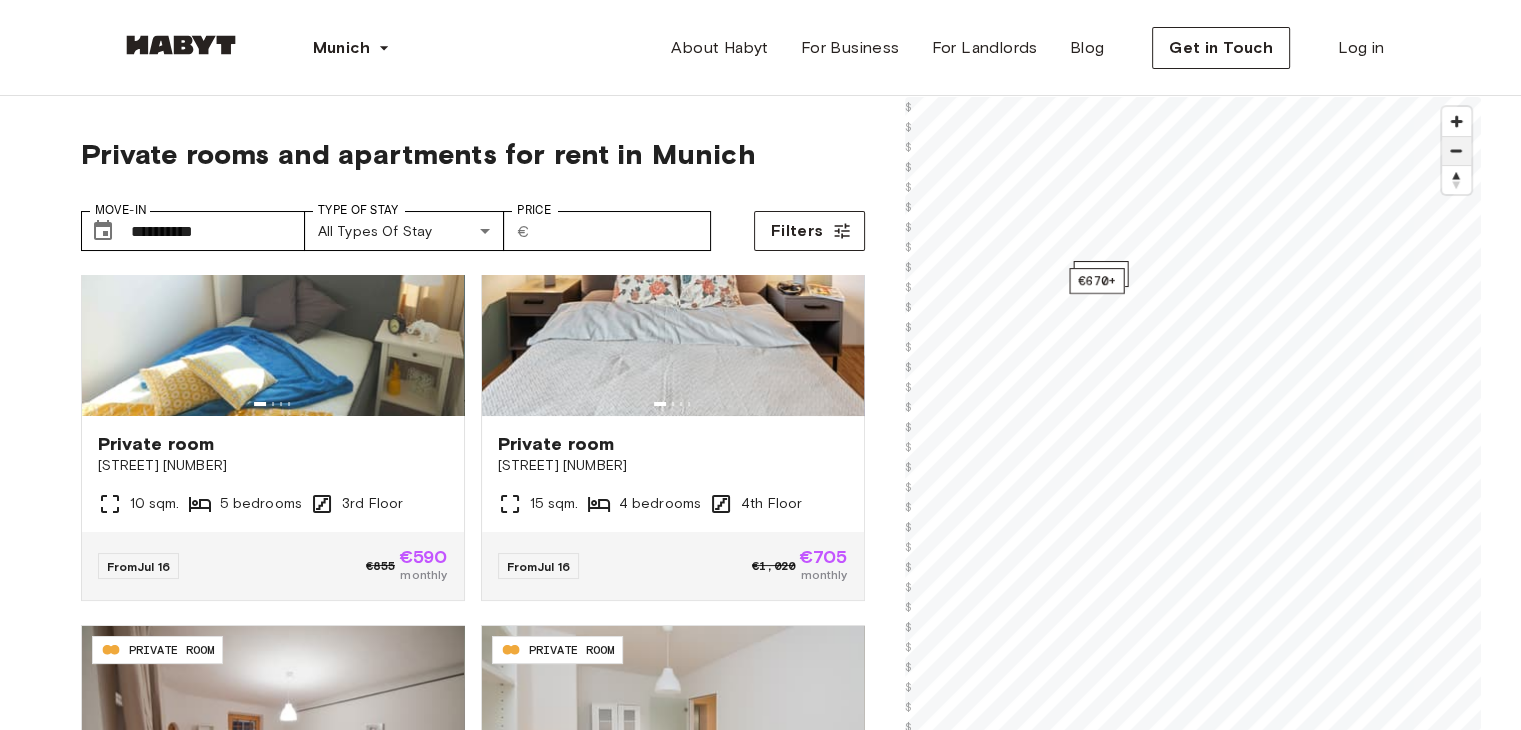 click at bounding box center (1456, 151) 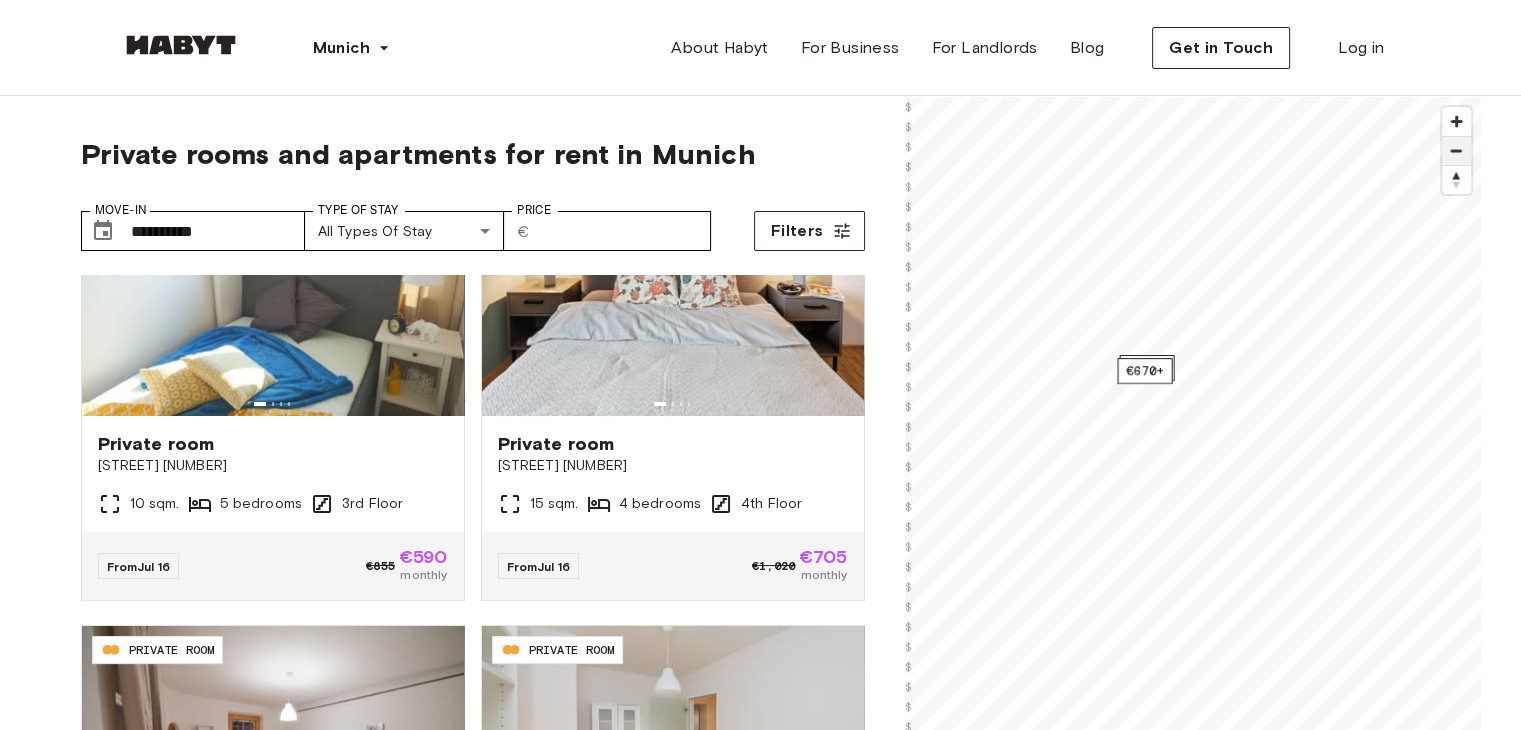 click at bounding box center (1456, 151) 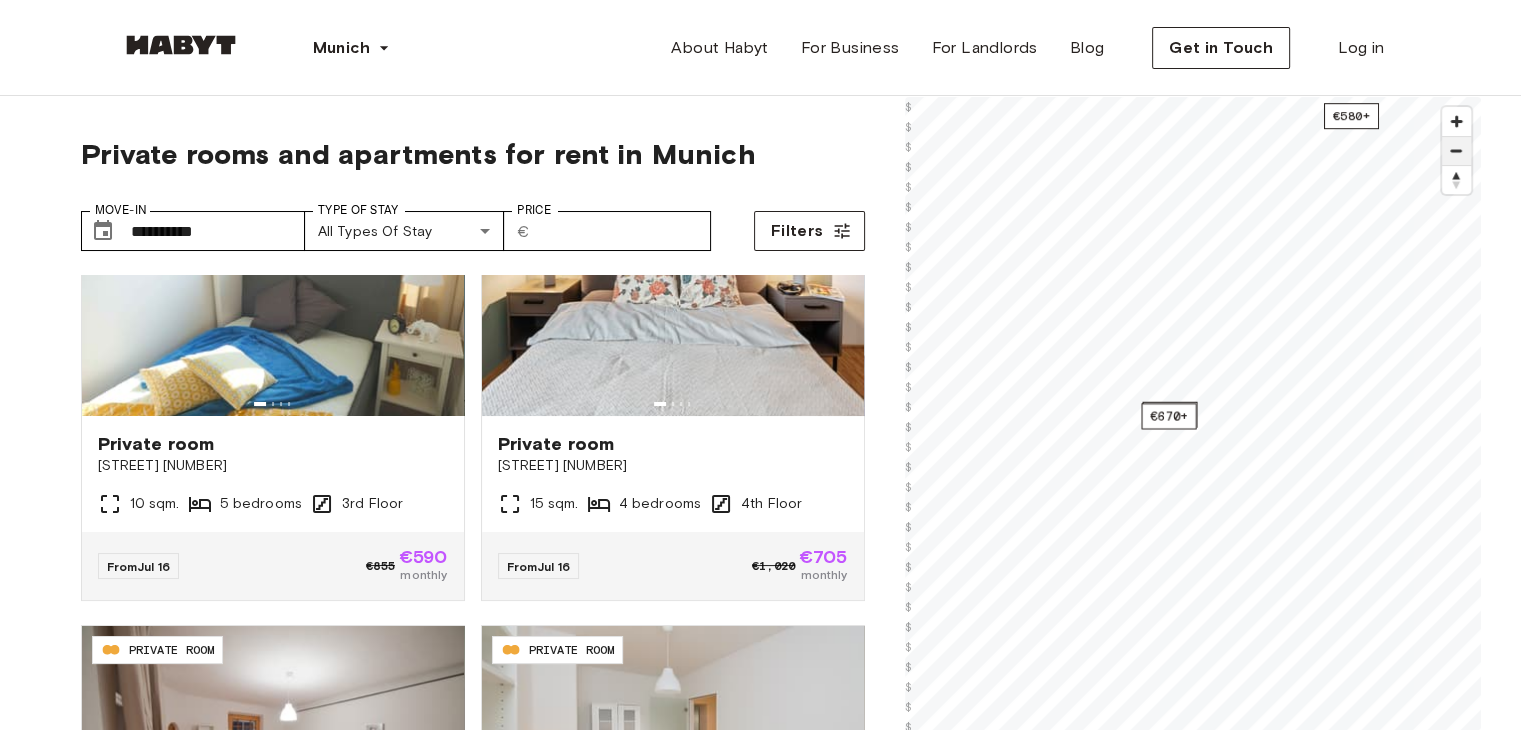 click at bounding box center (1456, 151) 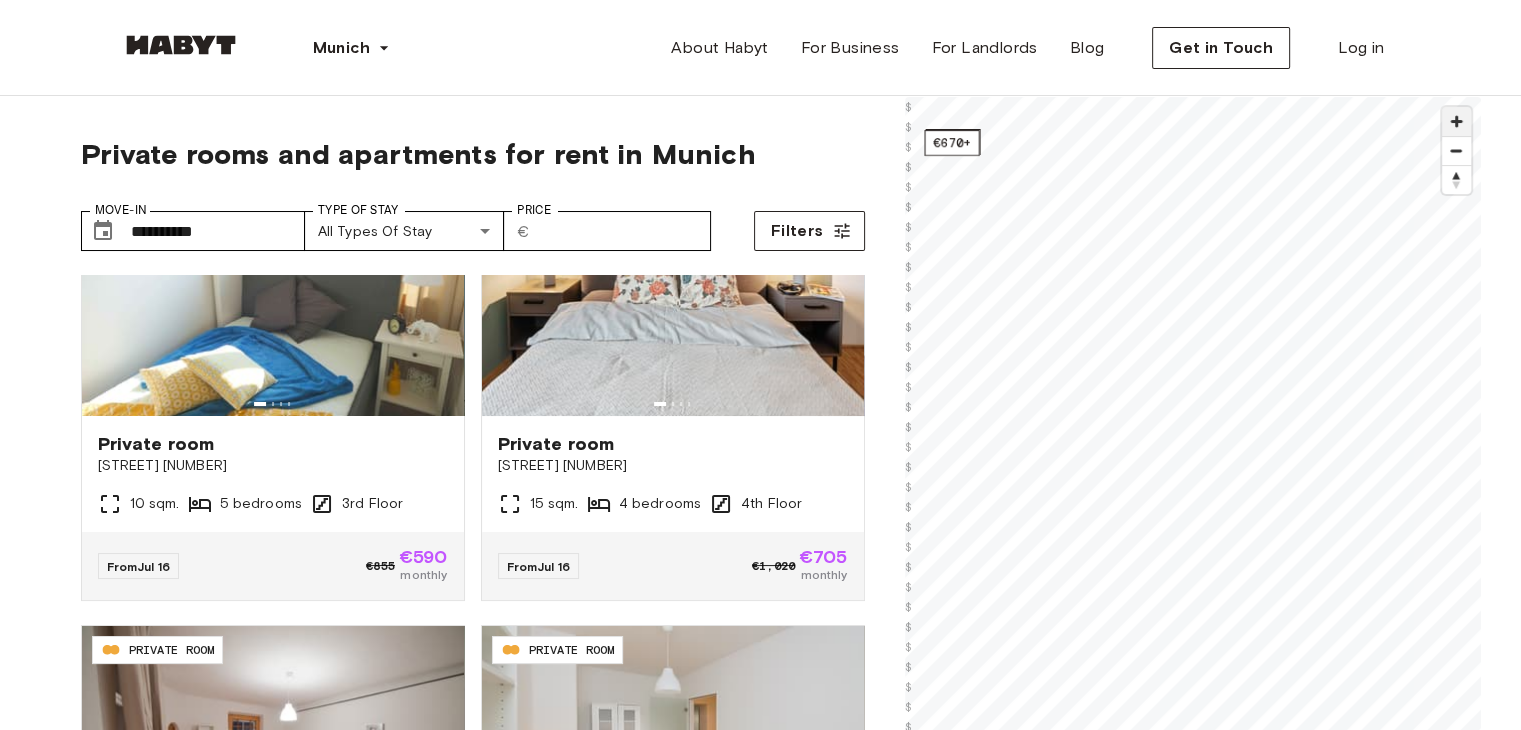 click at bounding box center (1456, 121) 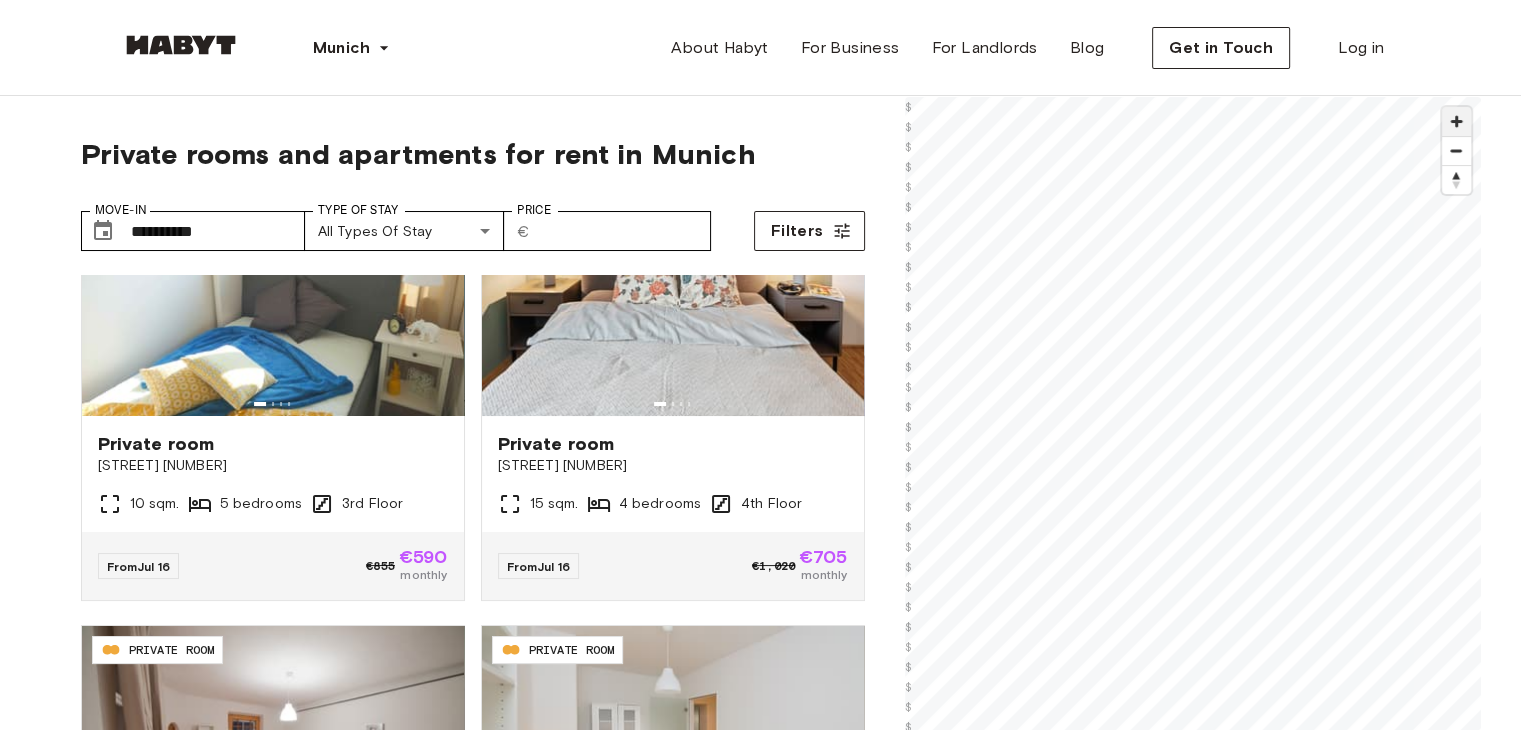 click at bounding box center (1456, 121) 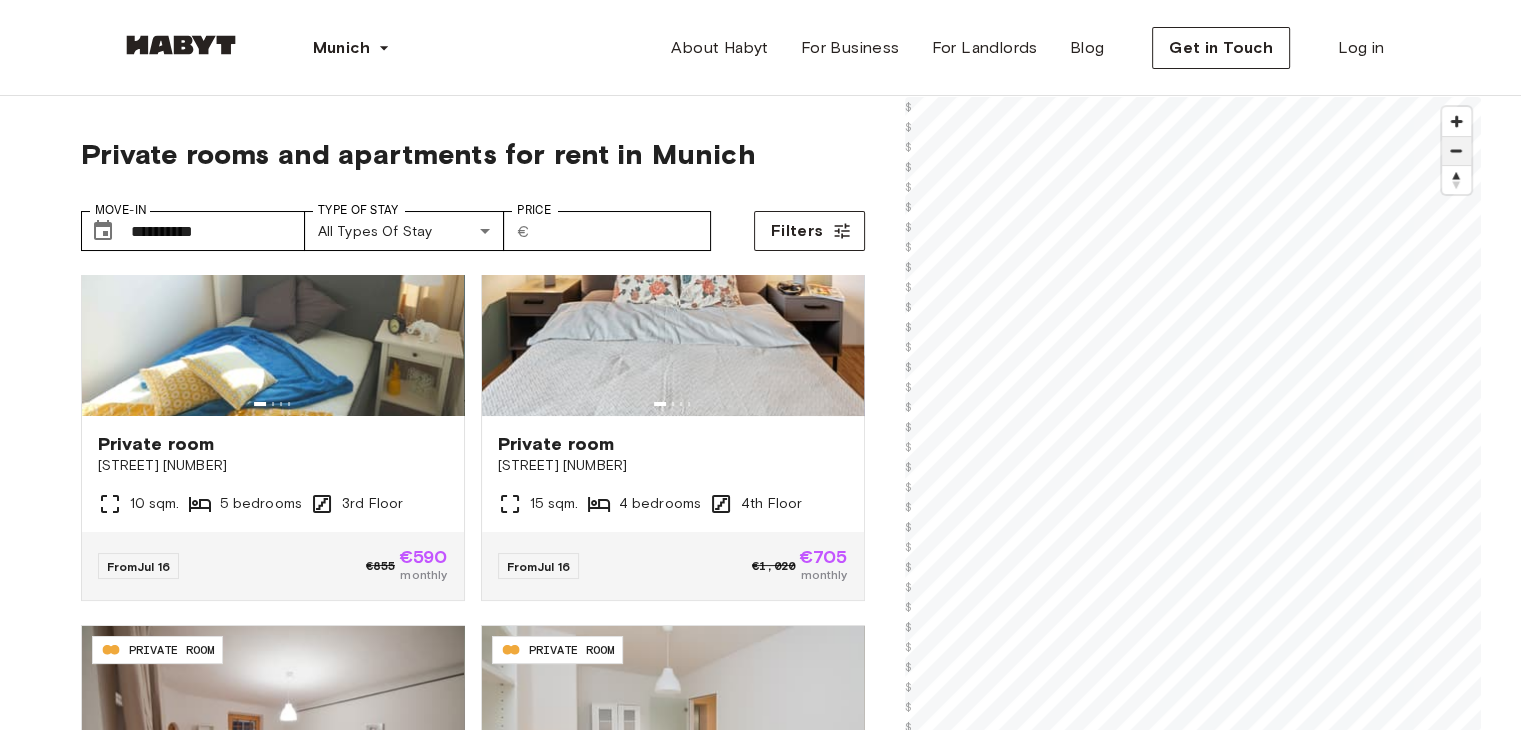 click at bounding box center (1456, 151) 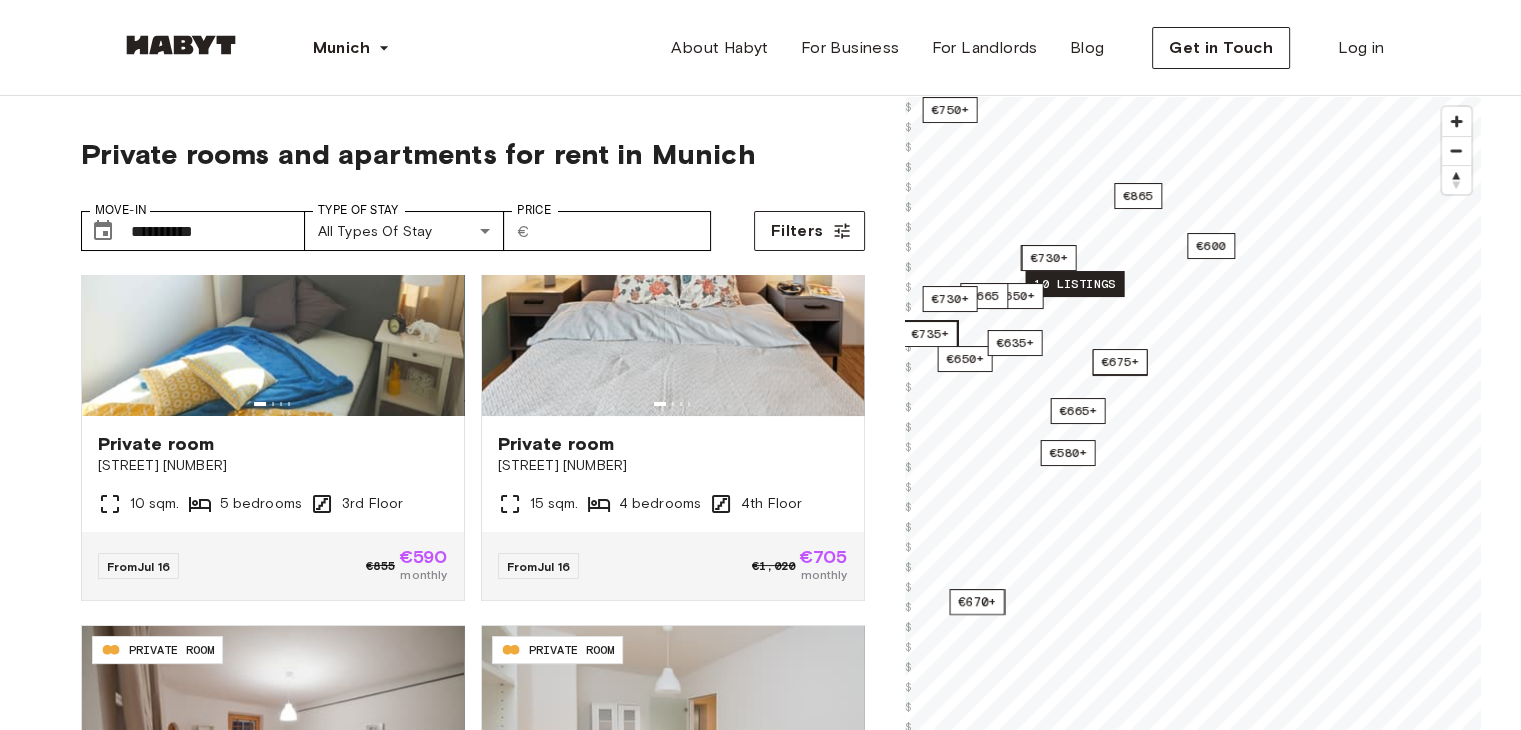 click on "10 listings" at bounding box center (1074, 284) 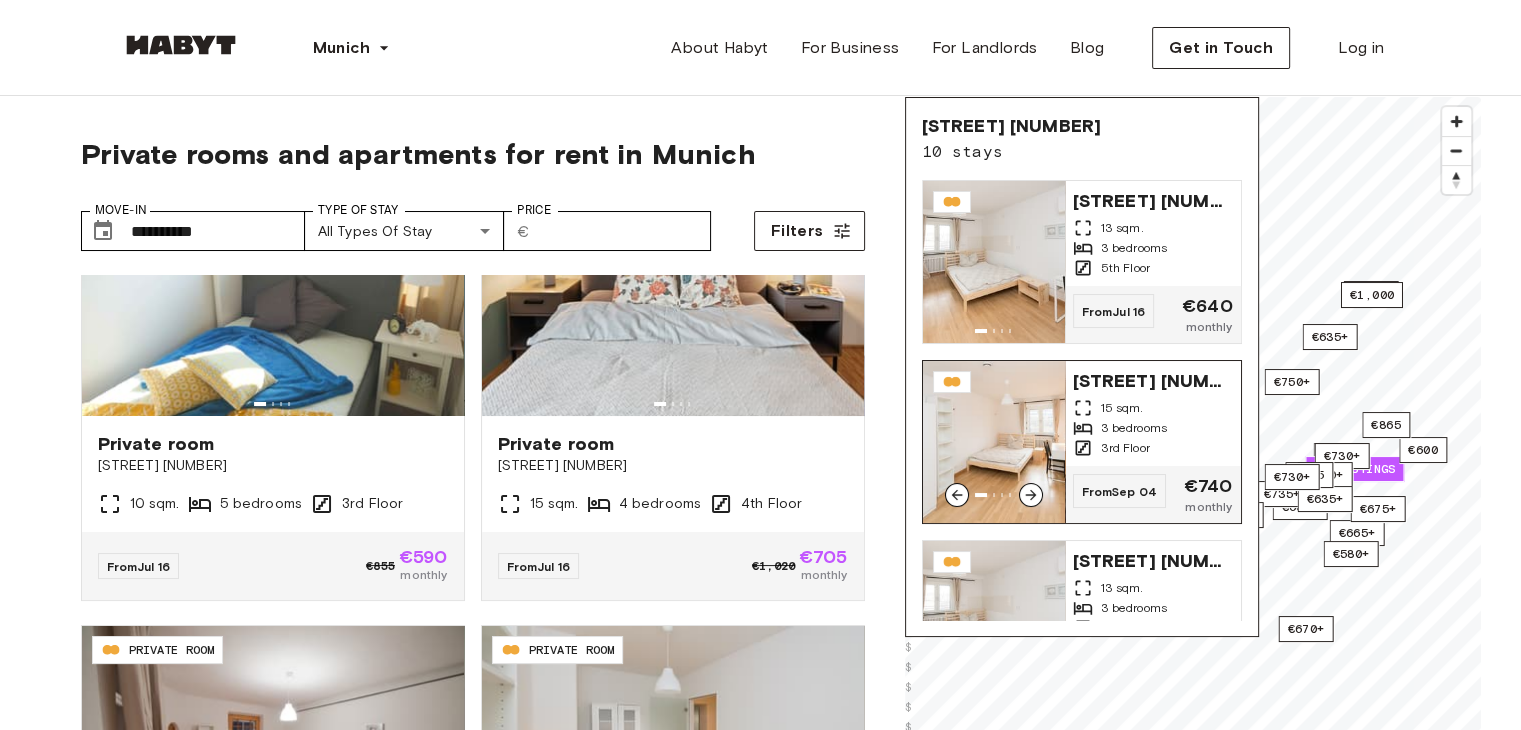 click on "15 sqm." at bounding box center (1153, 408) 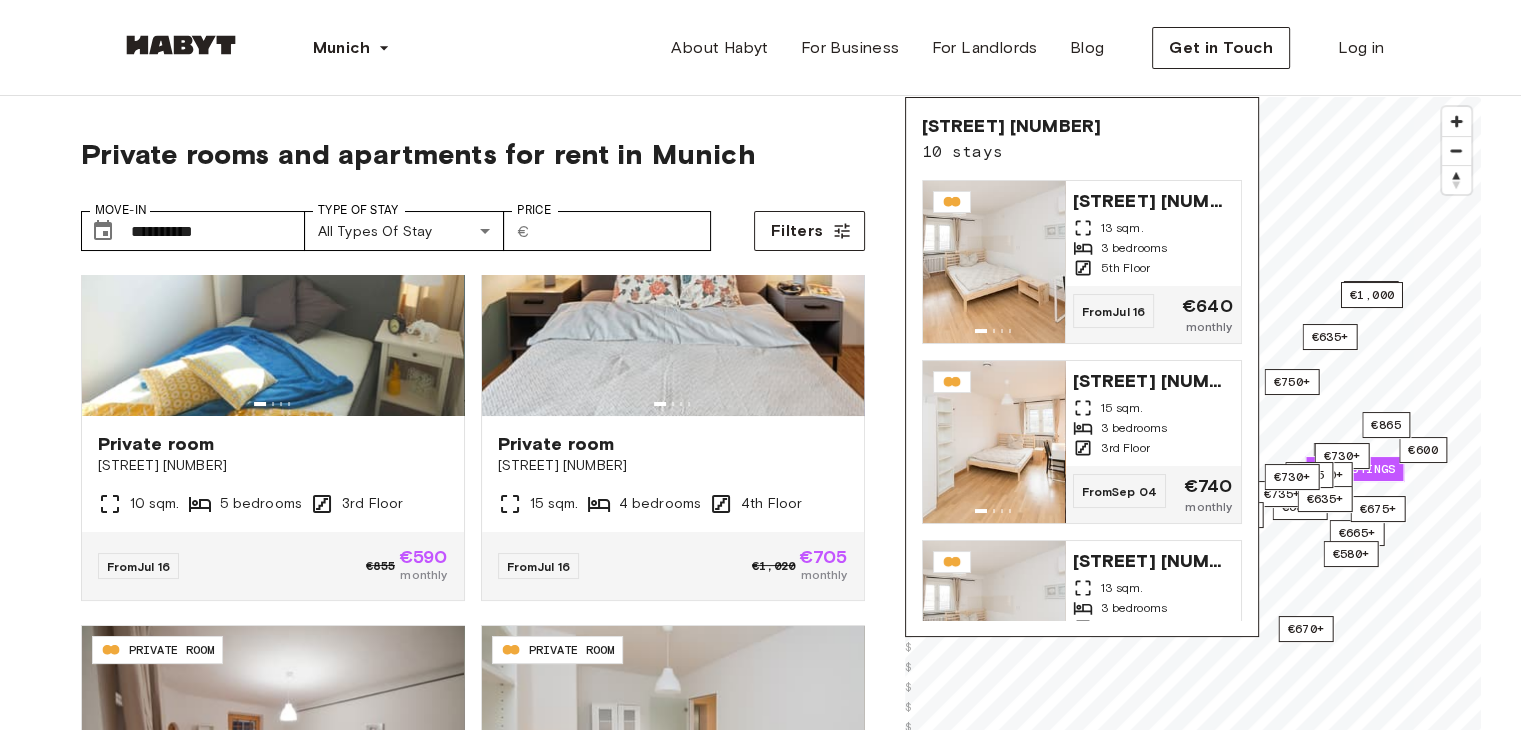 scroll, scrollTop: 0, scrollLeft: 0, axis: both 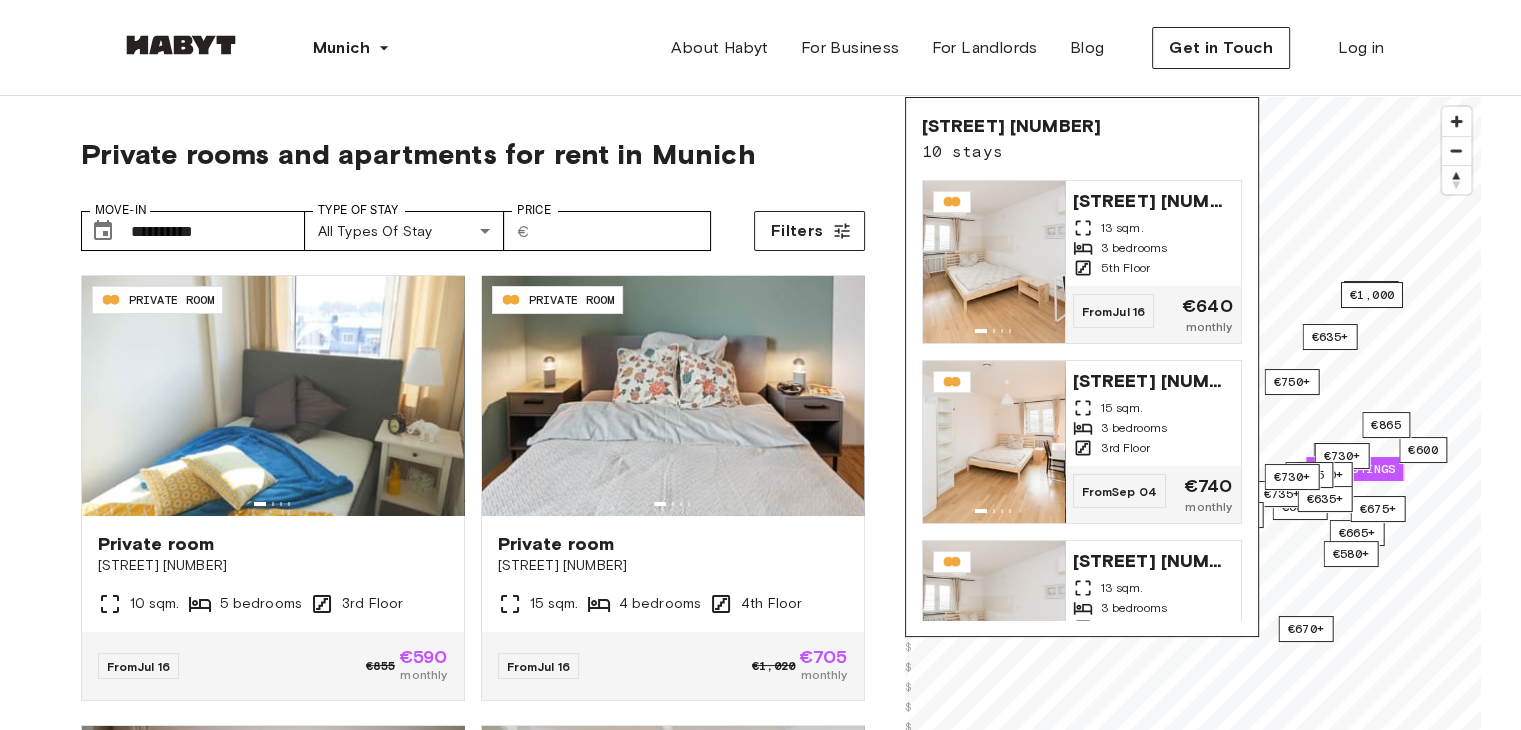 click on "**********" at bounding box center (473, 551) 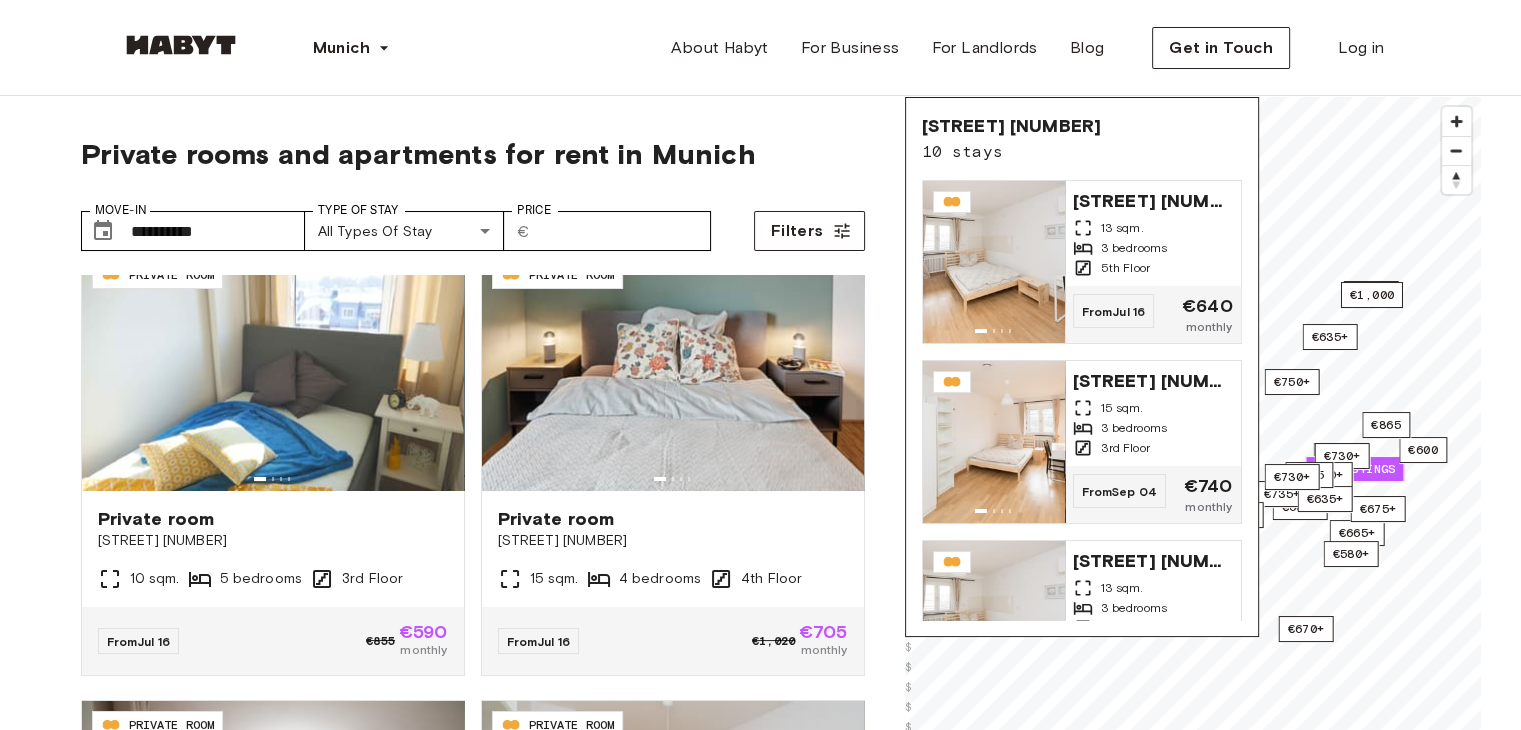 scroll, scrollTop: 0, scrollLeft: 0, axis: both 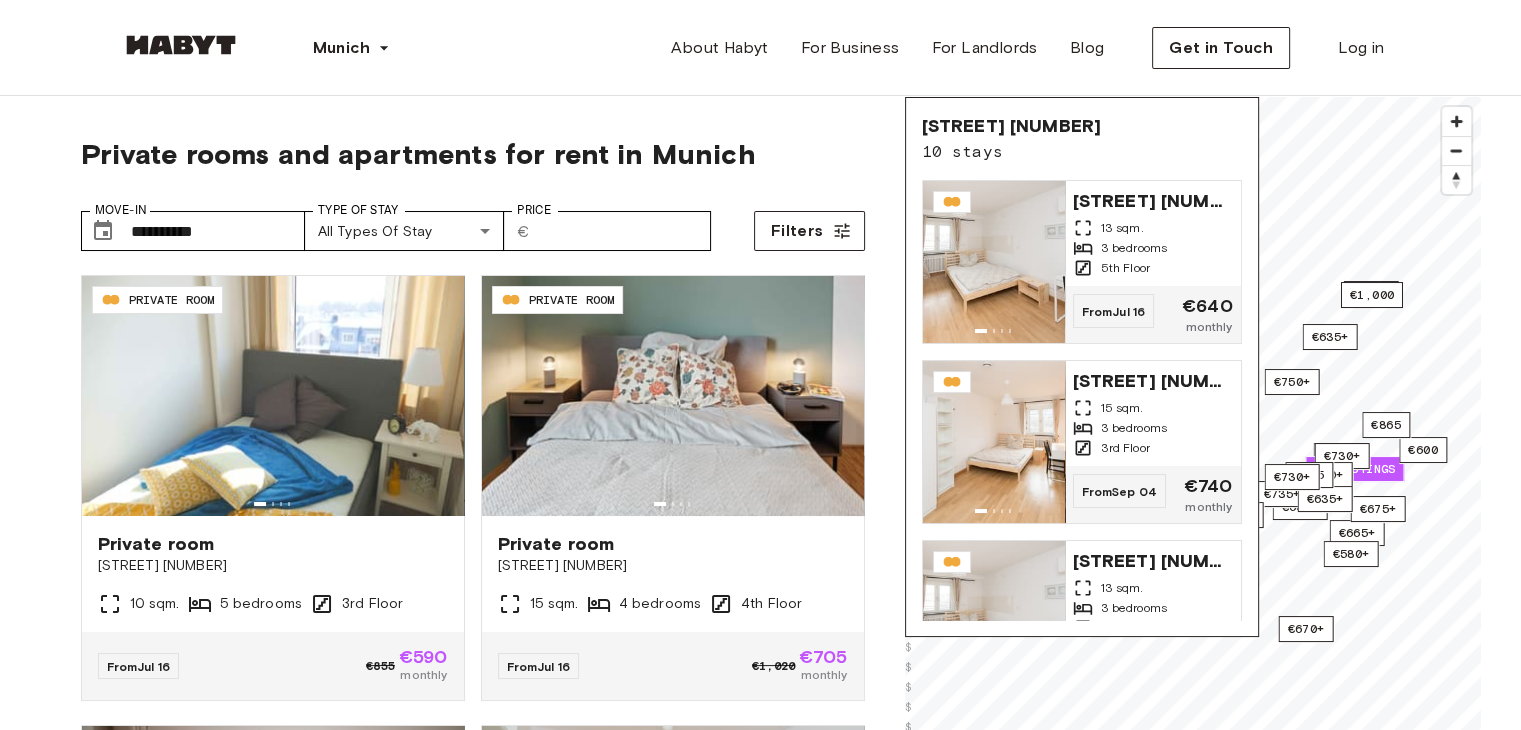 click on "**********" at bounding box center (473, 551) 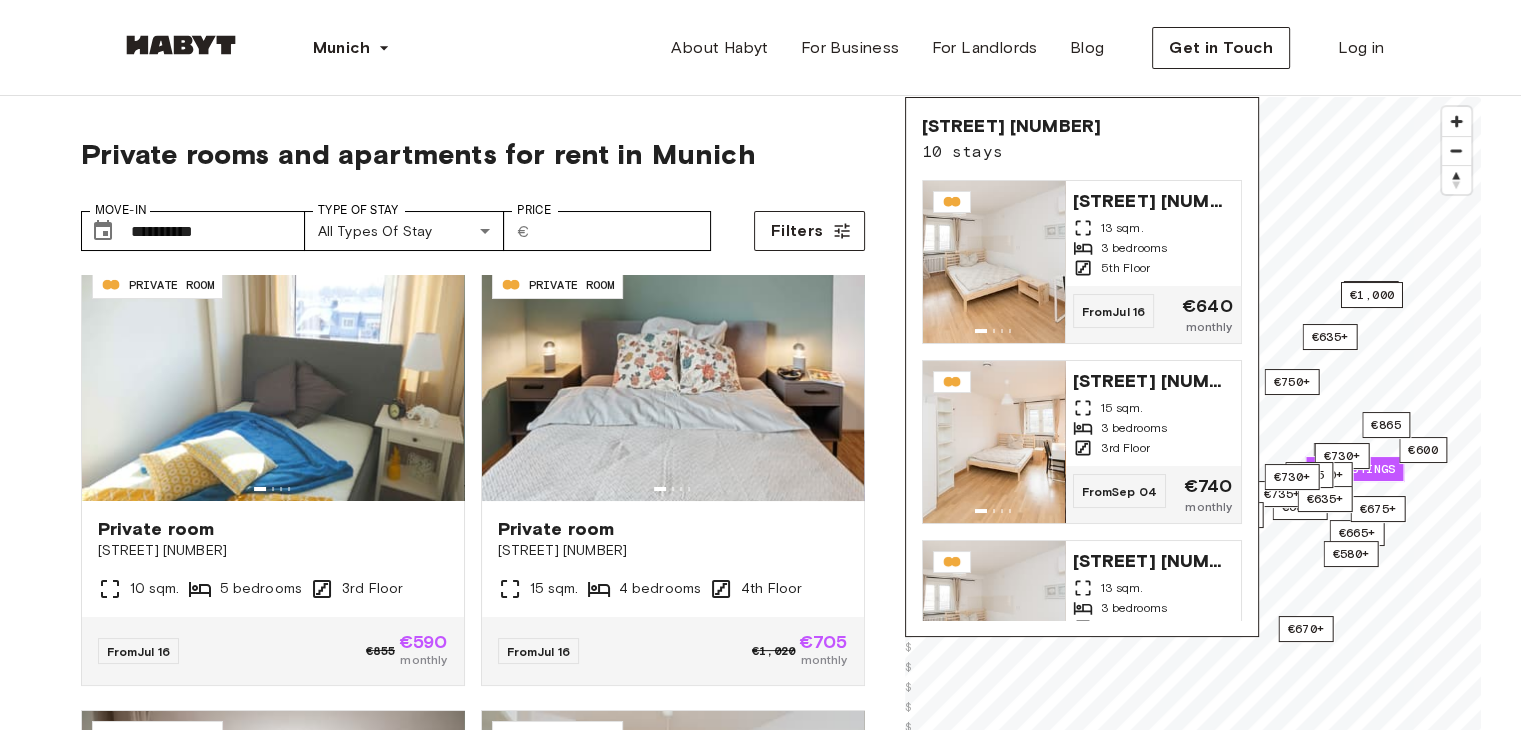 scroll, scrollTop: 0, scrollLeft: 0, axis: both 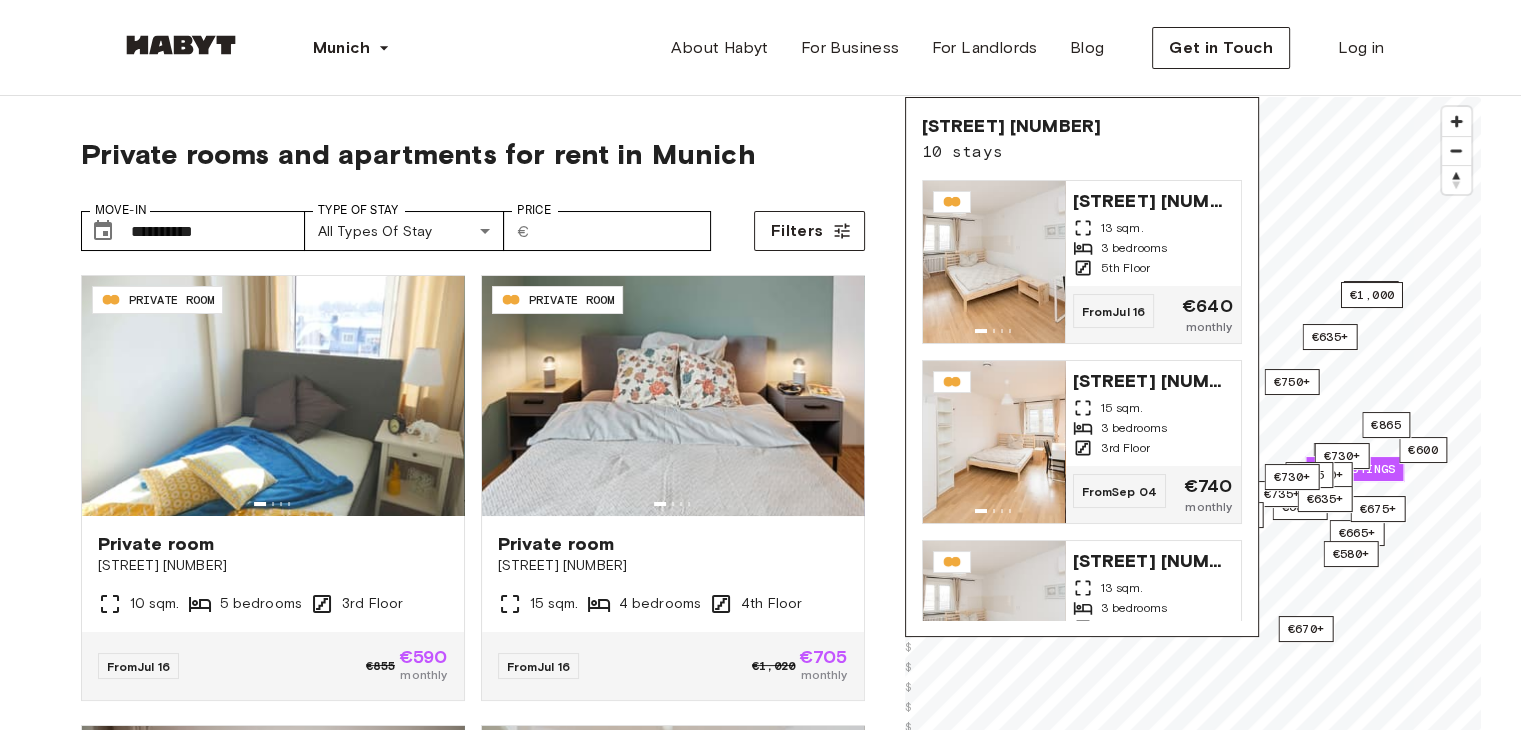 click on "**********" at bounding box center [473, 551] 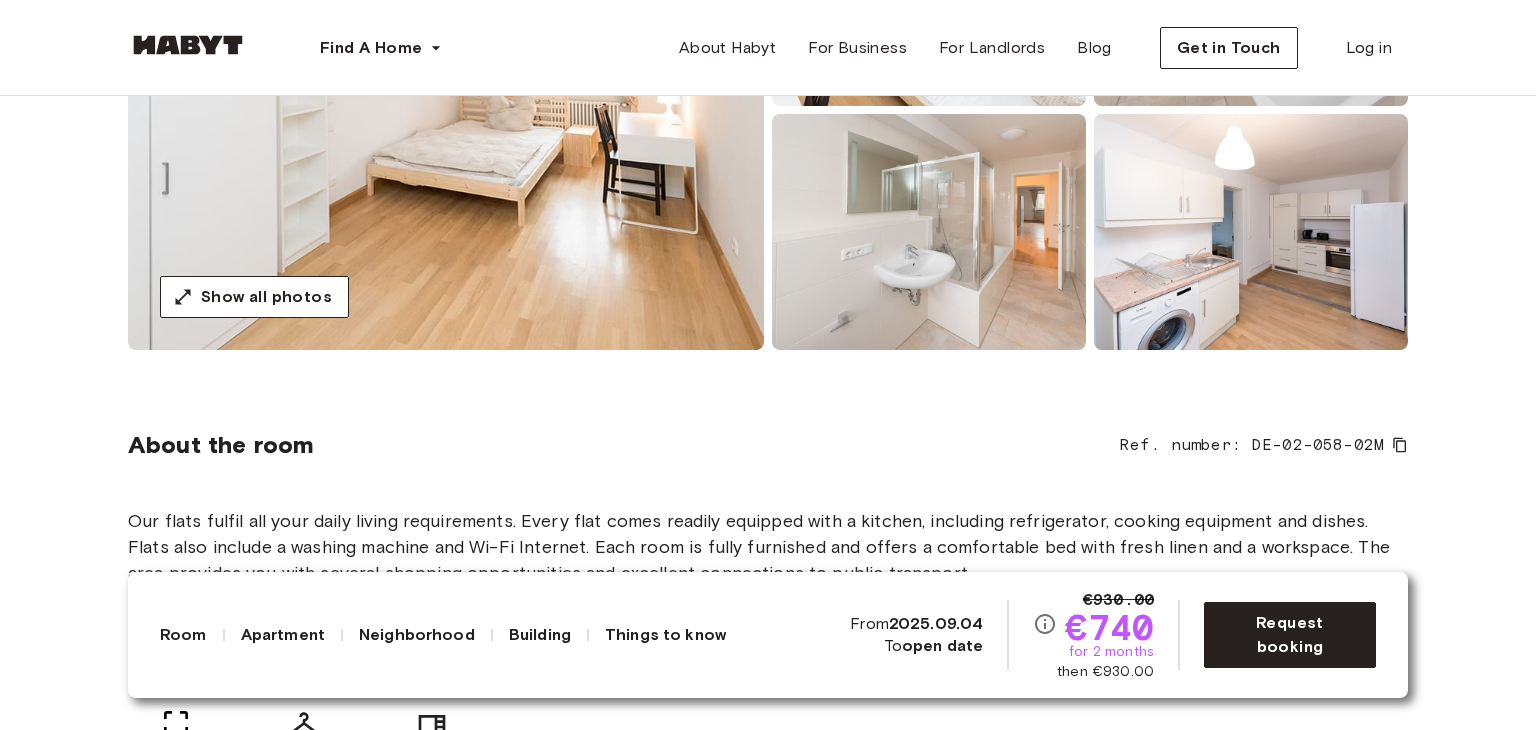 scroll, scrollTop: 200, scrollLeft: 0, axis: vertical 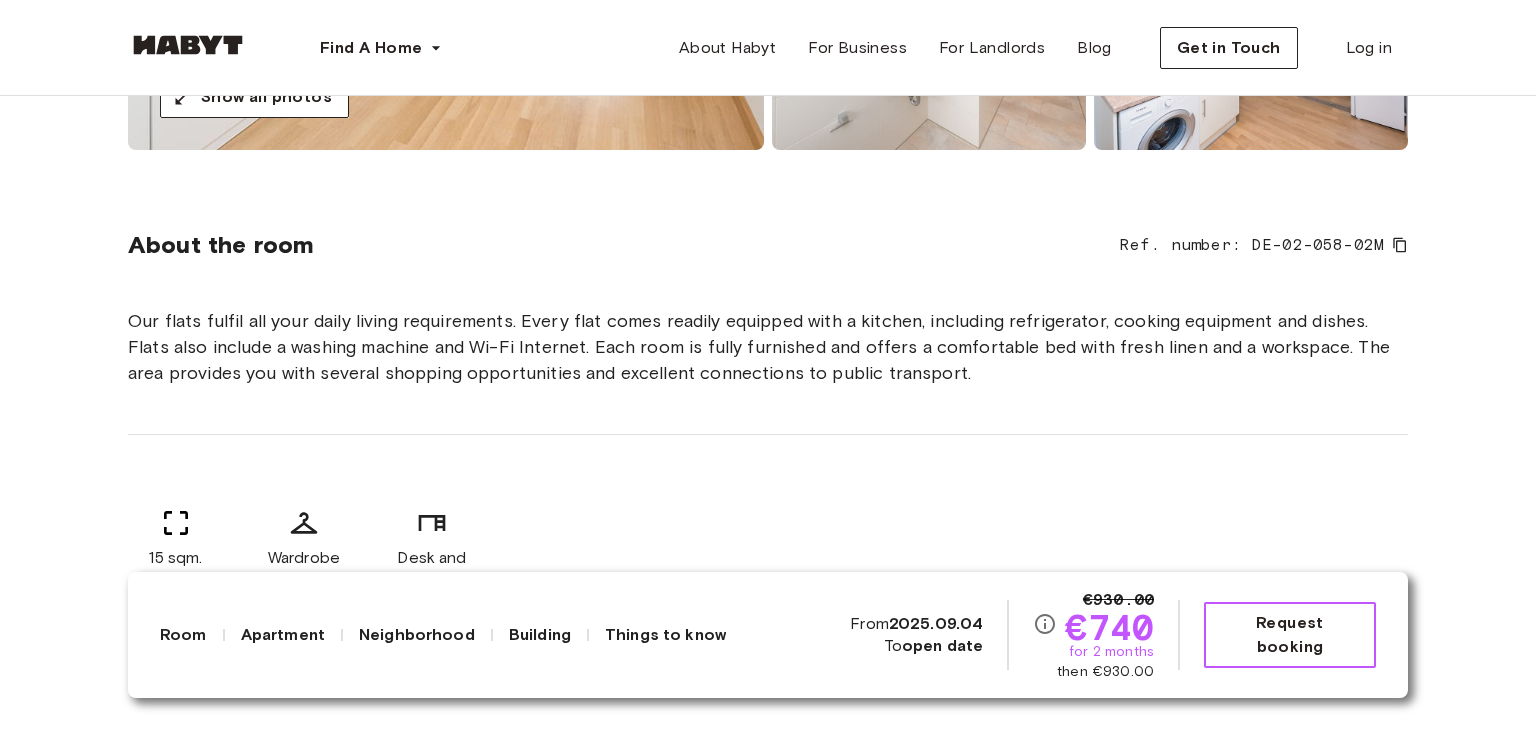 click on "Request booking" at bounding box center [1290, 635] 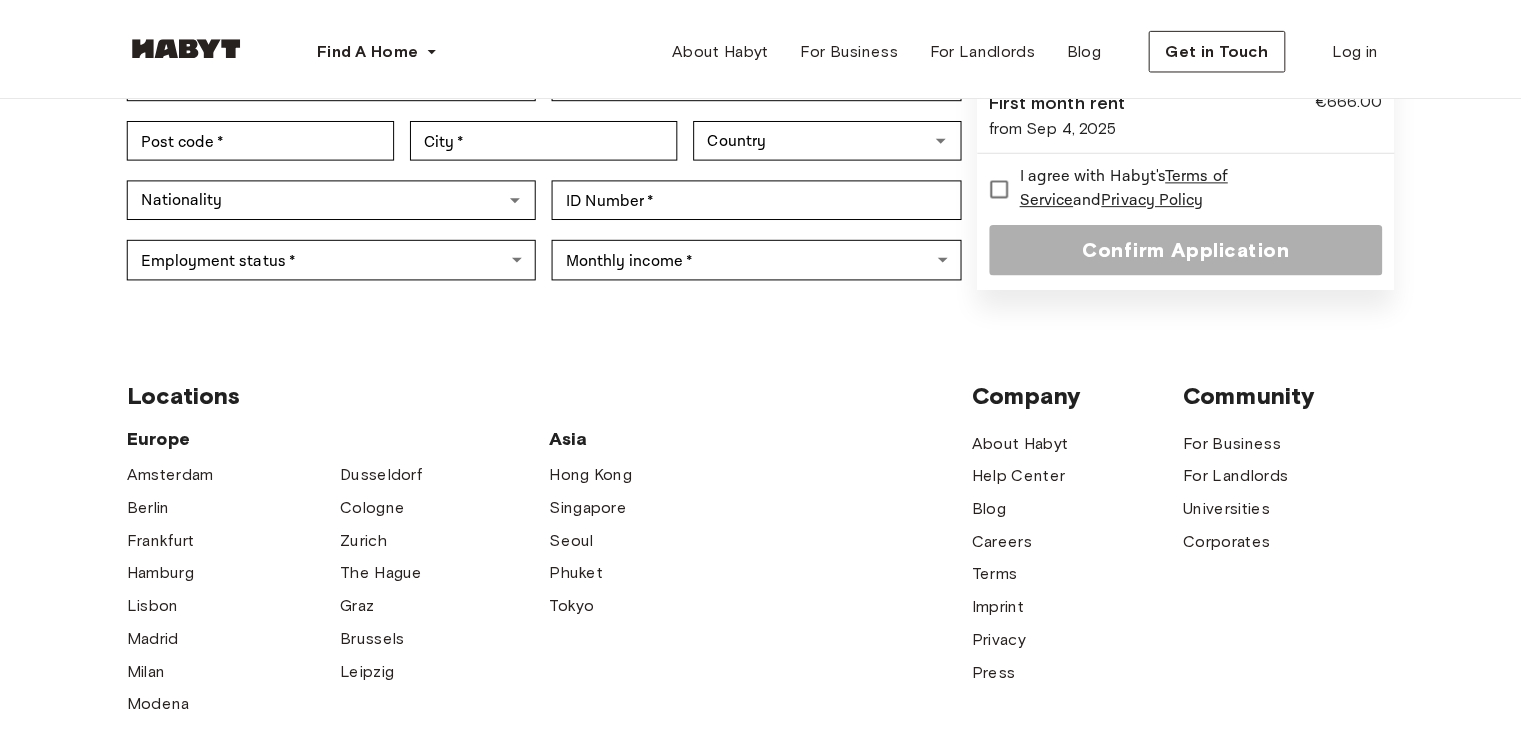 scroll, scrollTop: 0, scrollLeft: 0, axis: both 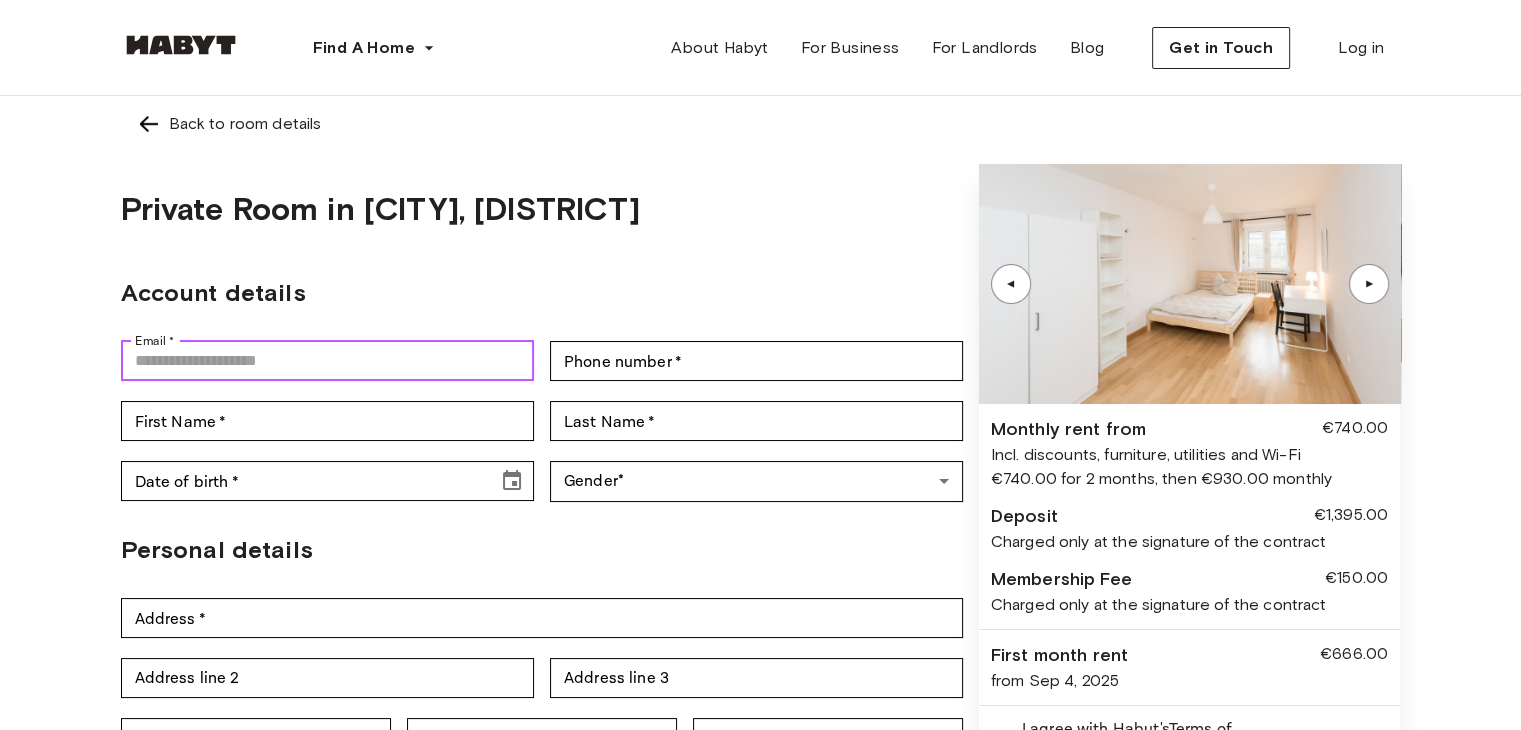 click on "Email   *" at bounding box center (327, 361) 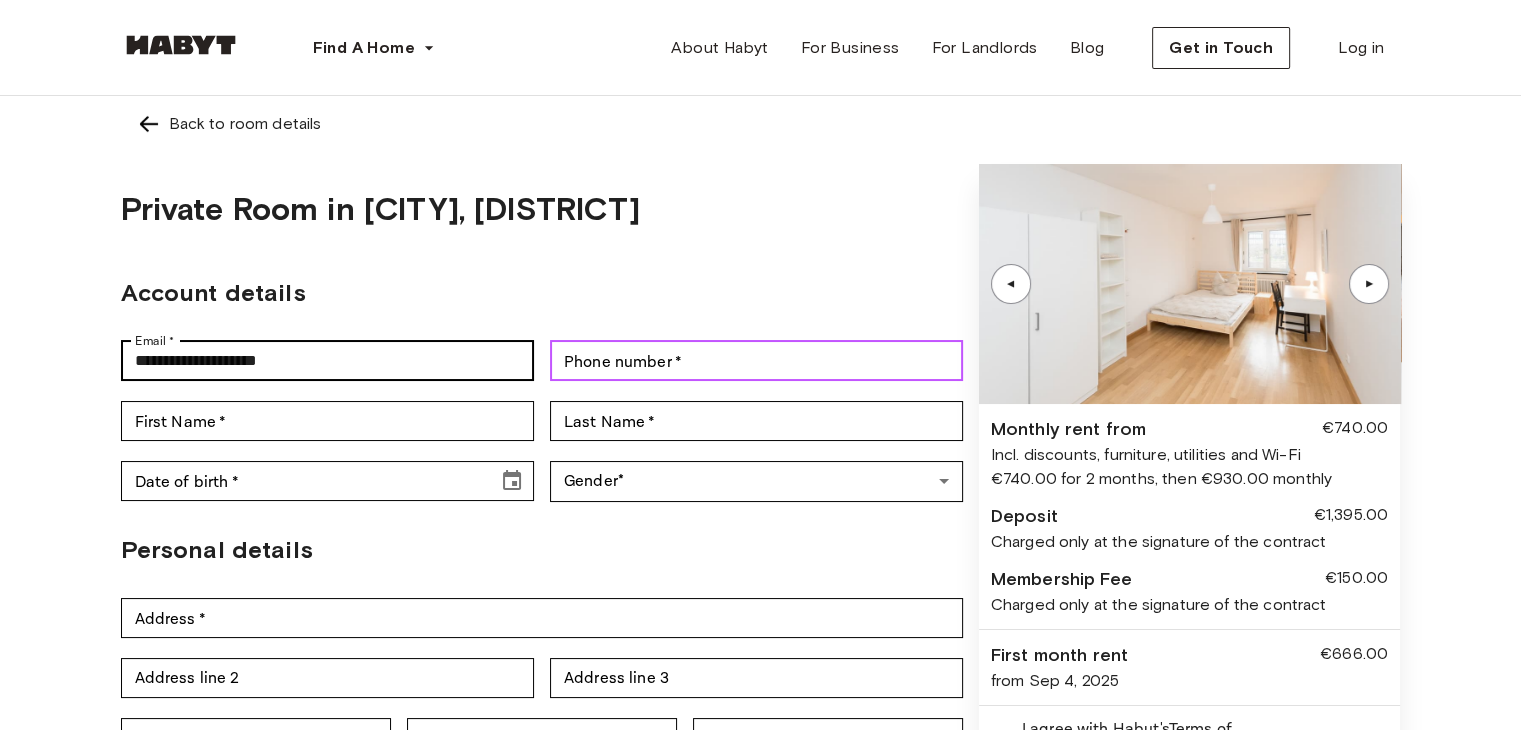 type on "**********" 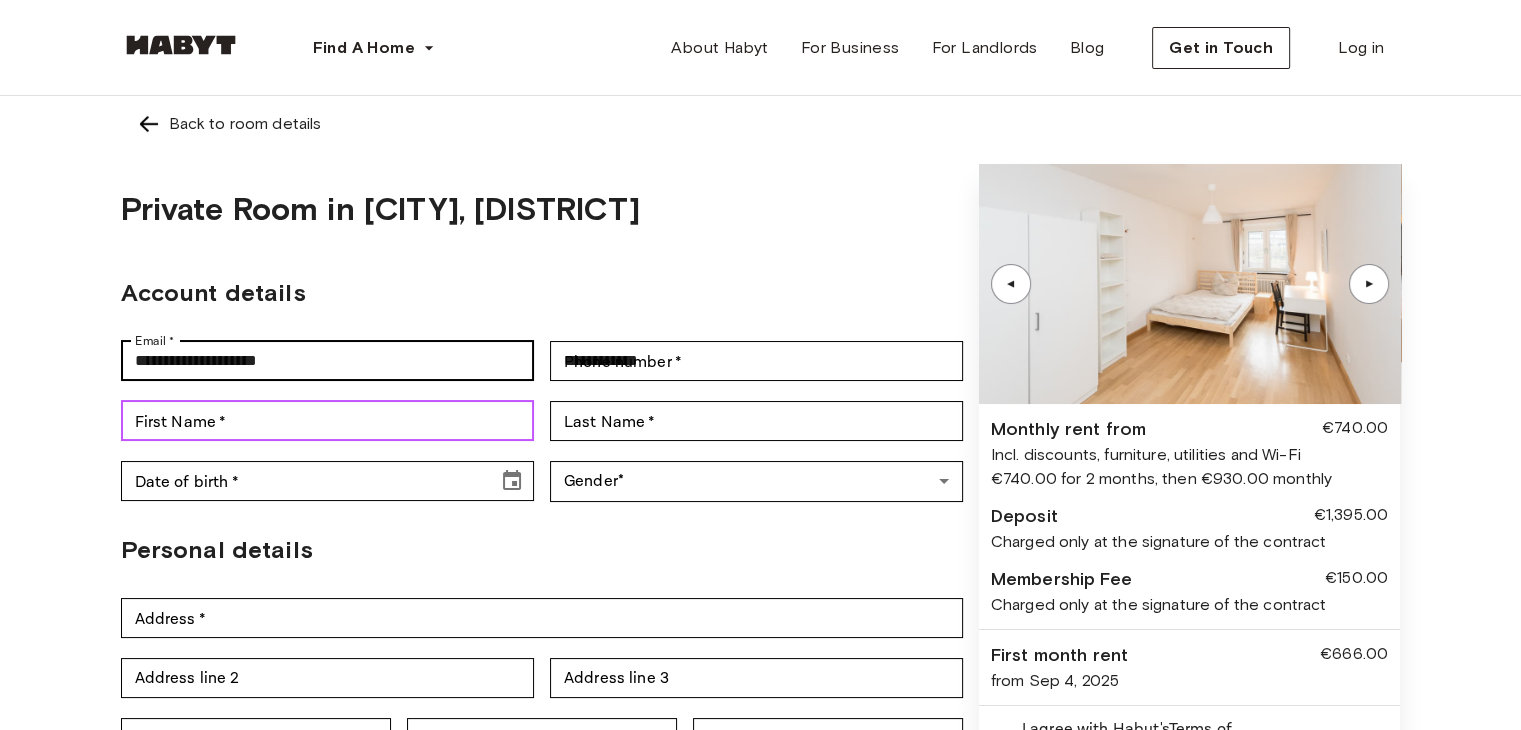 type on "*******" 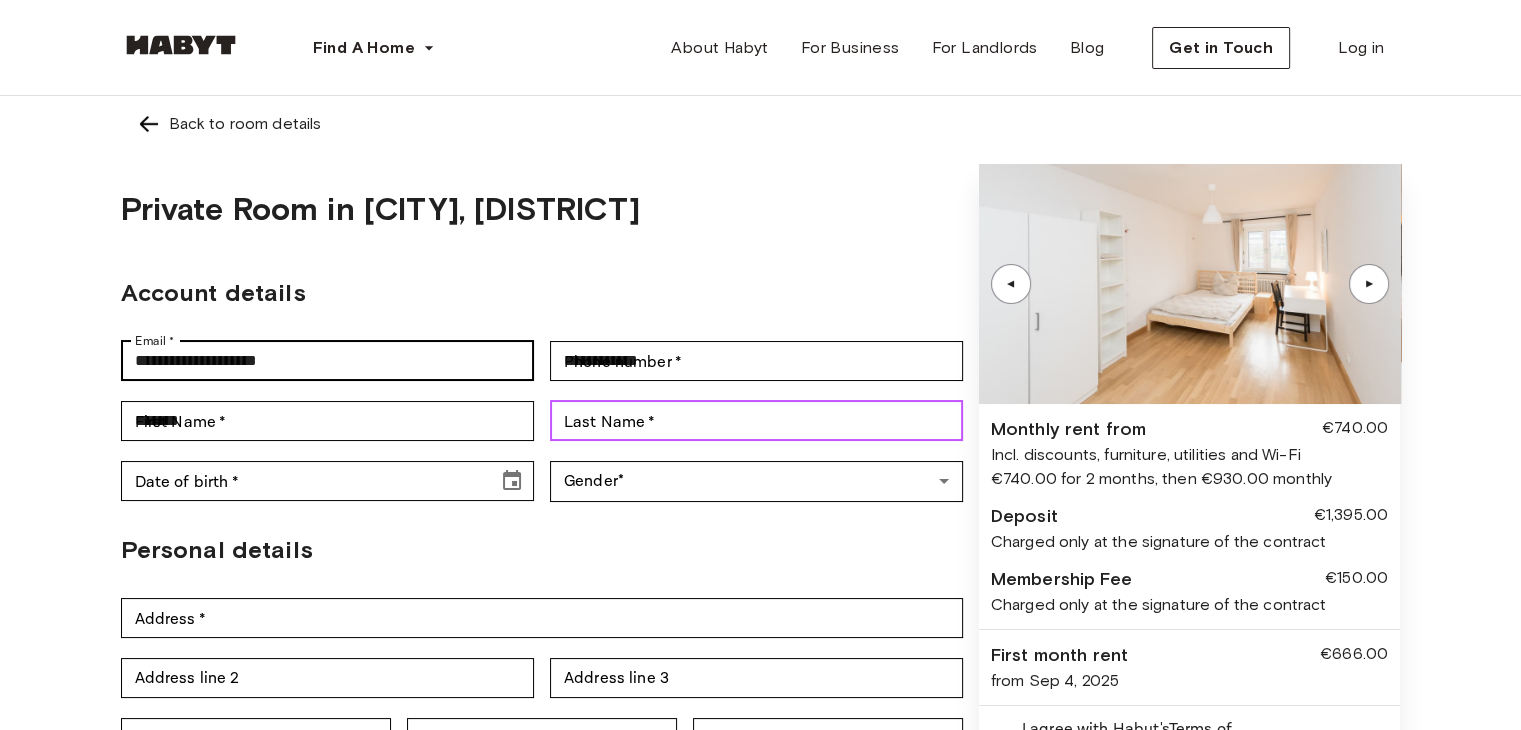 type on "**********" 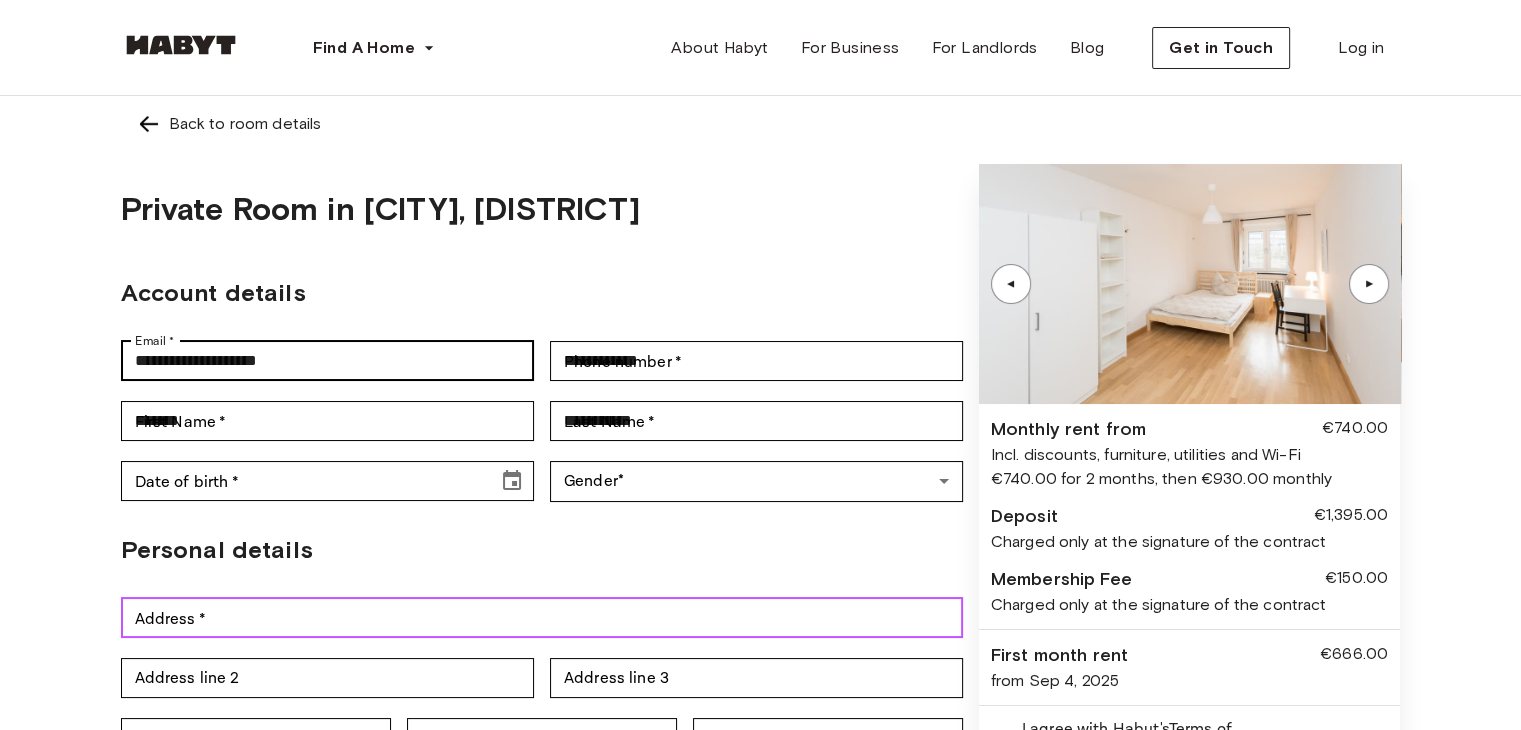 type on "**********" 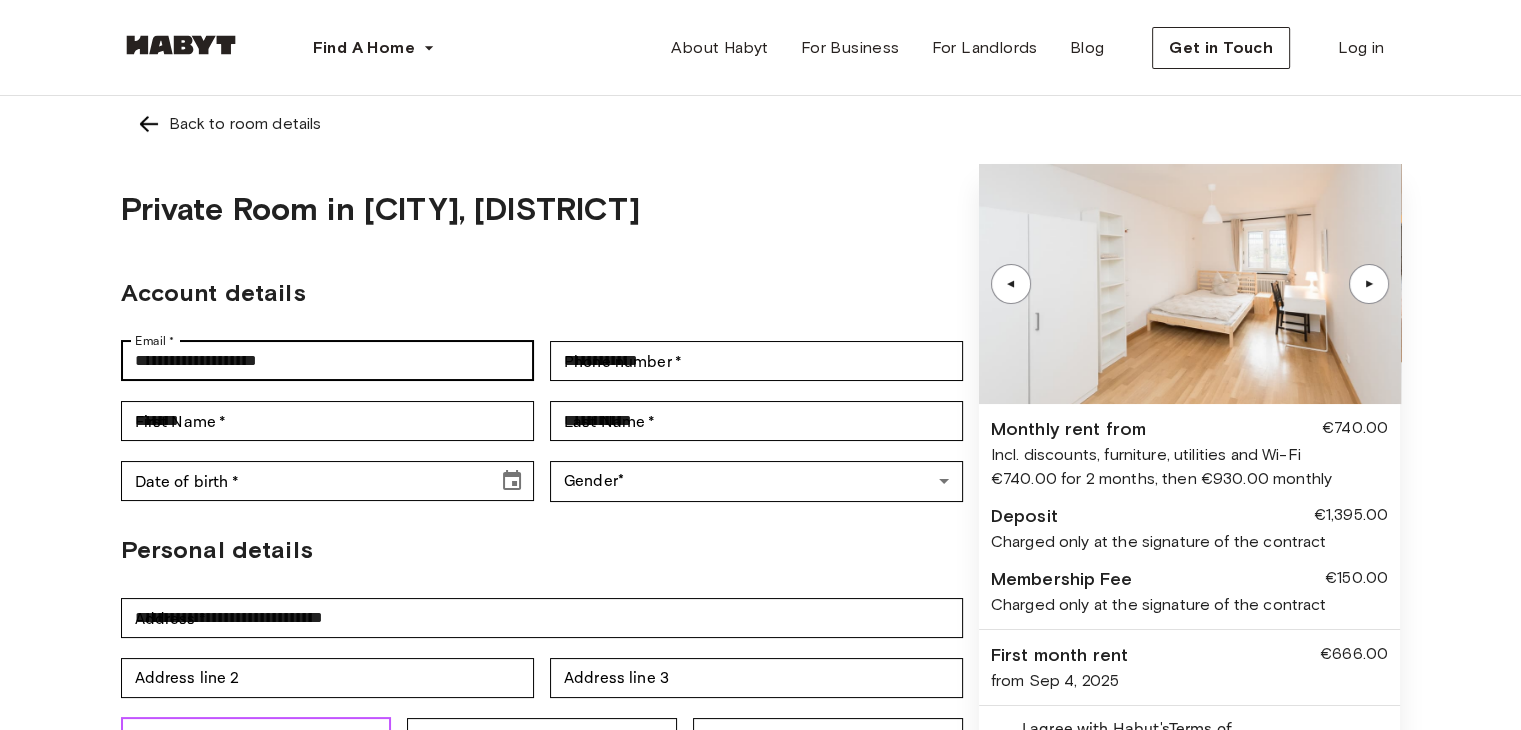 type on "*****" 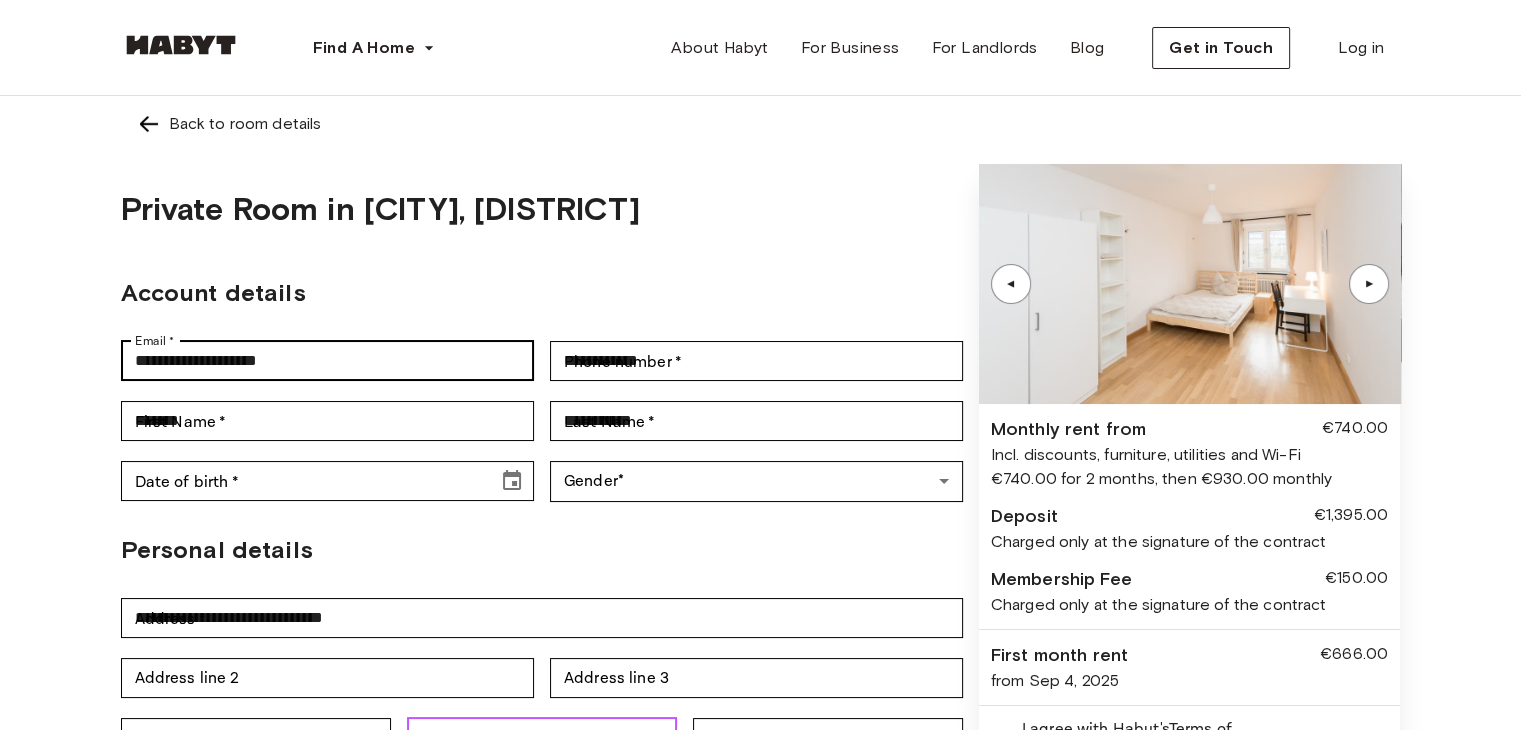 type on "******" 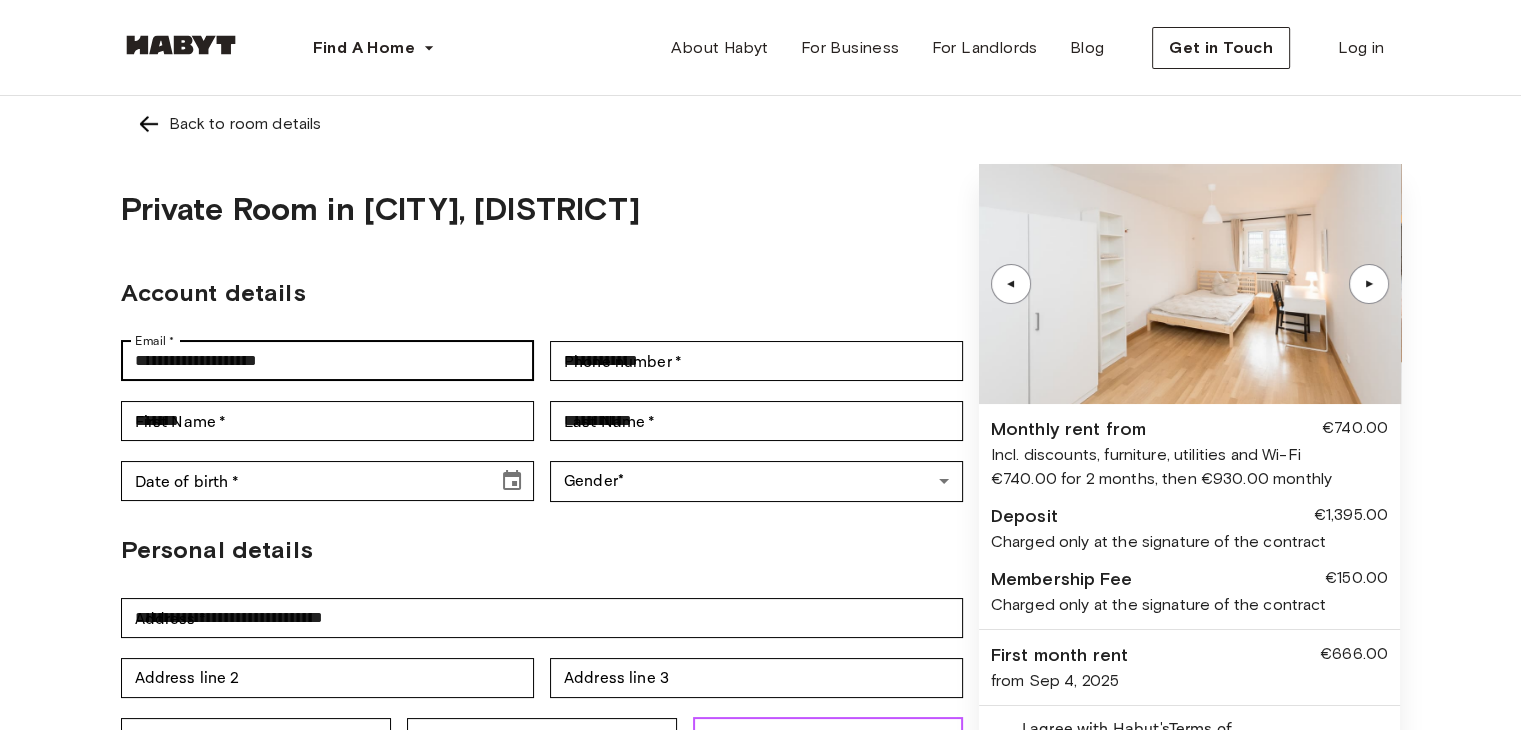 type on "*******" 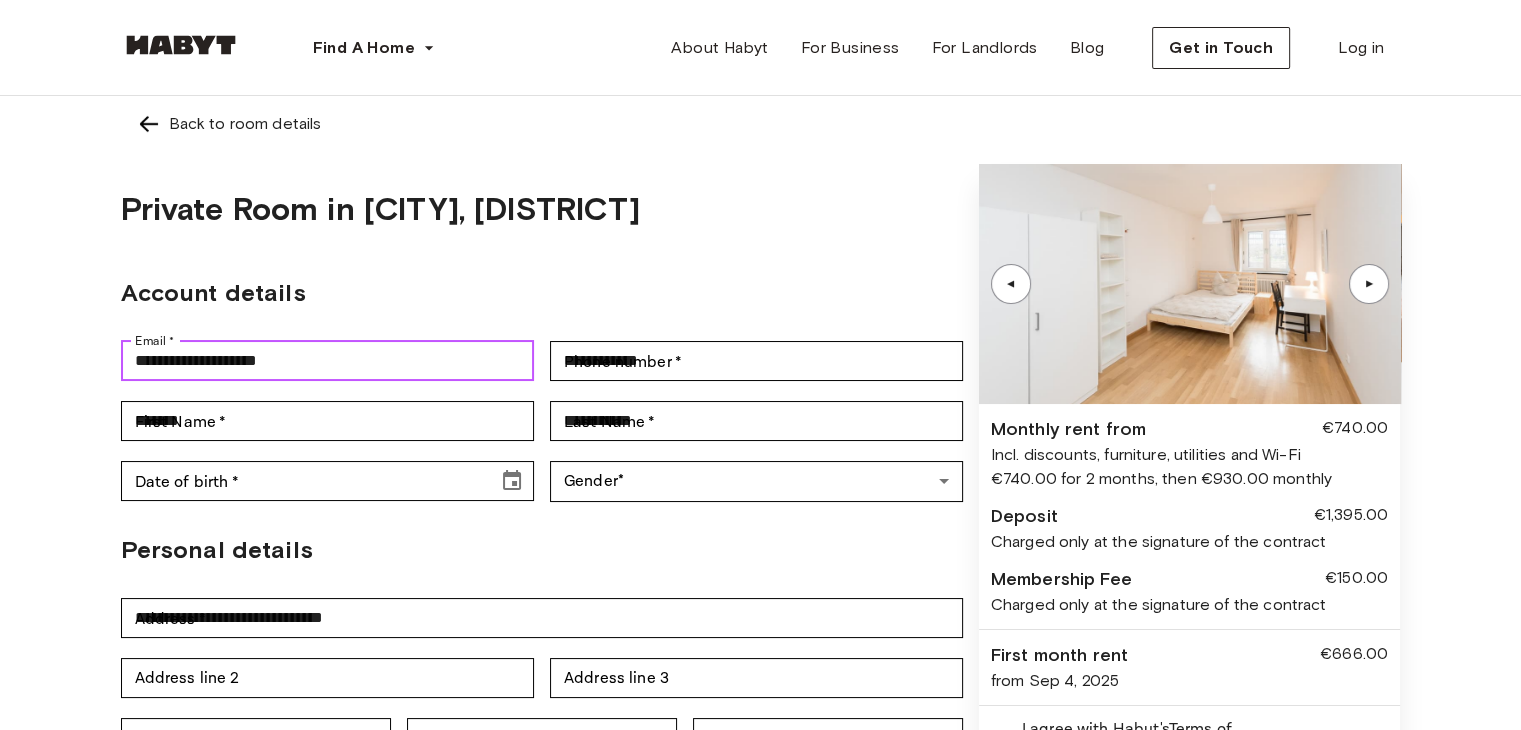 type 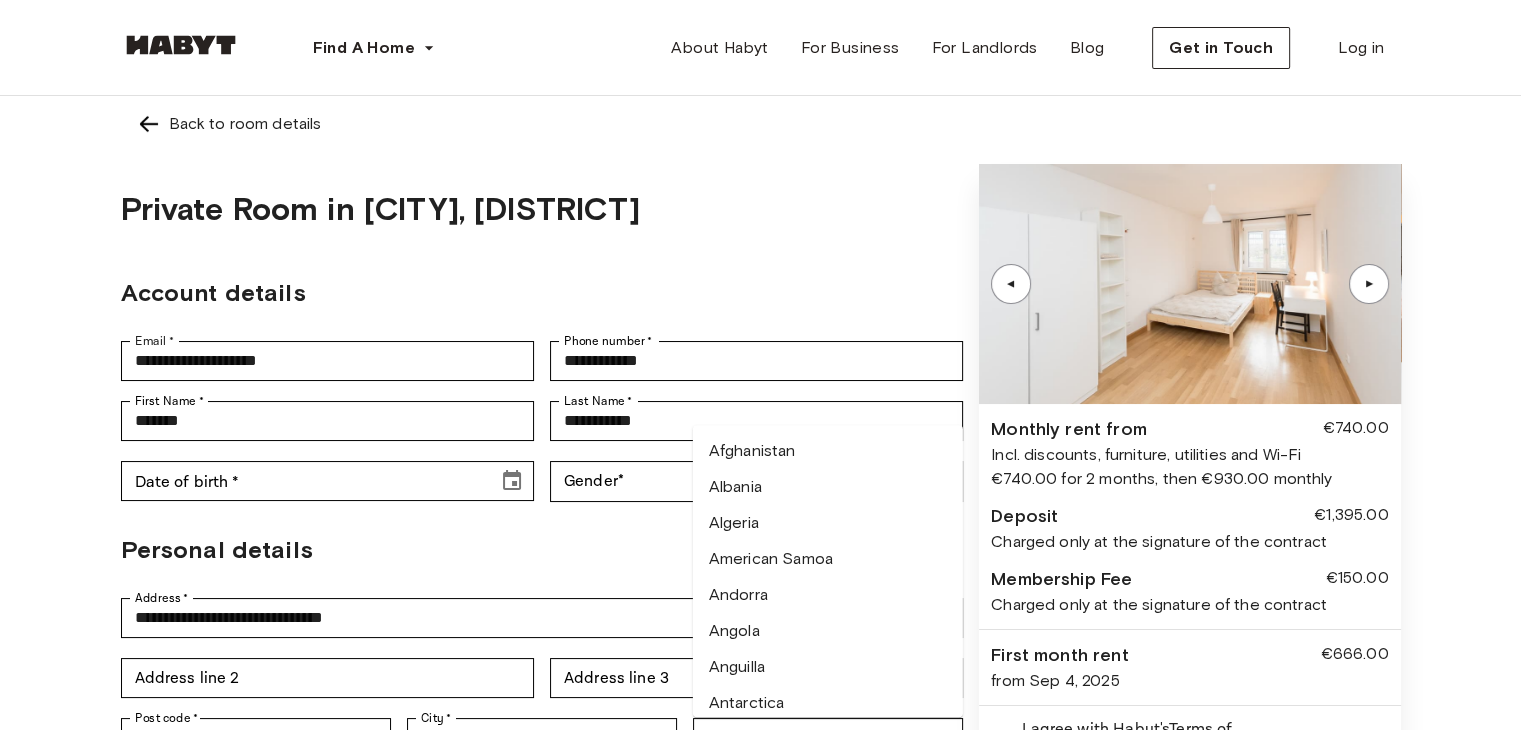 click on "**********" at bounding box center (542, 526) 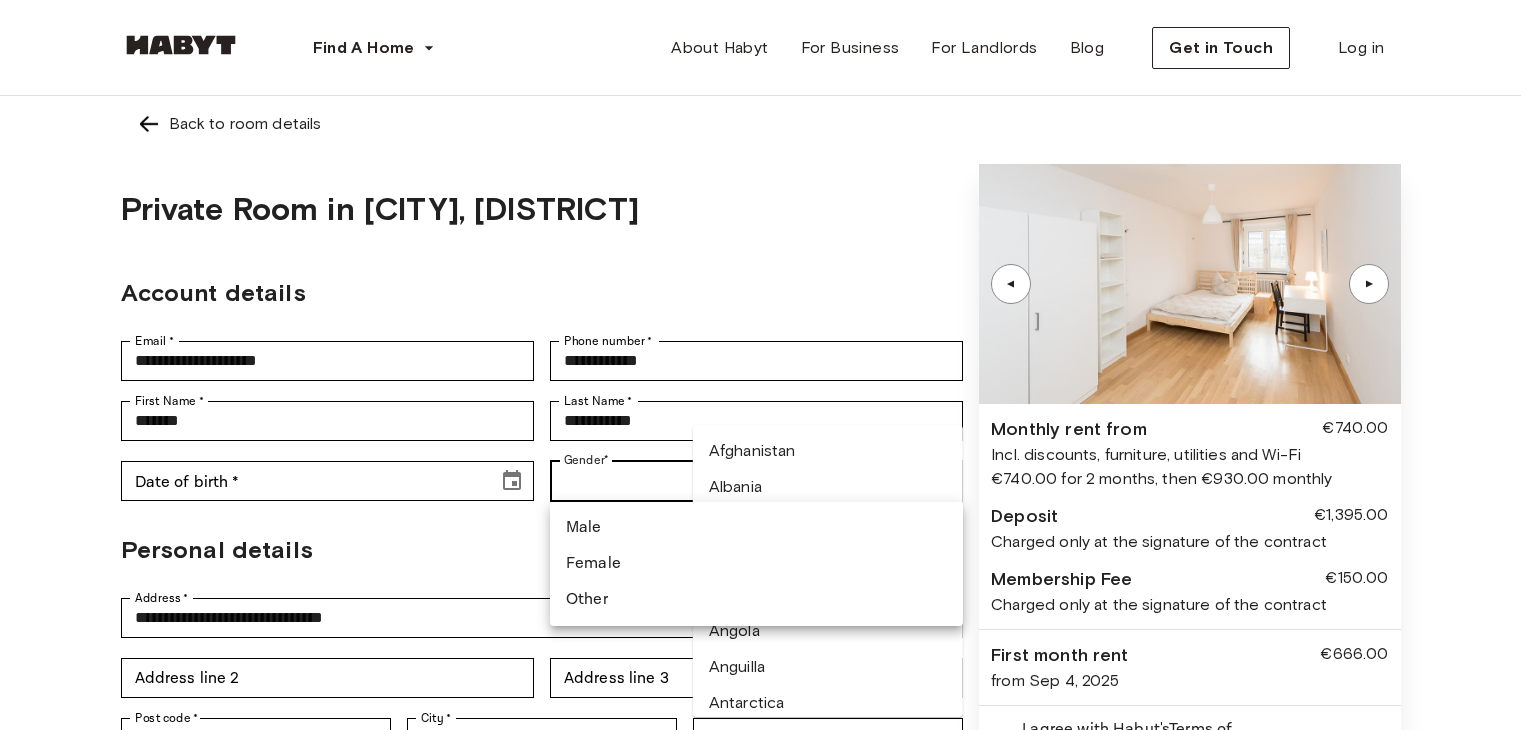 click on "**********" at bounding box center [768, 918] 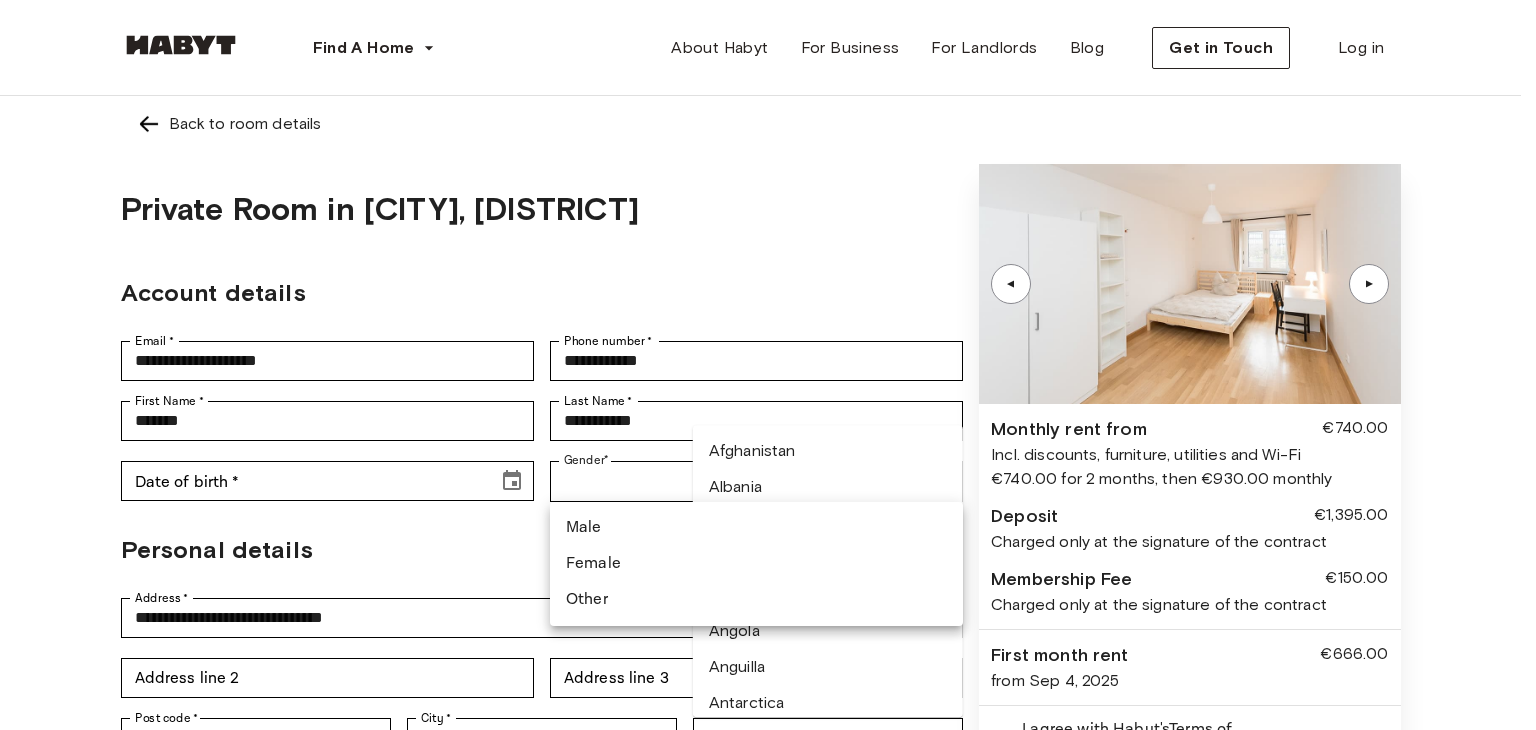 click on "Male" at bounding box center (756, 528) 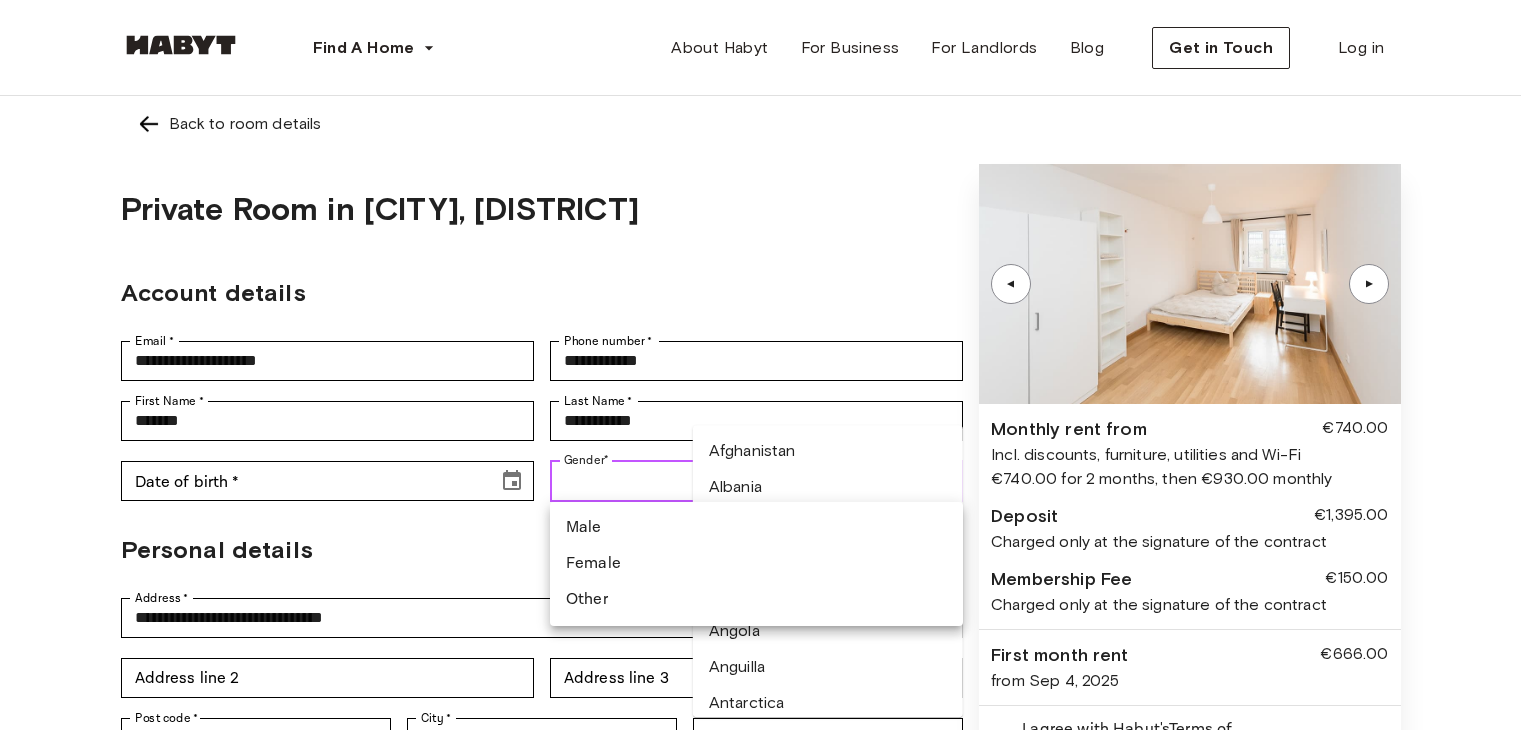 type on "****" 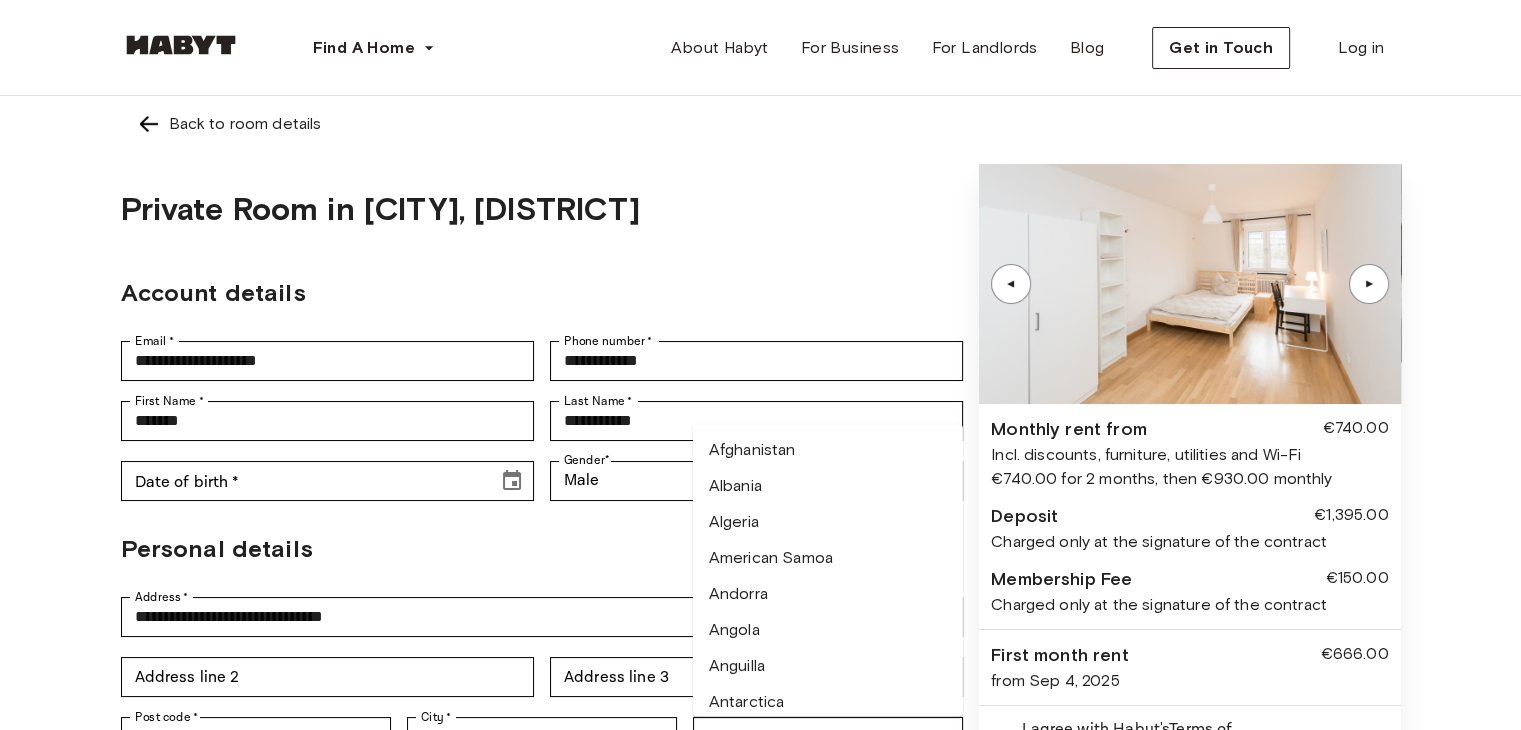 click on "Personal details" at bounding box center [542, 549] 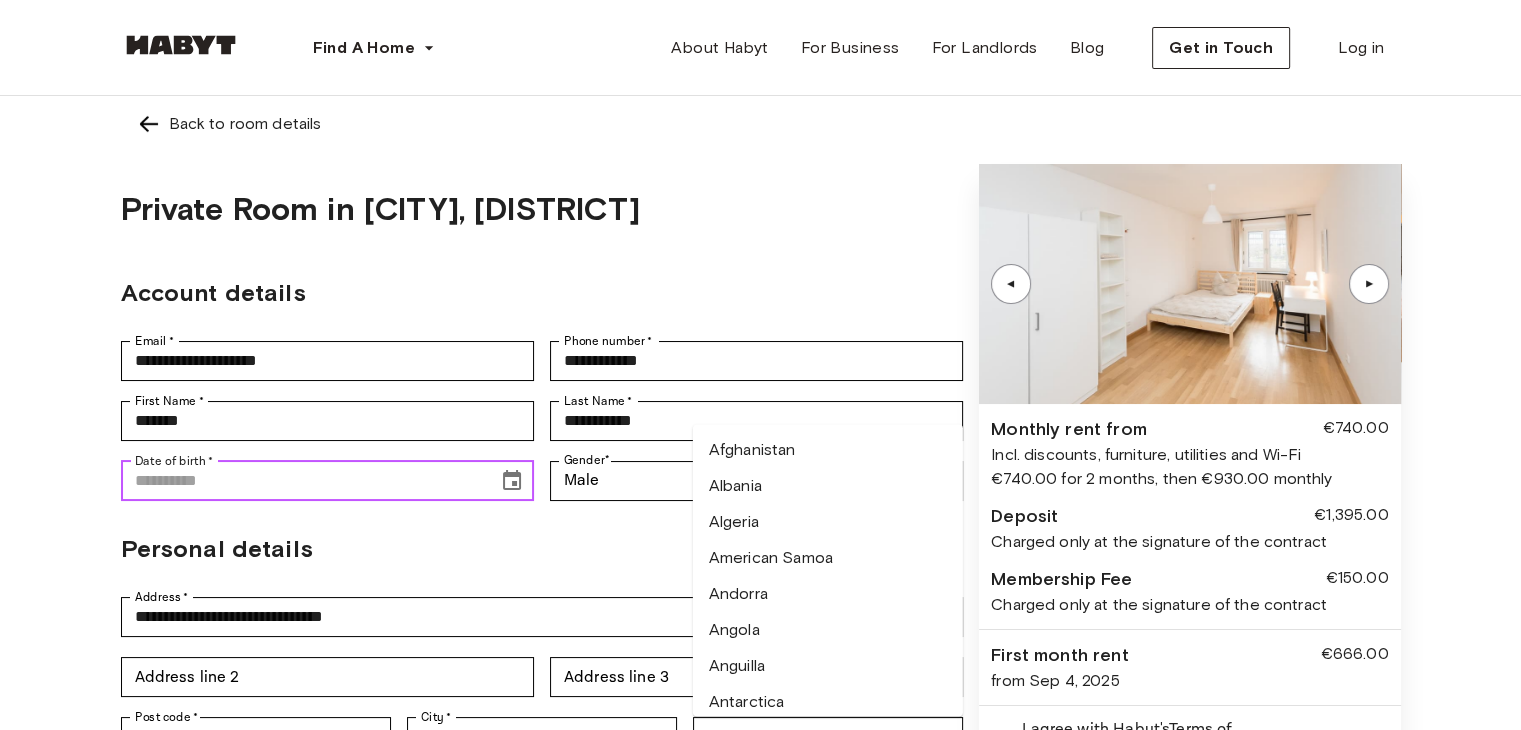 click on "Date of birth   *" at bounding box center (302, 481) 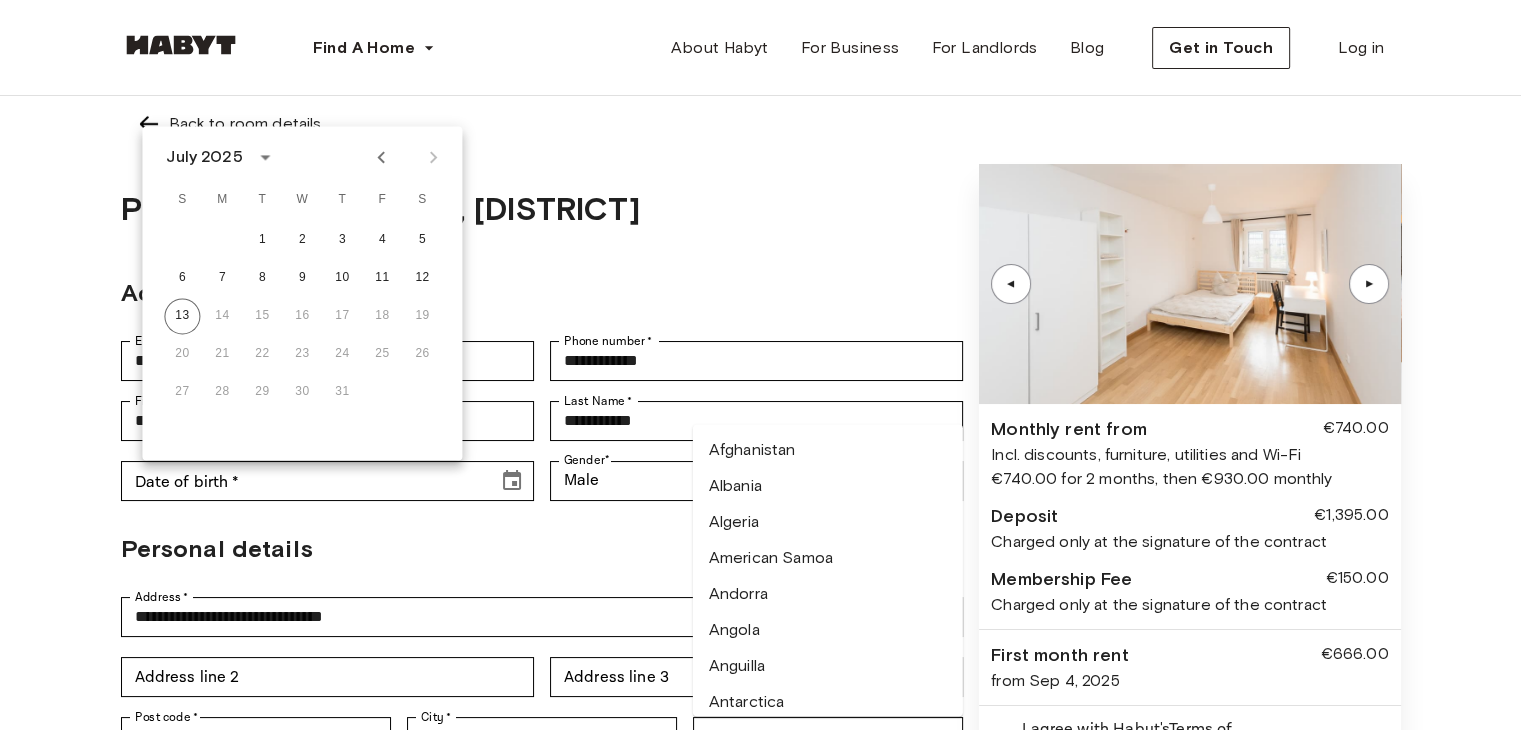 click at bounding box center [407, 157] 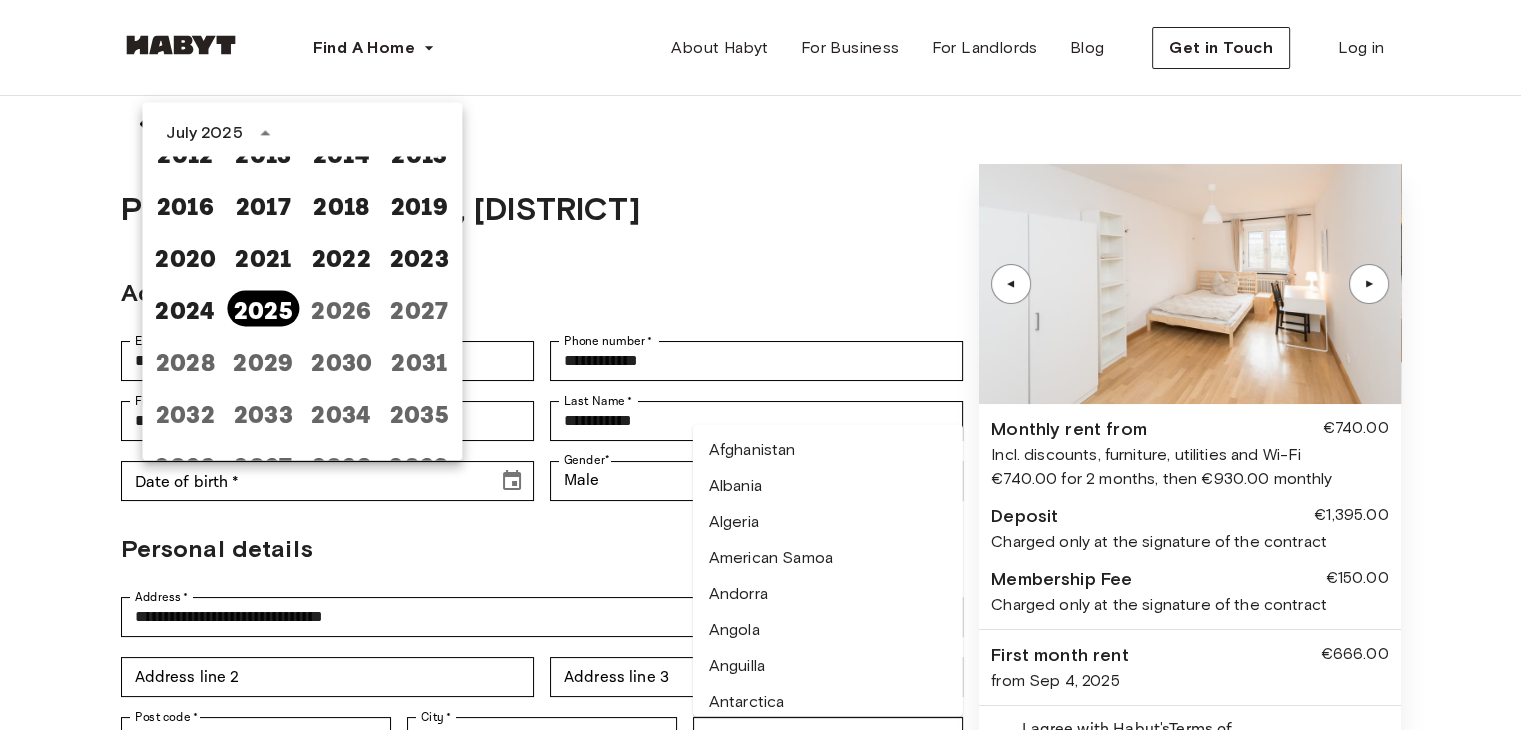 scroll, scrollTop: 1487, scrollLeft: 0, axis: vertical 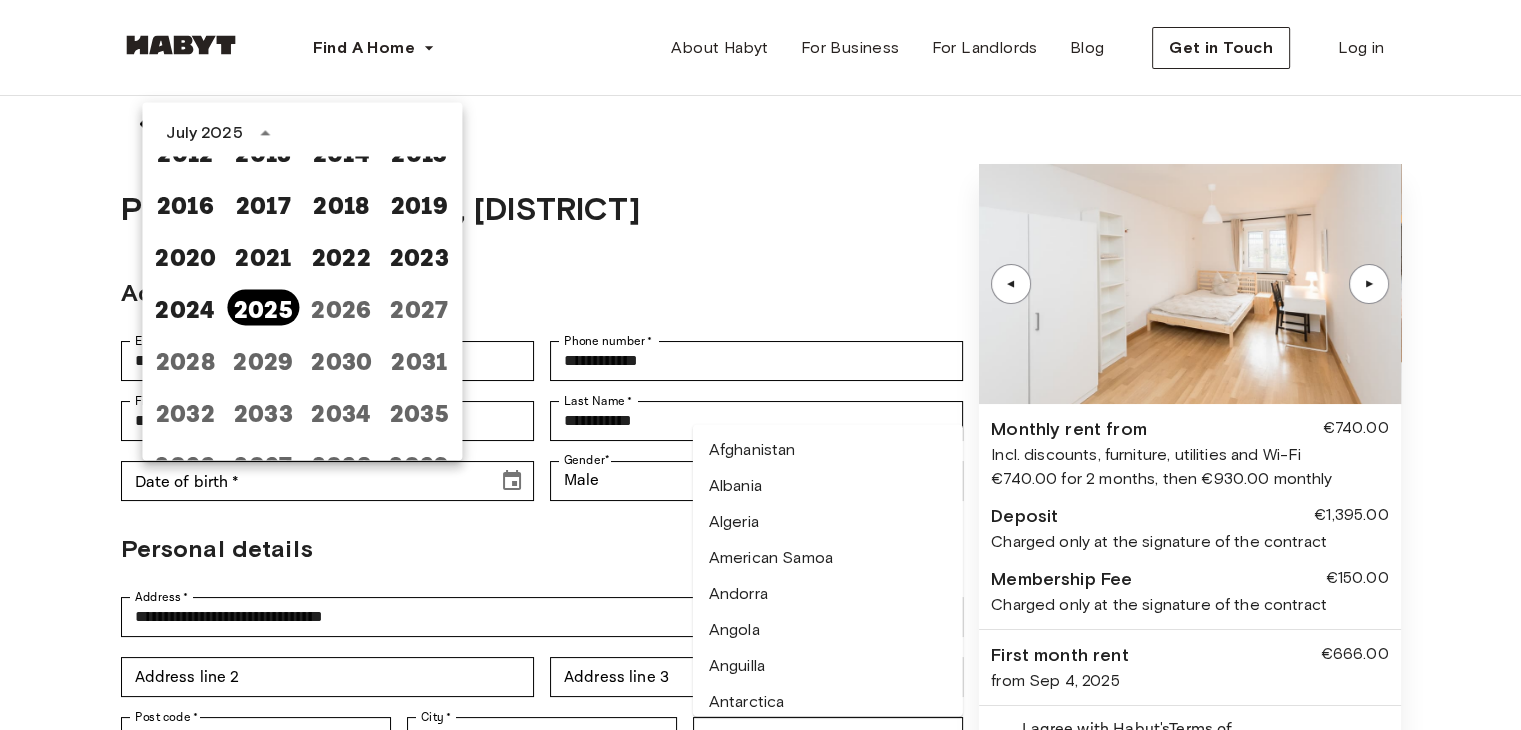 click on "2025" at bounding box center (263, 307) 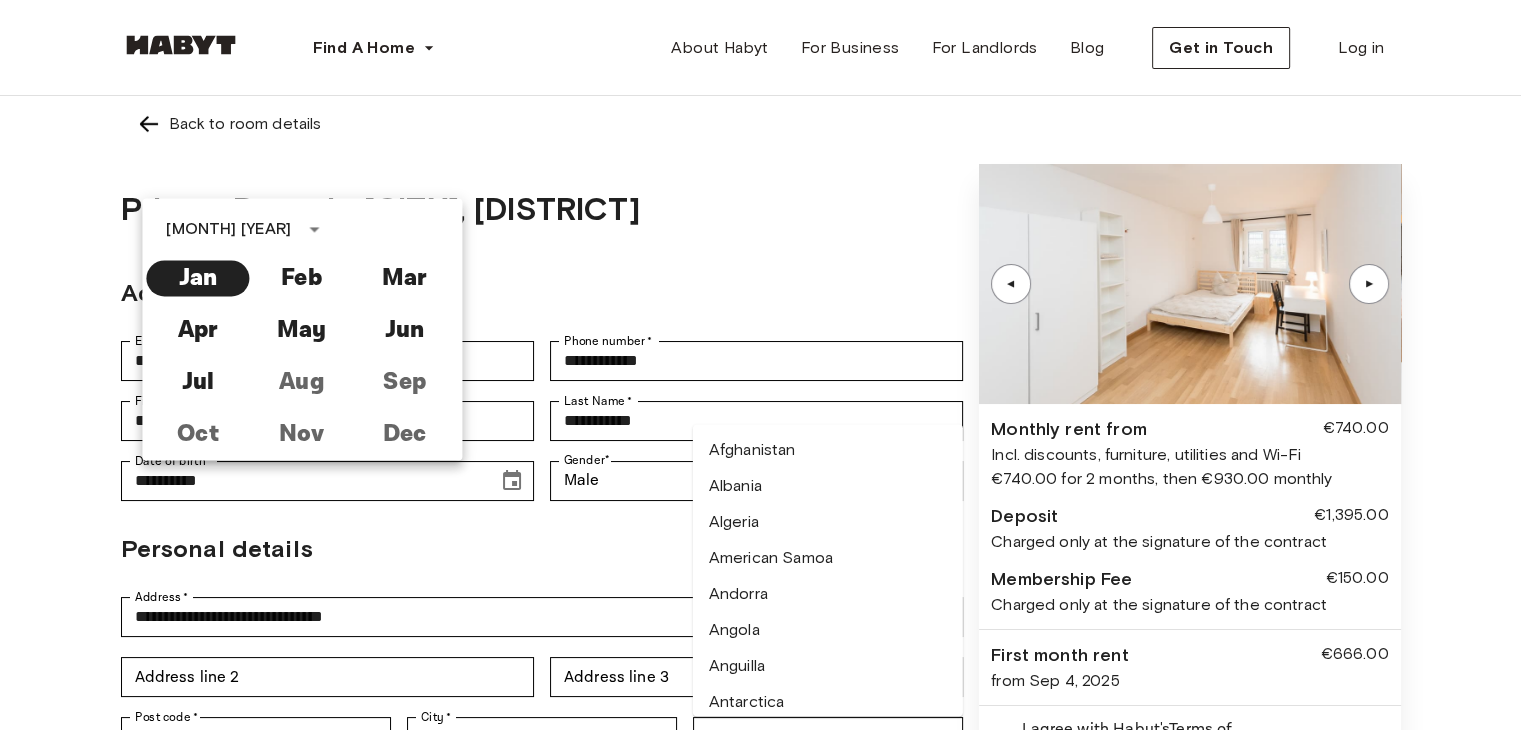 click on "Jan Feb Mar Apr May Jun Jul Aug Sep Oct Nov Dec" at bounding box center [301, 356] 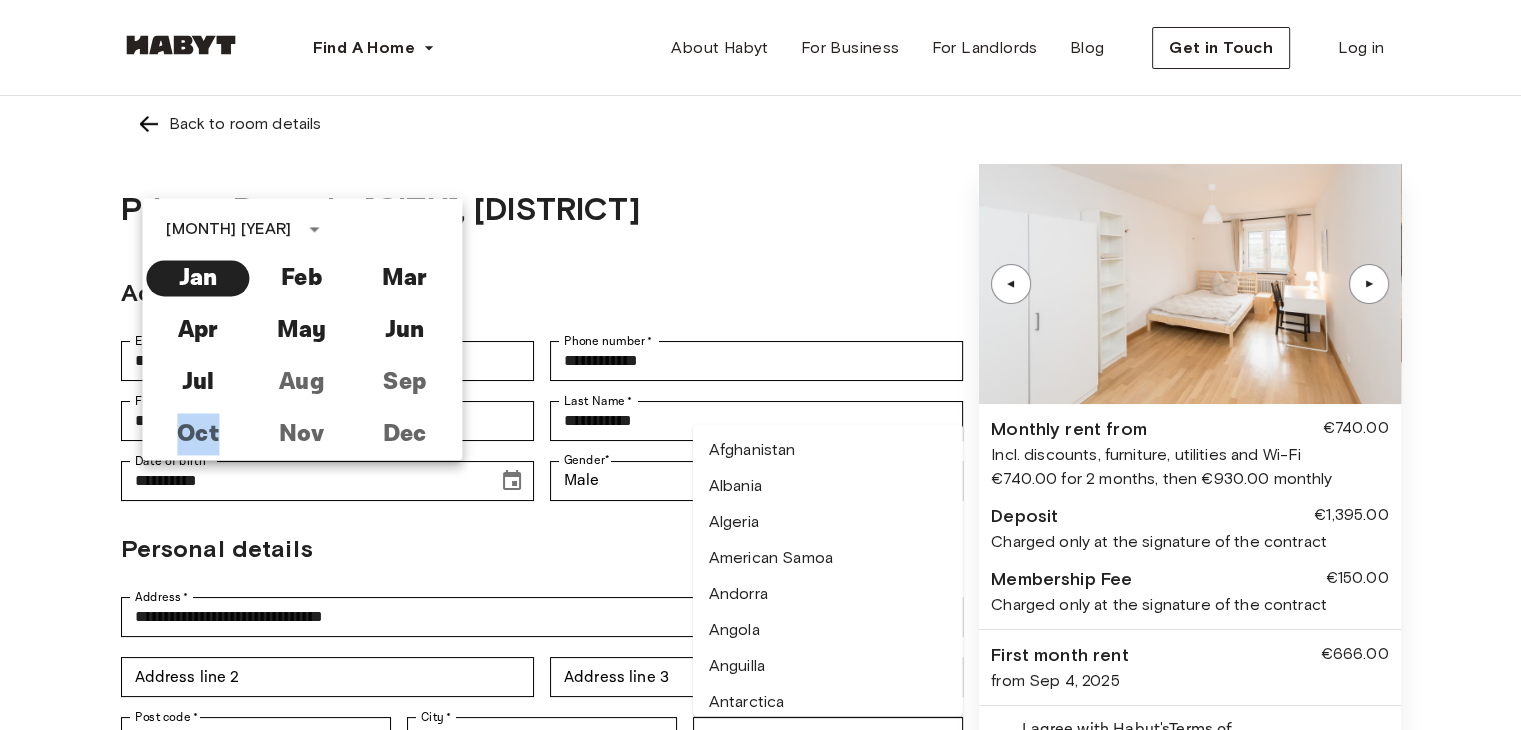 click on "Jan Feb Mar Apr May Jun Jul Aug Sep Oct Nov Dec" at bounding box center [301, 356] 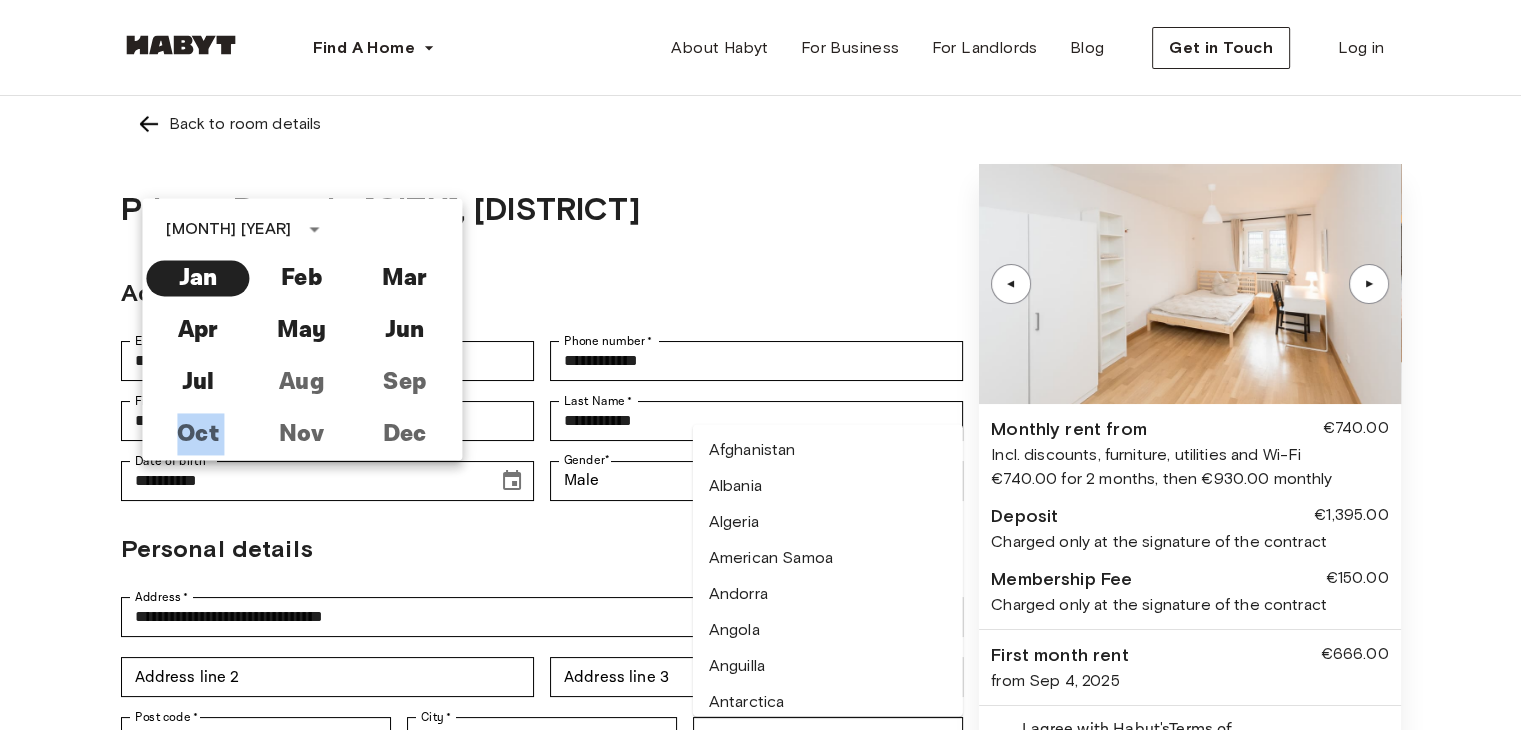 click on "Jan Feb Mar Apr May Jun Jul Aug Sep Oct Nov Dec" at bounding box center (301, 356) 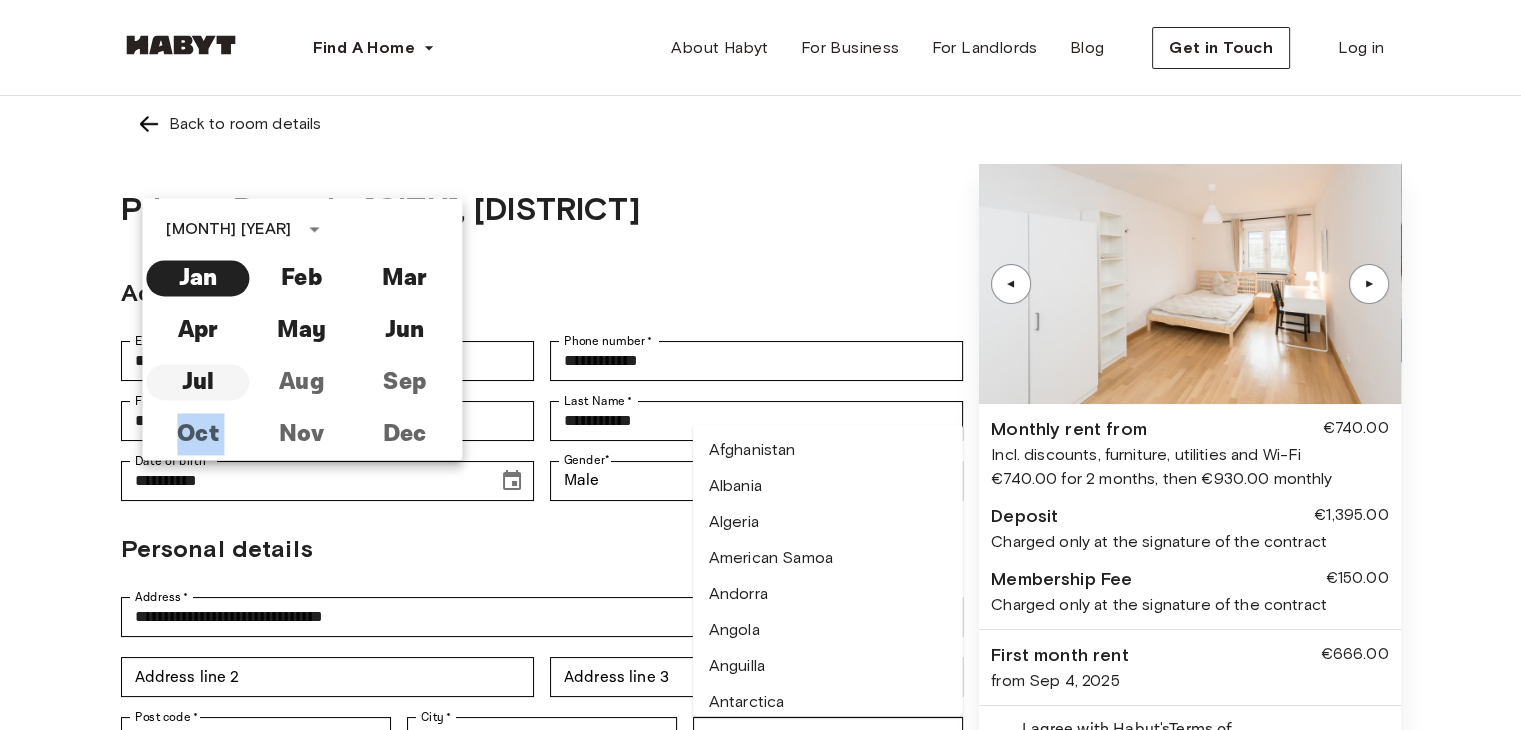 click on "Jul" at bounding box center (197, 382) 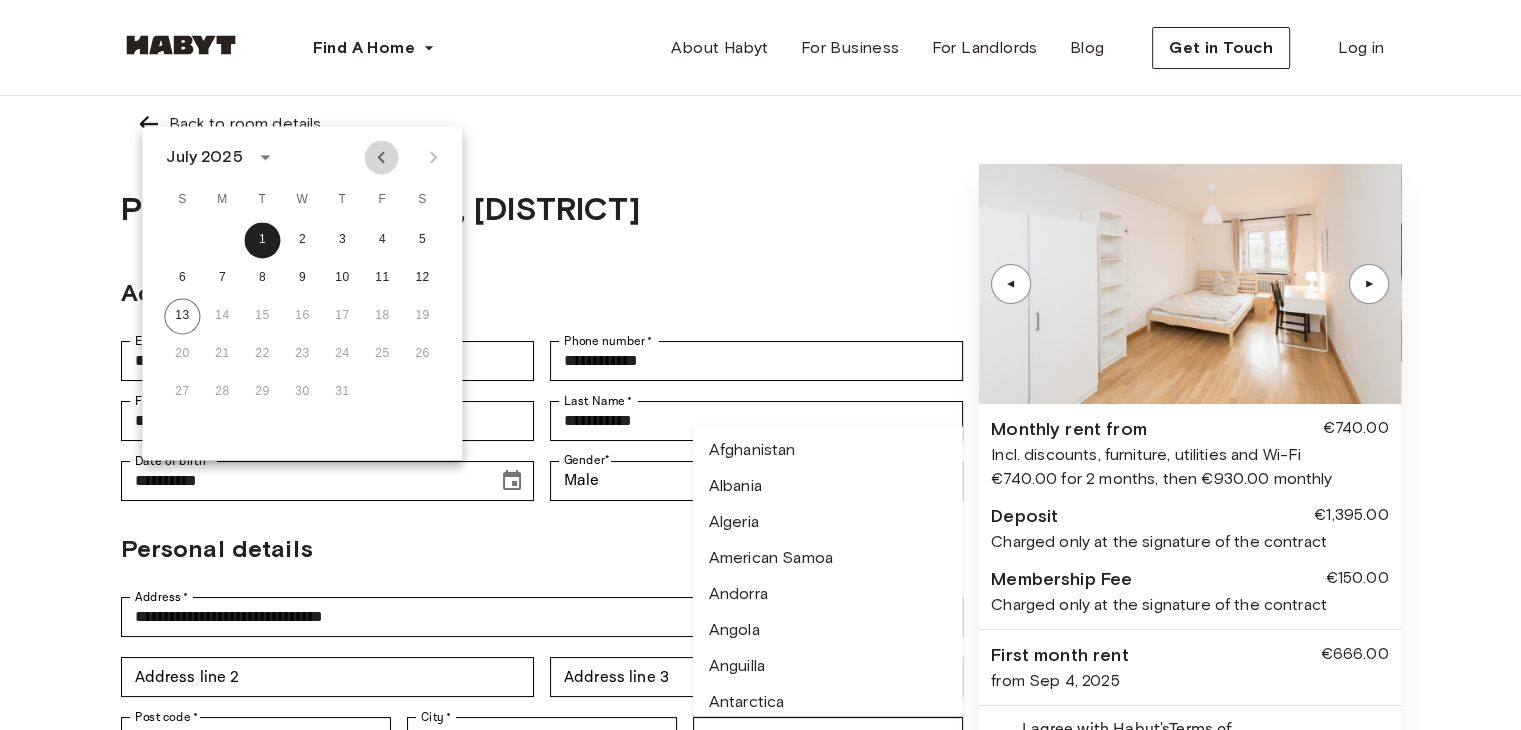 click 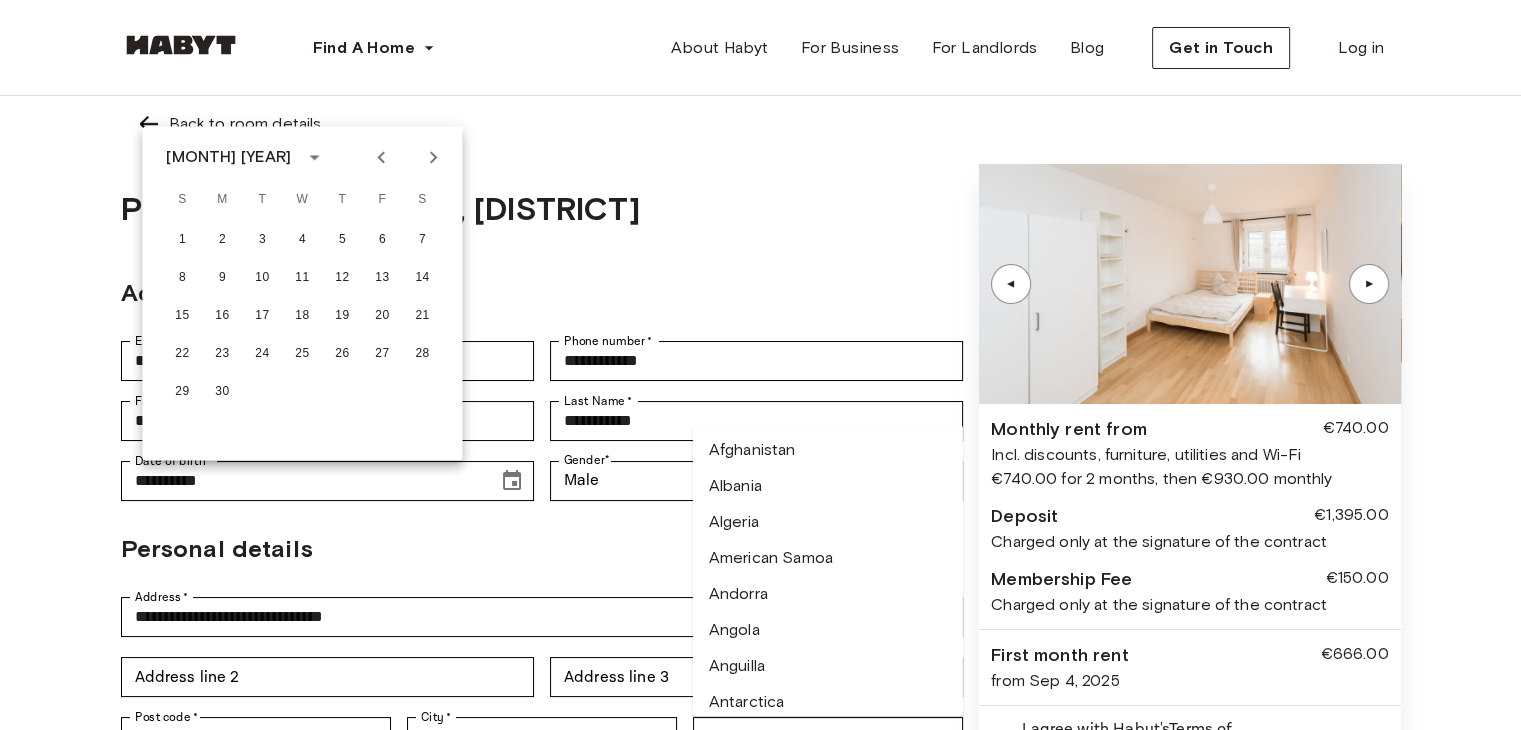 click on "[MONTH] [YEAR]" at bounding box center (228, 157) 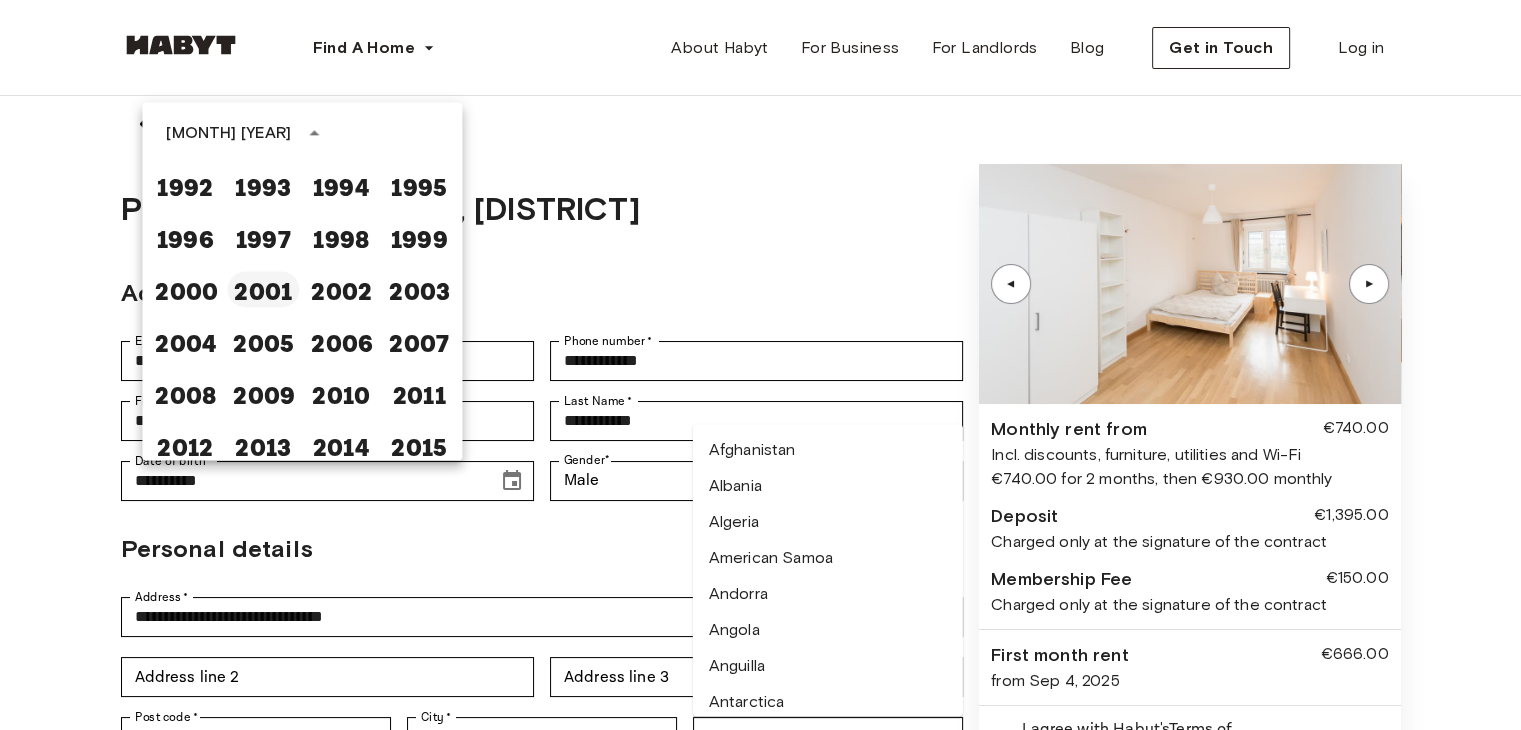 scroll, scrollTop: 1186, scrollLeft: 0, axis: vertical 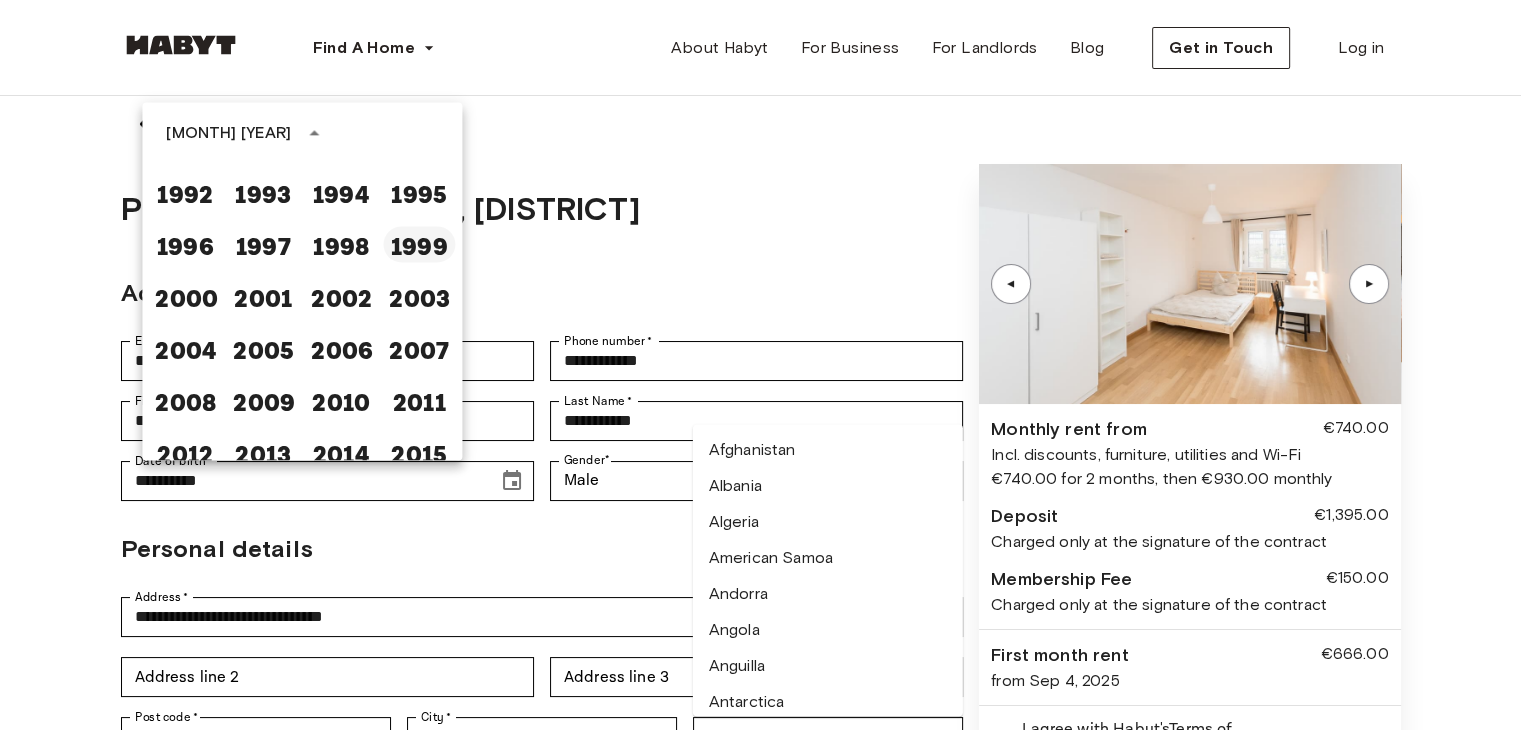 click on "1999" at bounding box center [419, 244] 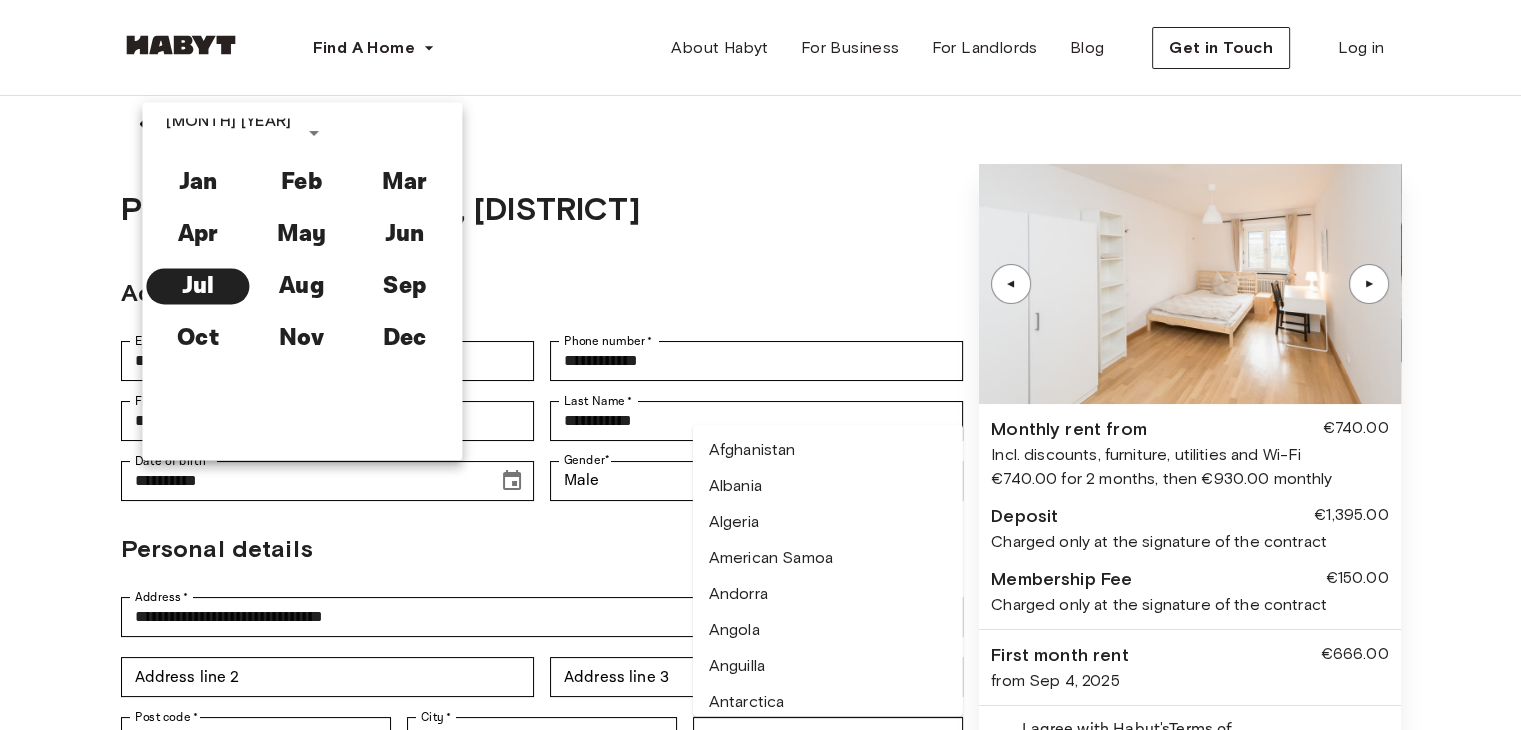 scroll, scrollTop: 0, scrollLeft: 0, axis: both 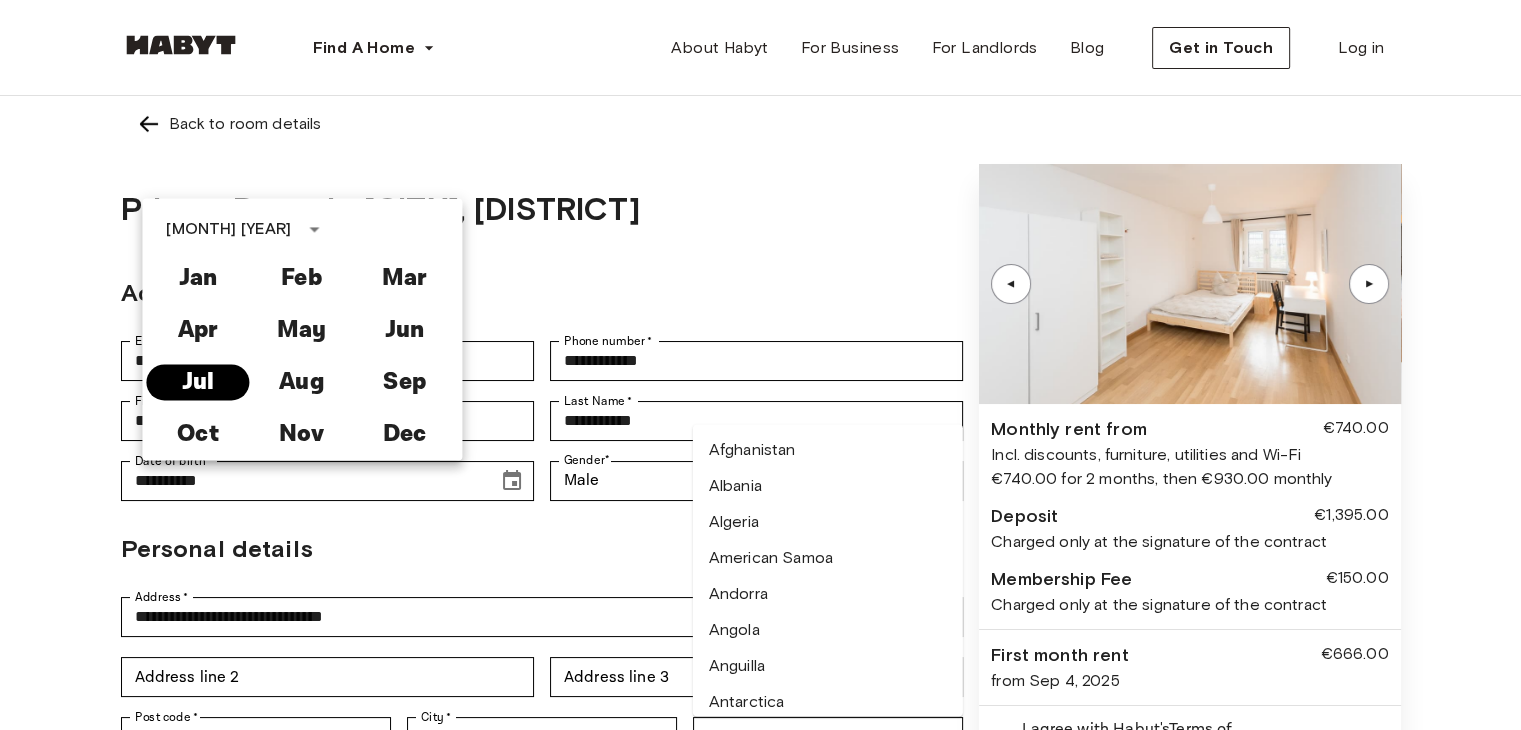 click on "Jul" at bounding box center (197, 382) 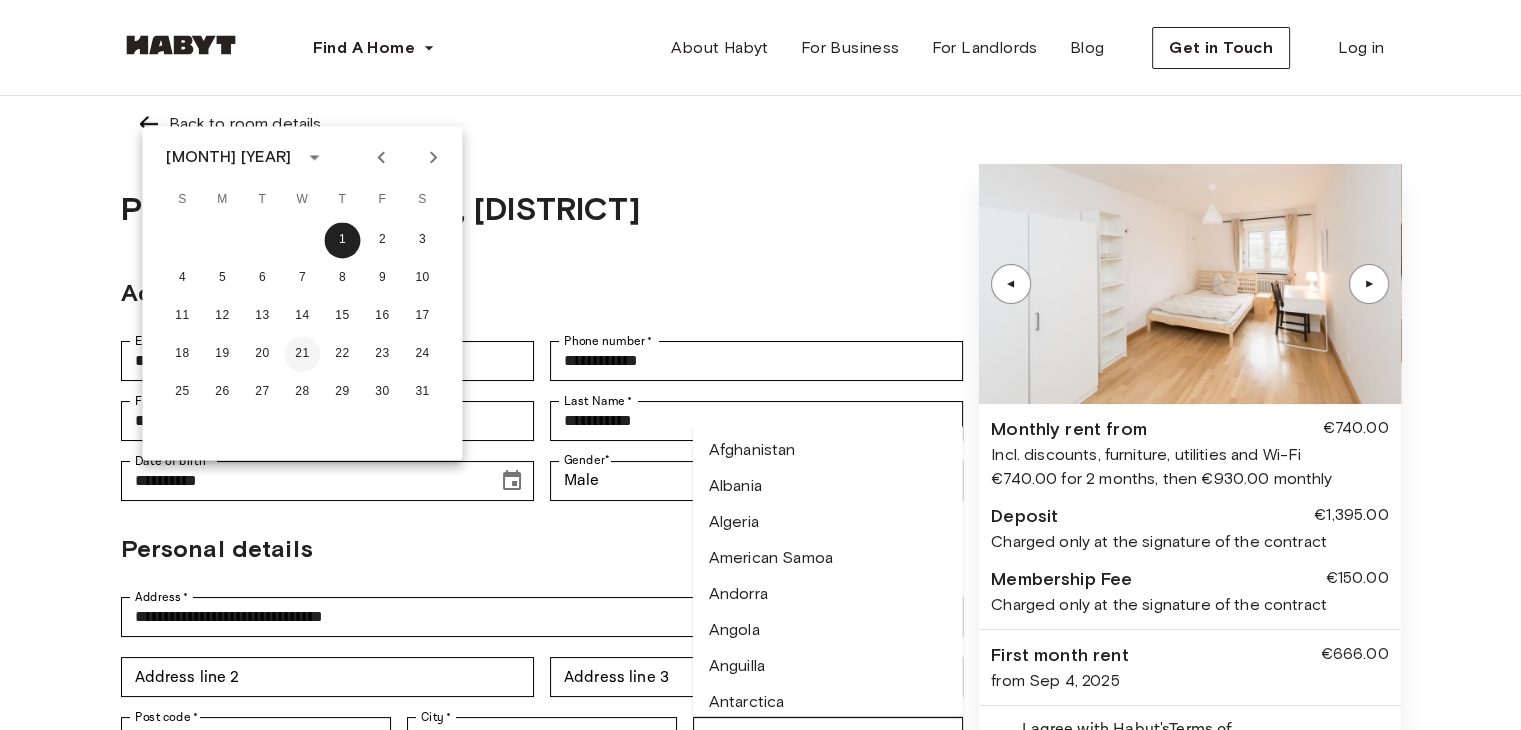 click on "21" at bounding box center (302, 354) 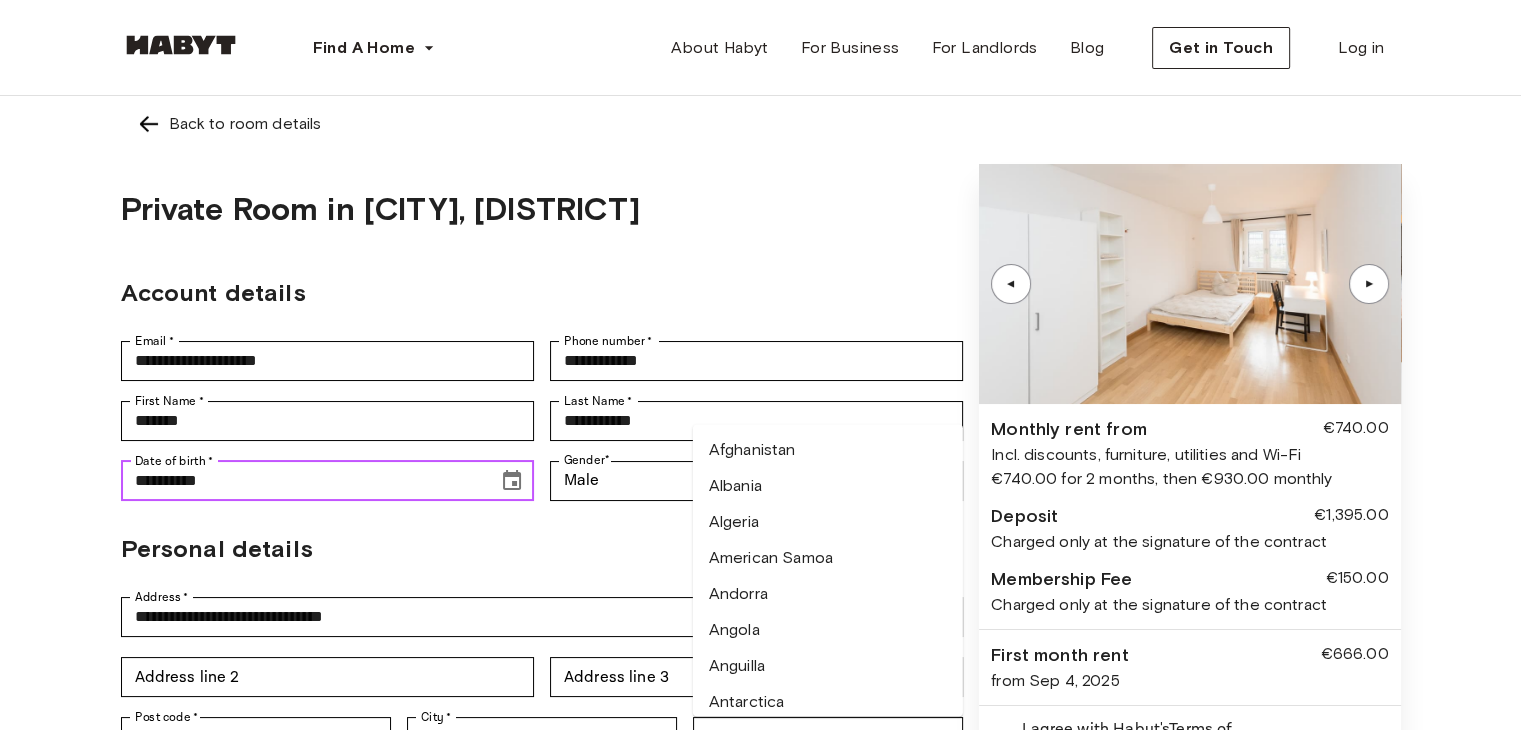 type on "**********" 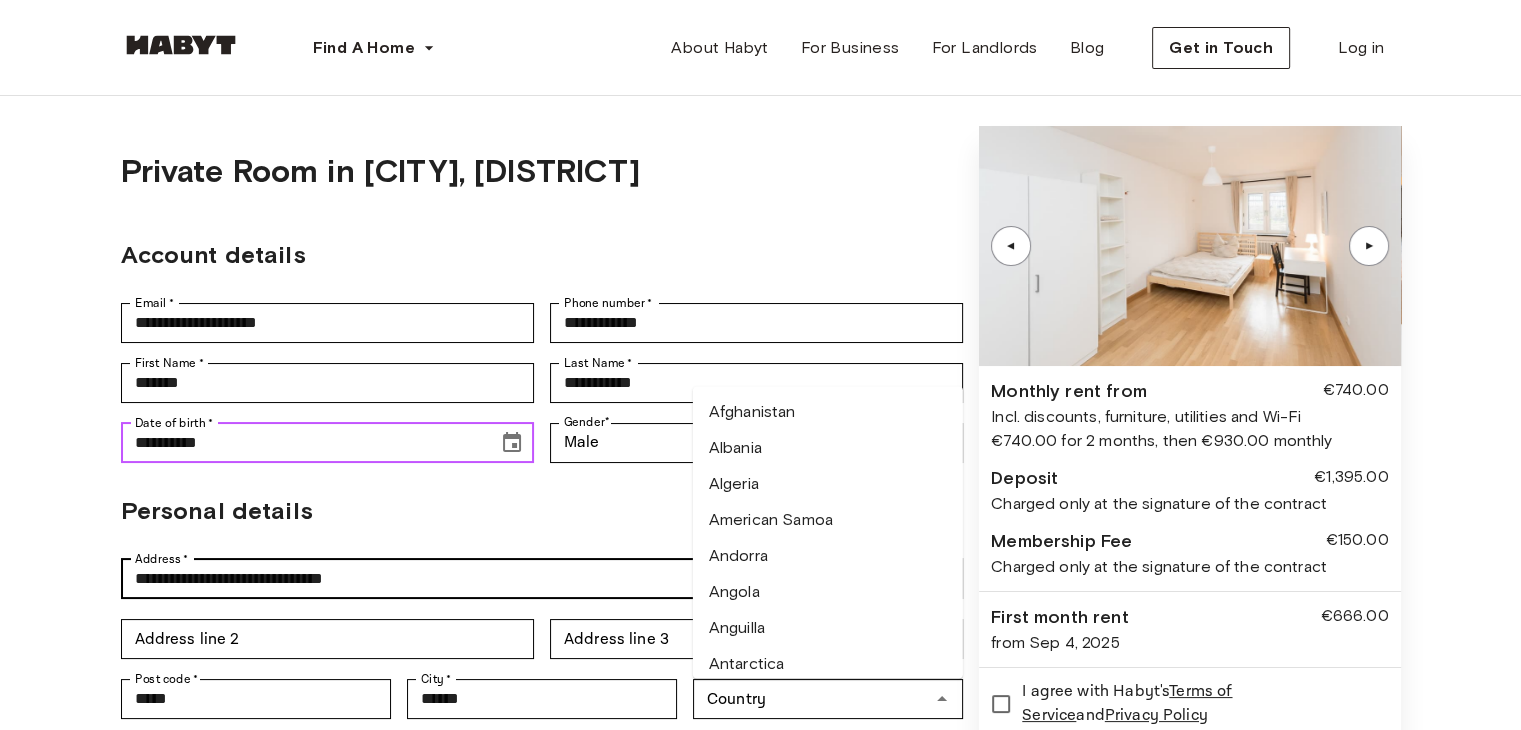 scroll, scrollTop: 200, scrollLeft: 0, axis: vertical 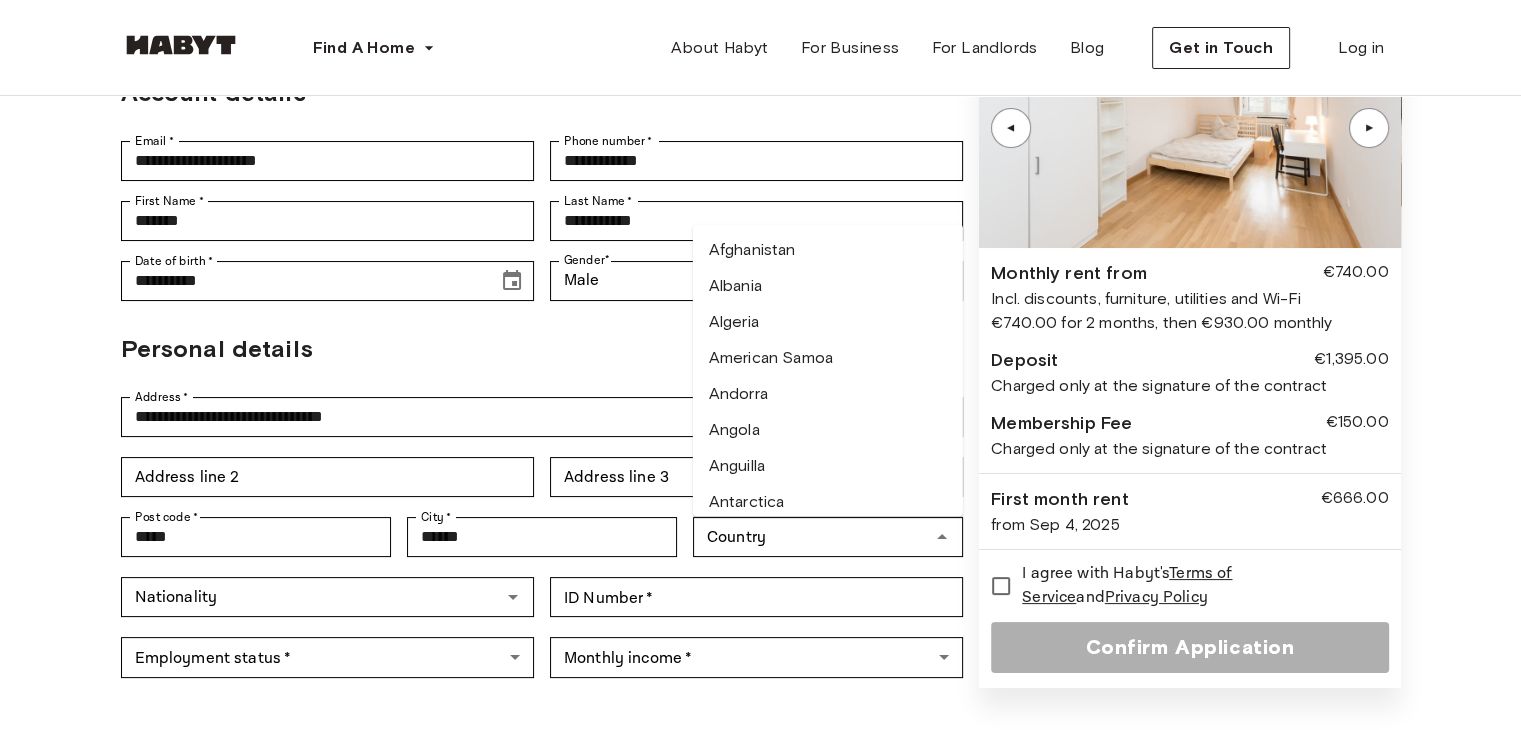 click on "**********" at bounding box center (542, 326) 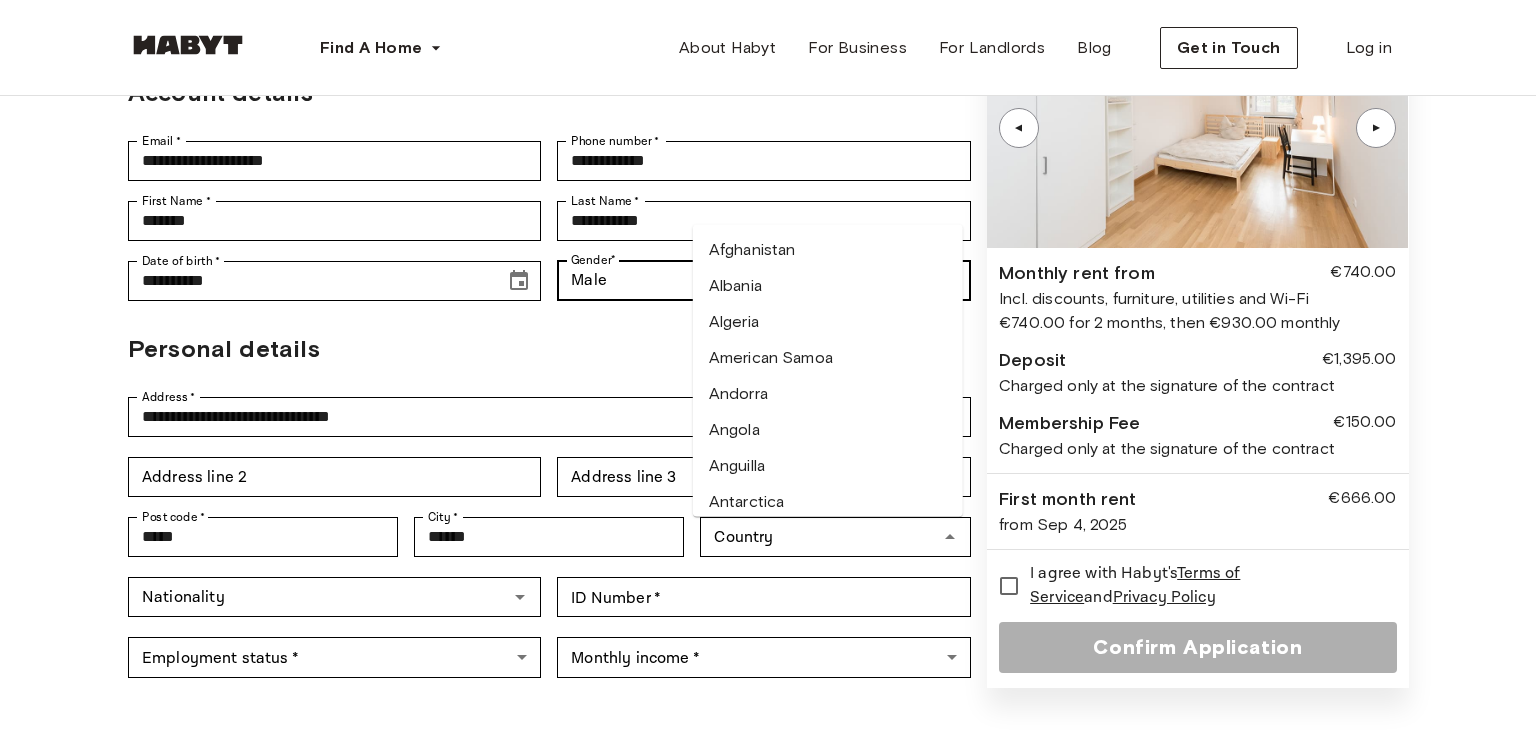 click on "**********" at bounding box center (768, 717) 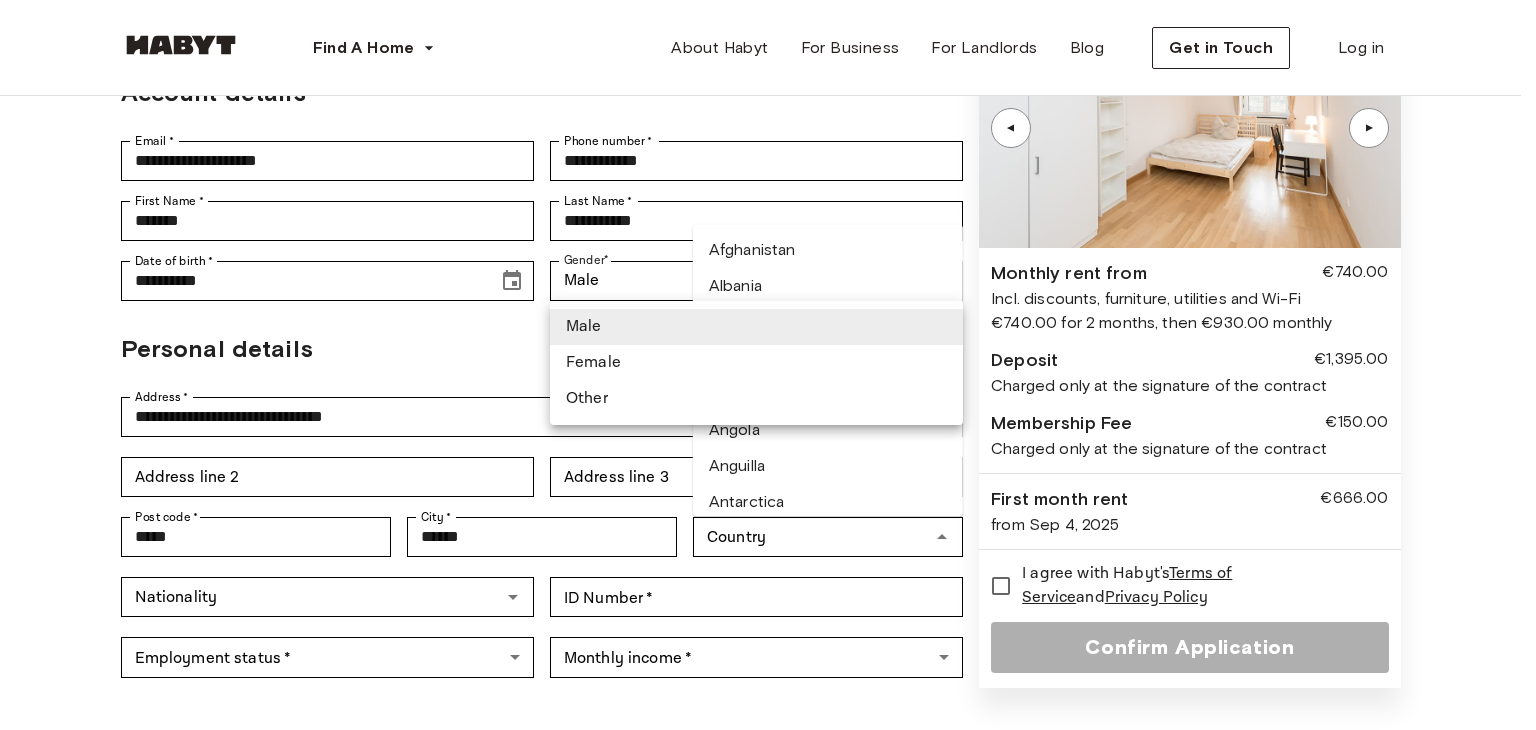 click at bounding box center (768, 365) 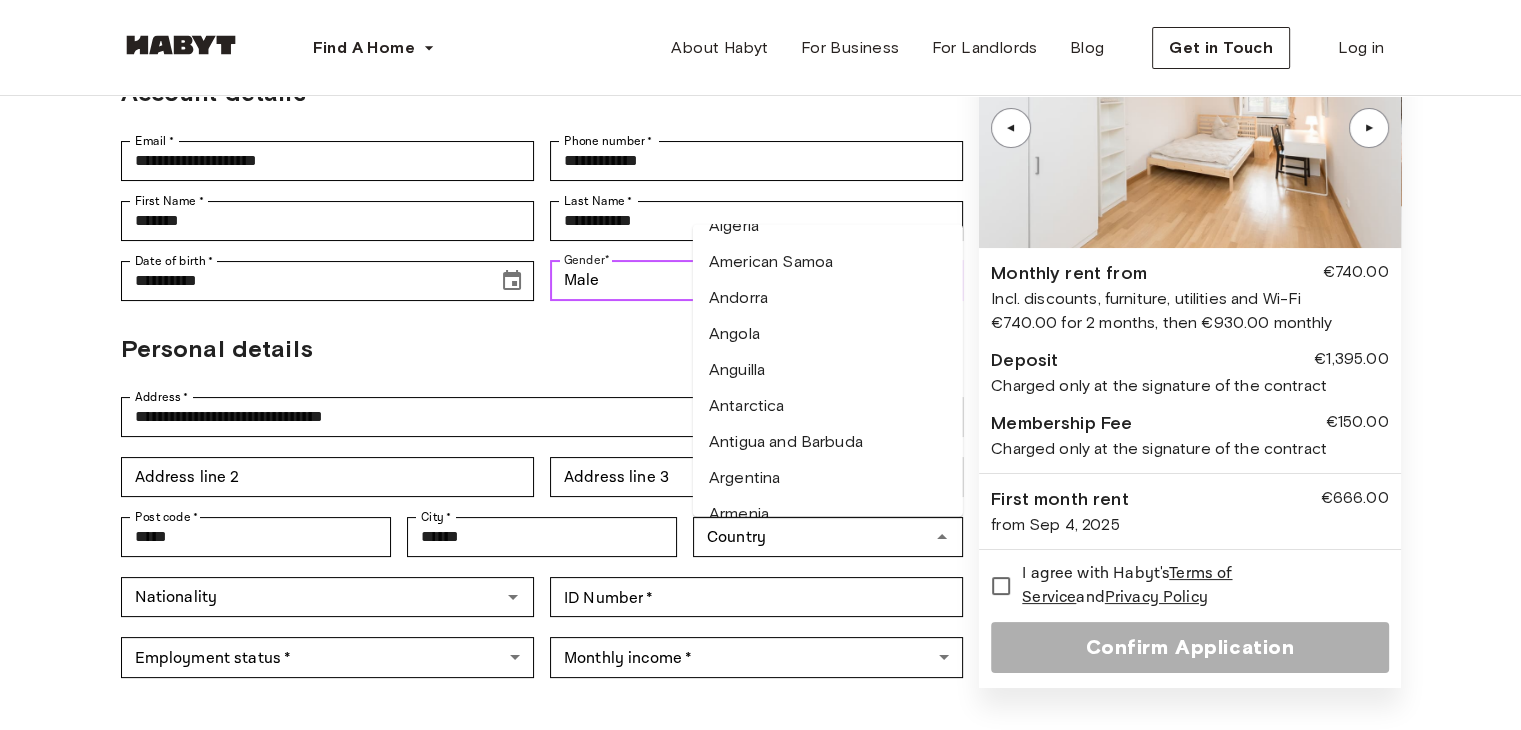 scroll, scrollTop: 100, scrollLeft: 0, axis: vertical 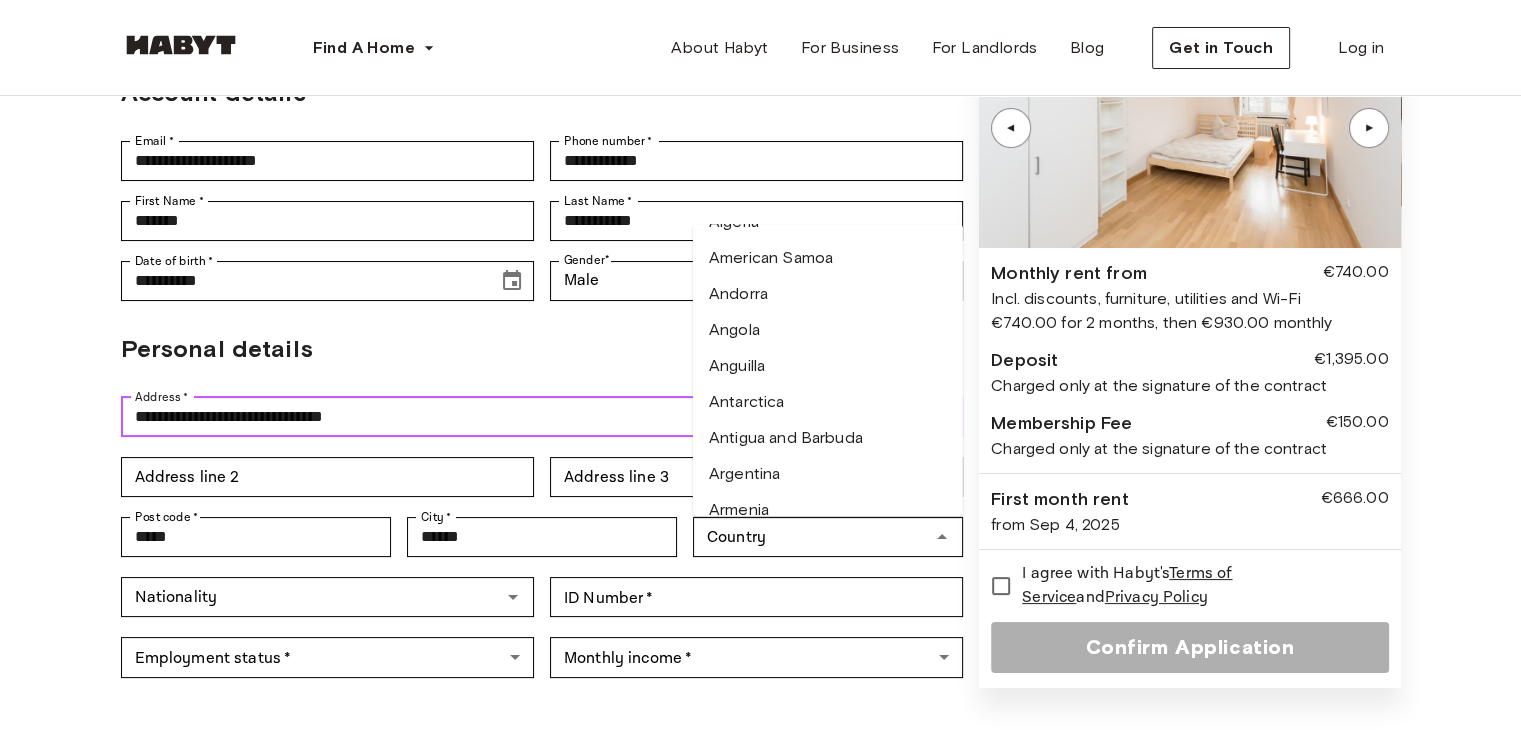 click on "**********" at bounding box center [542, 417] 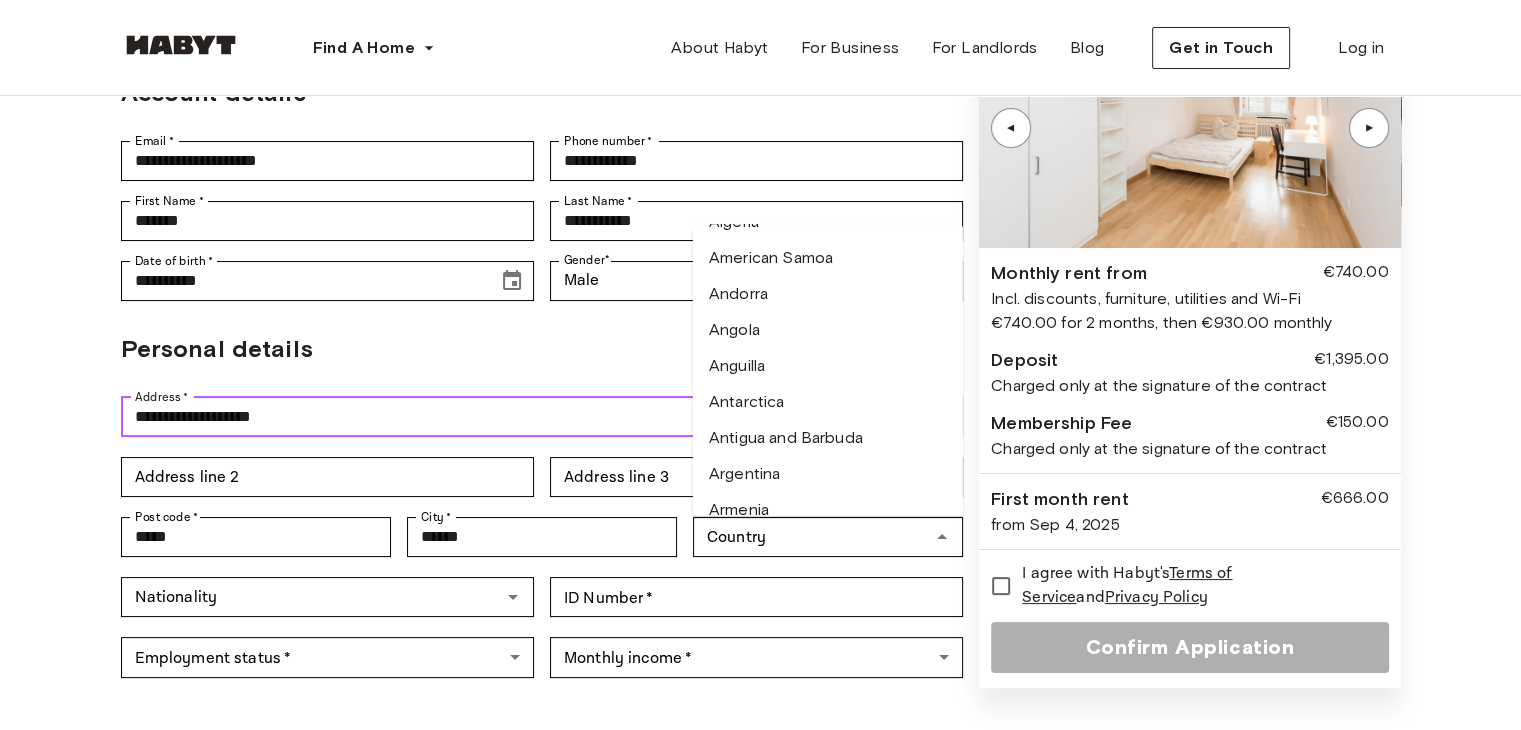 type on "**********" 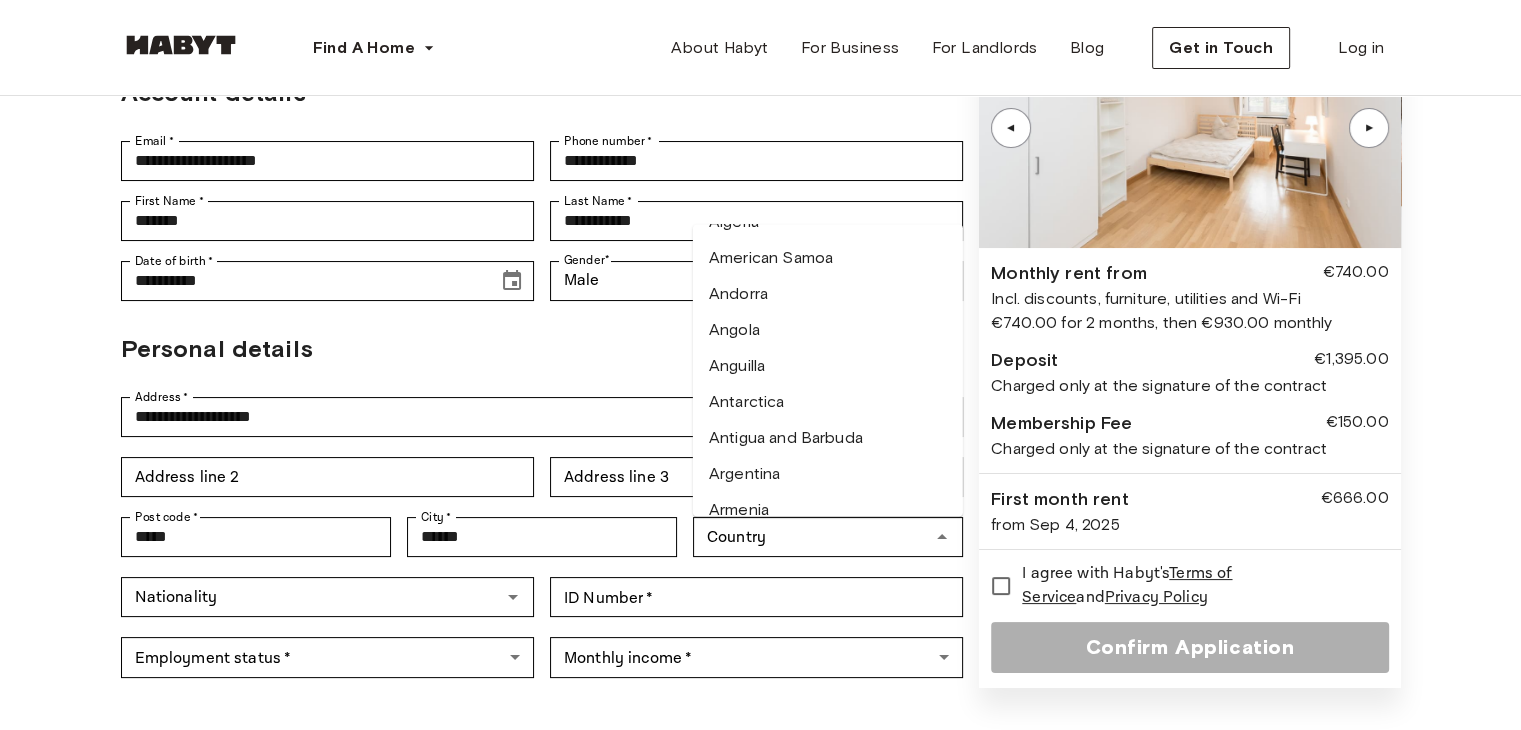 click on "Personal details" at bounding box center (542, 349) 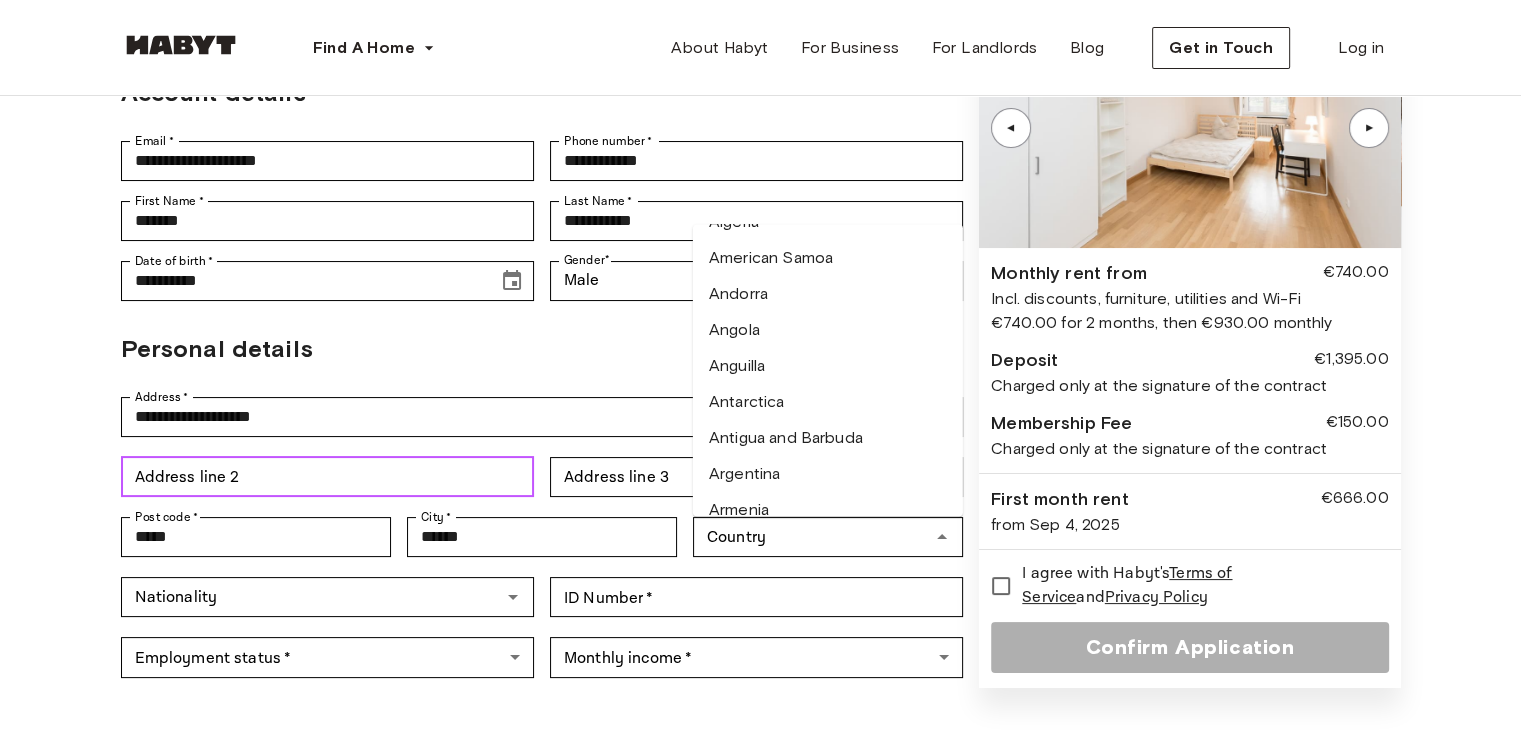 click on "Address line 2" at bounding box center [327, 477] 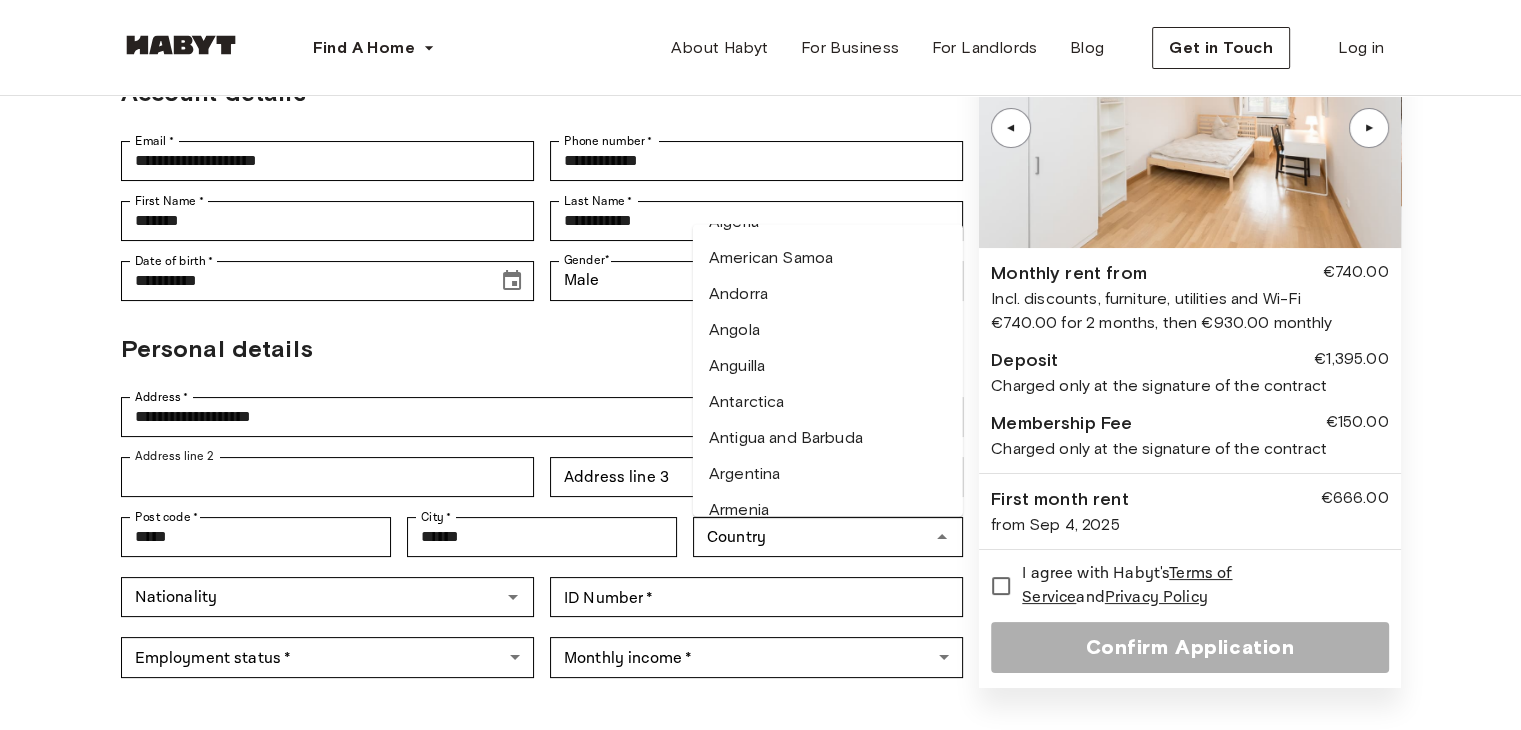 click on "**********" at bounding box center (542, 326) 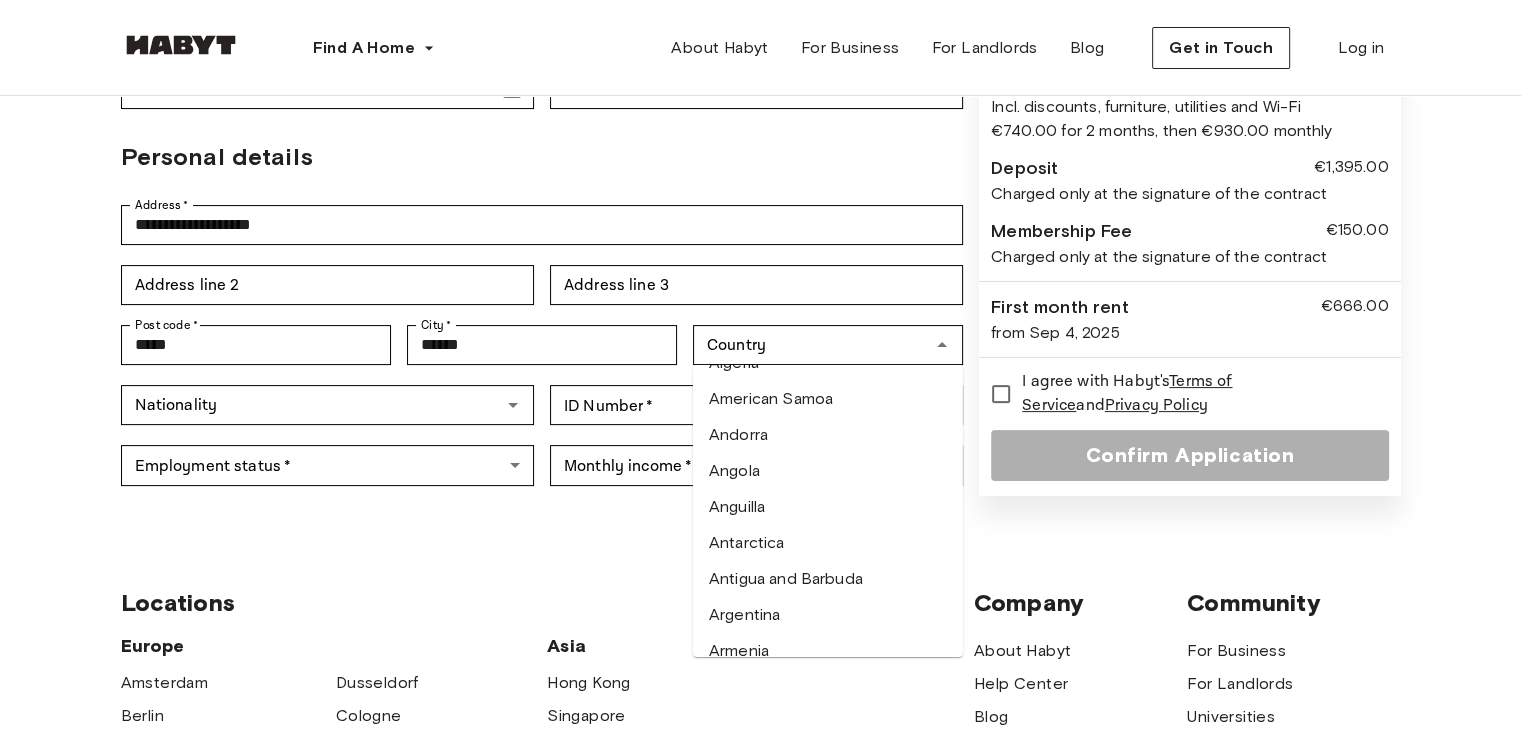 scroll, scrollTop: 400, scrollLeft: 0, axis: vertical 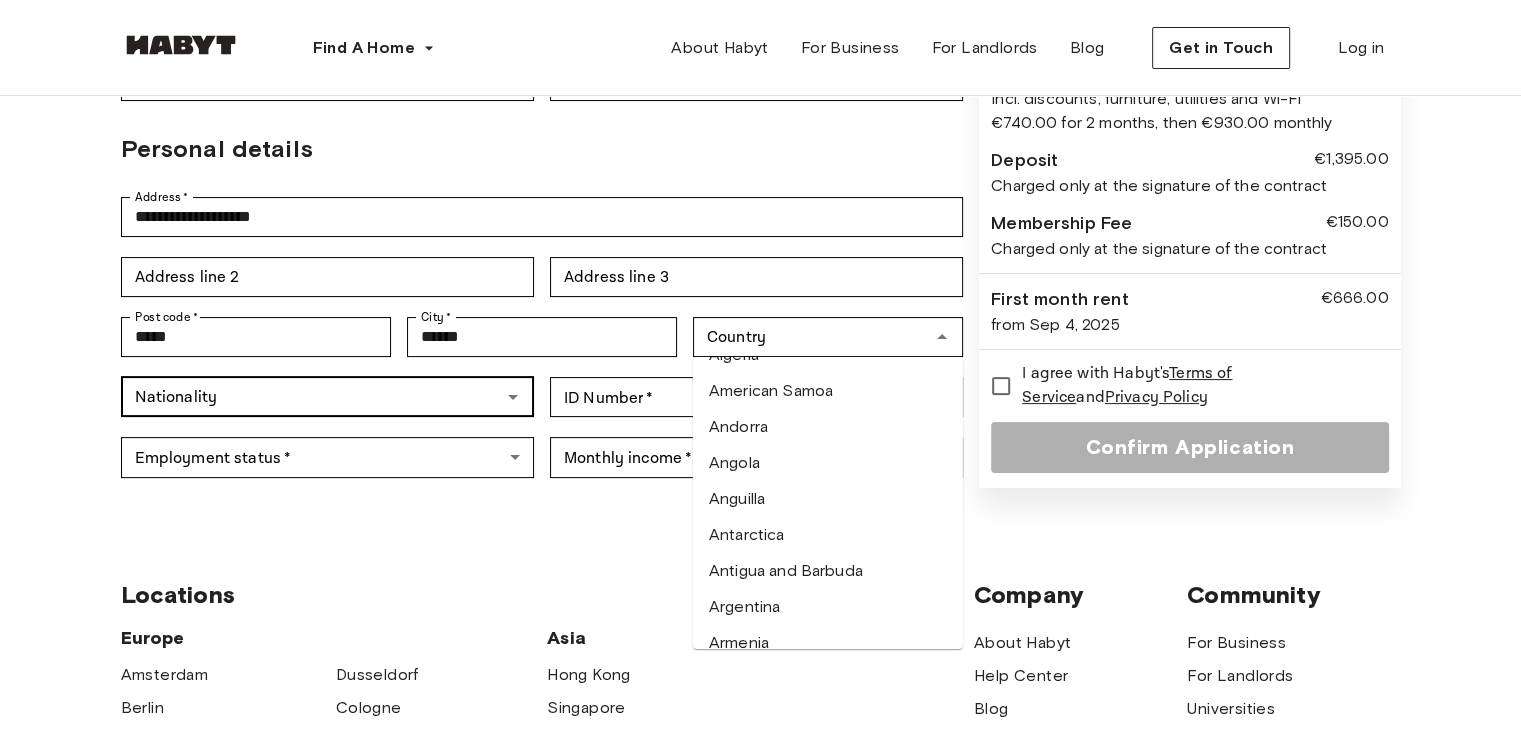 click on "Nationality" at bounding box center (327, 397) 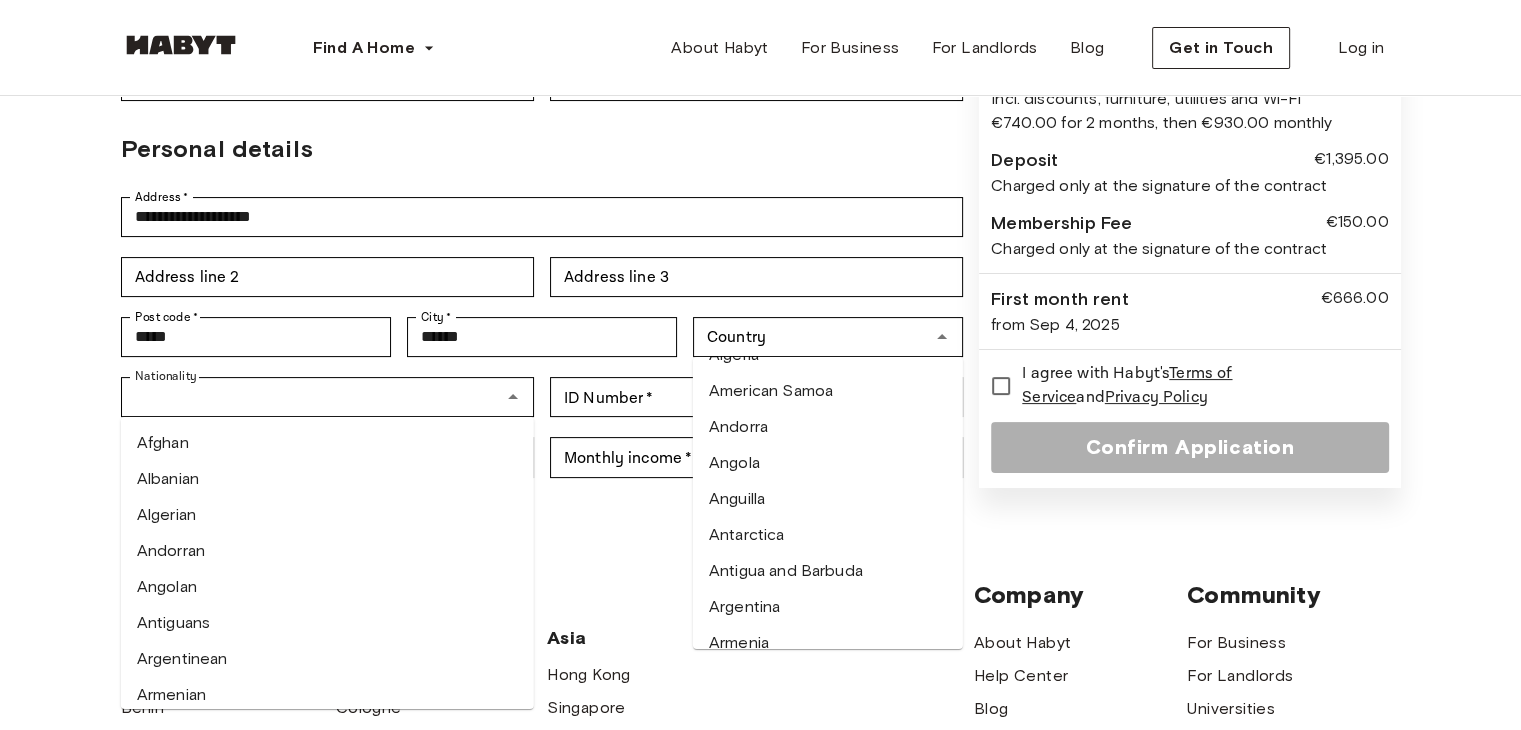 click on "**********" at bounding box center [761, 98] 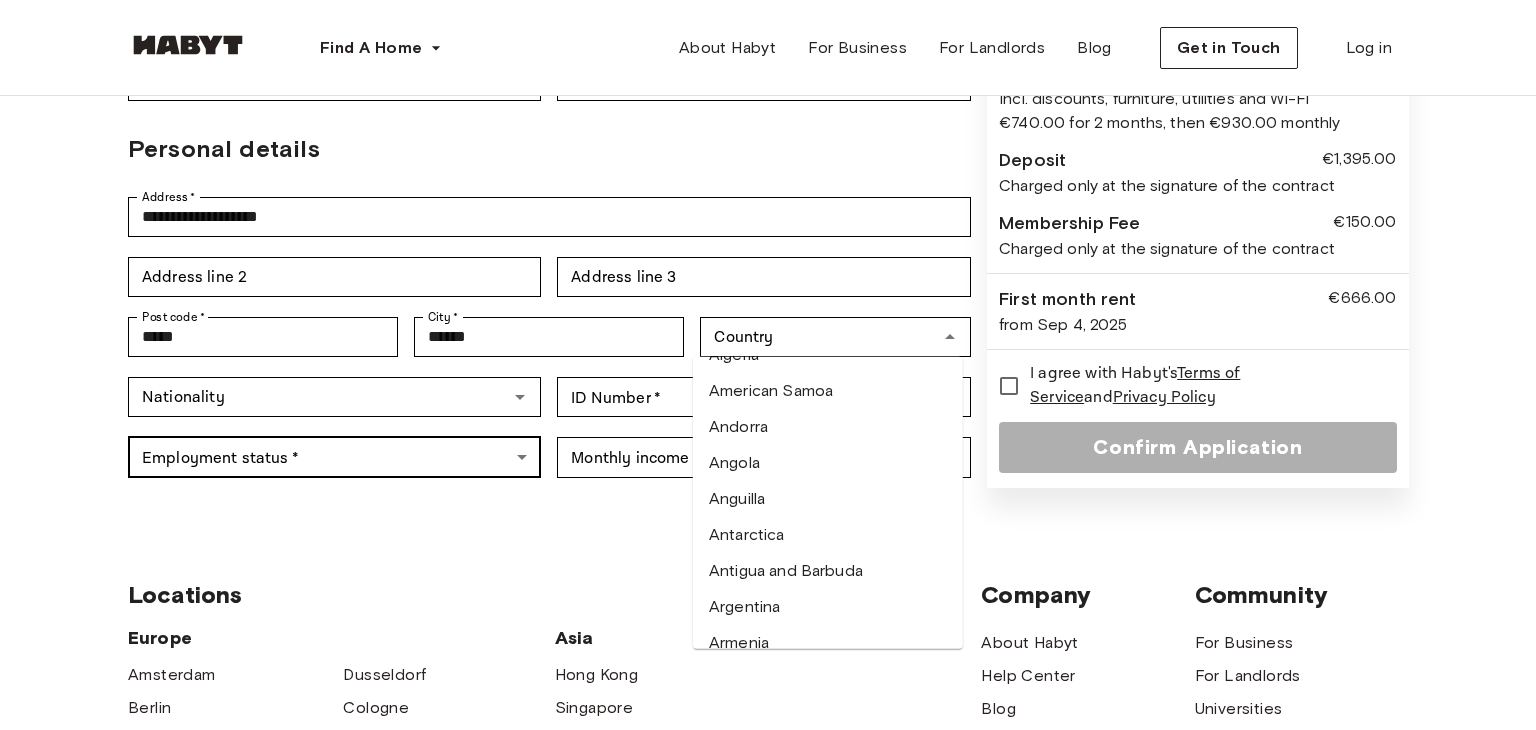 click on "**********" at bounding box center (768, 517) 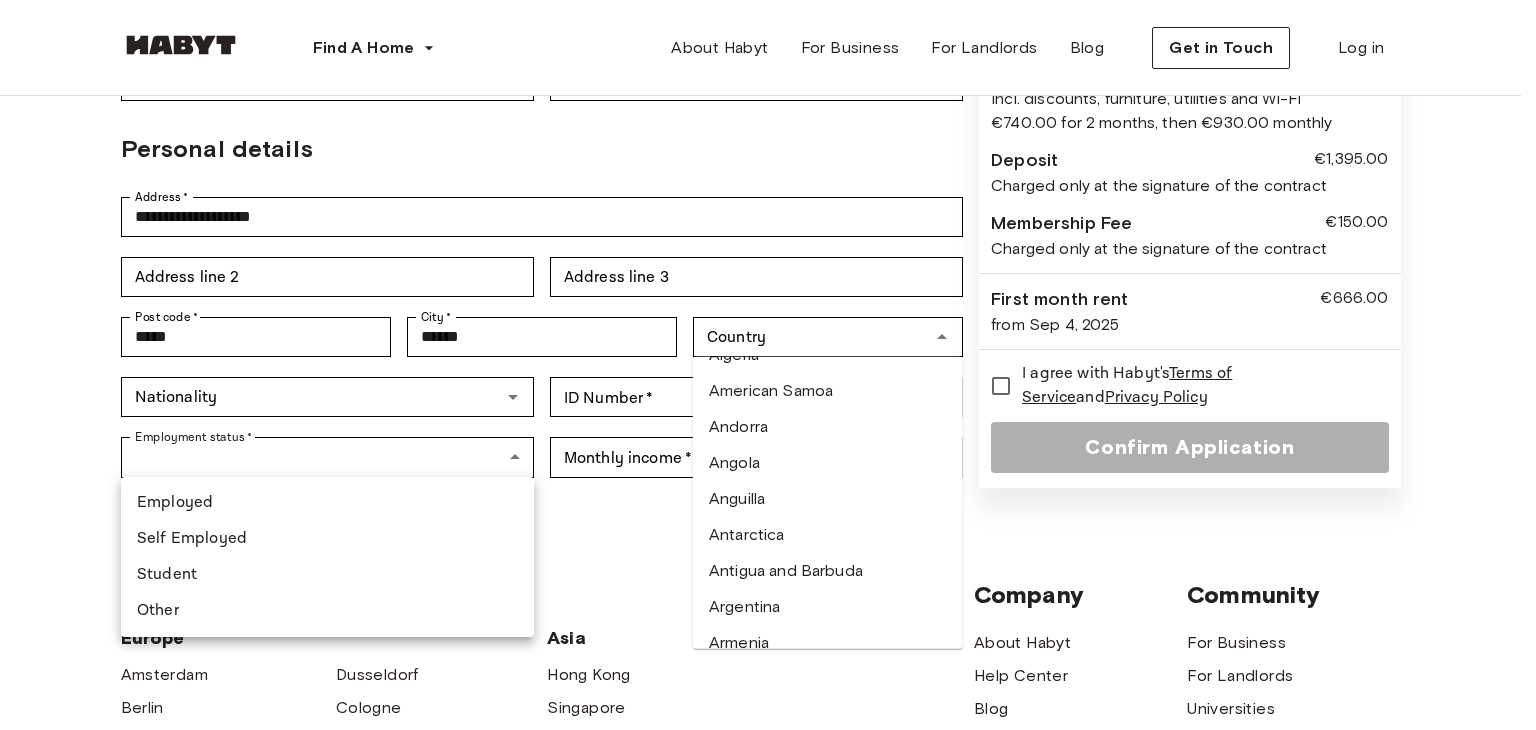 drag, startPoint x: 258, startPoint y: 573, endPoint x: 474, endPoint y: 542, distance: 218.2132 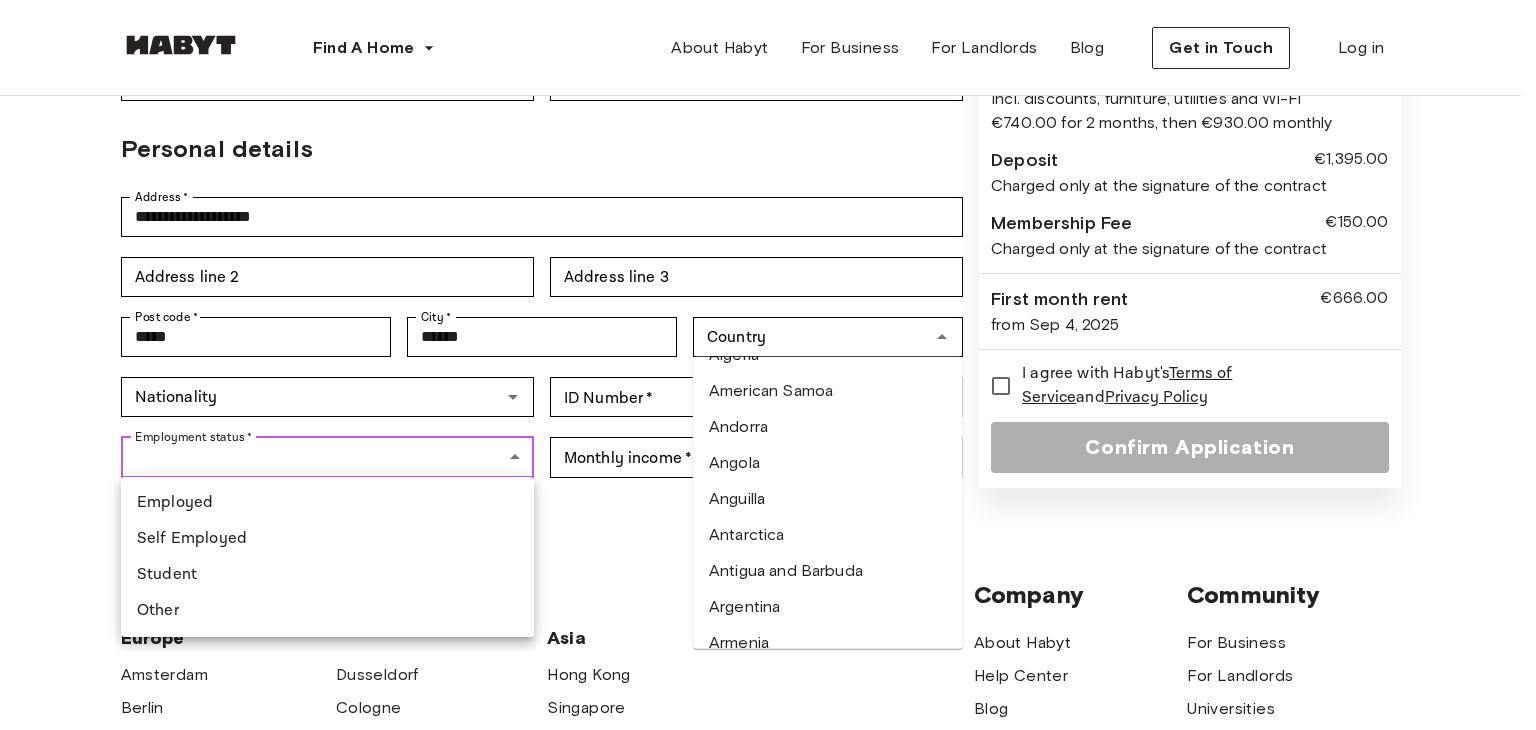 type on "*******" 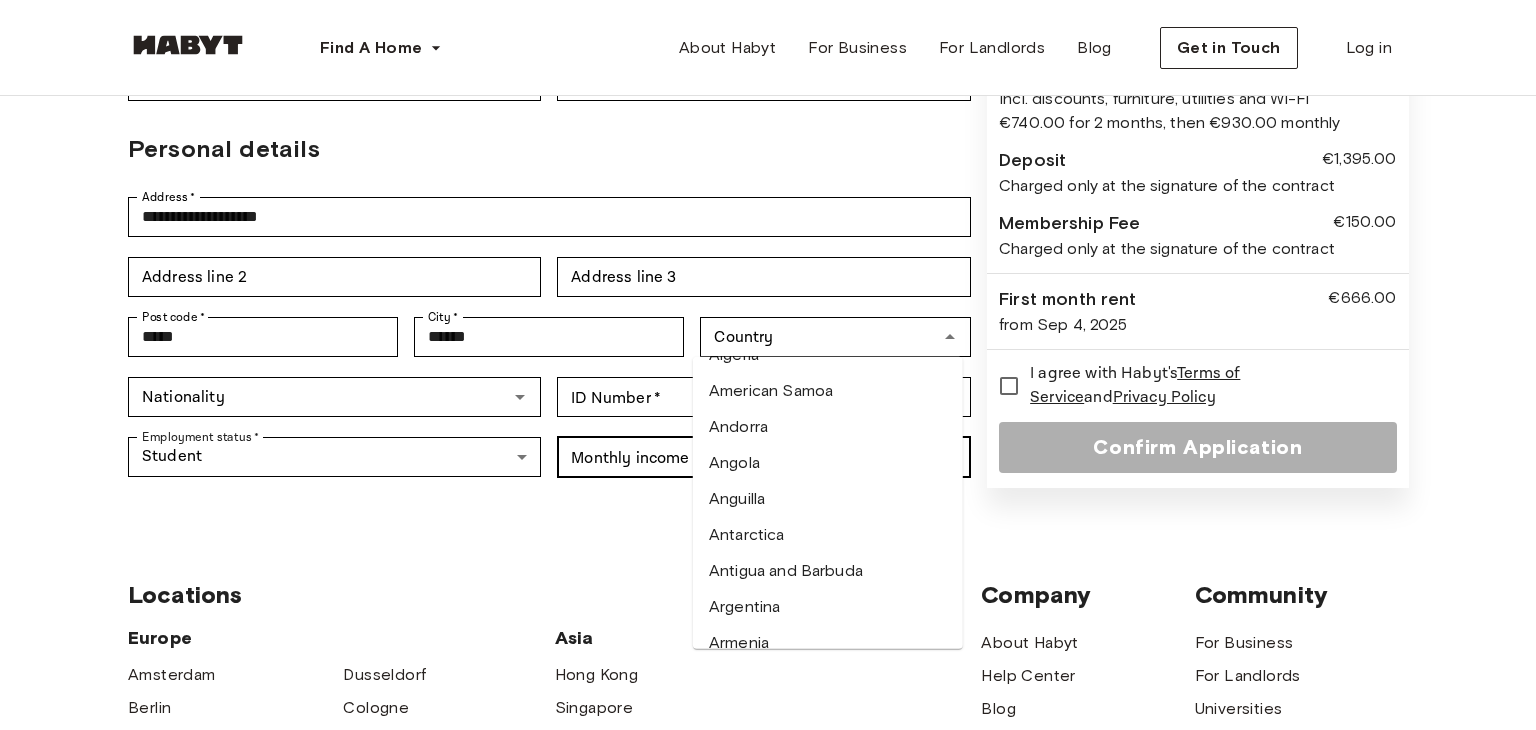 click on "**********" at bounding box center [768, 517] 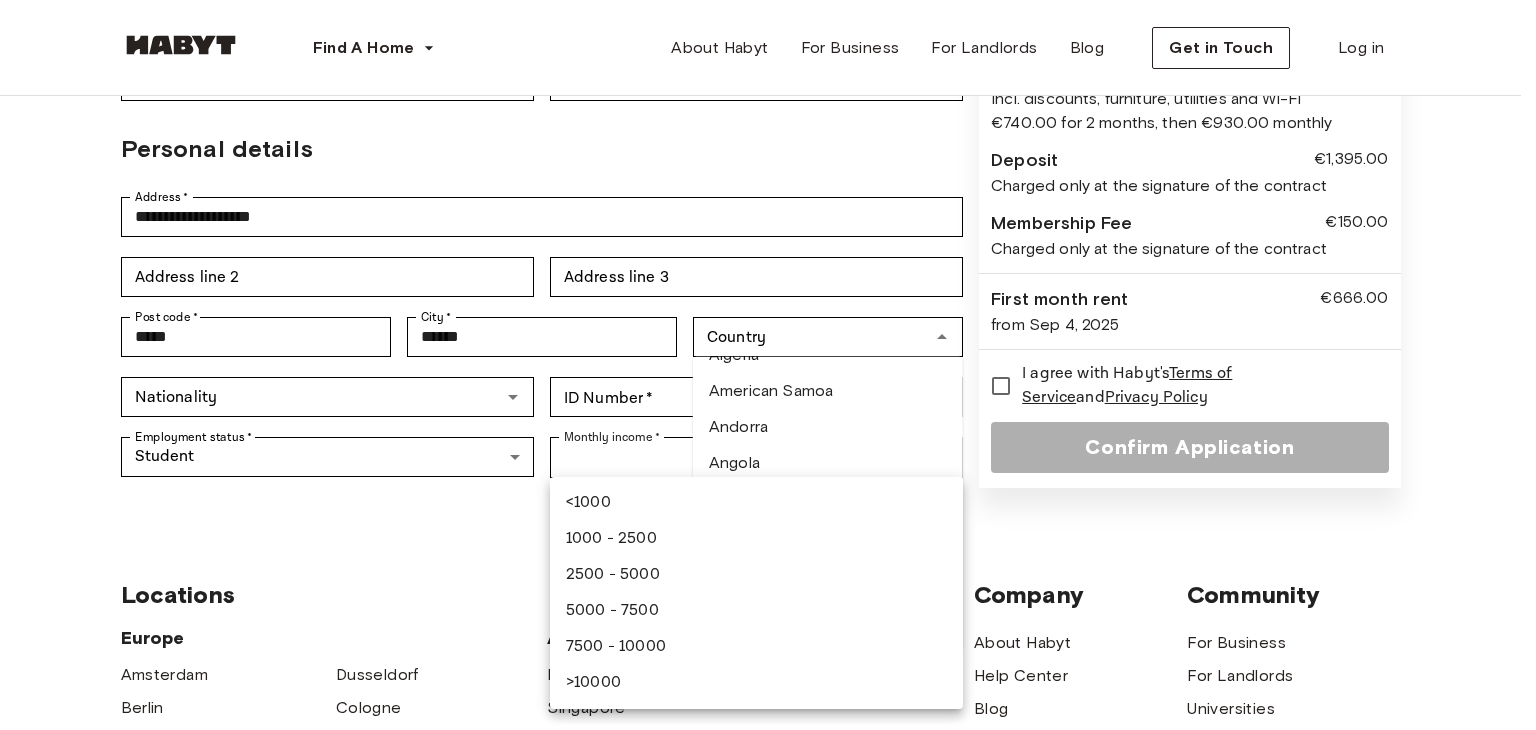 click at bounding box center (768, 365) 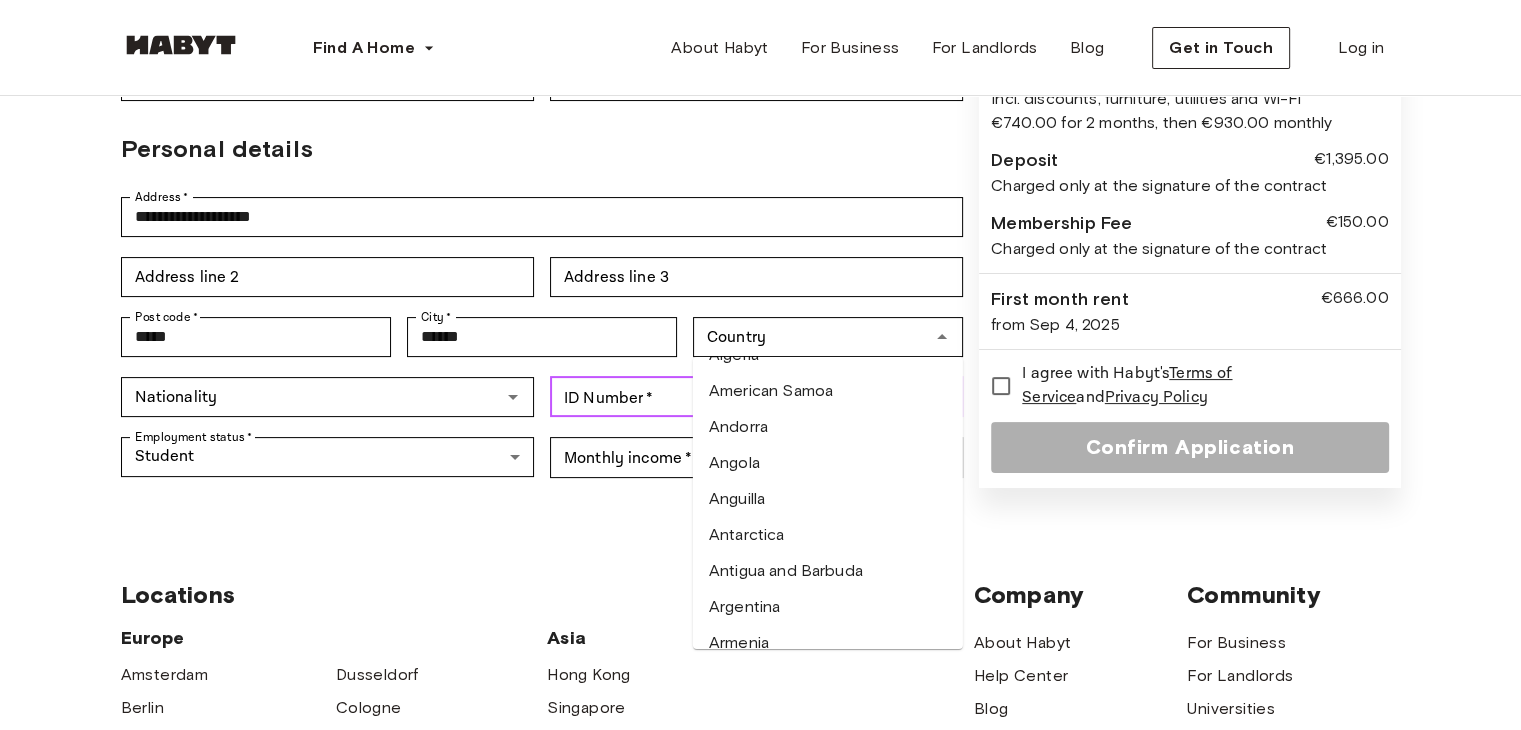 click on "ID Number   *" at bounding box center (756, 397) 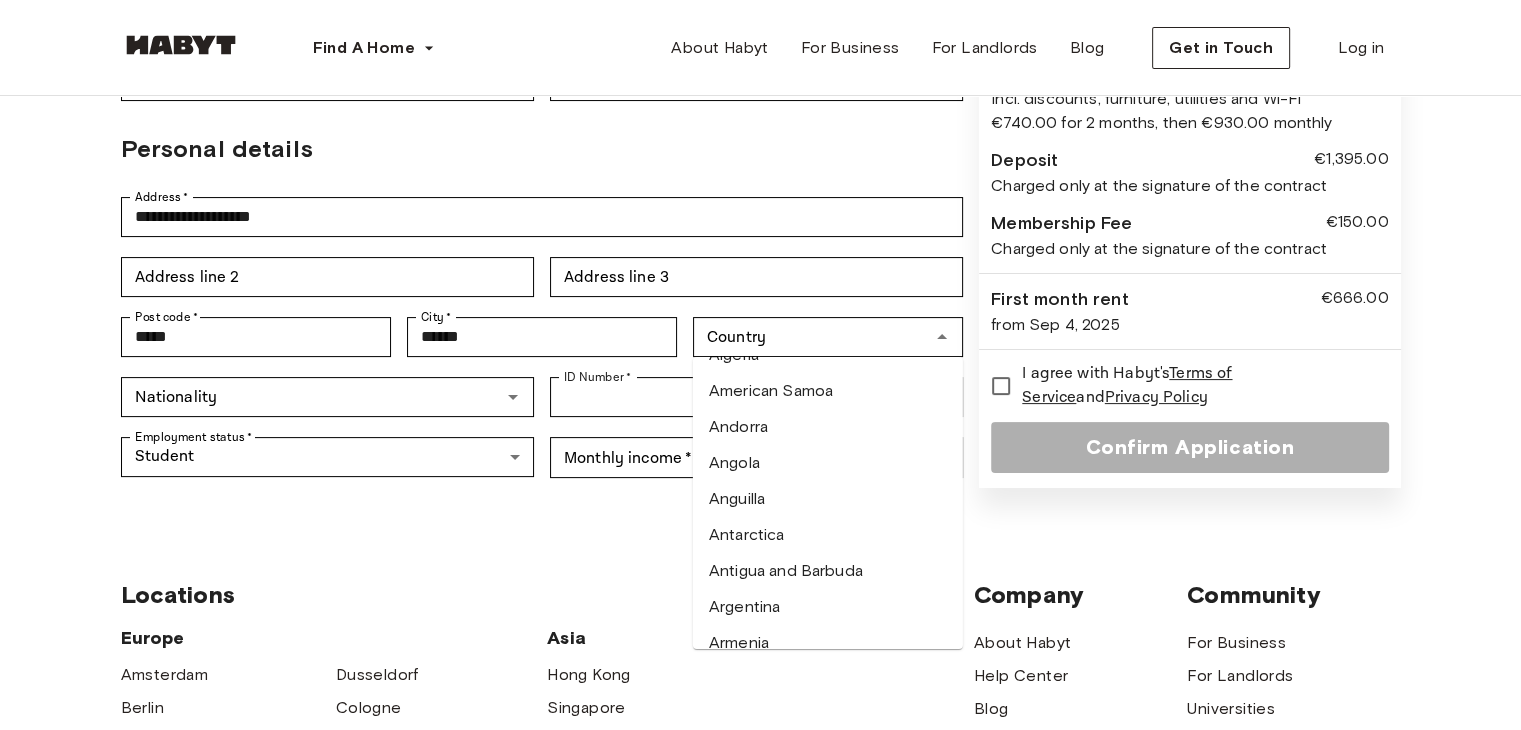 click on "Locations Europe Amsterdam Berlin Frankfurt Hamburg Lisbon Madrid Milan Modena Paris Turin Munich Rotterdam Stuttgart Dusseldorf Cologne Zurich The Hague Graz Brussels Leipzig Asia Hong Kong Singapore Seoul Phuket Tokyo Company About Habyt Help Center Blog Careers Terms Imprint Privacy Press Community For Business For Landlords Universities Corporates" at bounding box center (761, 833) 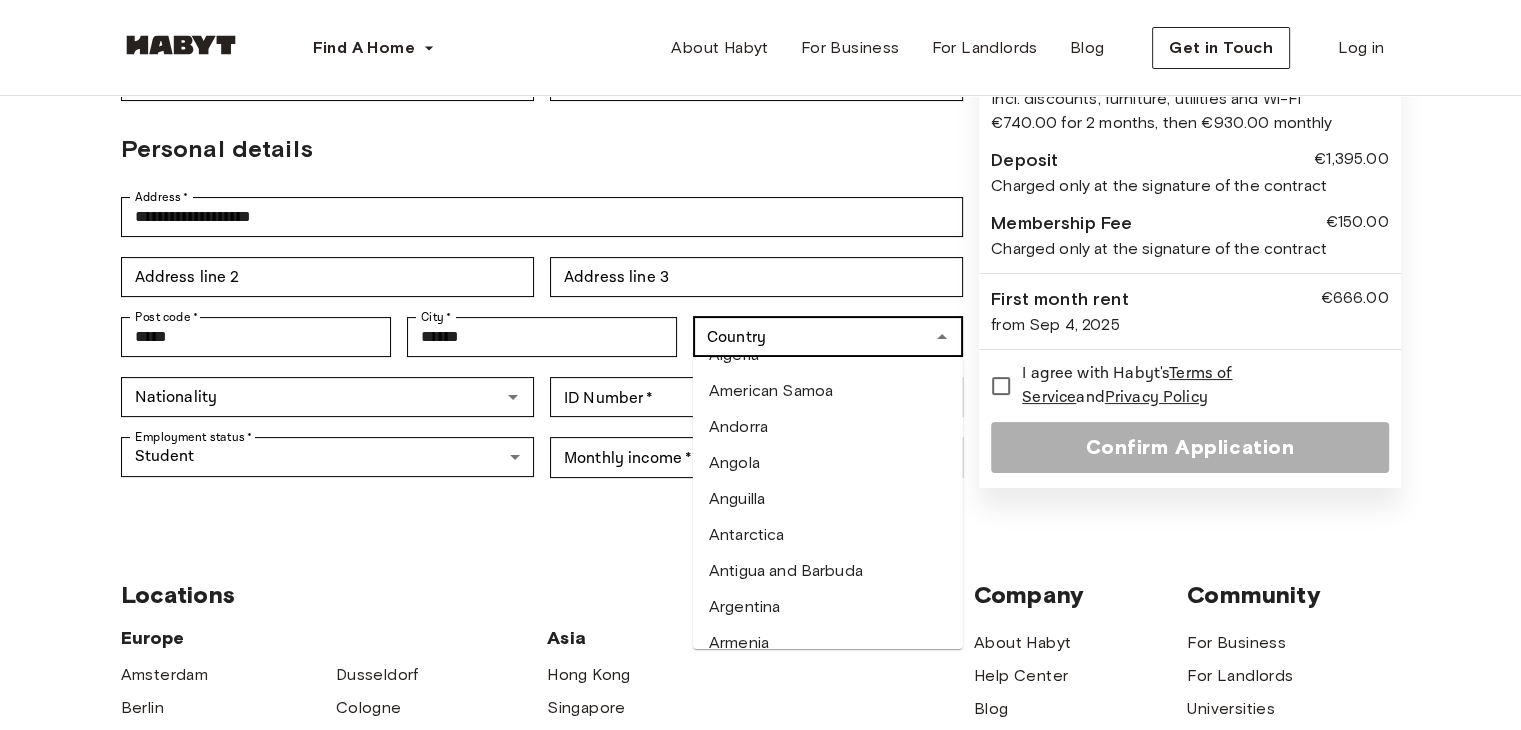 click 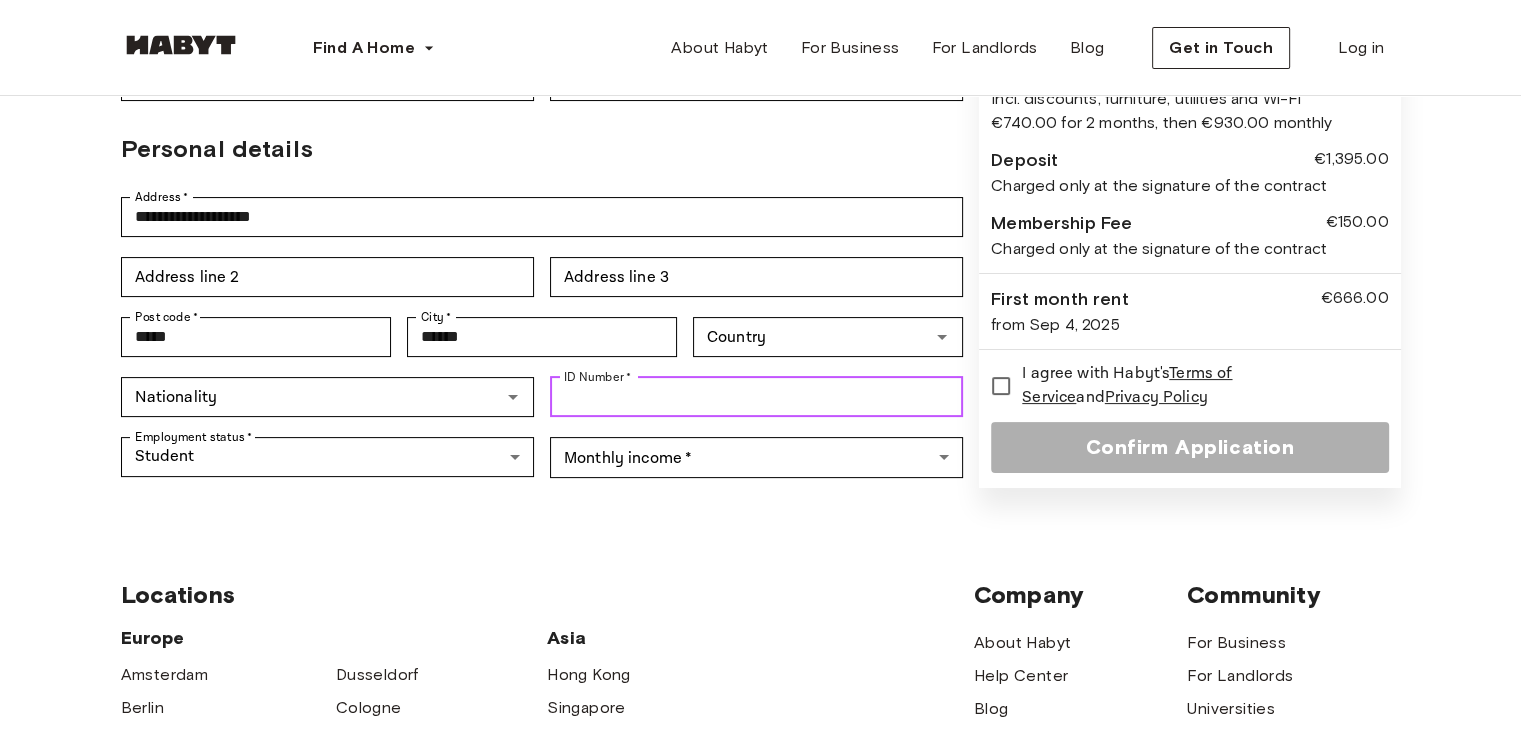 click on "ID Number   *" at bounding box center (756, 397) 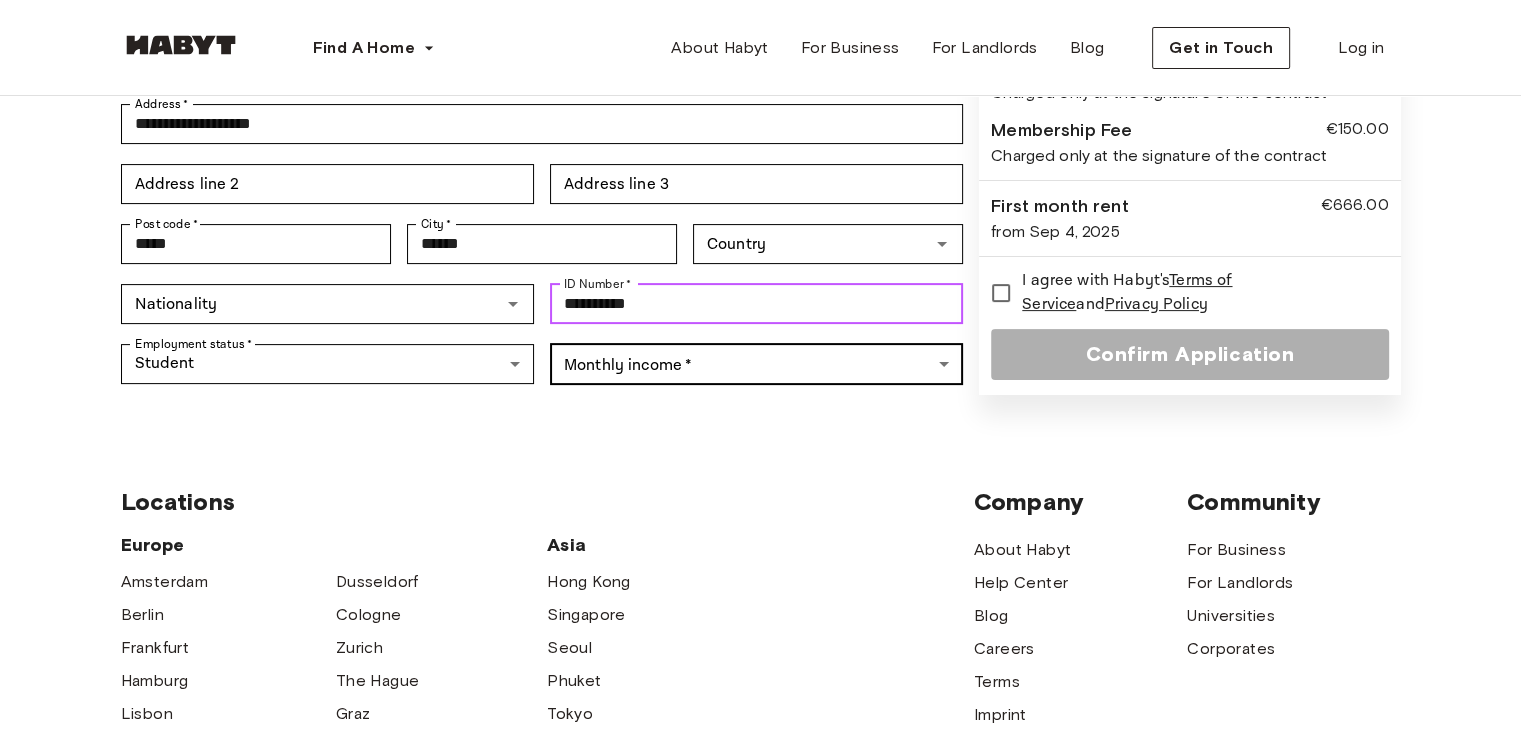 scroll, scrollTop: 500, scrollLeft: 0, axis: vertical 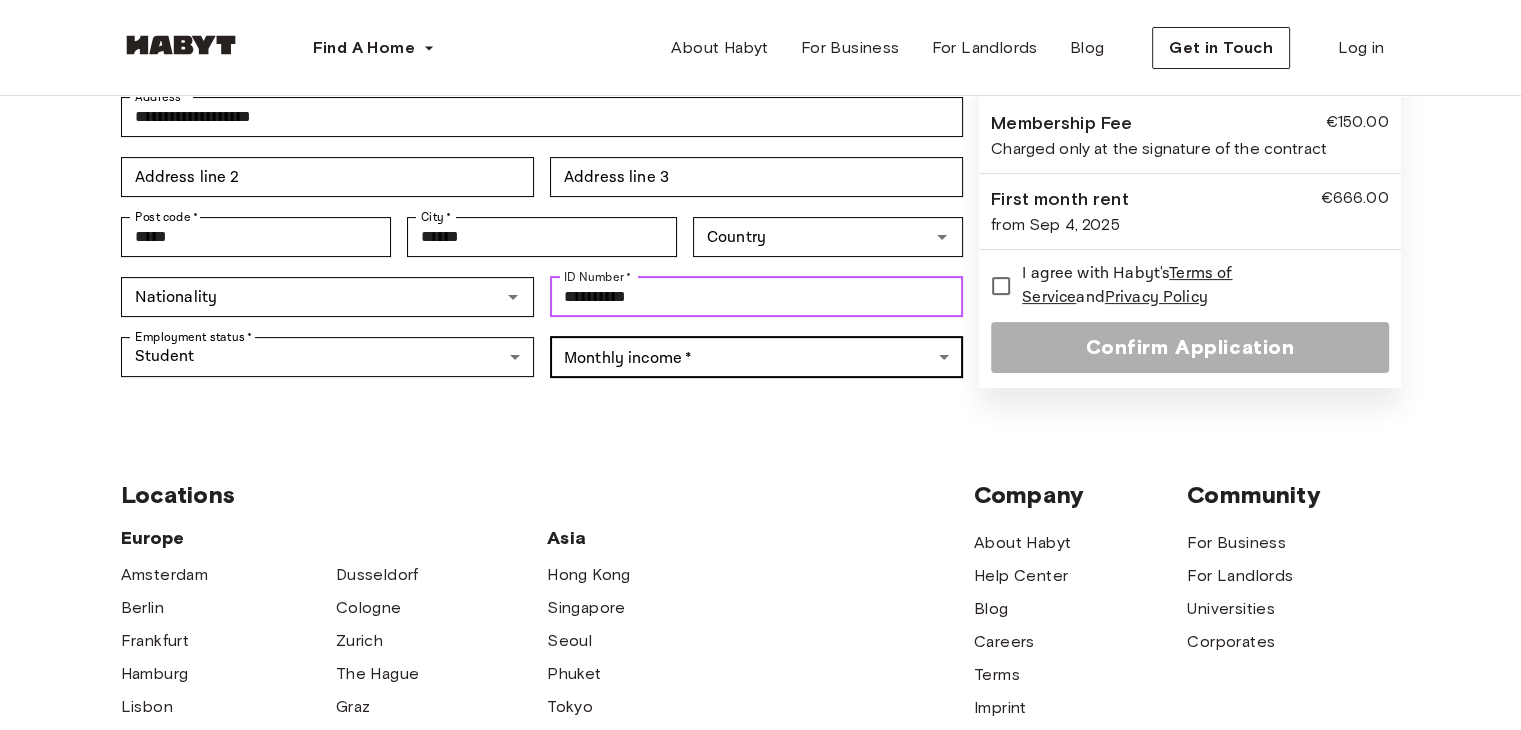 type on "**********" 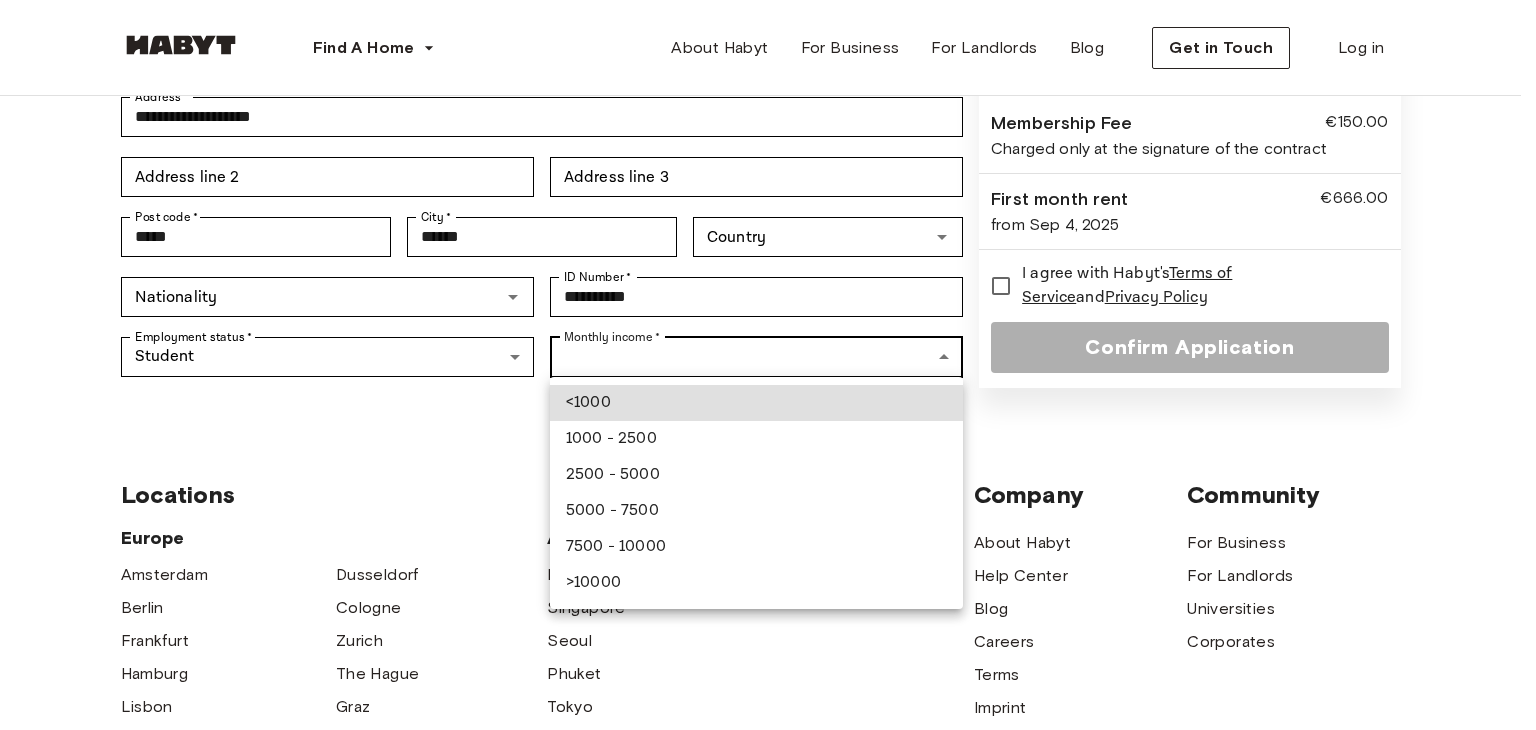 click on "**********" at bounding box center (768, 417) 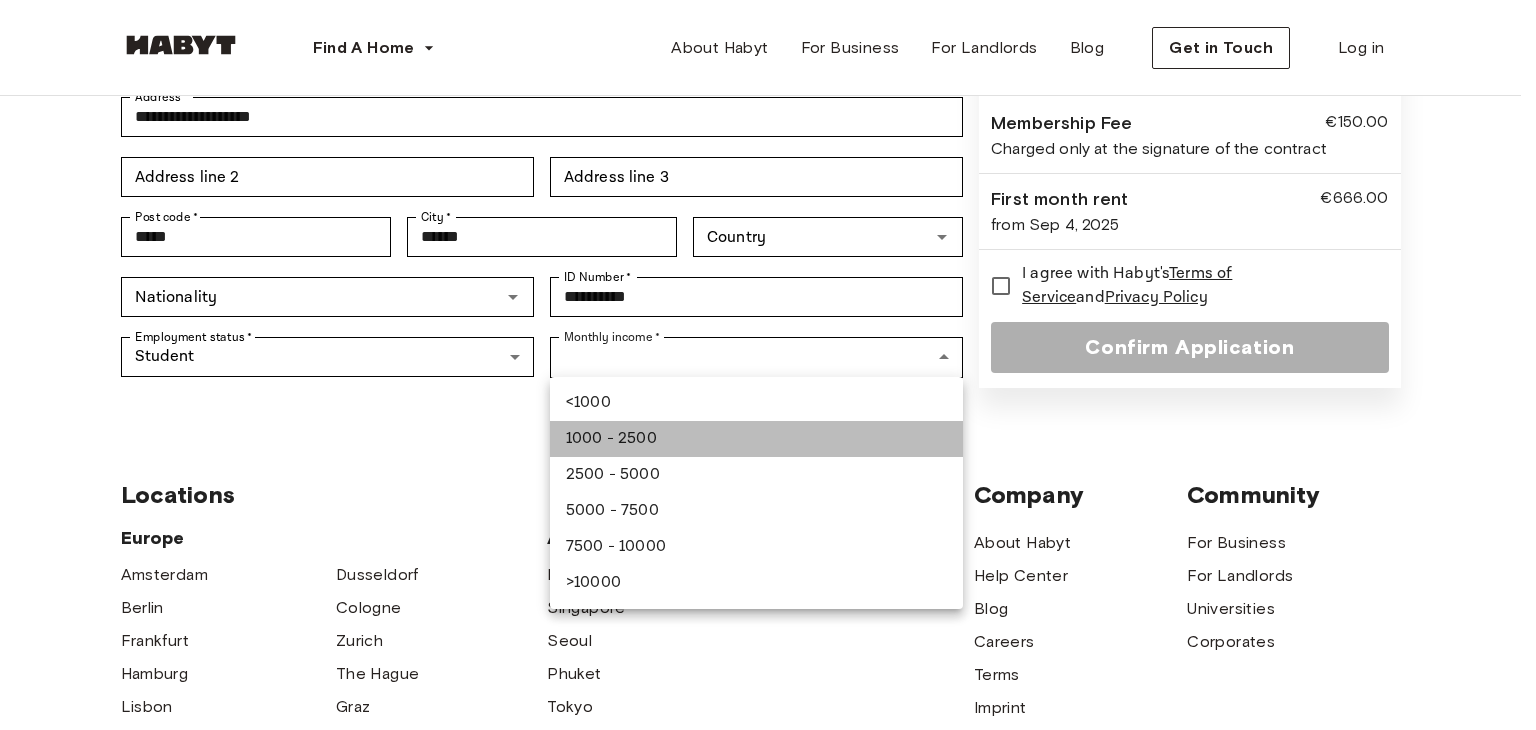 click on "1000 - 2500" at bounding box center [756, 439] 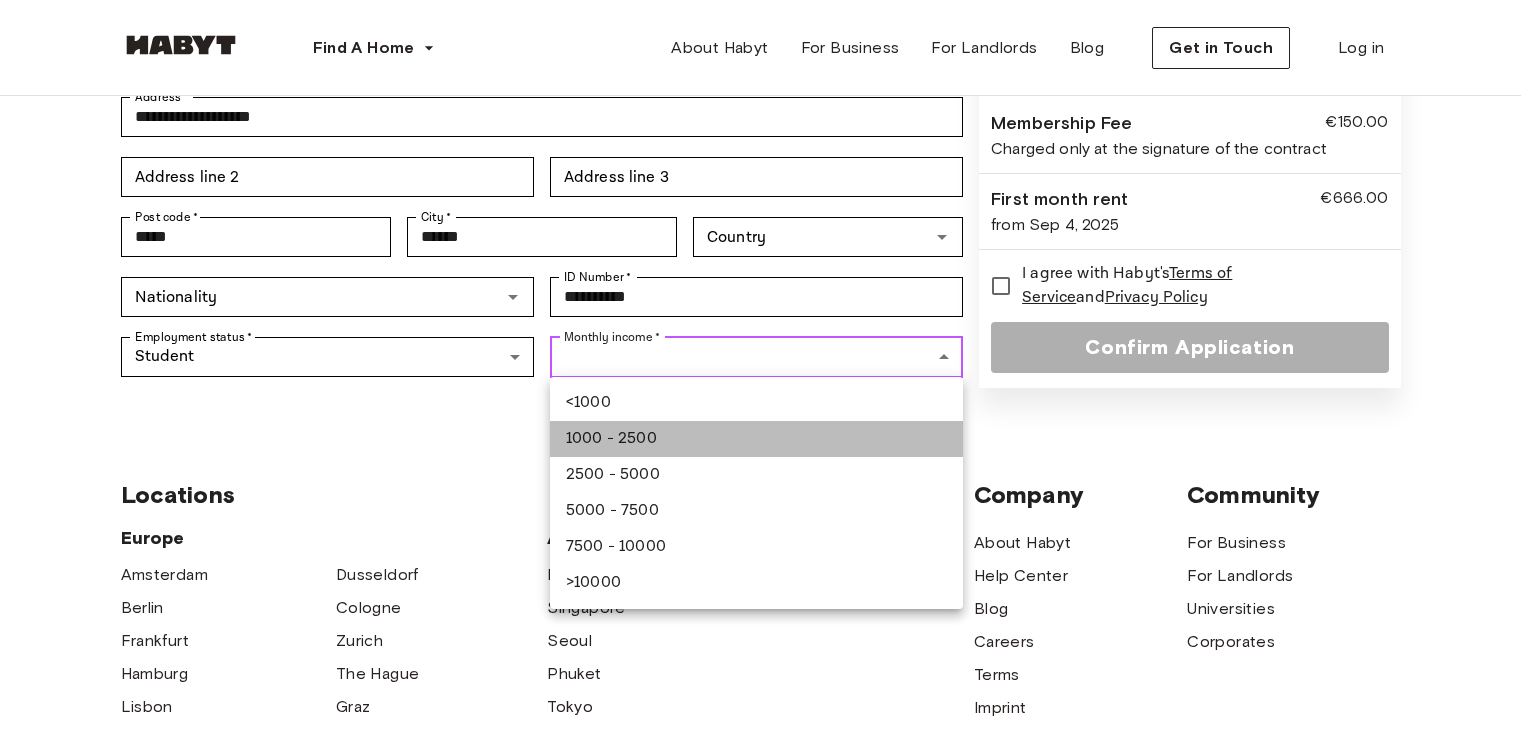 type on "**********" 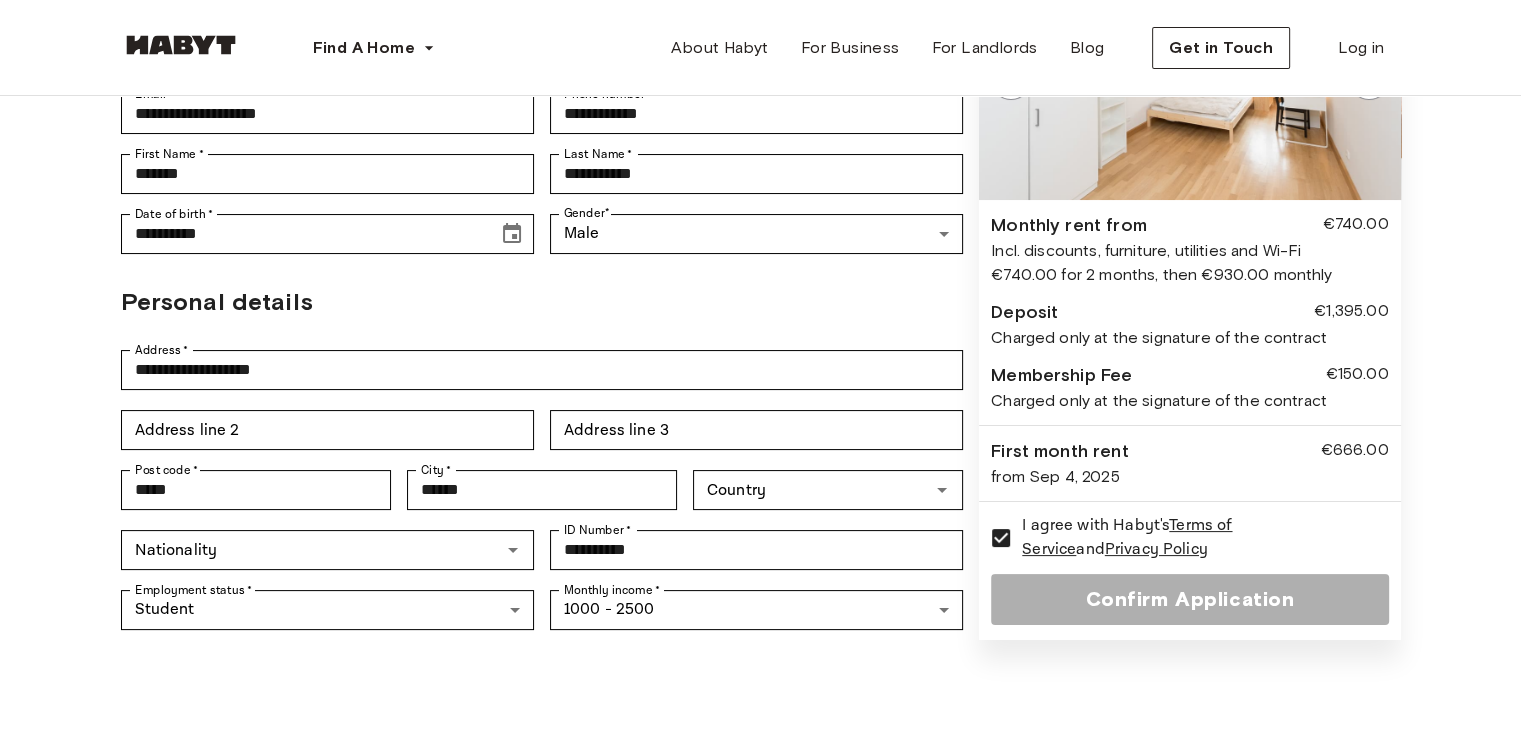 scroll, scrollTop: 400, scrollLeft: 0, axis: vertical 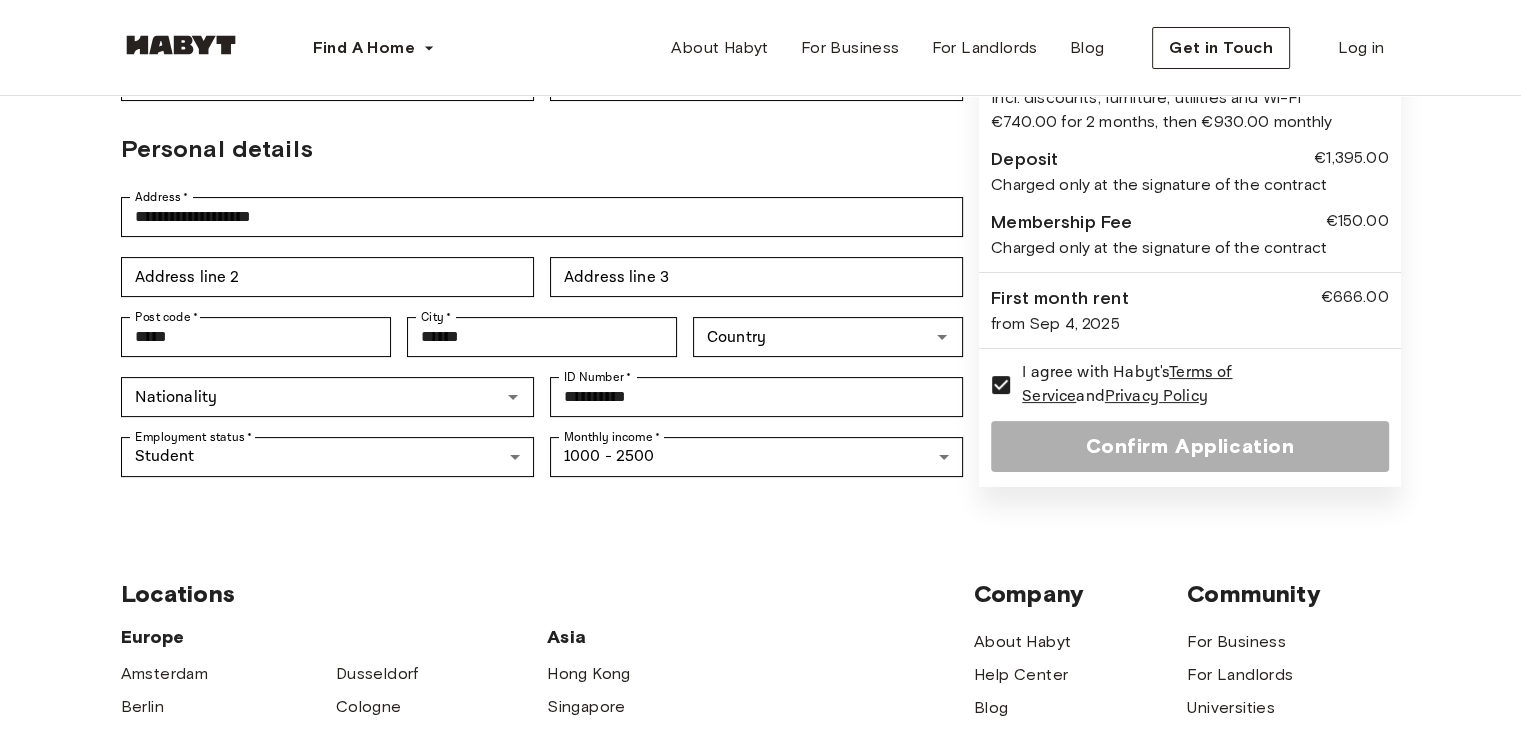 click on "Confirm Application" at bounding box center [1189, 446] 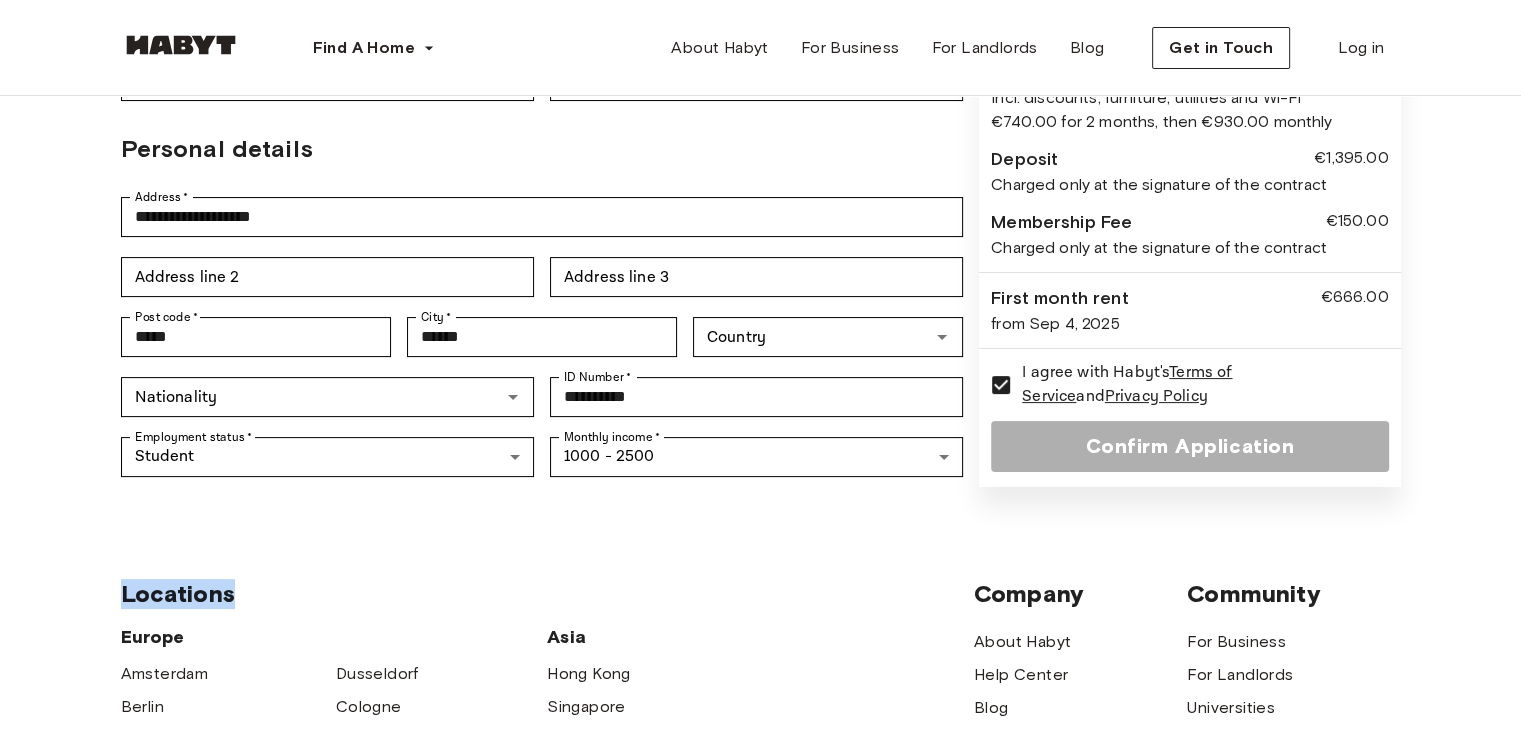 click on "Confirm Application" at bounding box center [1189, 446] 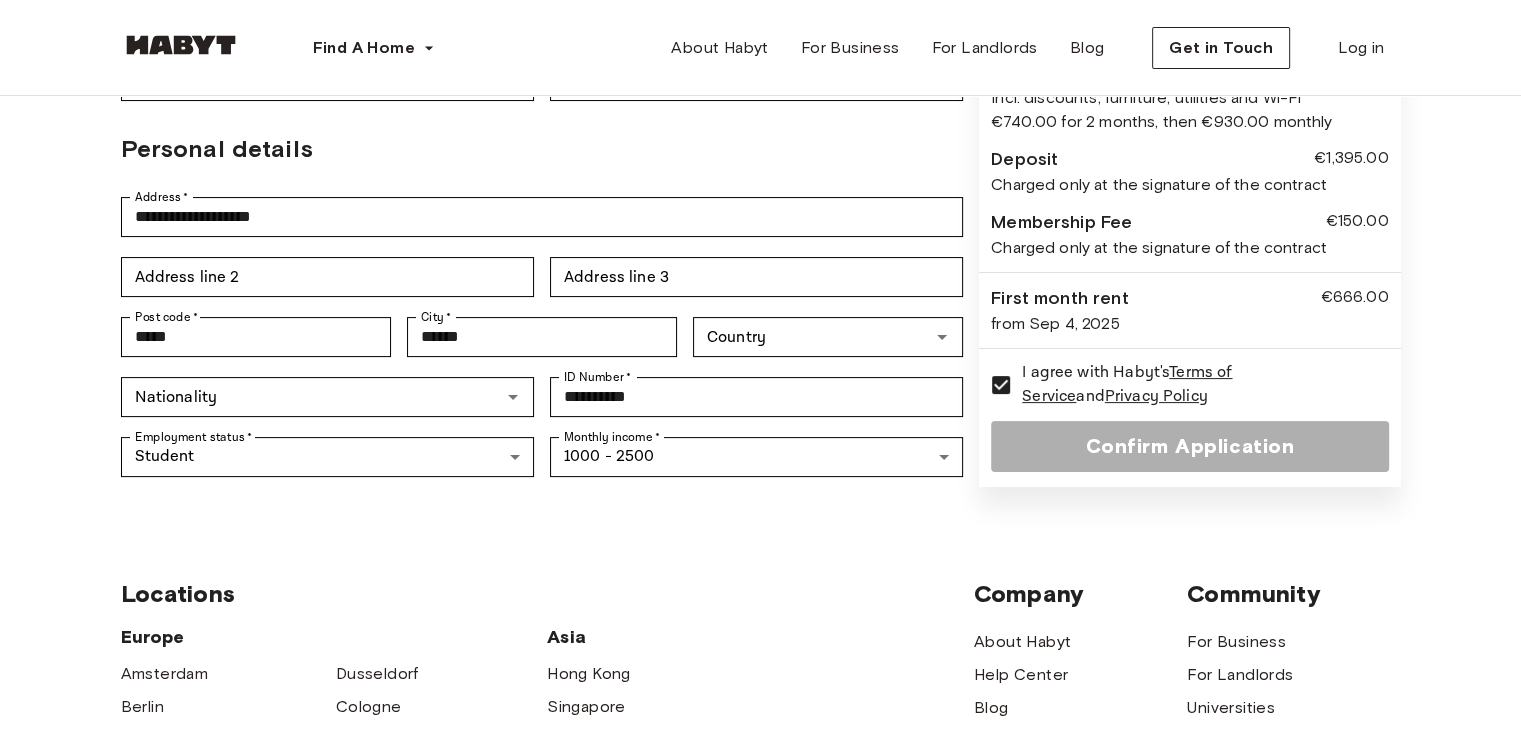 click on "Confirm Application" at bounding box center (1189, 446) 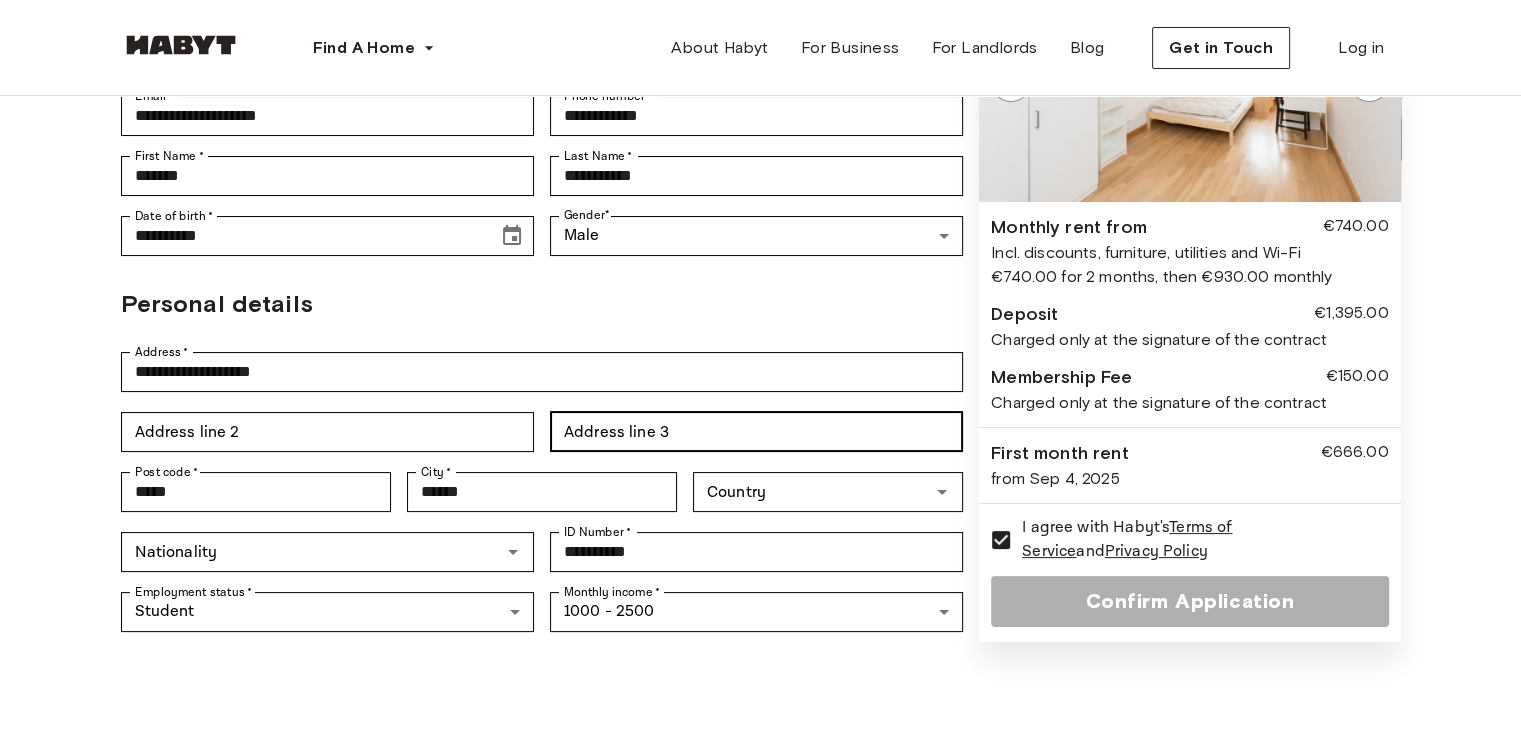 scroll, scrollTop: 300, scrollLeft: 0, axis: vertical 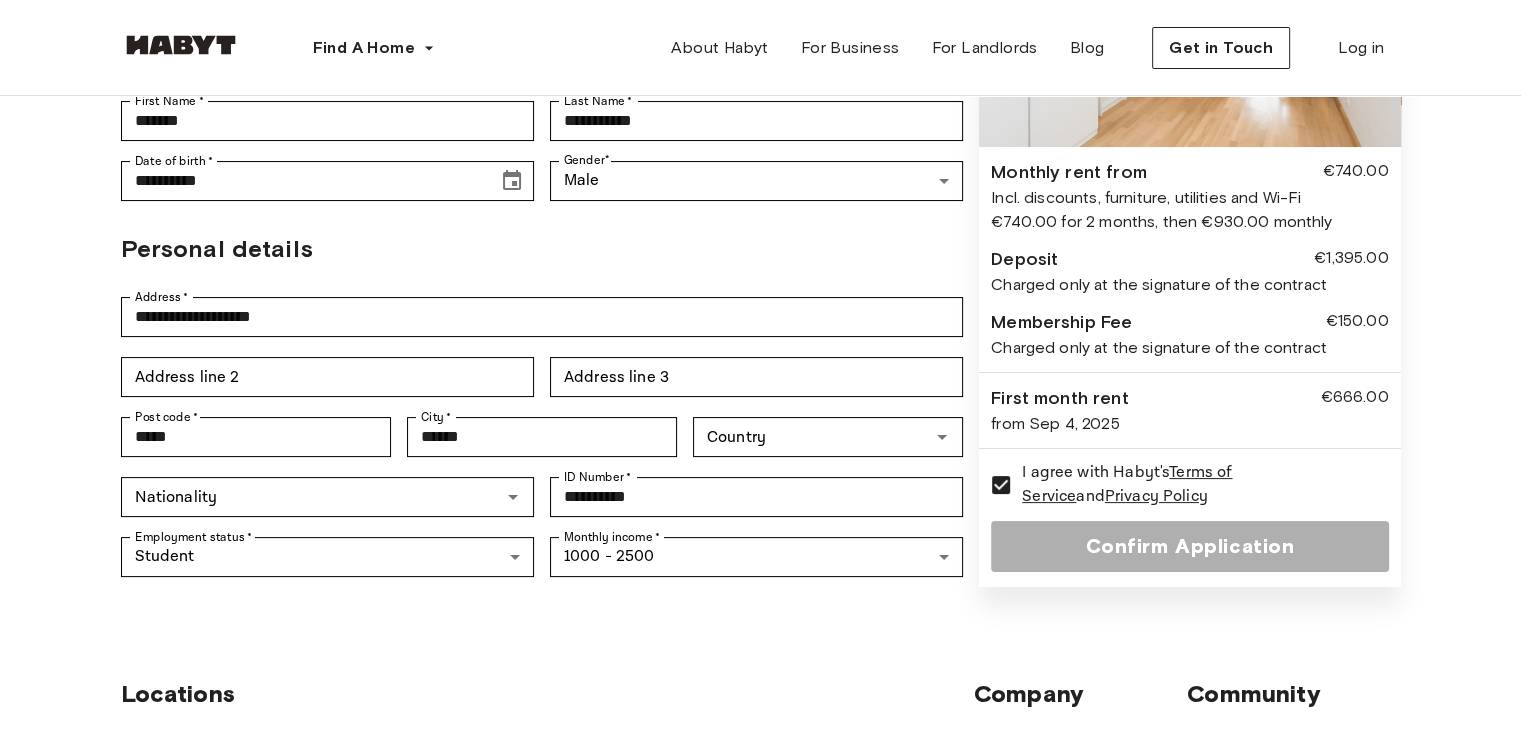 click on "Address line 2 Address line 2 Address line 3 Address line 3" at bounding box center (542, 377) 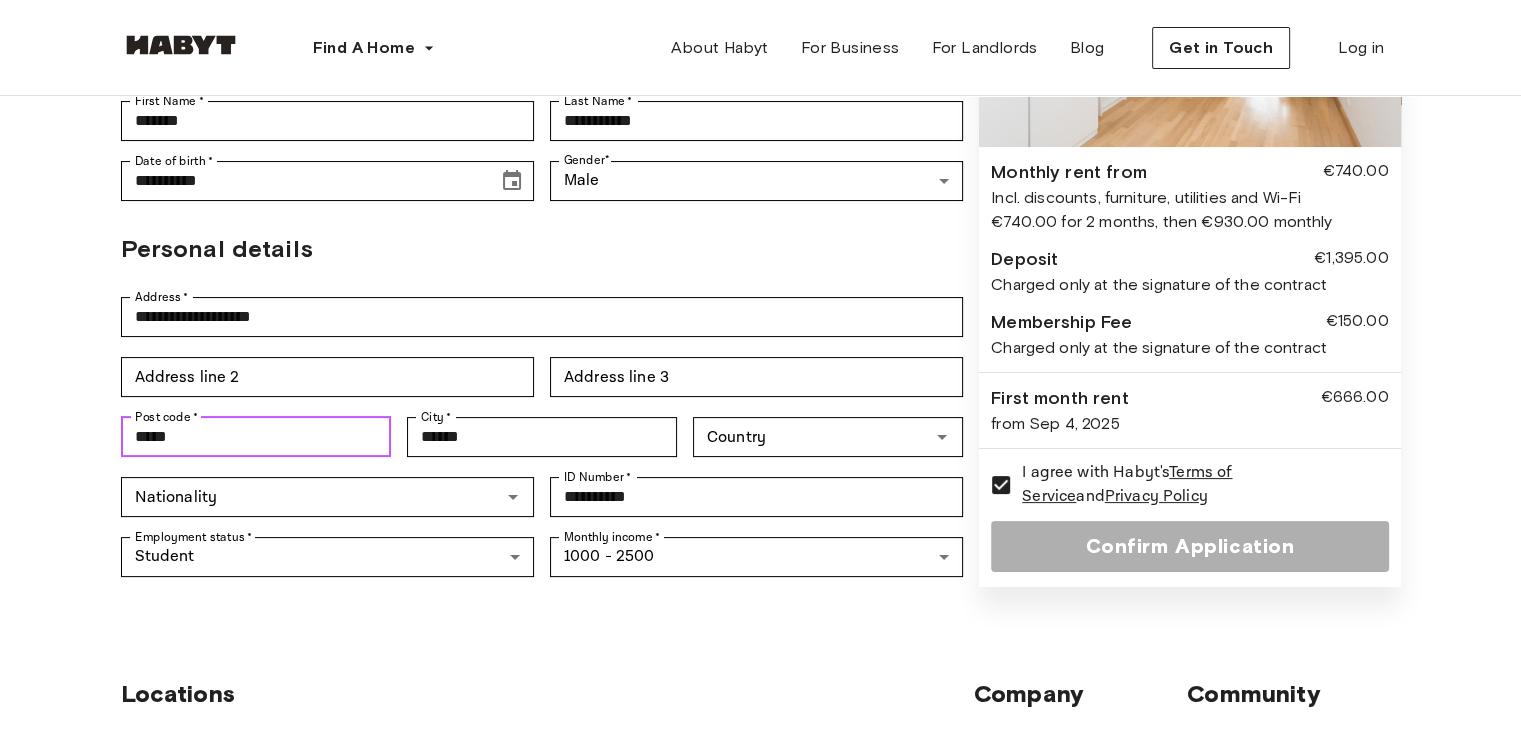 click on "*****" at bounding box center [256, 437] 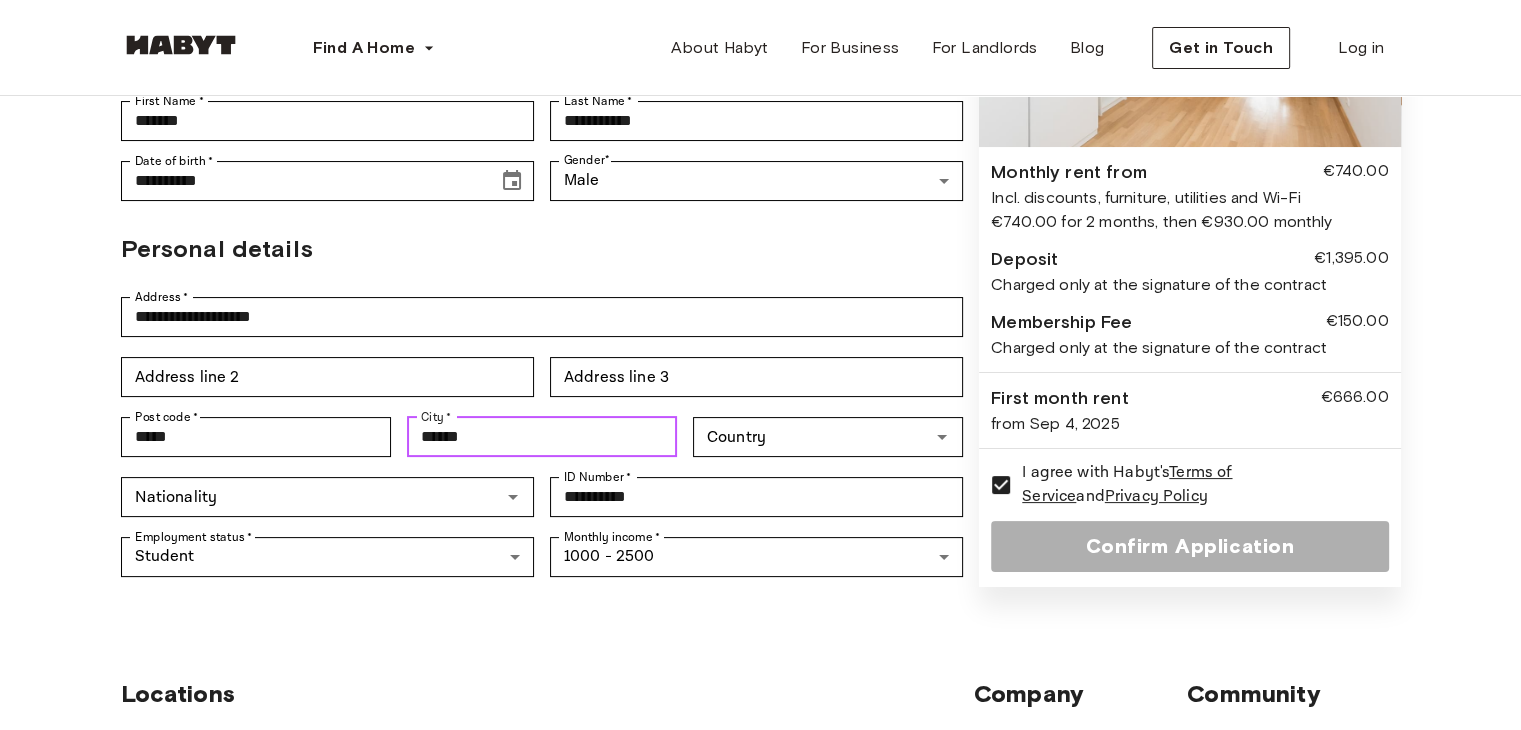 click on "******" at bounding box center (542, 437) 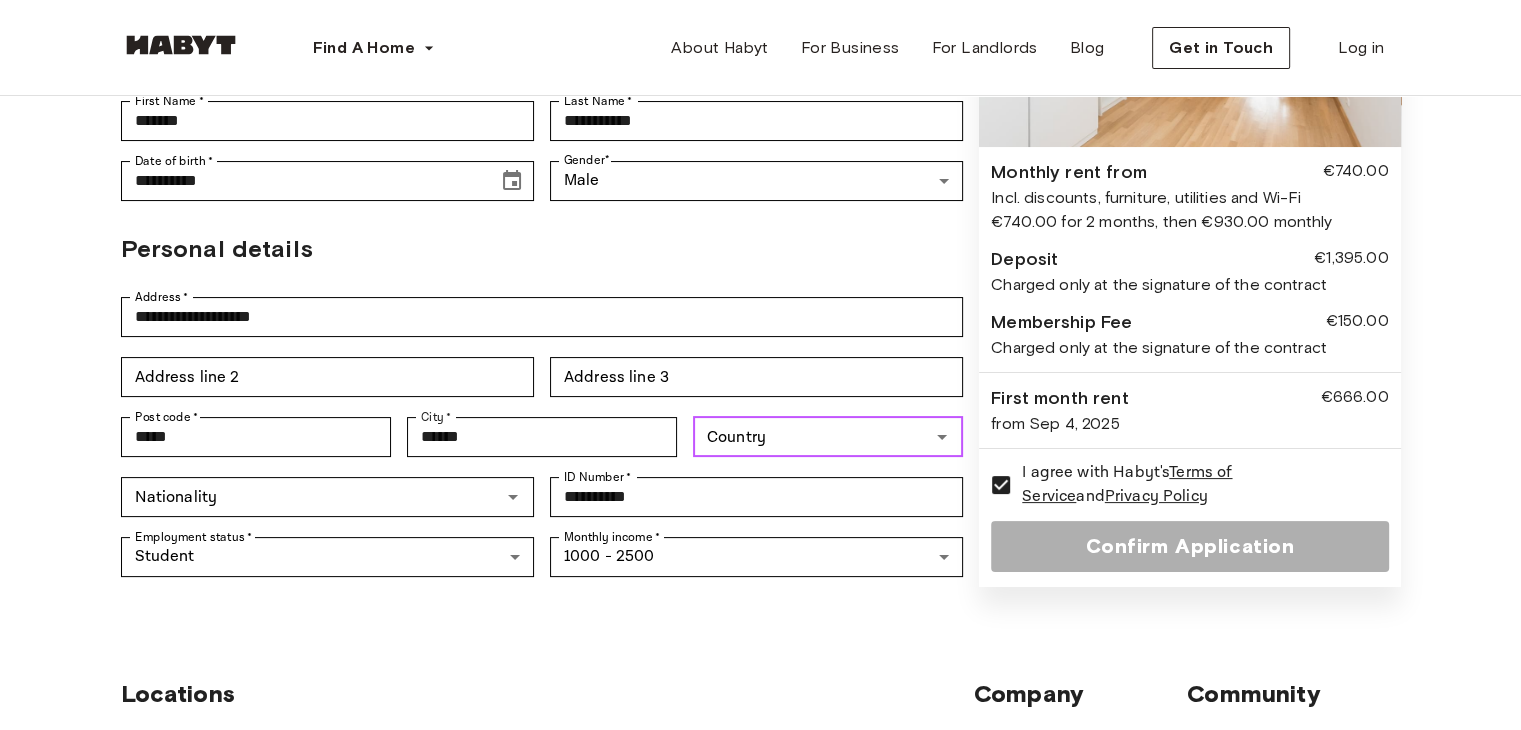 drag, startPoint x: 795, startPoint y: 441, endPoint x: 764, endPoint y: 457, distance: 34.88553 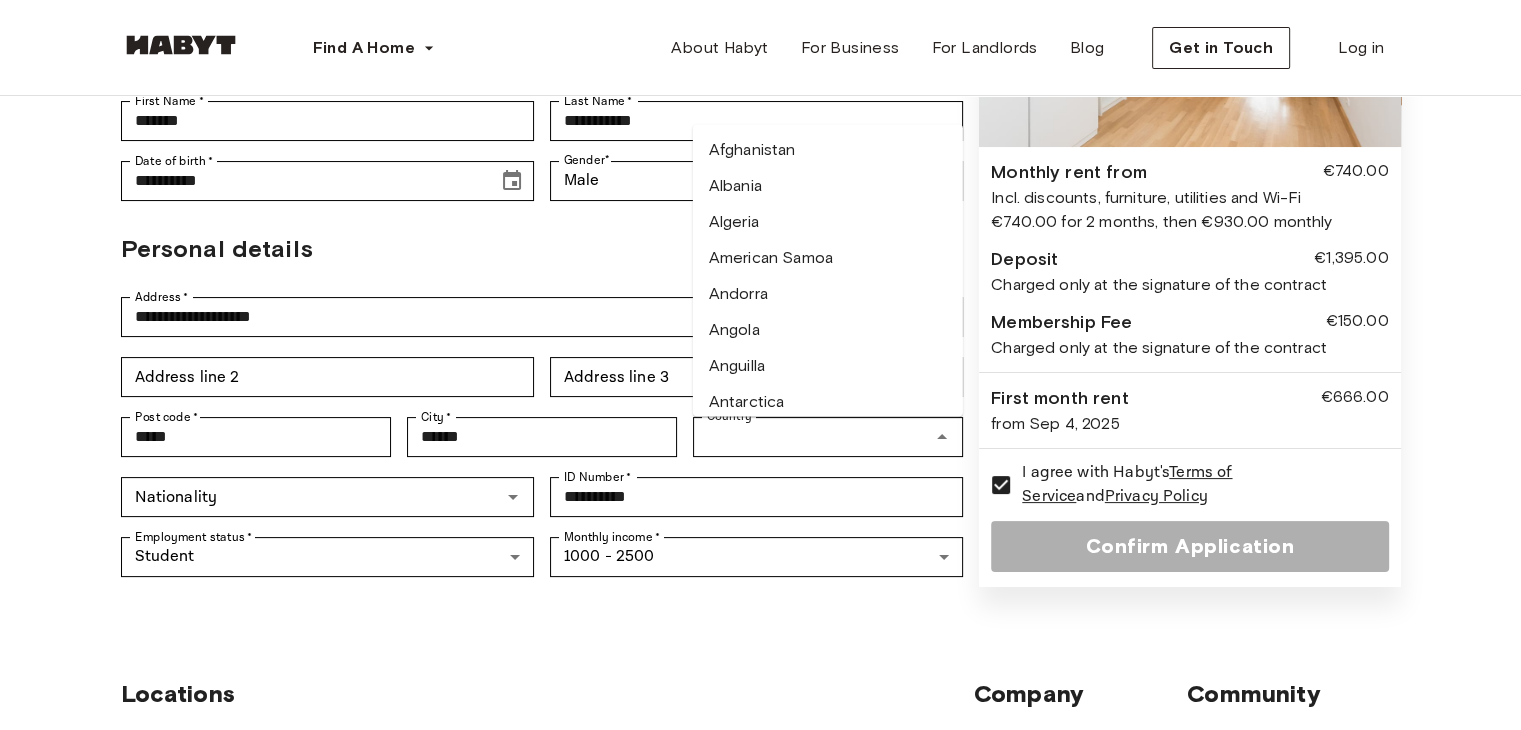 click on "**********" at bounding box center [542, 497] 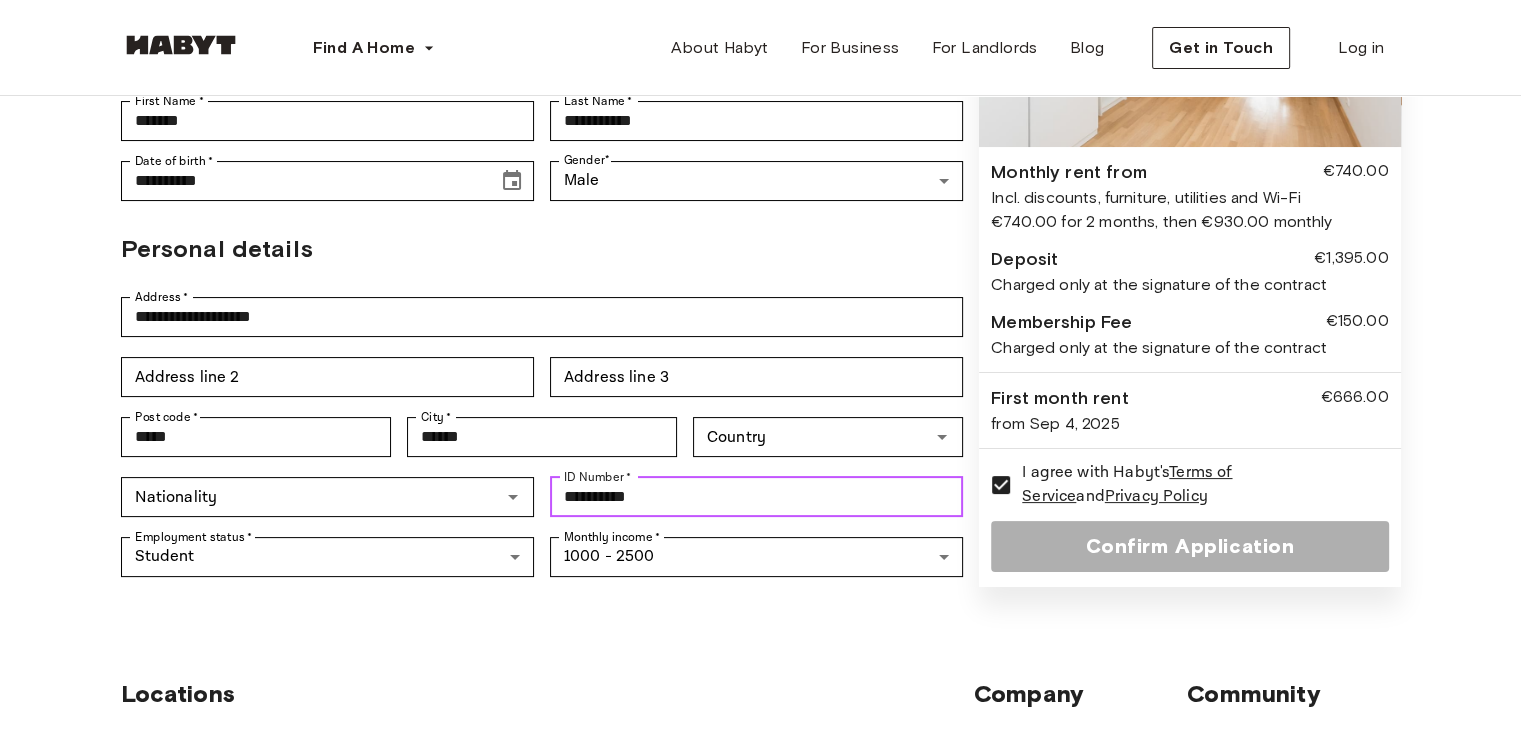 click on "**********" at bounding box center (756, 497) 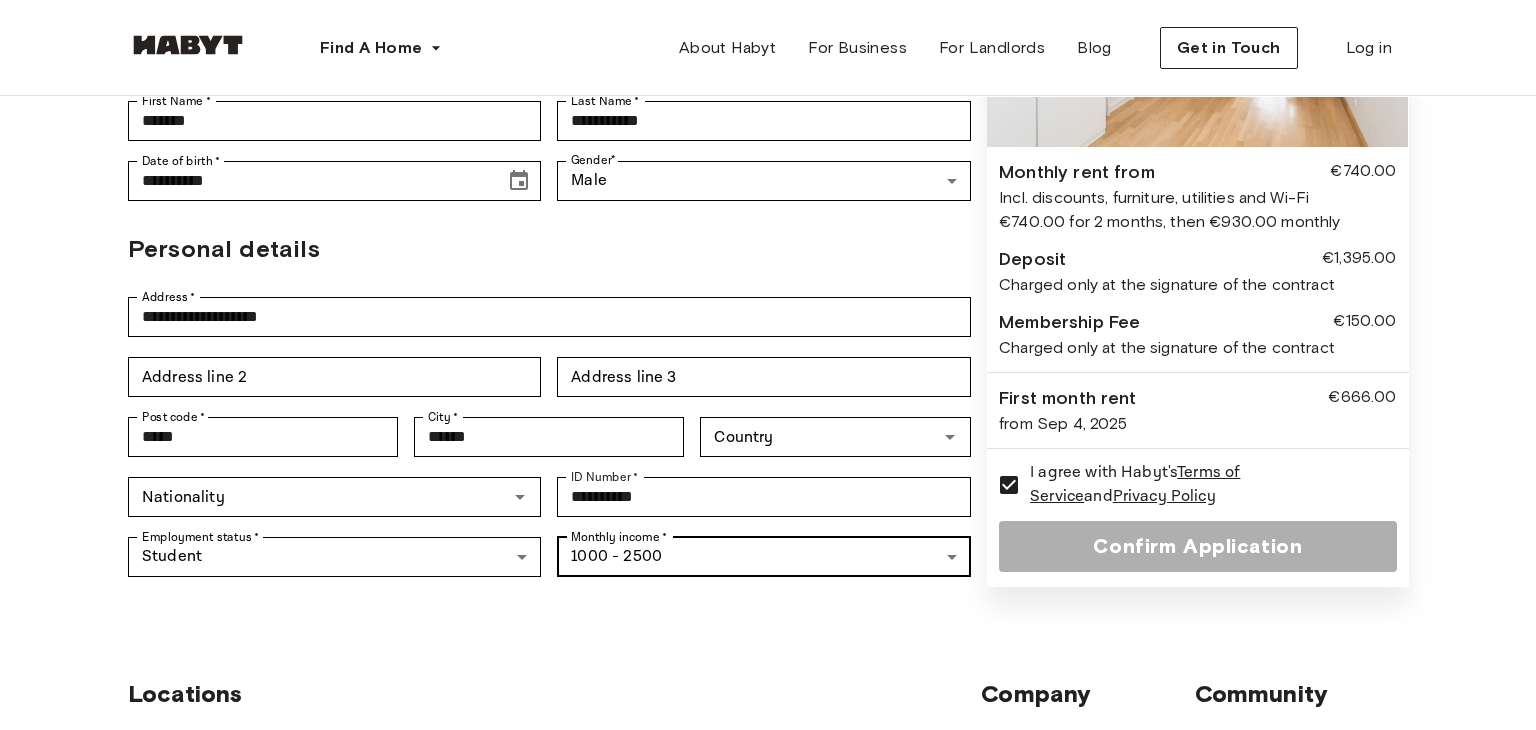 click on "**********" at bounding box center (768, 617) 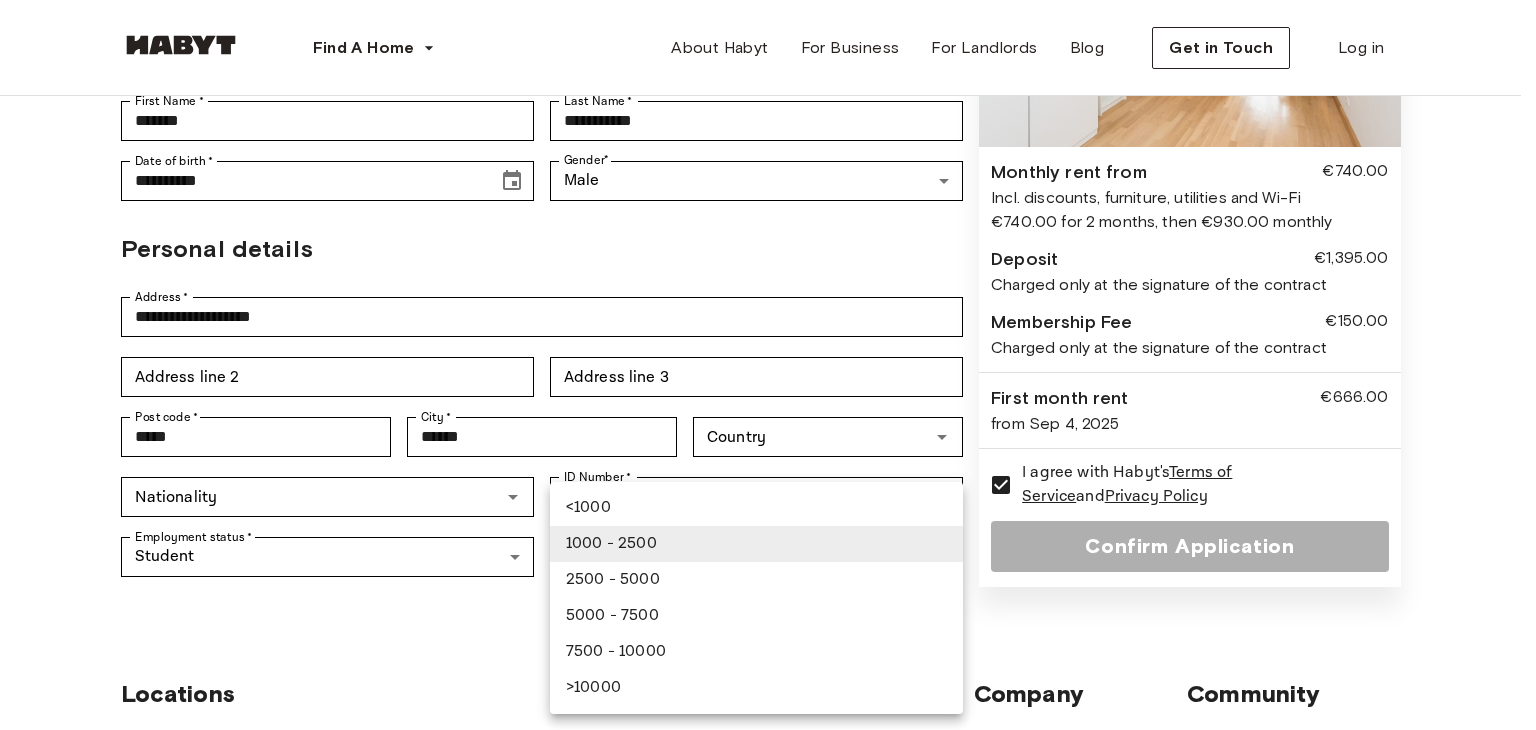 click at bounding box center (768, 365) 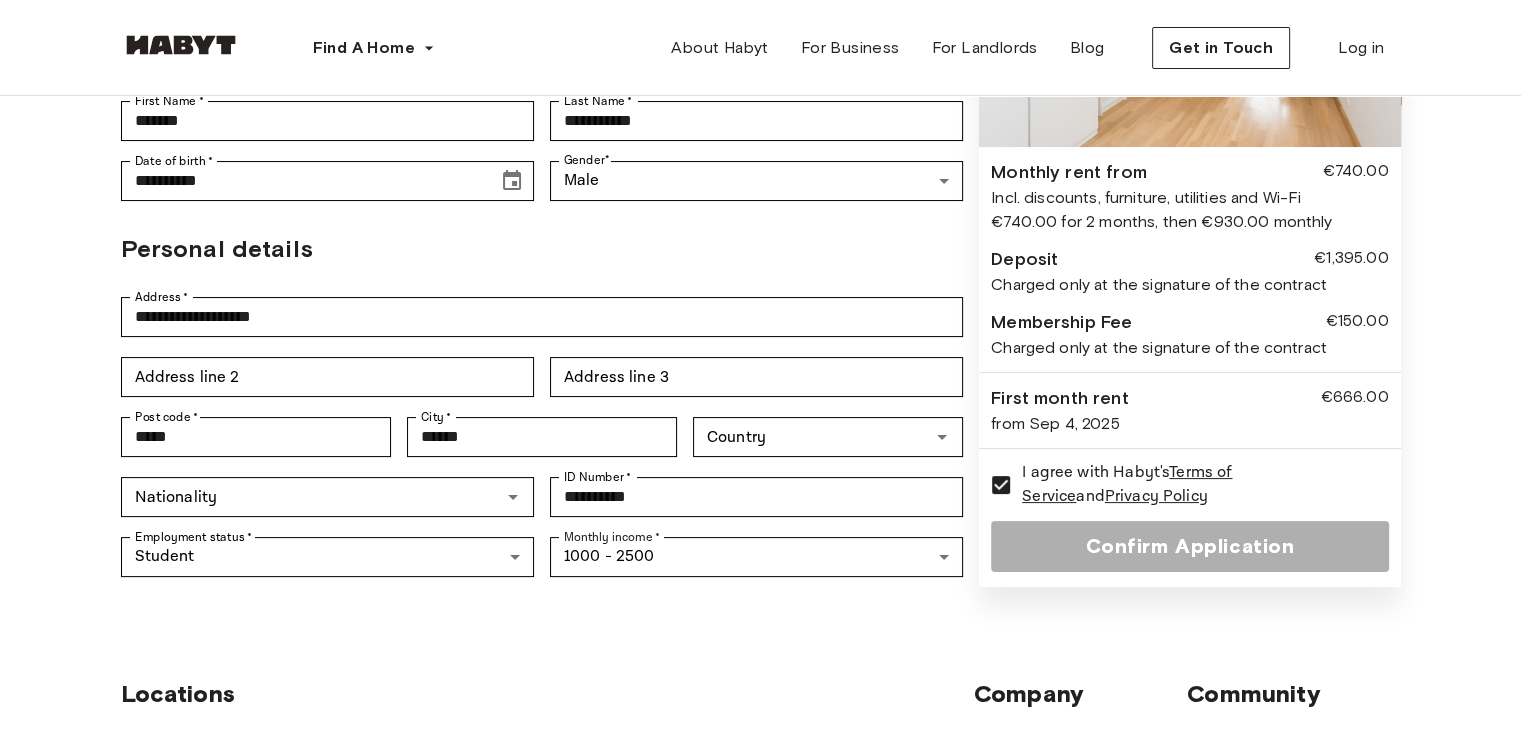 click on "**********" at bounding box center [542, 557] 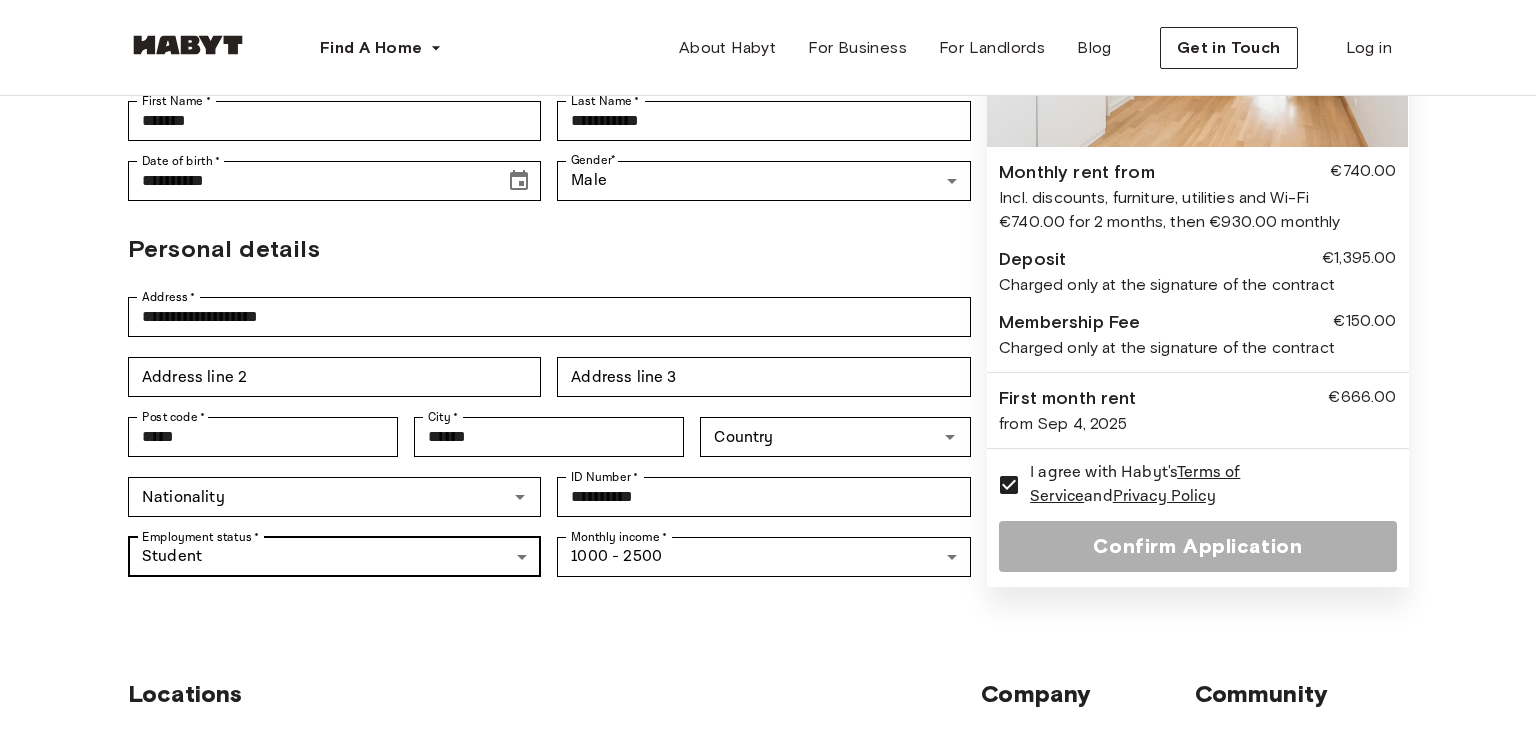 click on "**********" at bounding box center (768, 617) 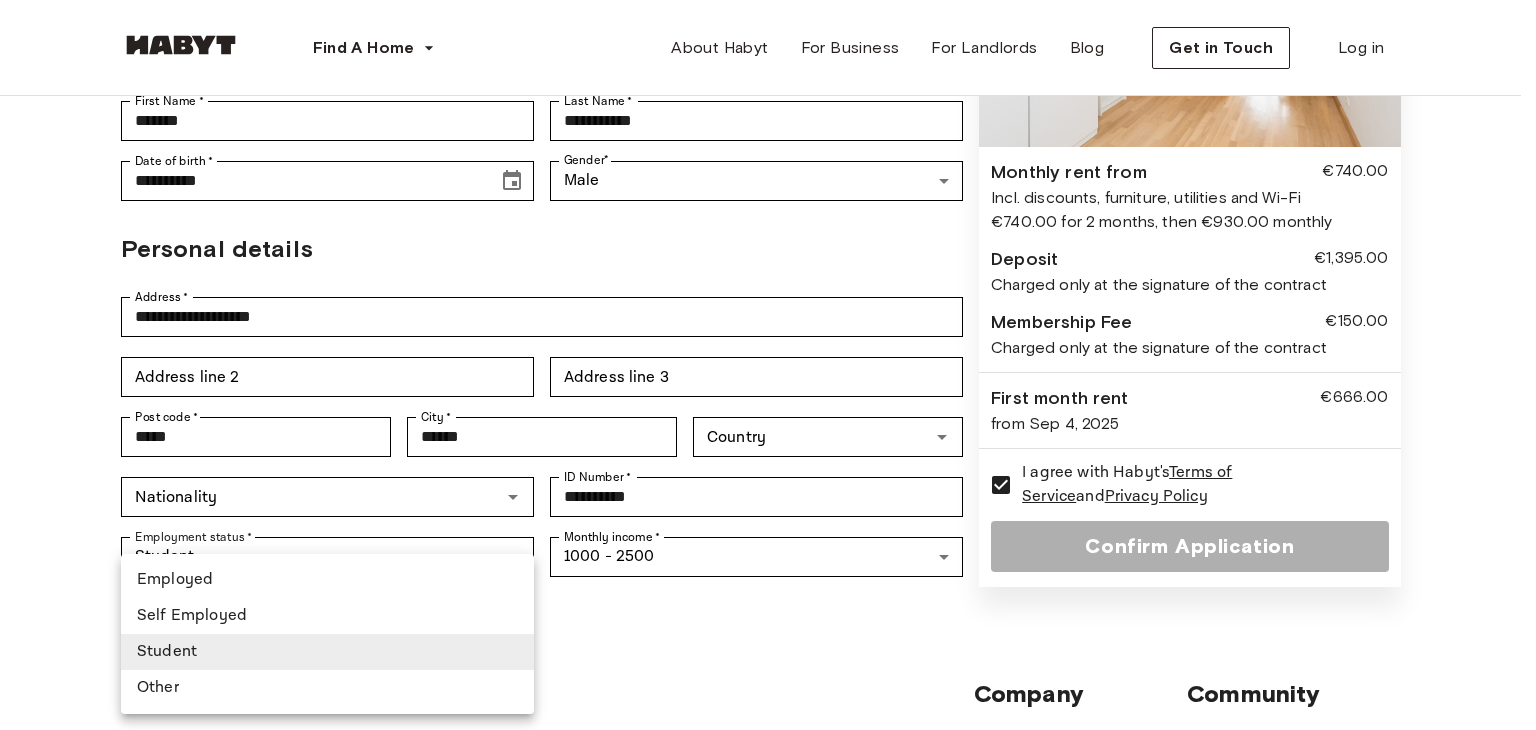 click at bounding box center (768, 365) 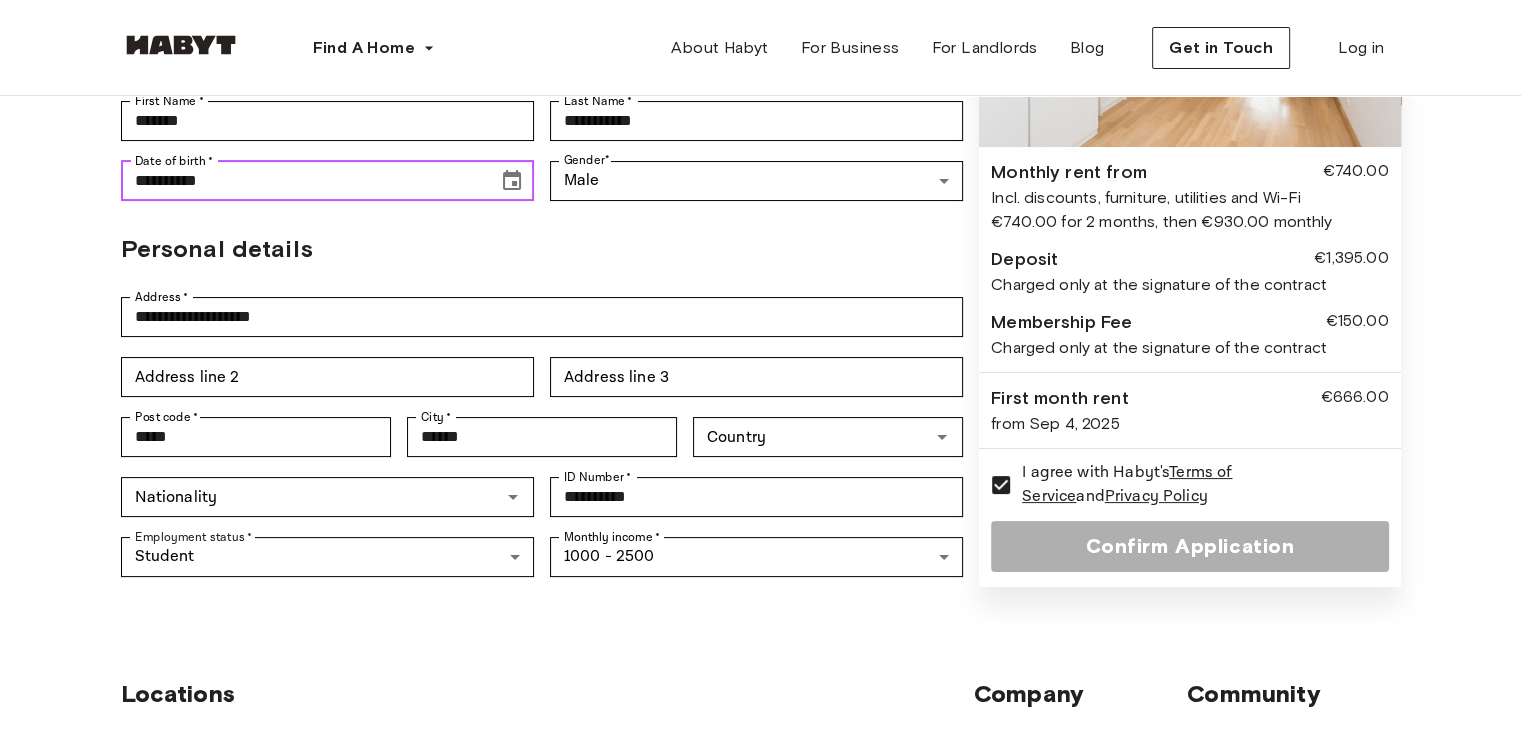 click on "**********" at bounding box center [302, 181] 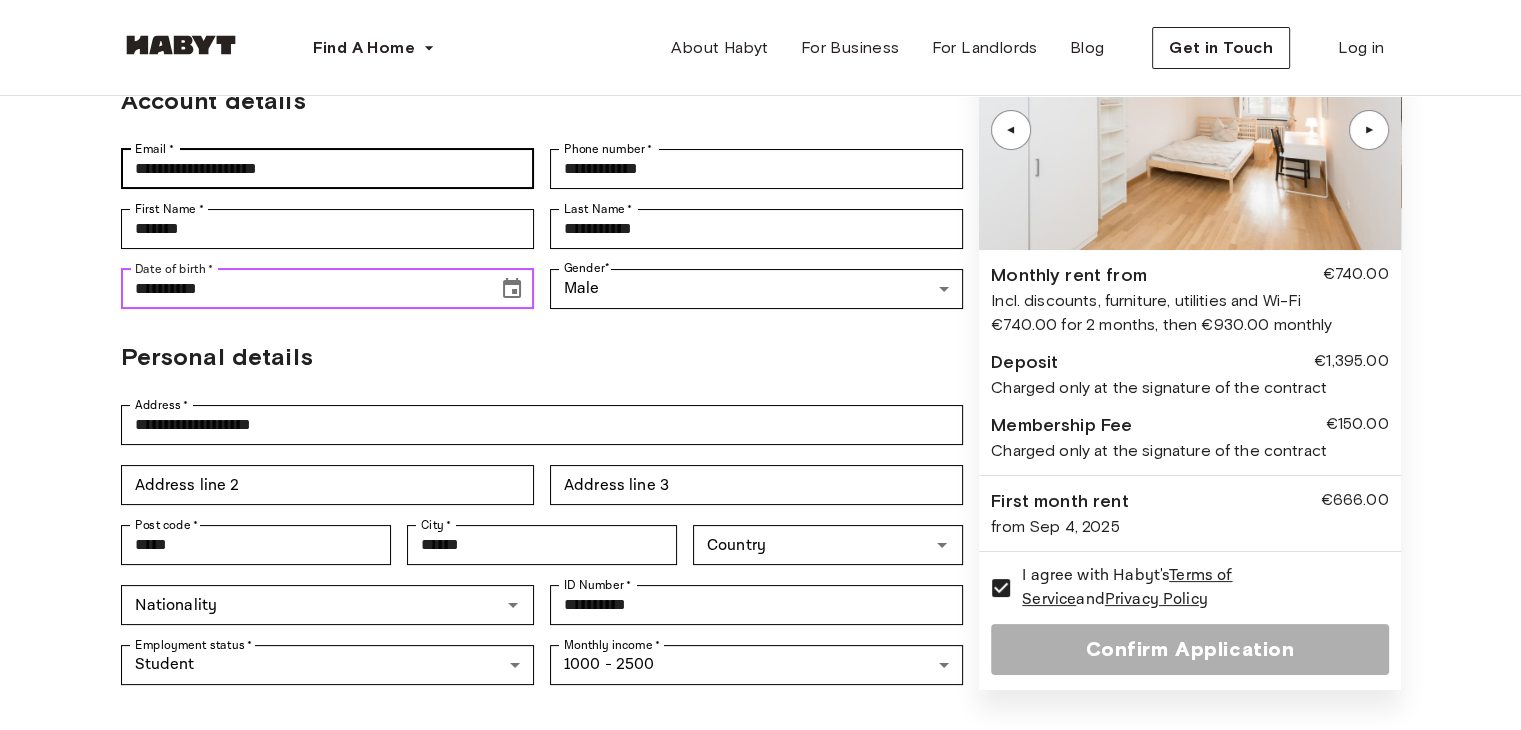 scroll, scrollTop: 0, scrollLeft: 0, axis: both 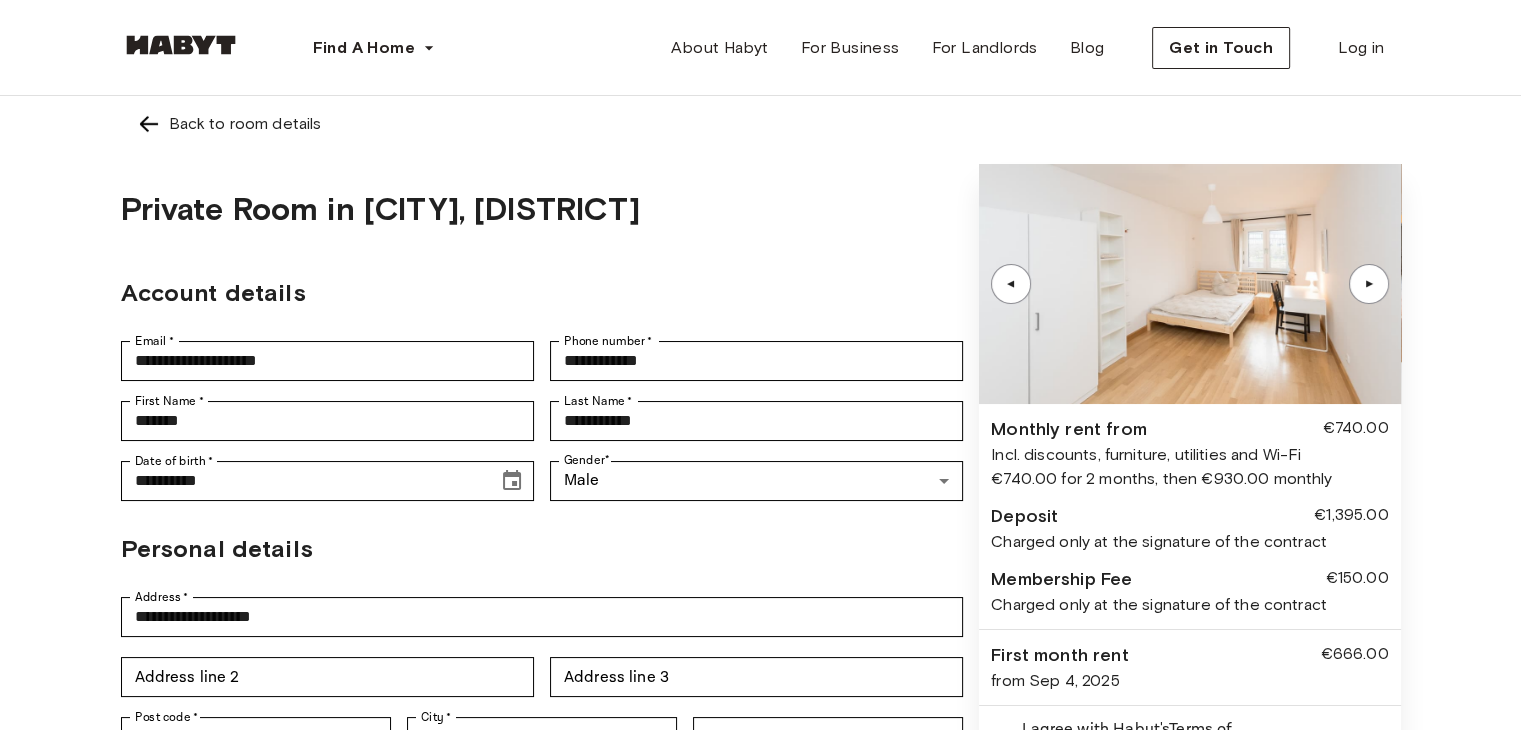 click on "**********" at bounding box center (542, 421) 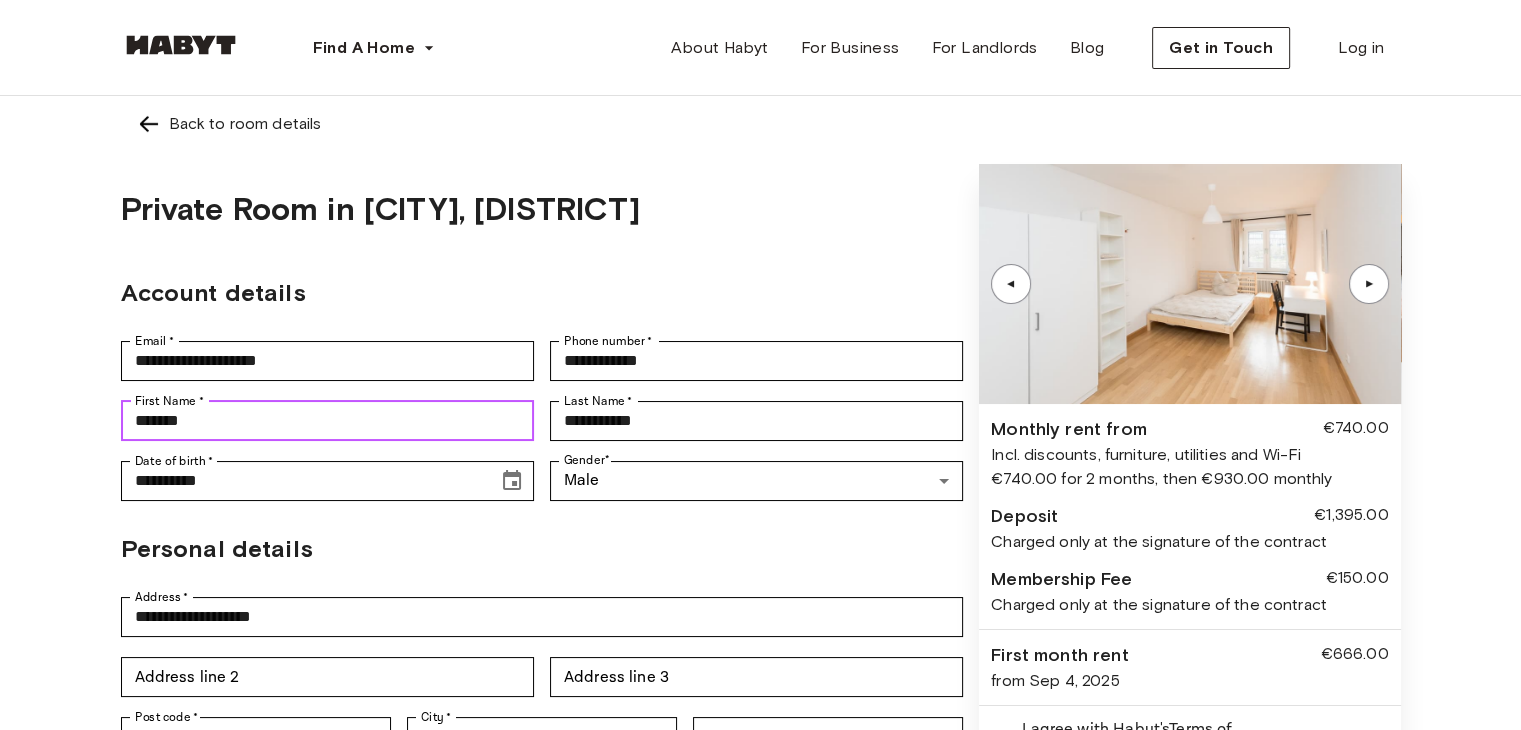 drag, startPoint x: 383, startPoint y: 433, endPoint x: 453, endPoint y: 437, distance: 70.11419 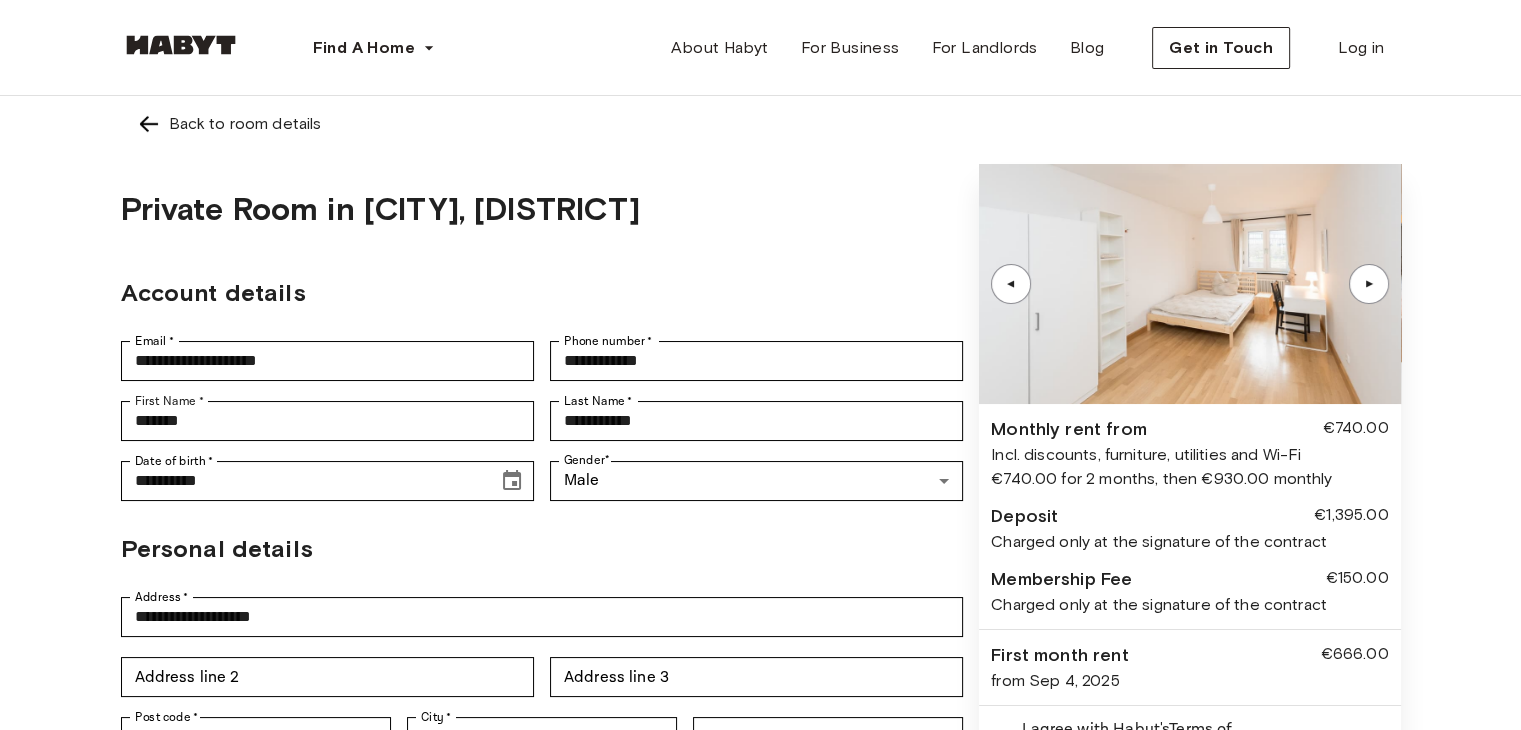 click on "**********" at bounding box center (542, 421) 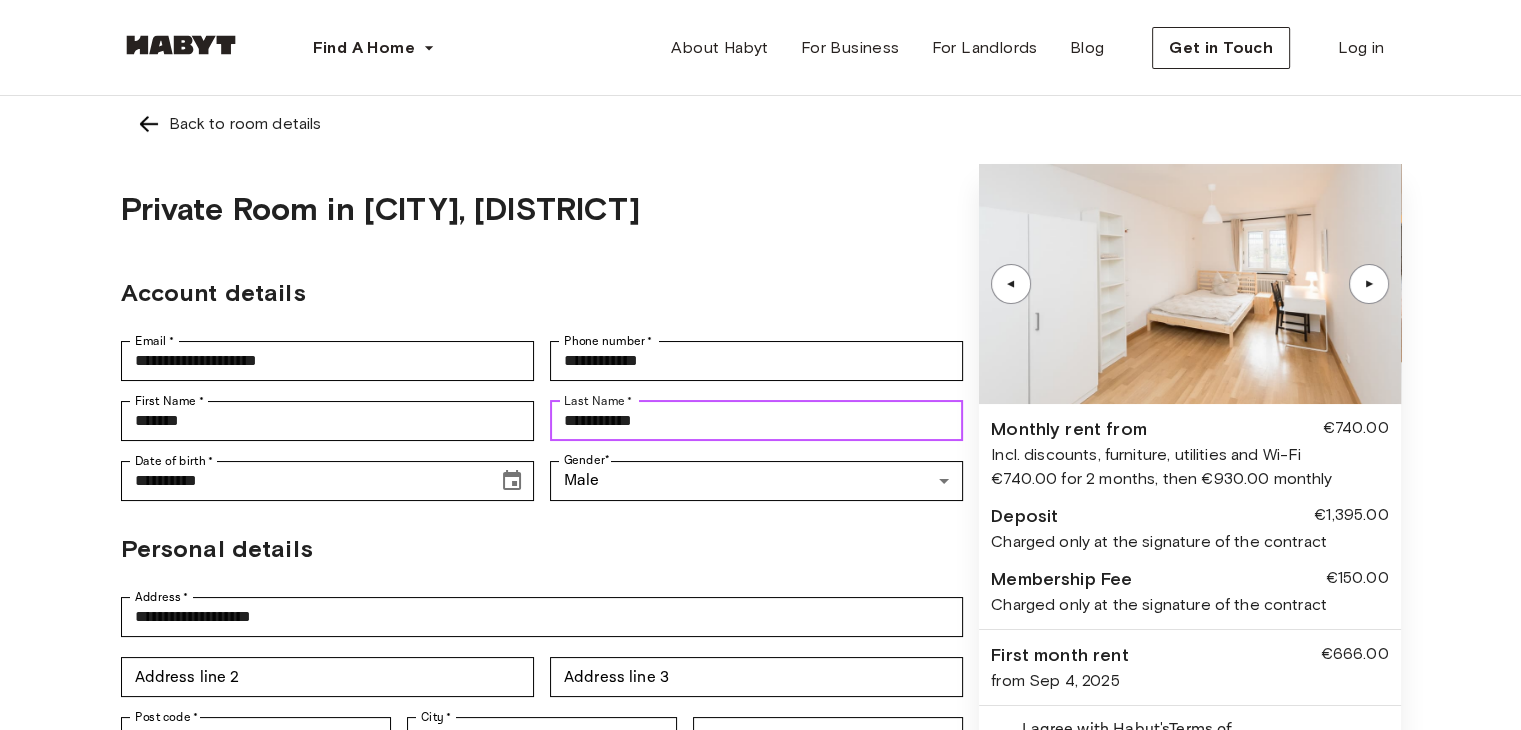 drag, startPoint x: 692, startPoint y: 413, endPoint x: 692, endPoint y: 385, distance: 28 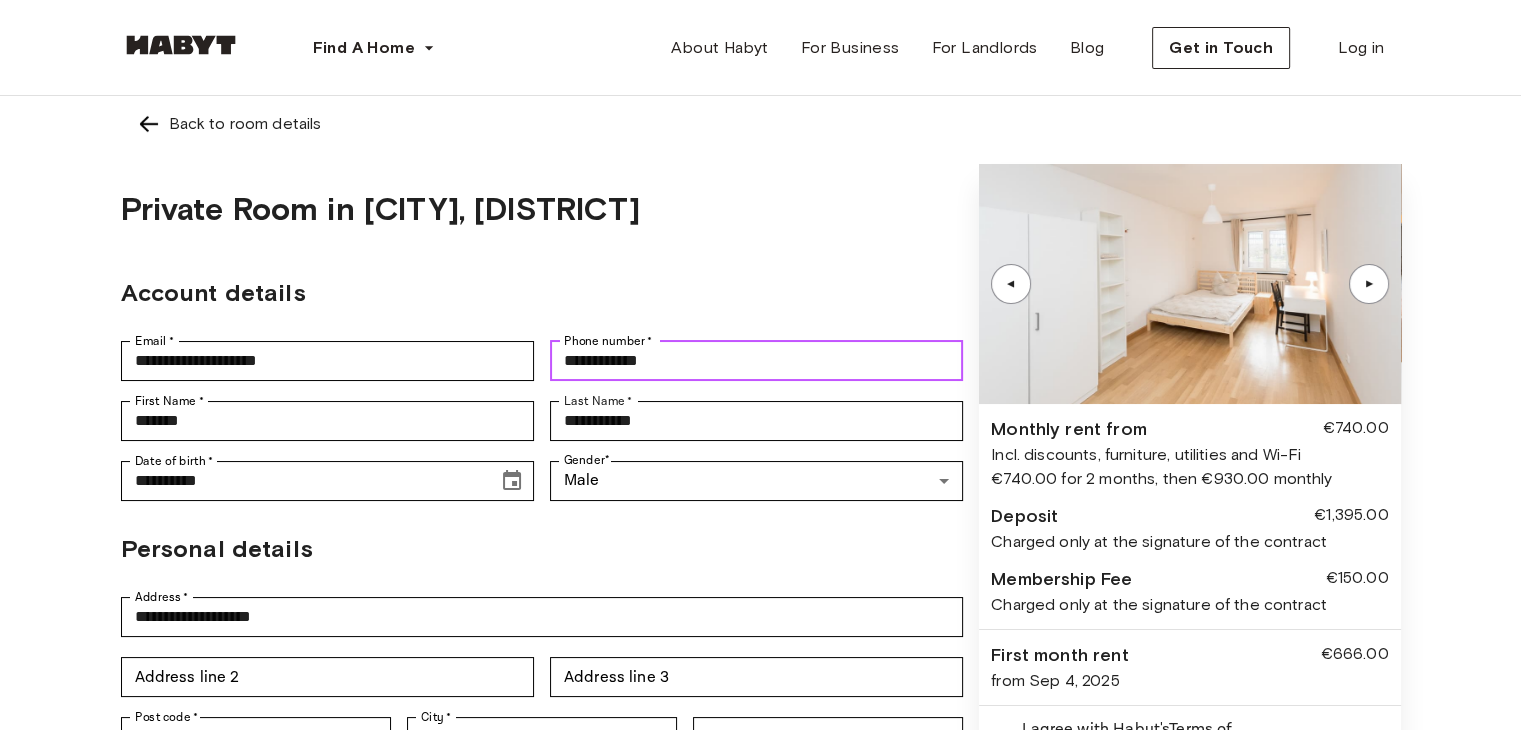 click on "**********" at bounding box center [756, 361] 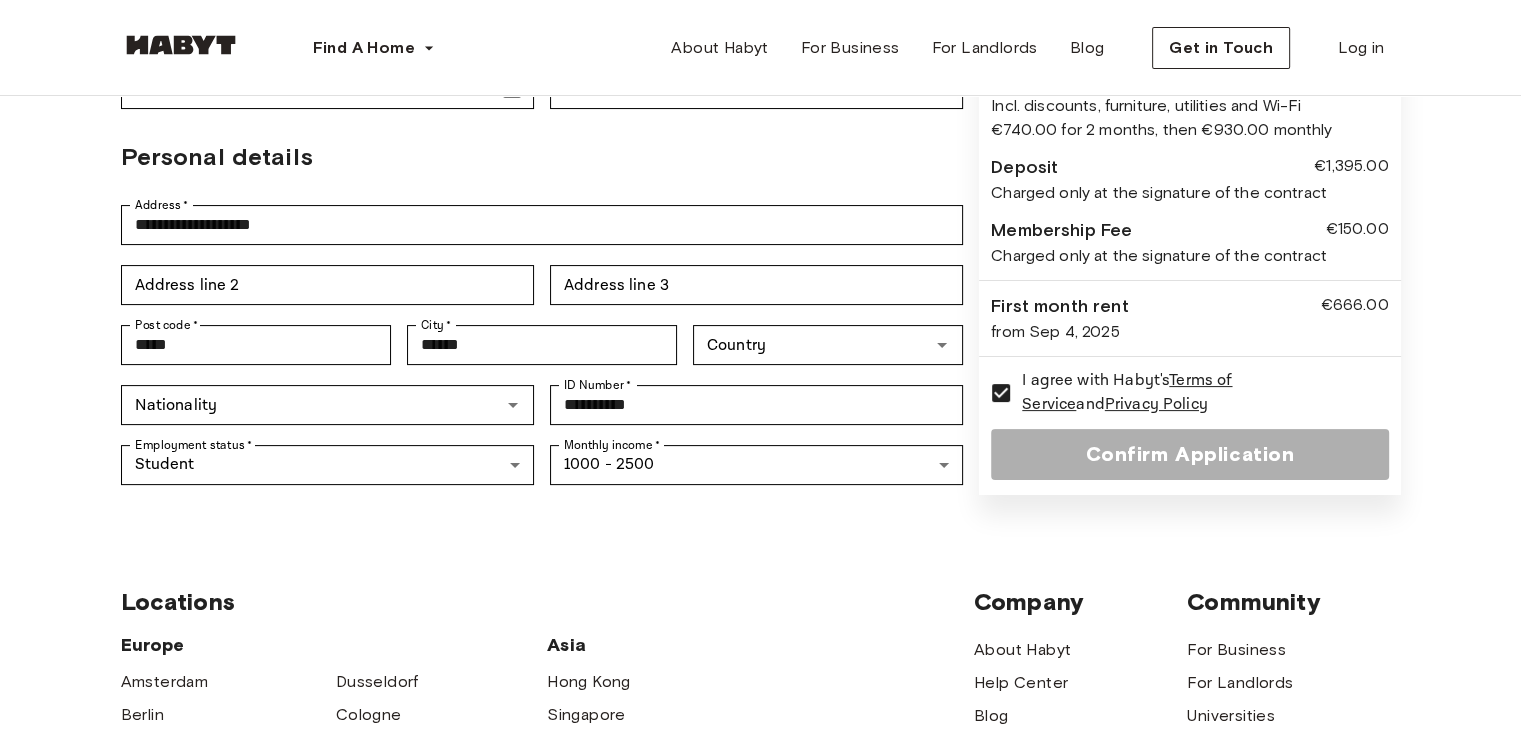scroll, scrollTop: 400, scrollLeft: 0, axis: vertical 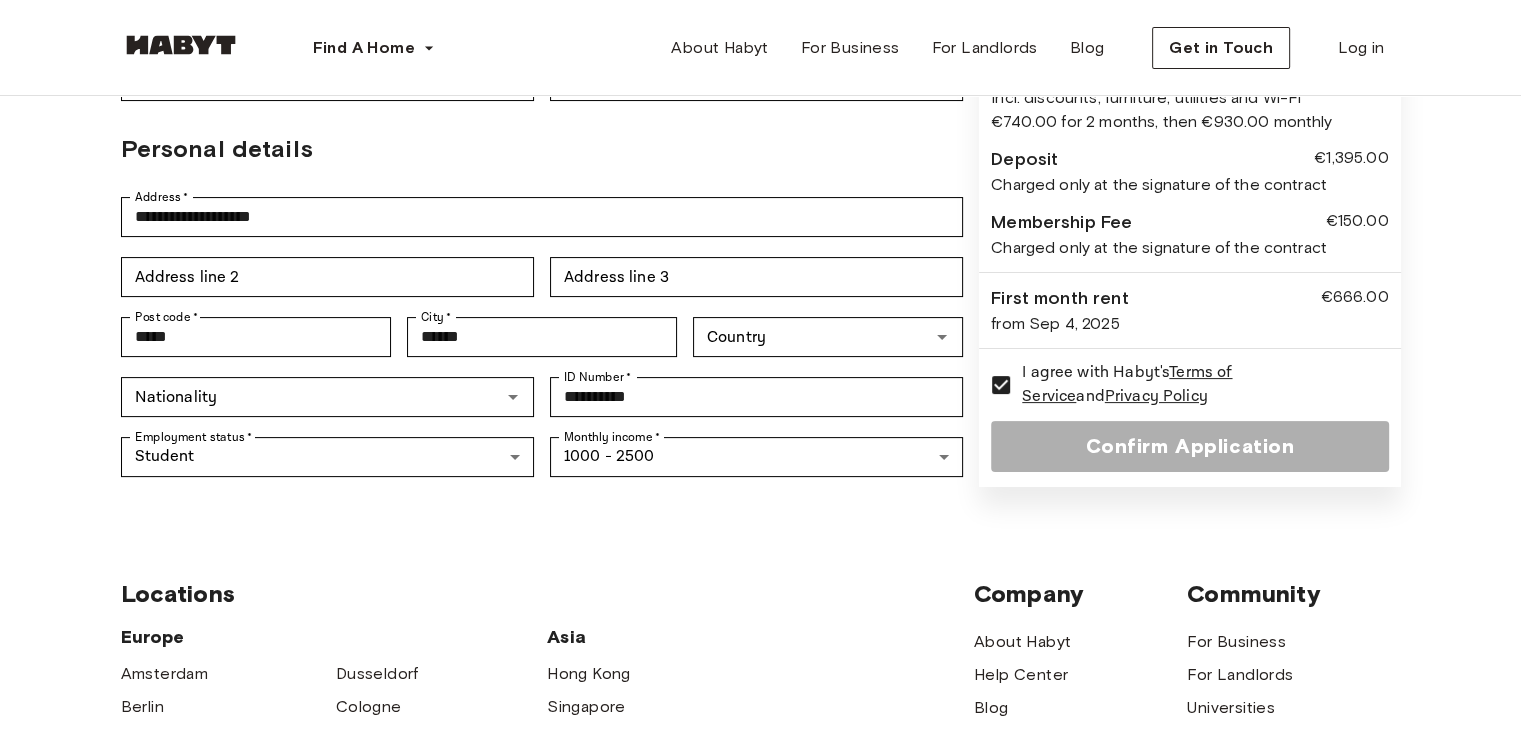 click on "Confirm Application" at bounding box center [1189, 446] 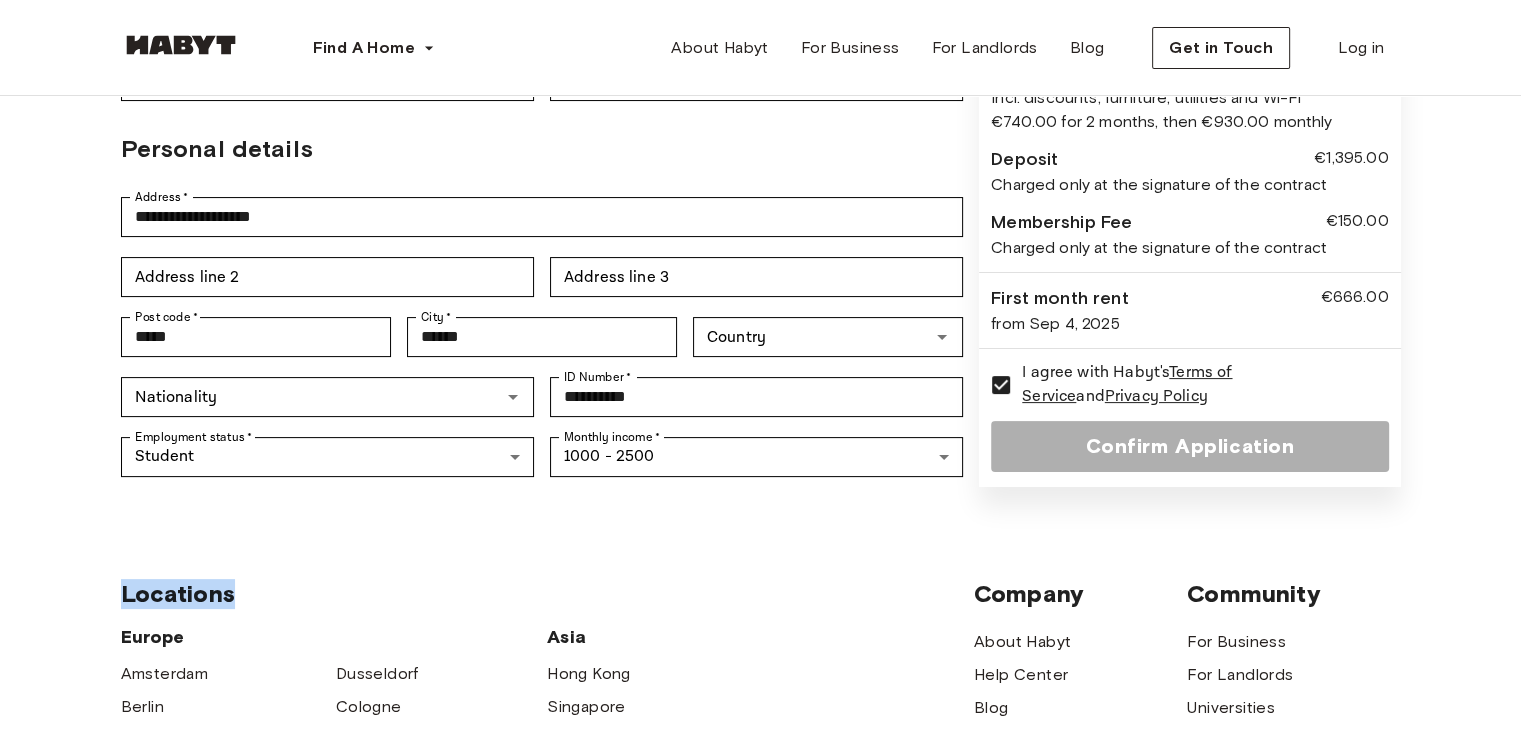 click on "Confirm Application" at bounding box center (1189, 446) 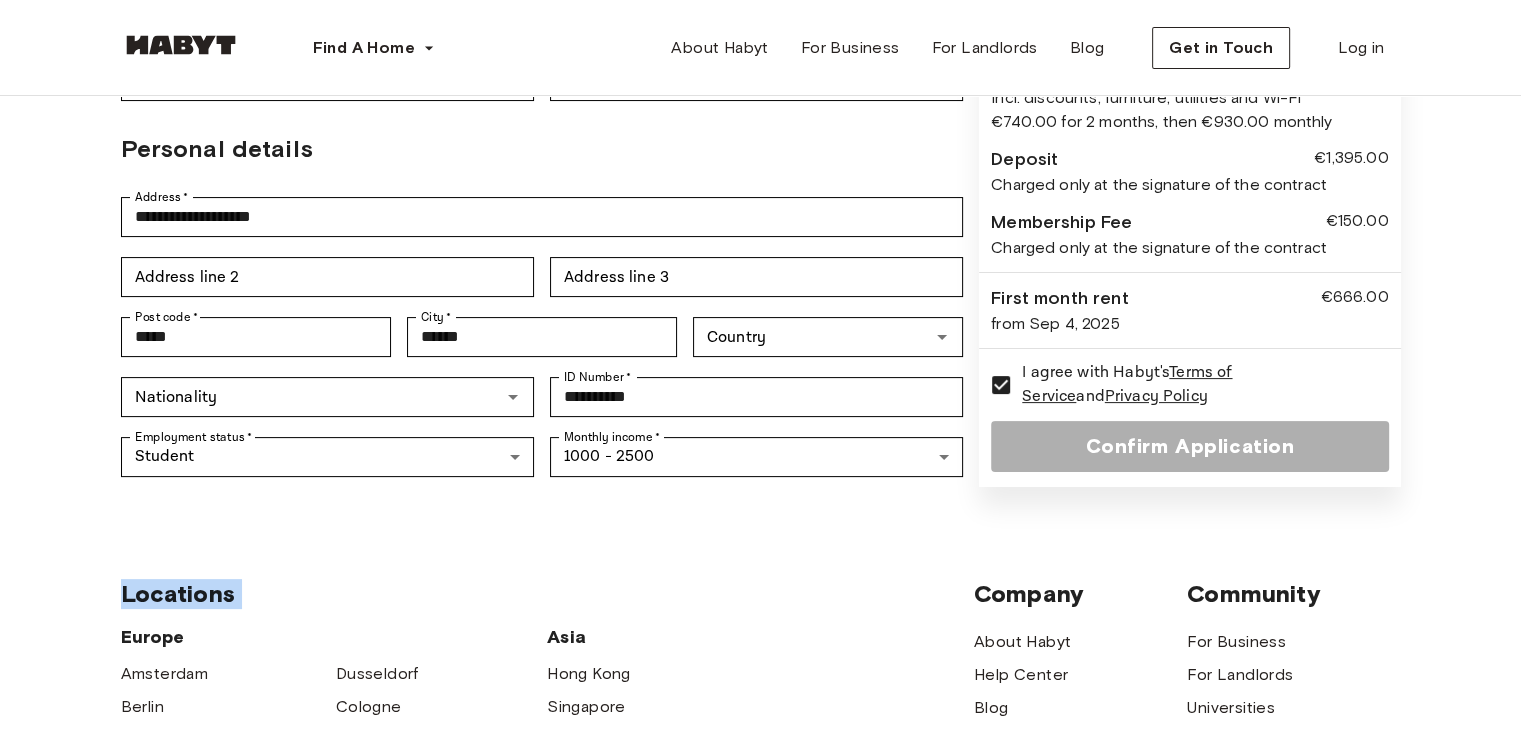click on "Confirm Application" at bounding box center (1189, 446) 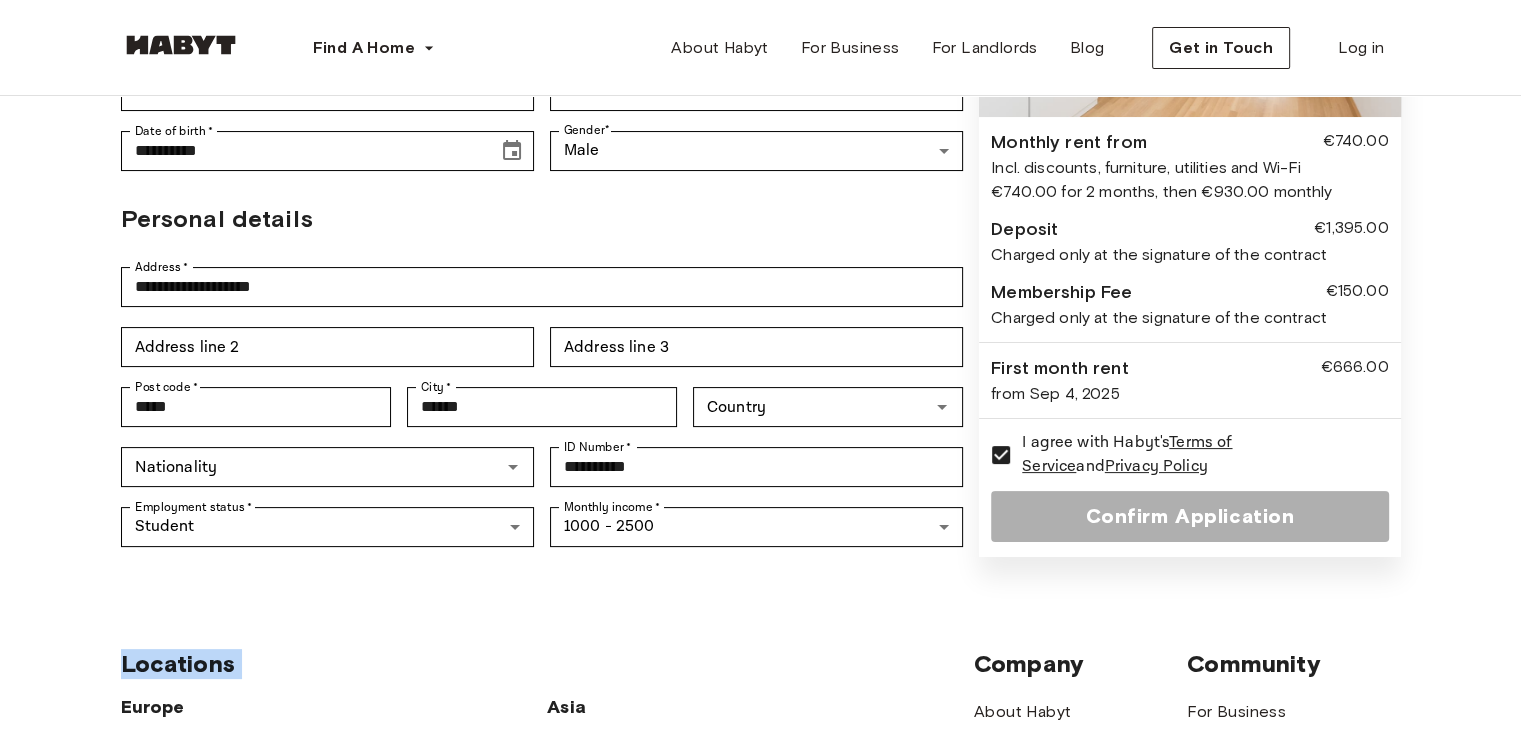 scroll, scrollTop: 200, scrollLeft: 0, axis: vertical 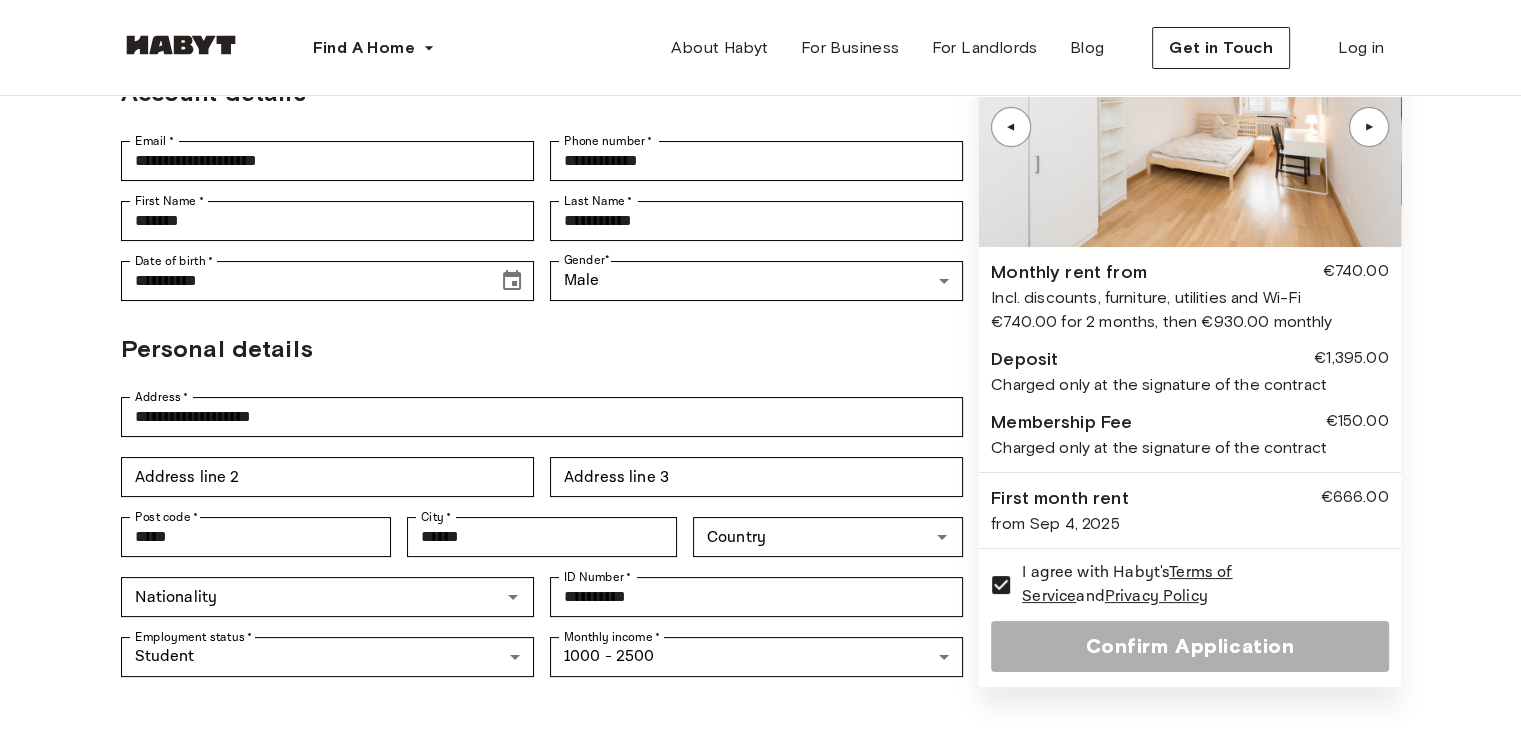 click on "▲" at bounding box center [1369, 126] 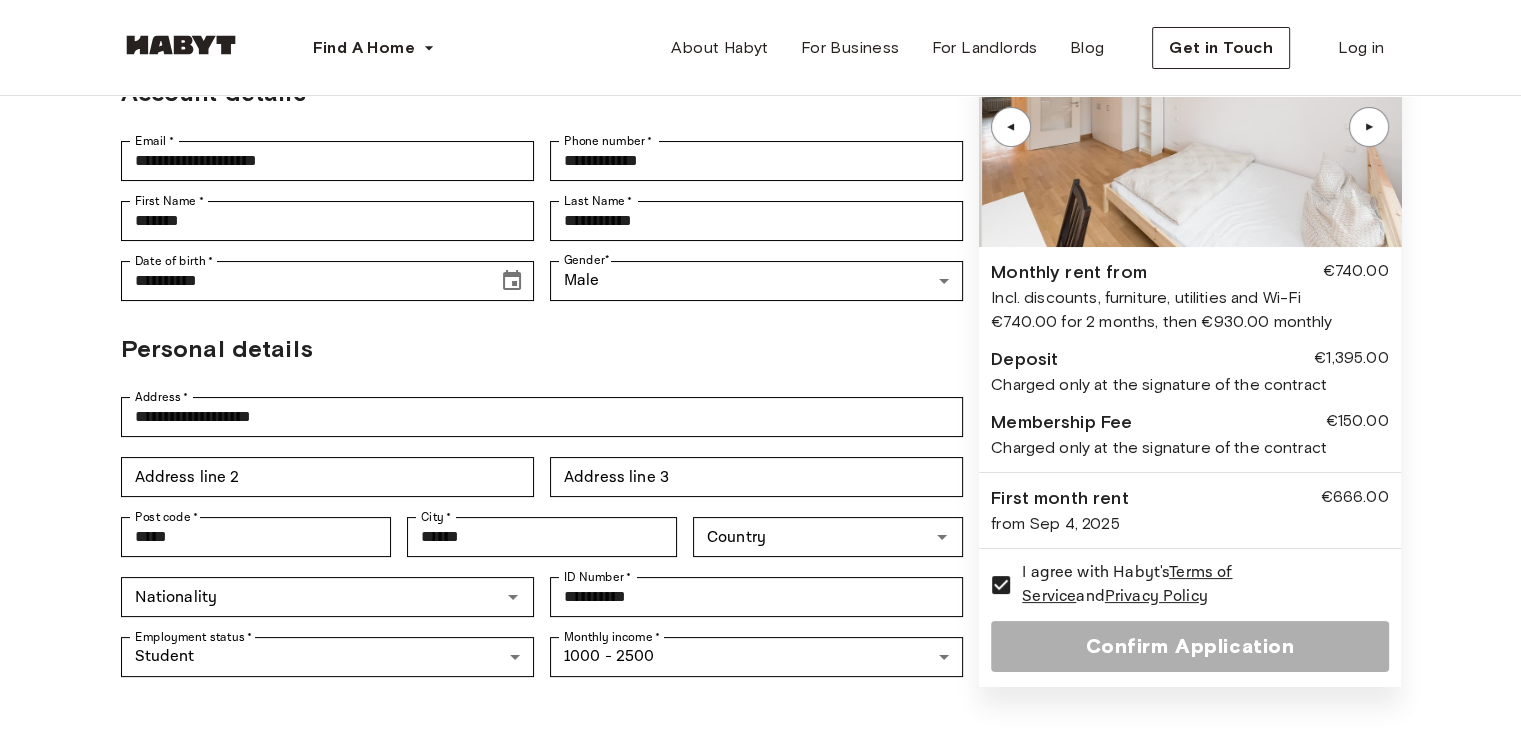 click on "▲" at bounding box center [1369, 126] 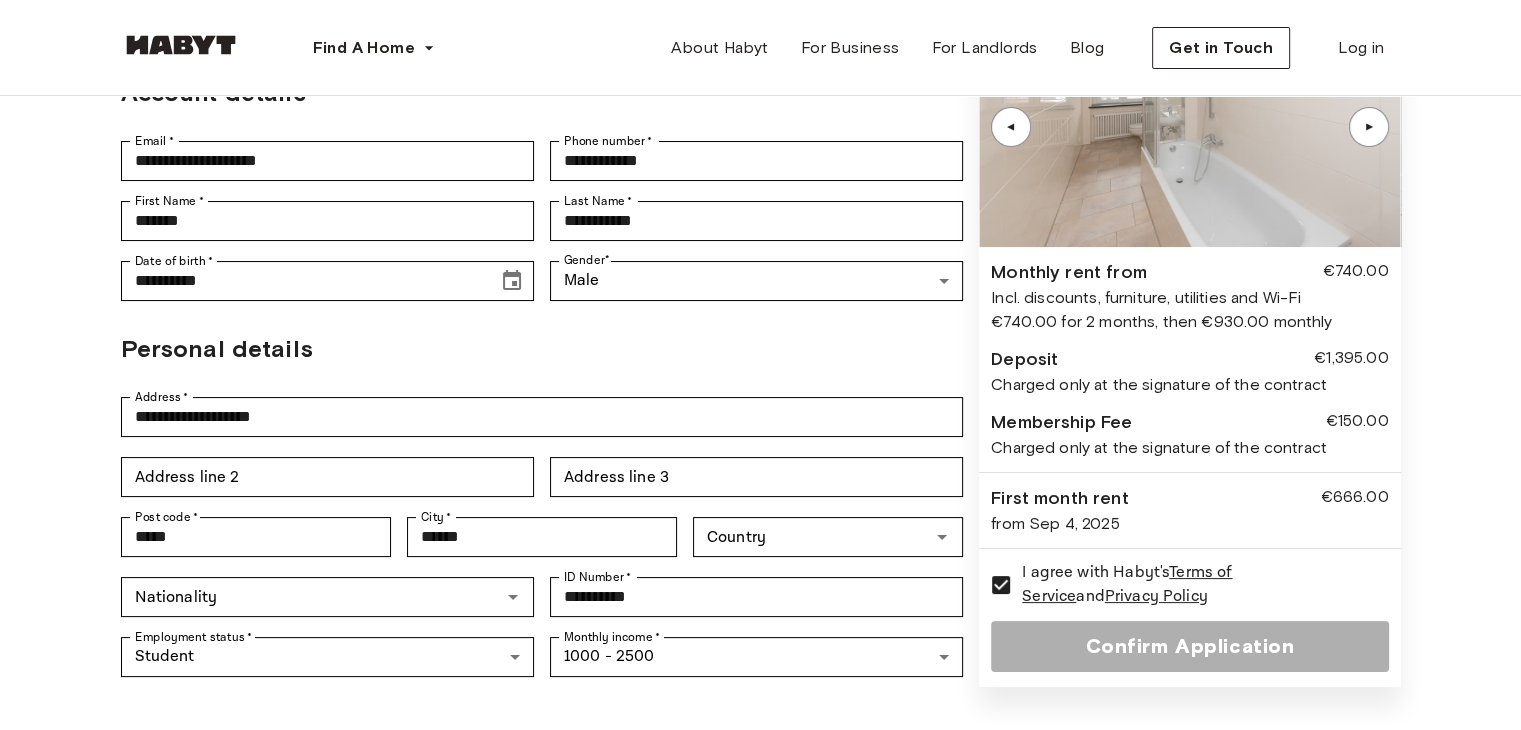 click on "Personal details" at bounding box center [542, 349] 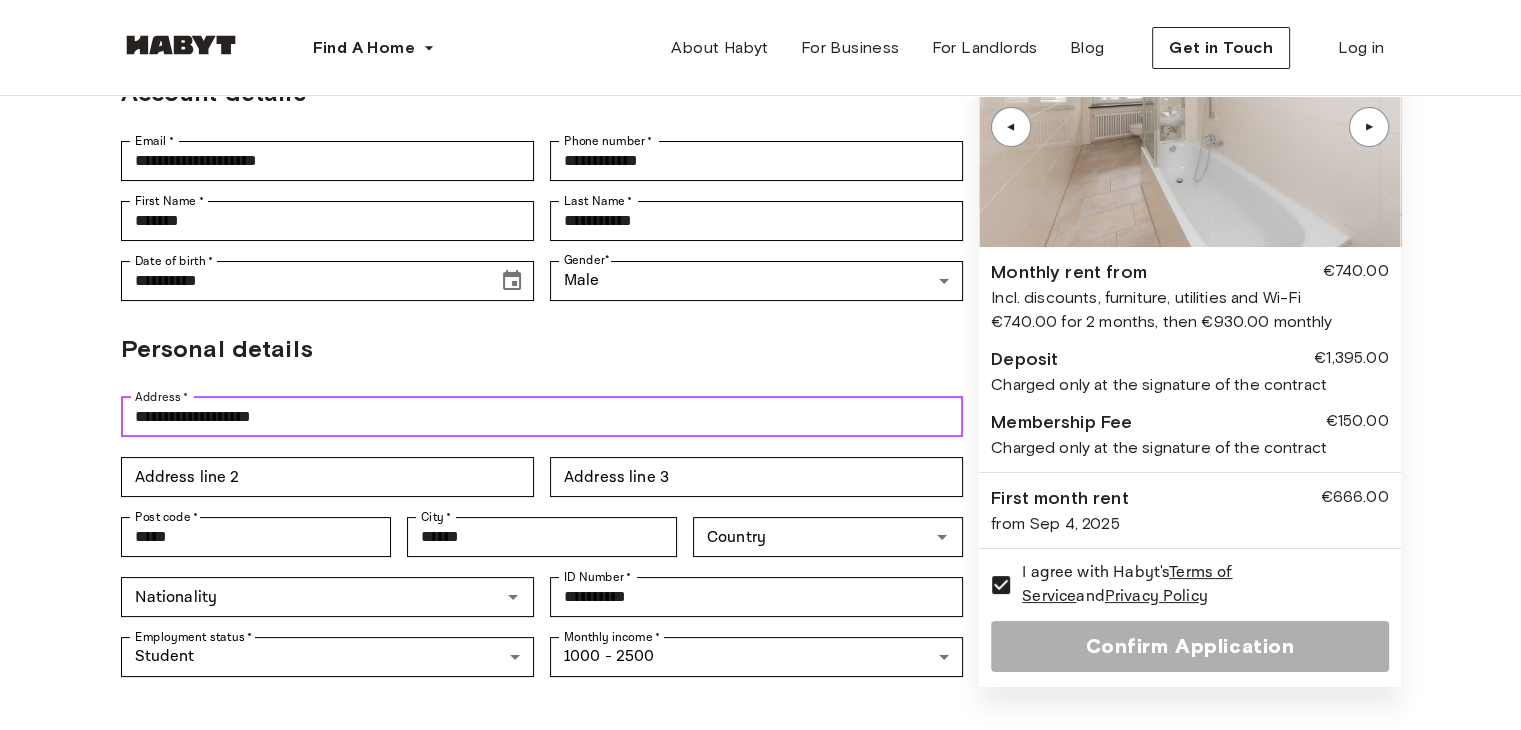 click on "**********" at bounding box center (542, 417) 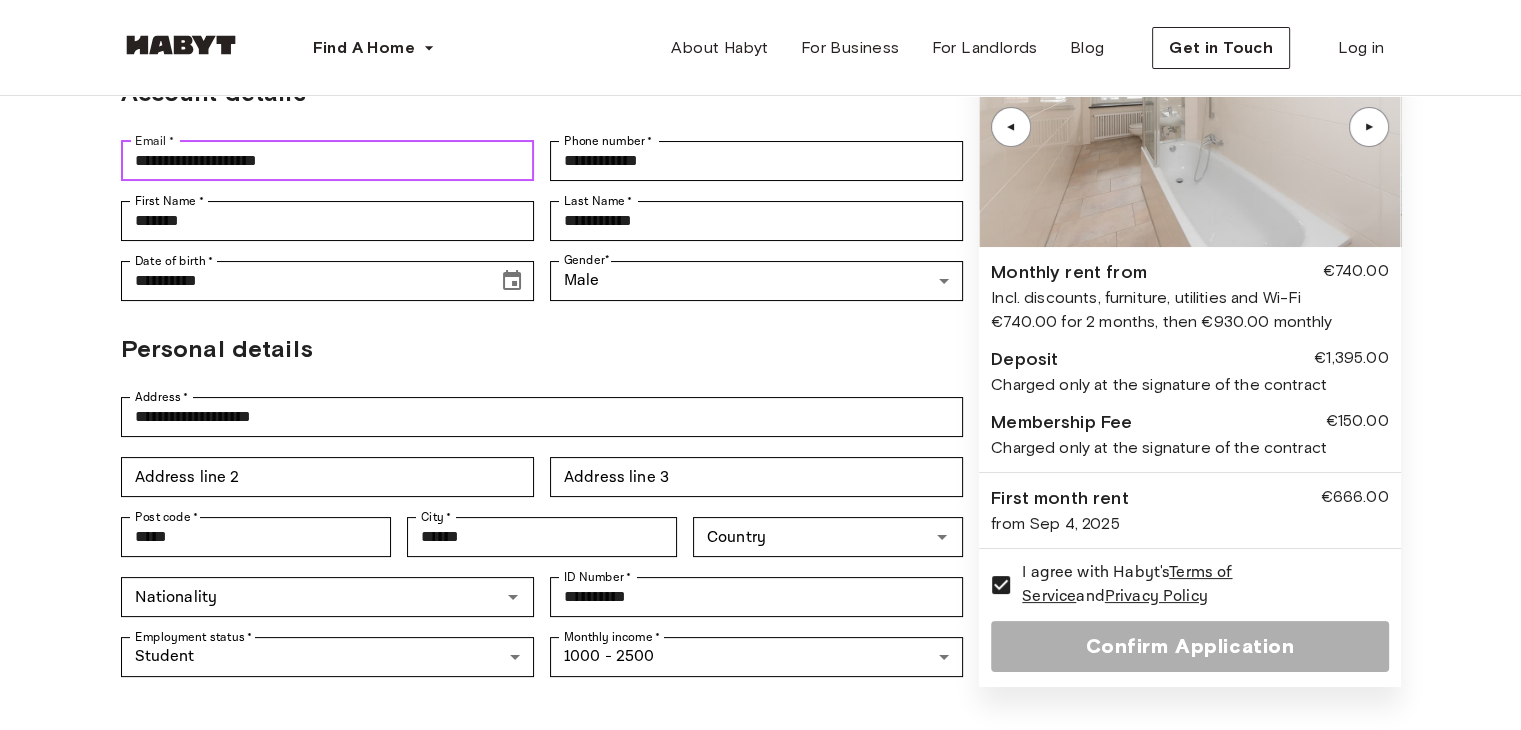 click on "**********" at bounding box center [327, 161] 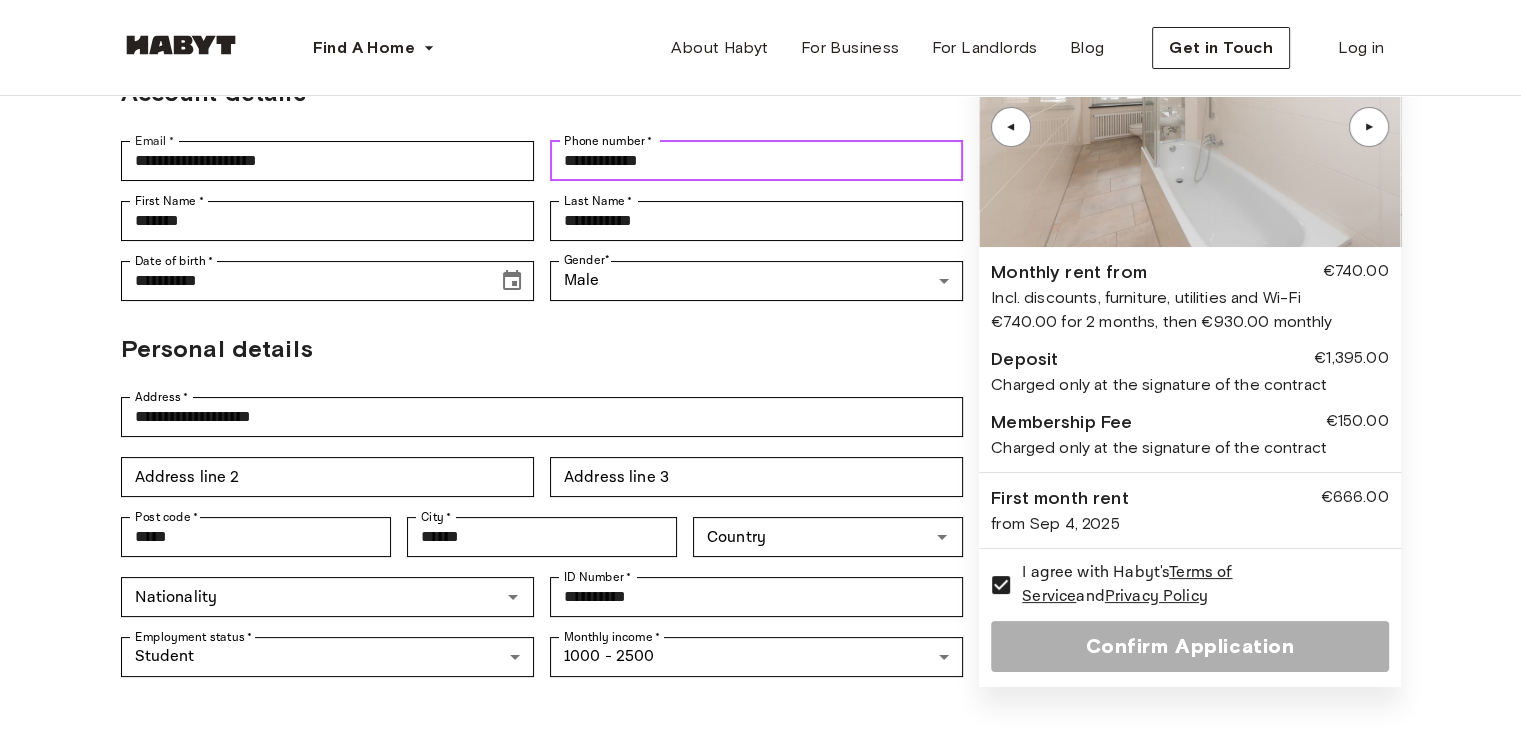 click on "**********" at bounding box center [756, 161] 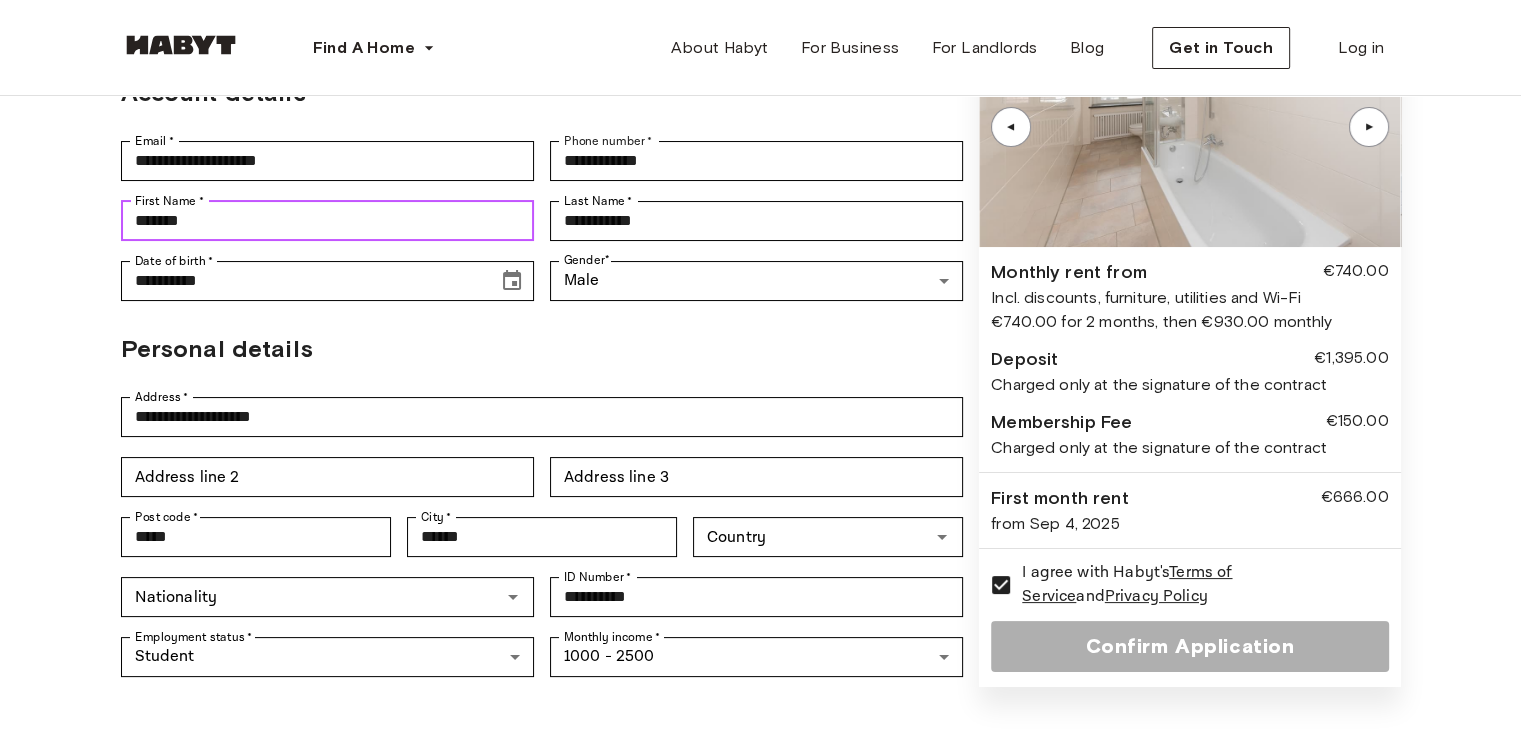 click on "*******" at bounding box center [327, 221] 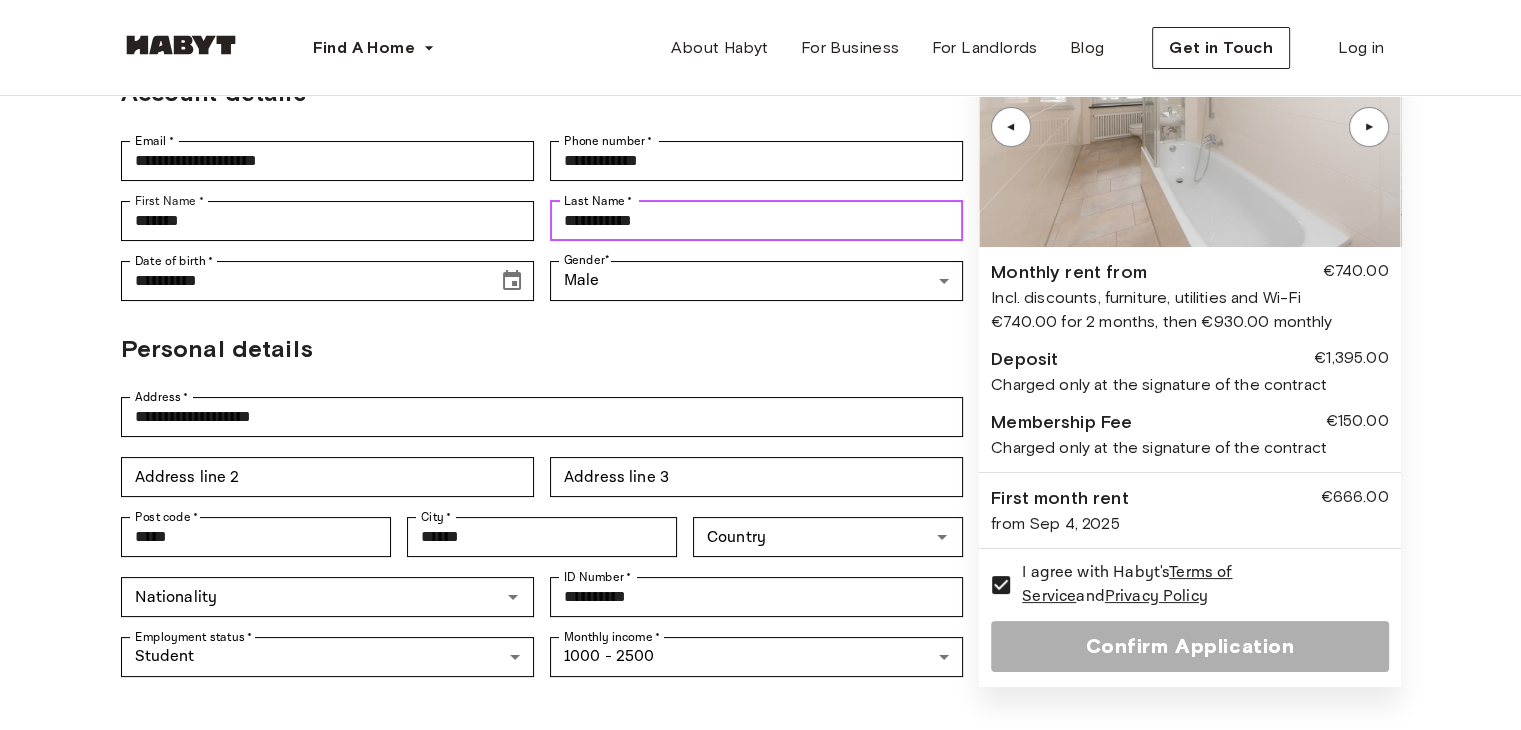 click on "**********" at bounding box center [756, 221] 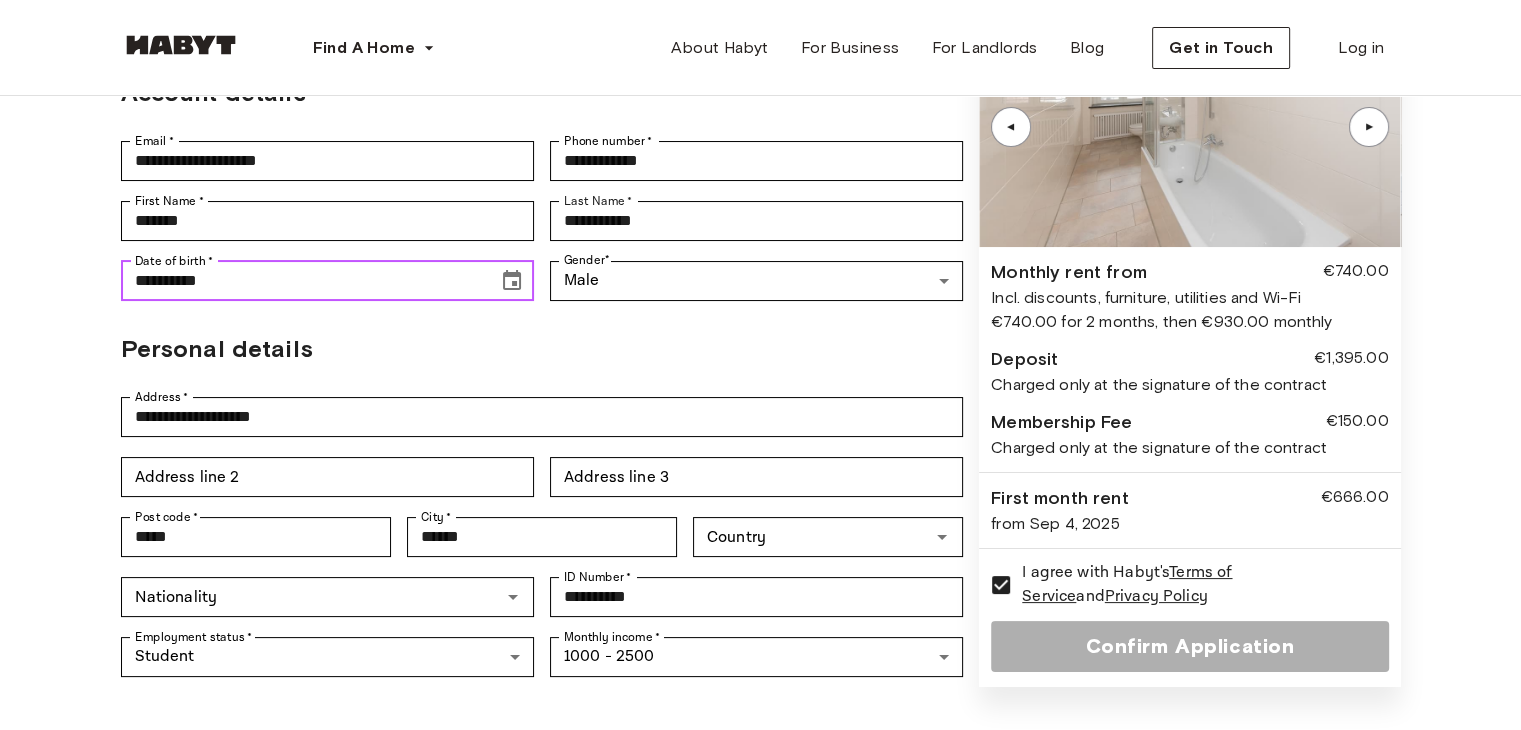 click on "**********" at bounding box center [302, 281] 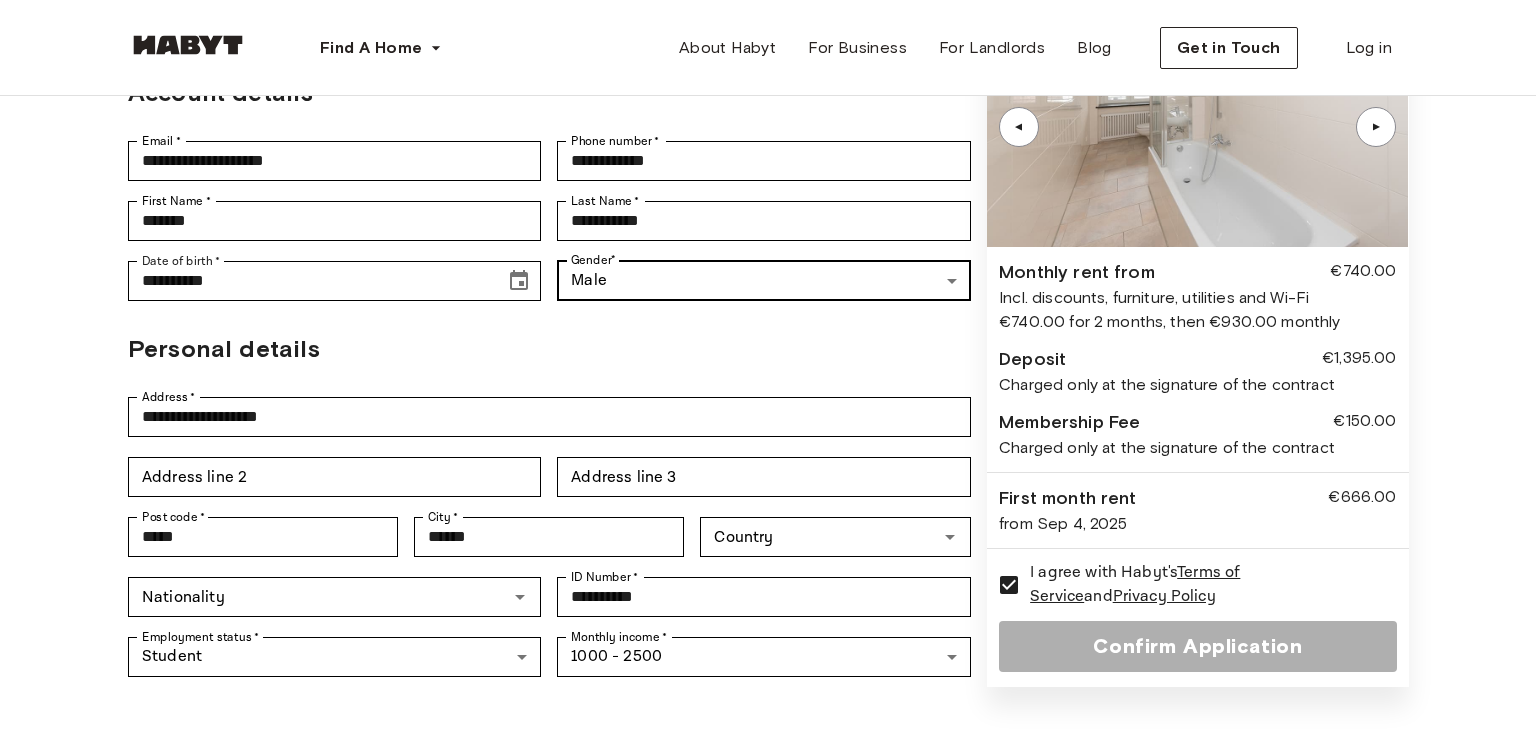 click on "**********" at bounding box center (768, 717) 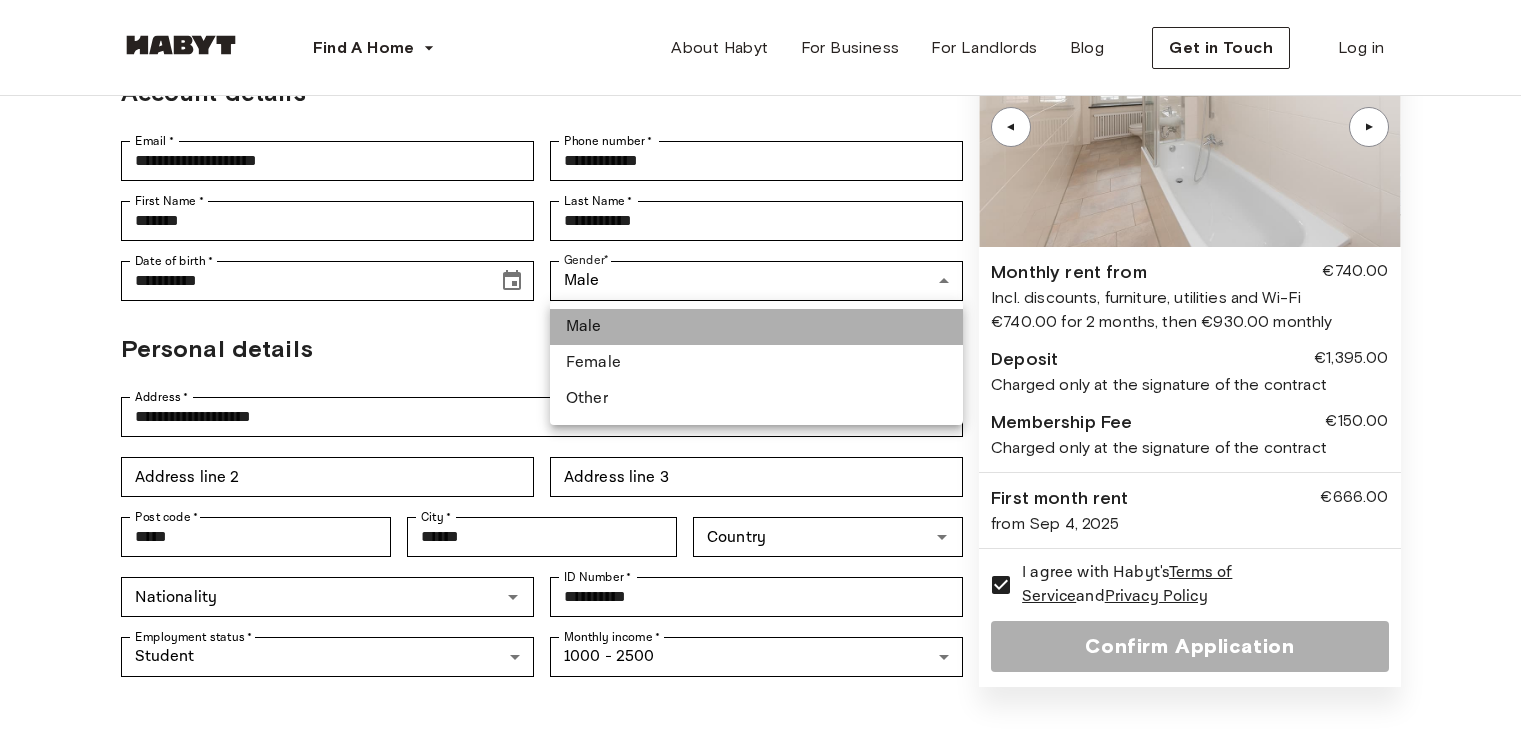click on "Male" at bounding box center (756, 327) 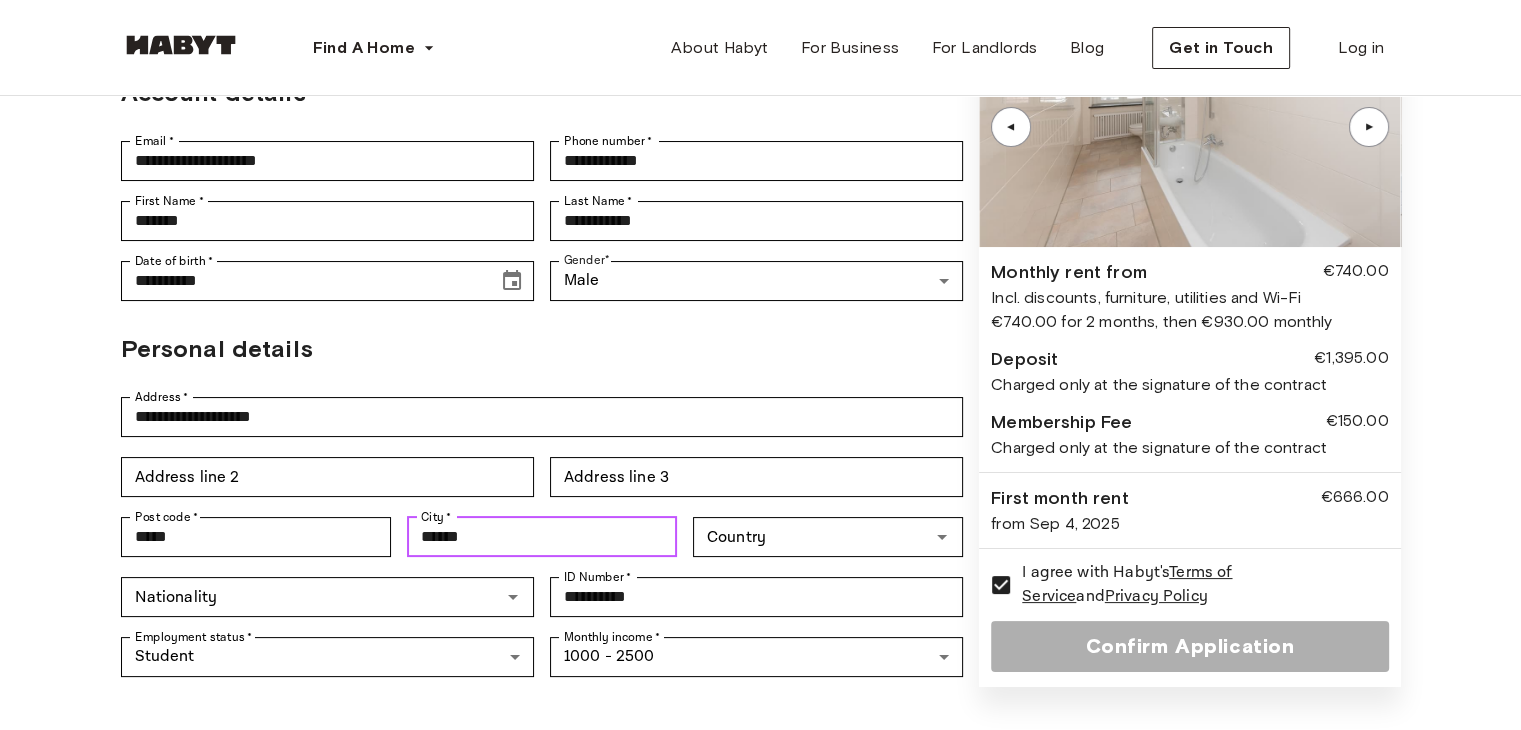 click on "******" at bounding box center [542, 537] 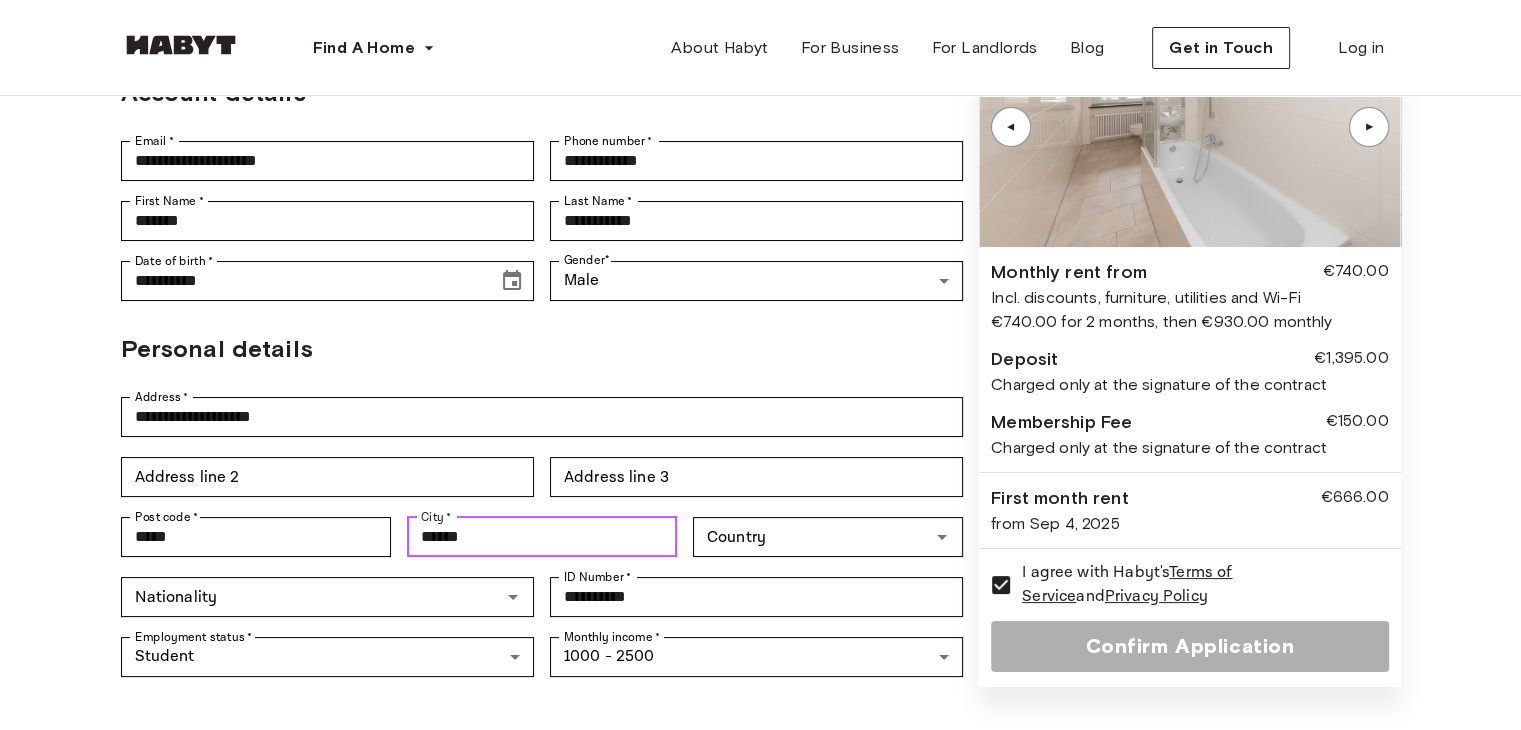 click on "******" at bounding box center (542, 537) 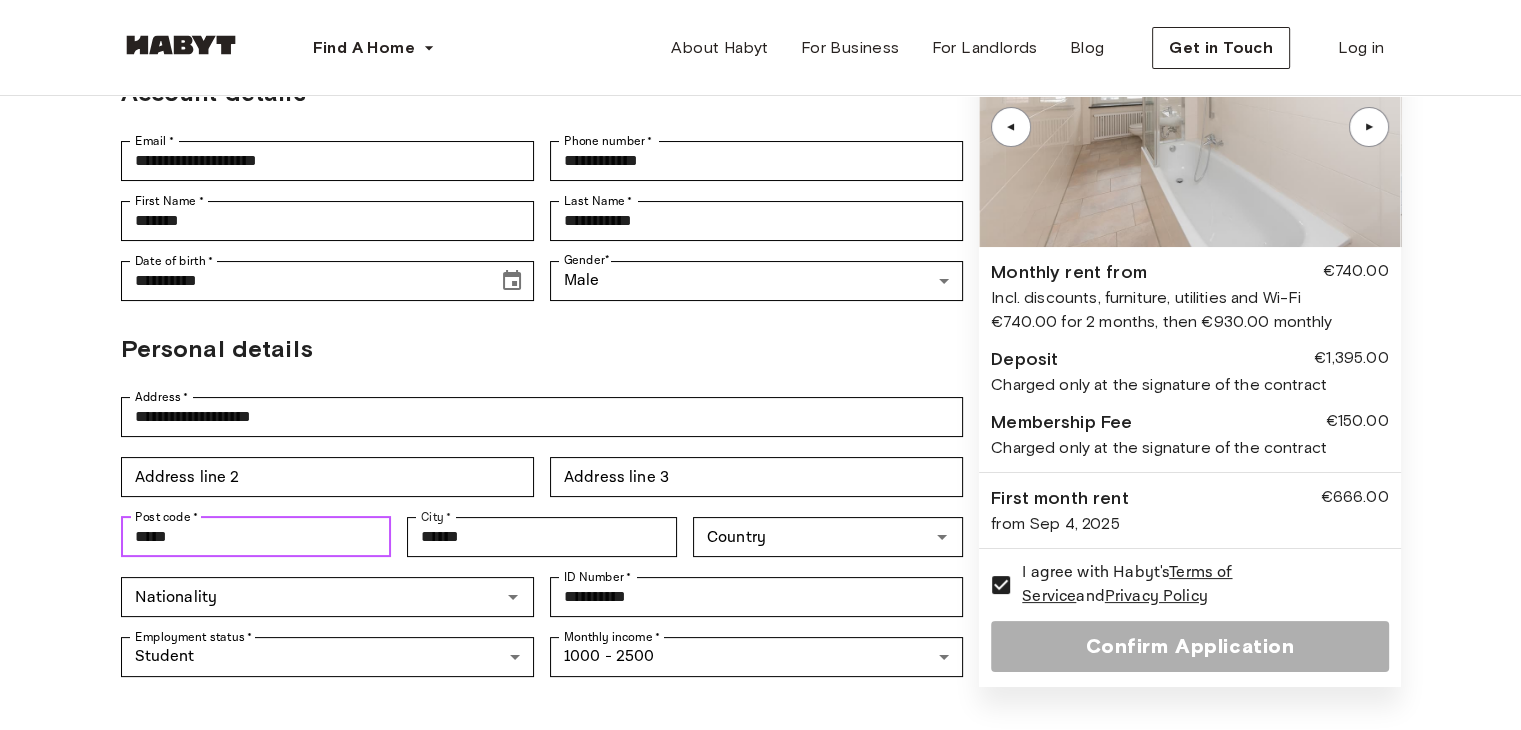 click on "*****" at bounding box center (256, 537) 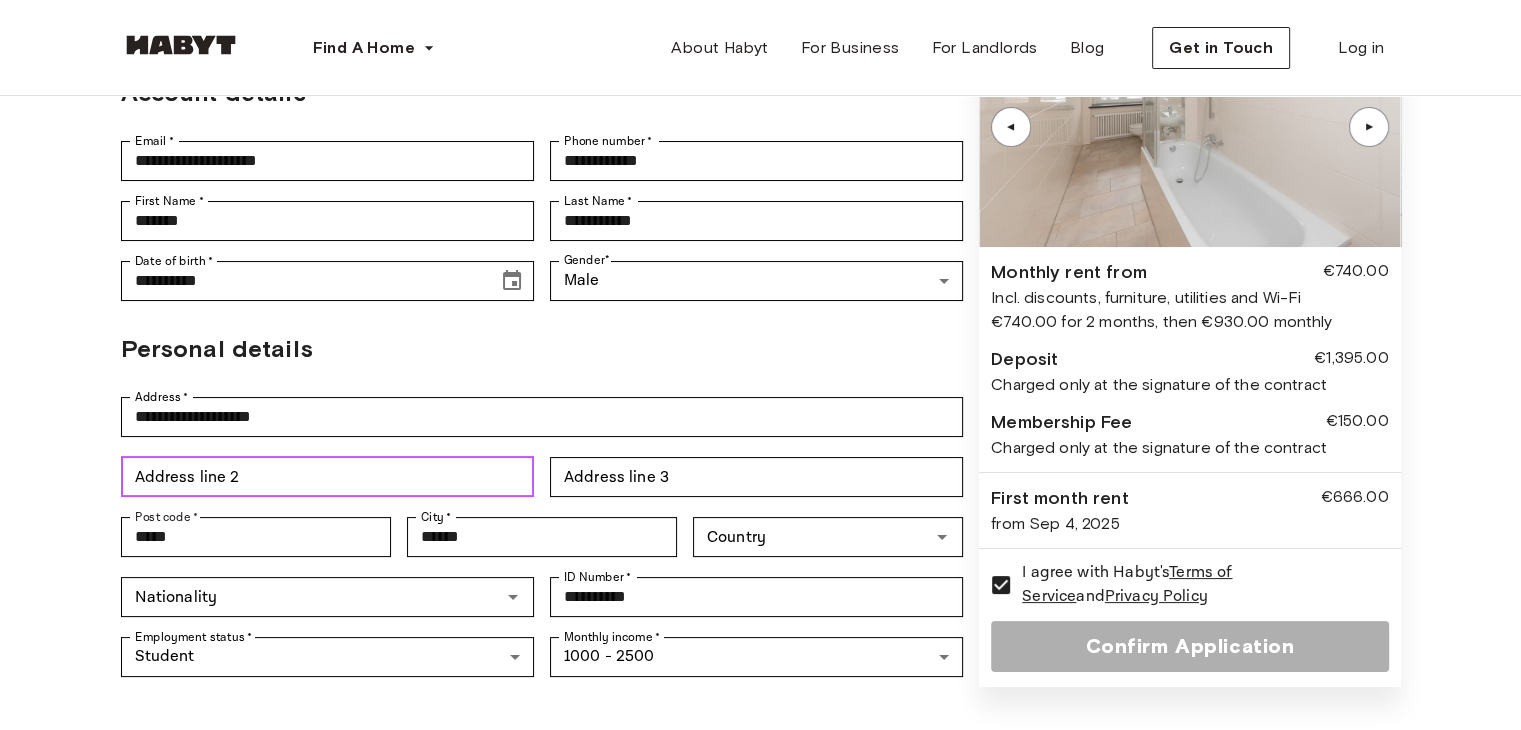 click on "Address line 2" at bounding box center [327, 477] 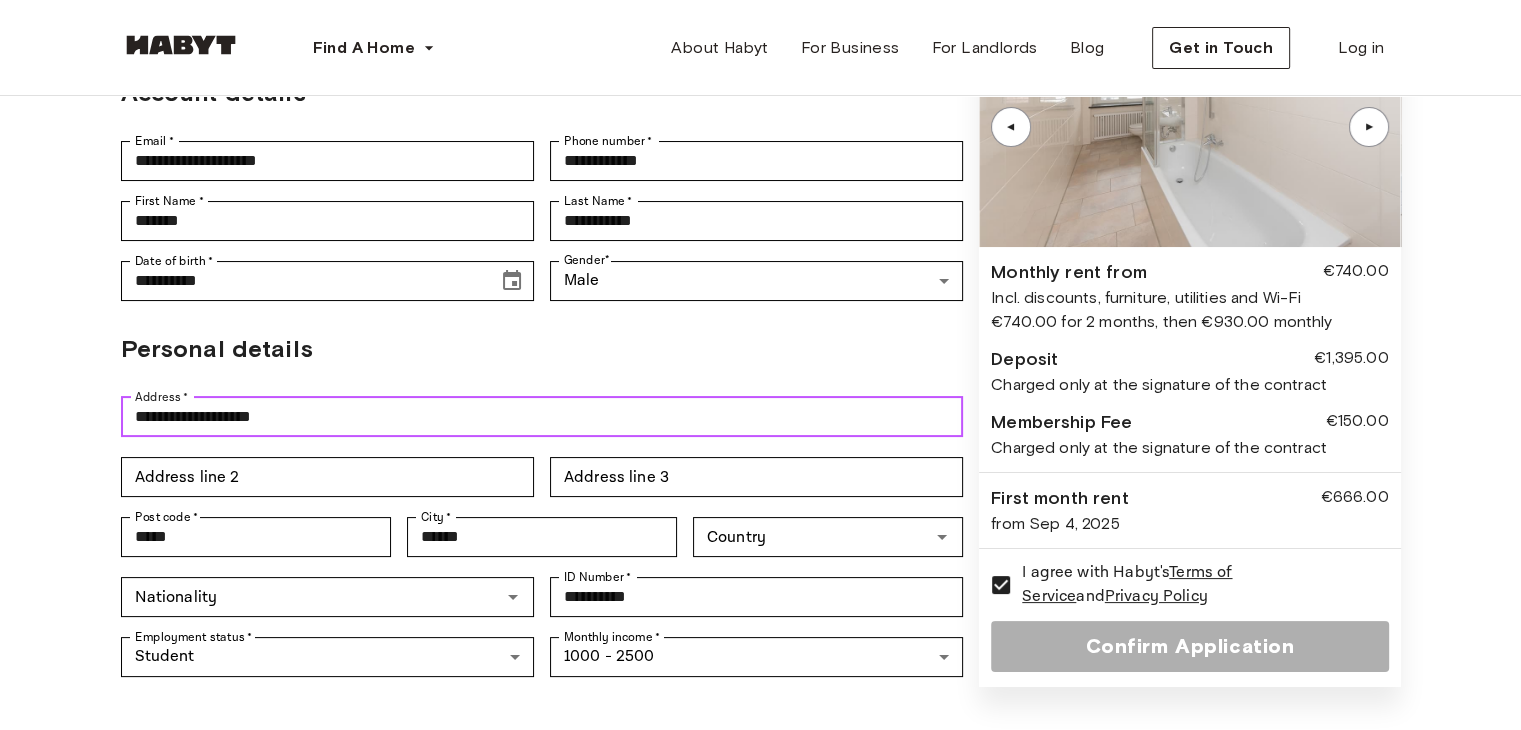 click on "**********" at bounding box center (542, 417) 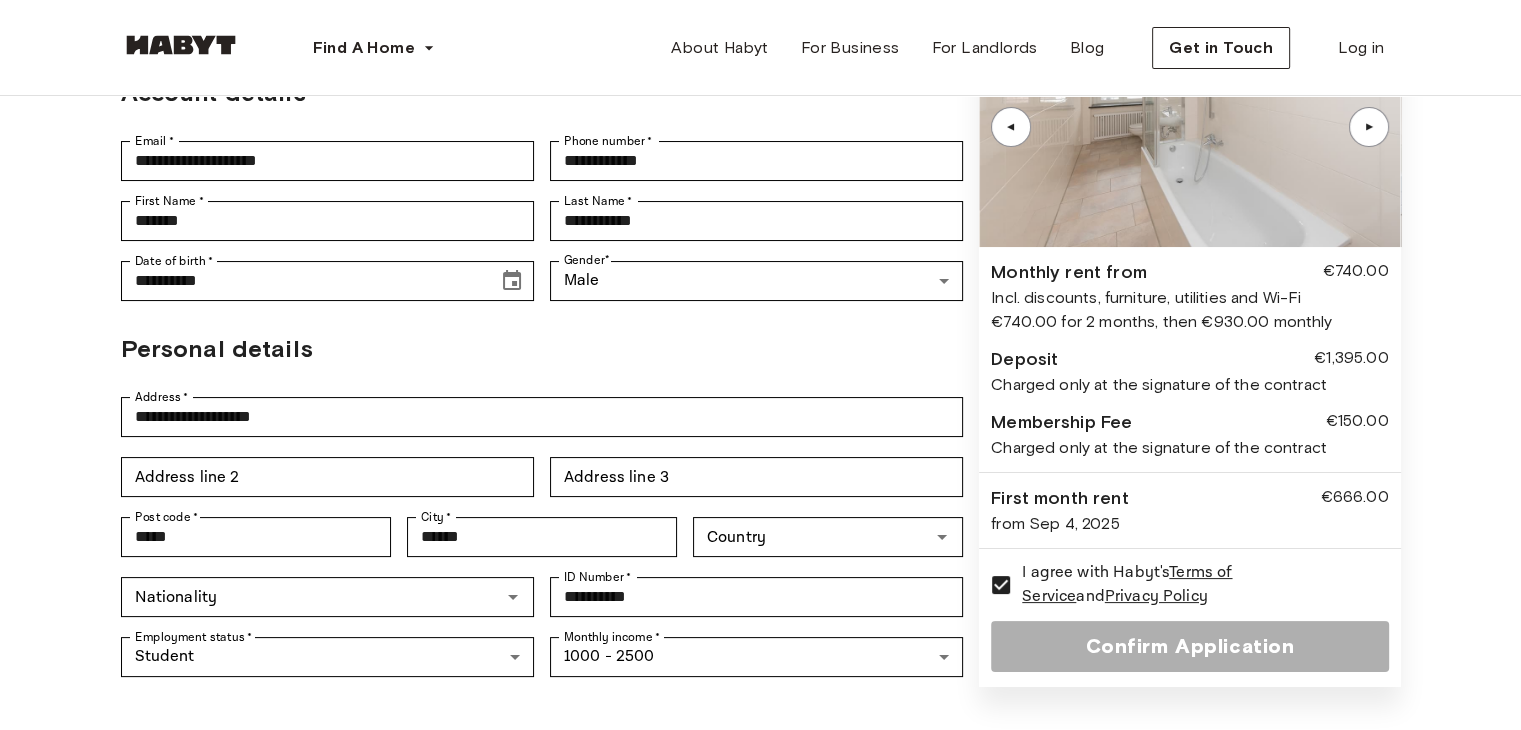 click on "Employment status   *" at bounding box center [194, 637] 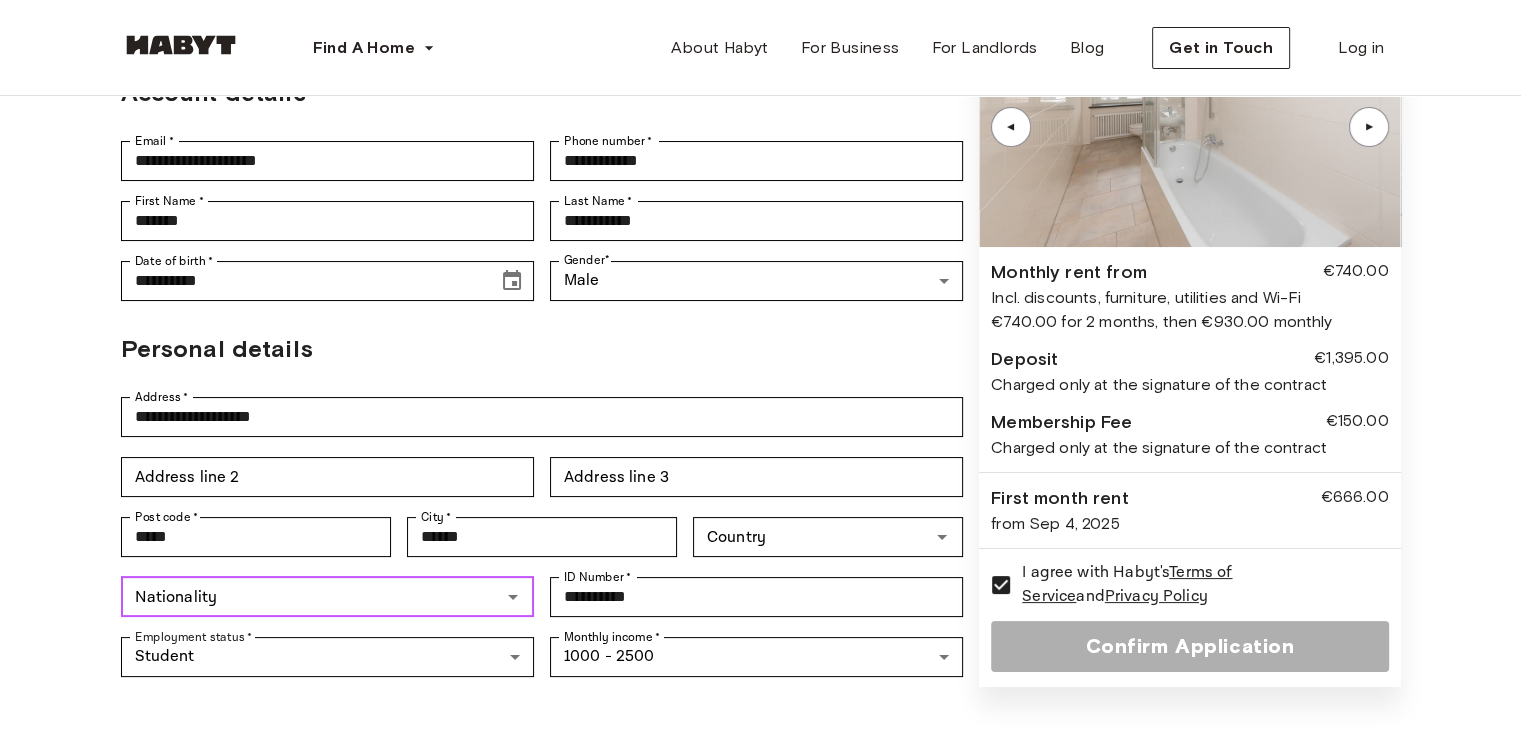 click on "Nationality" at bounding box center (311, 597) 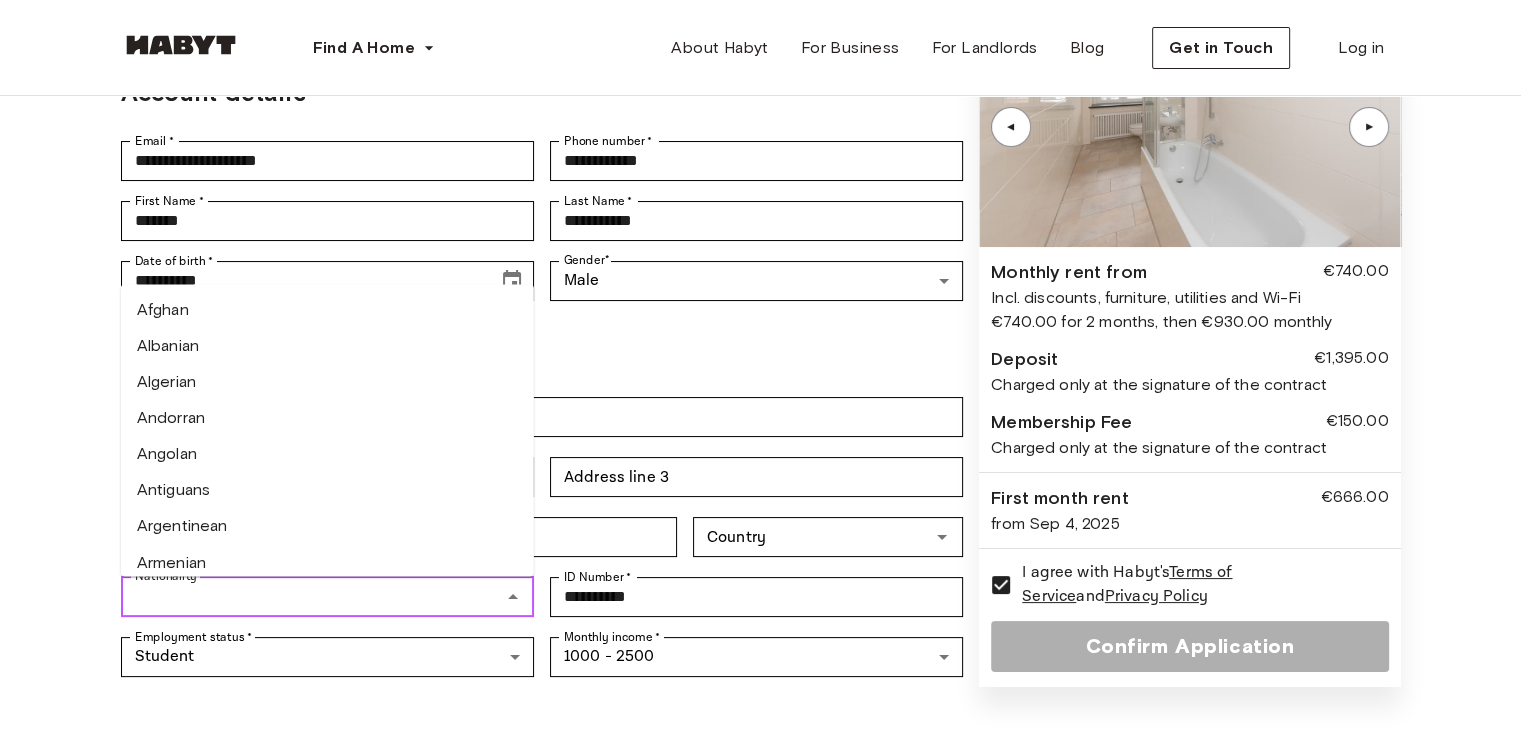 click on "Armenian" at bounding box center [327, 562] 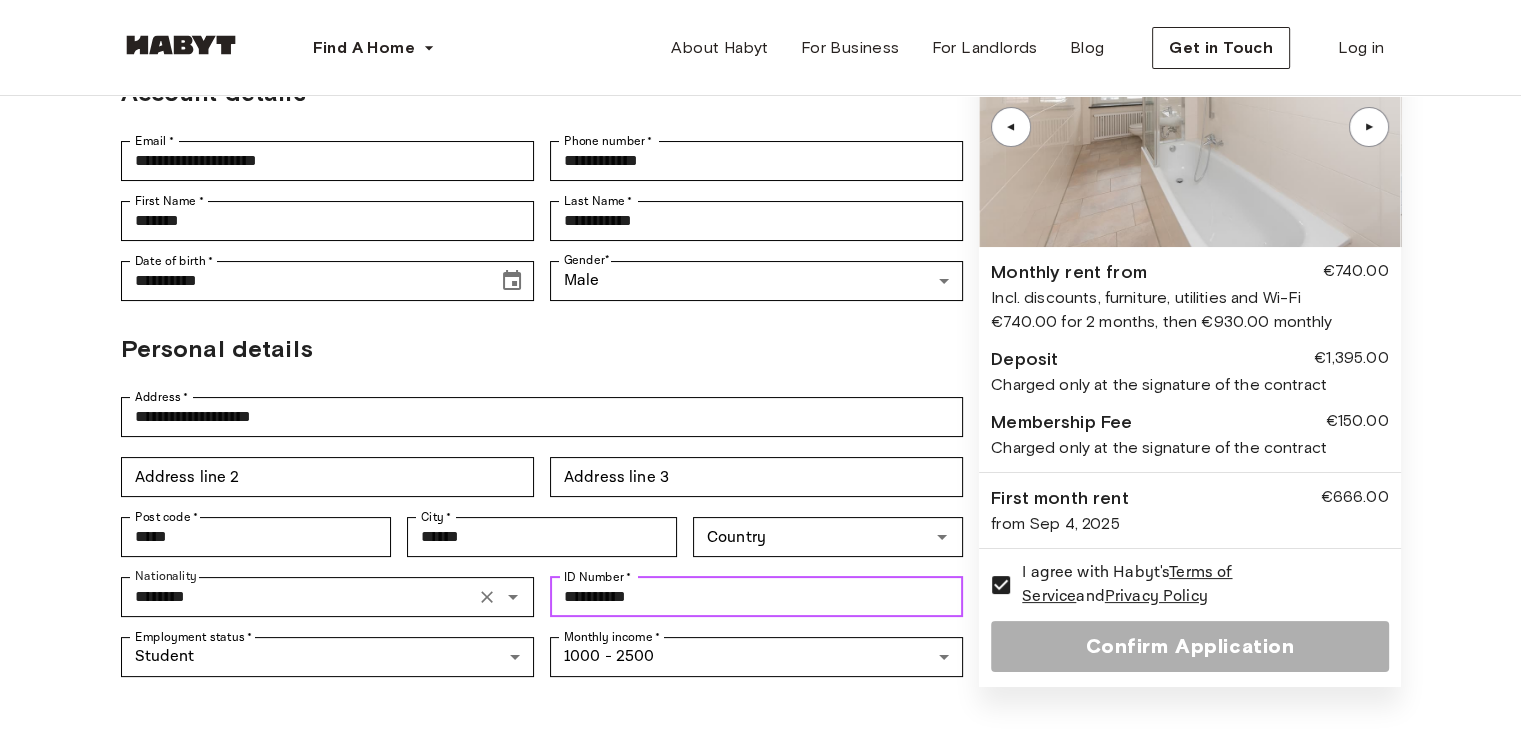 click on "**********" at bounding box center (756, 597) 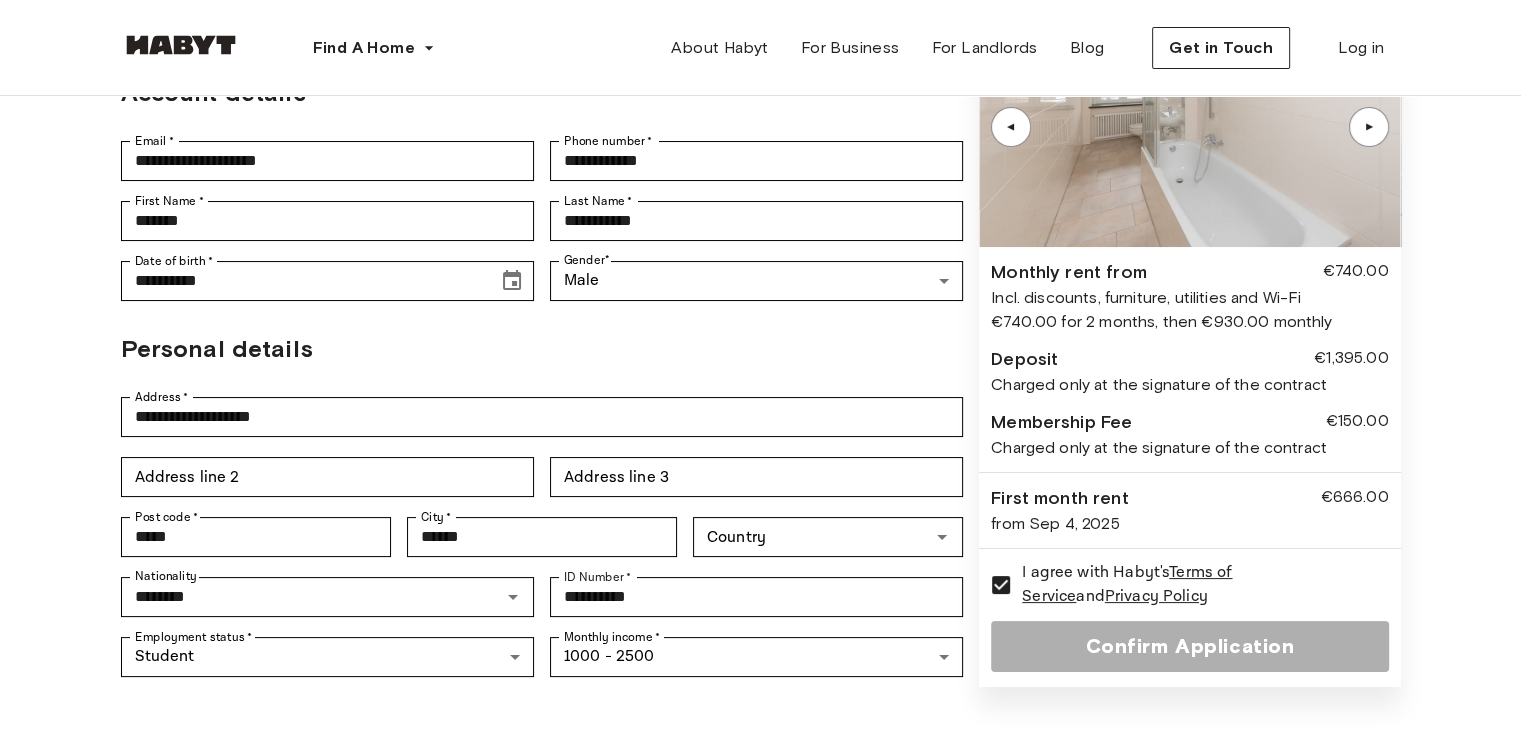 click on "Confirm Application" at bounding box center (1189, 646) 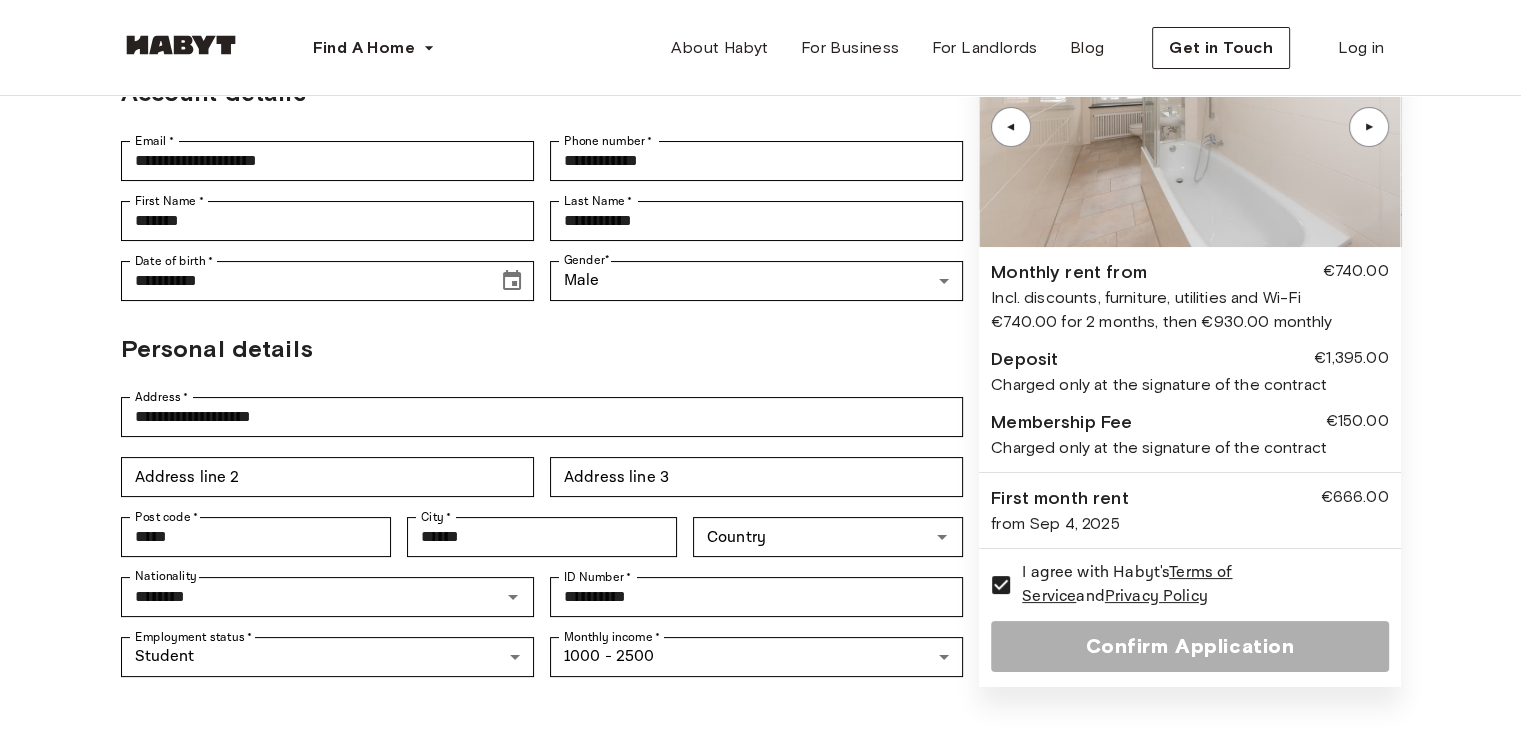 click on "Confirm Application" at bounding box center (1189, 646) 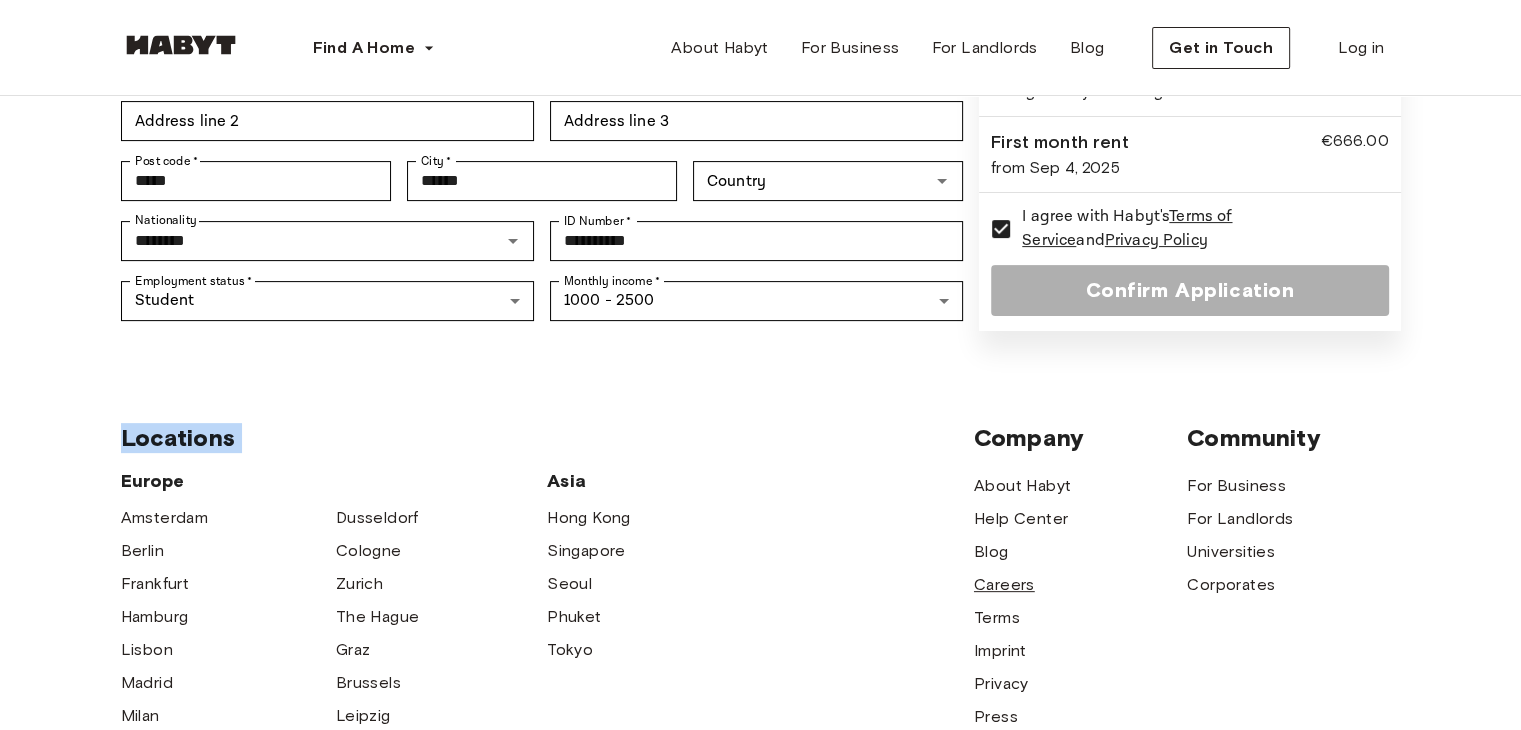 scroll, scrollTop: 600, scrollLeft: 0, axis: vertical 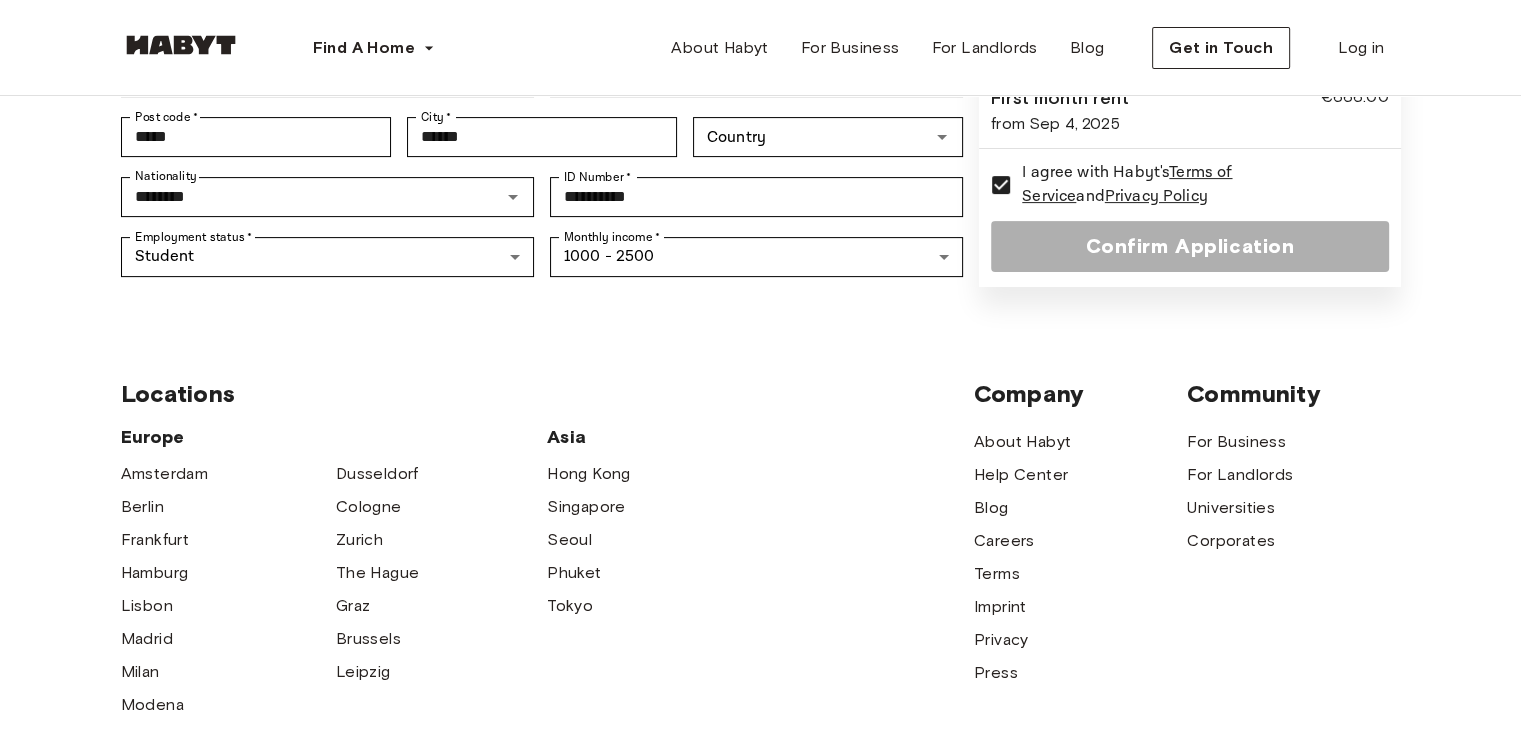 click on "Confirm Application" at bounding box center [1189, 246] 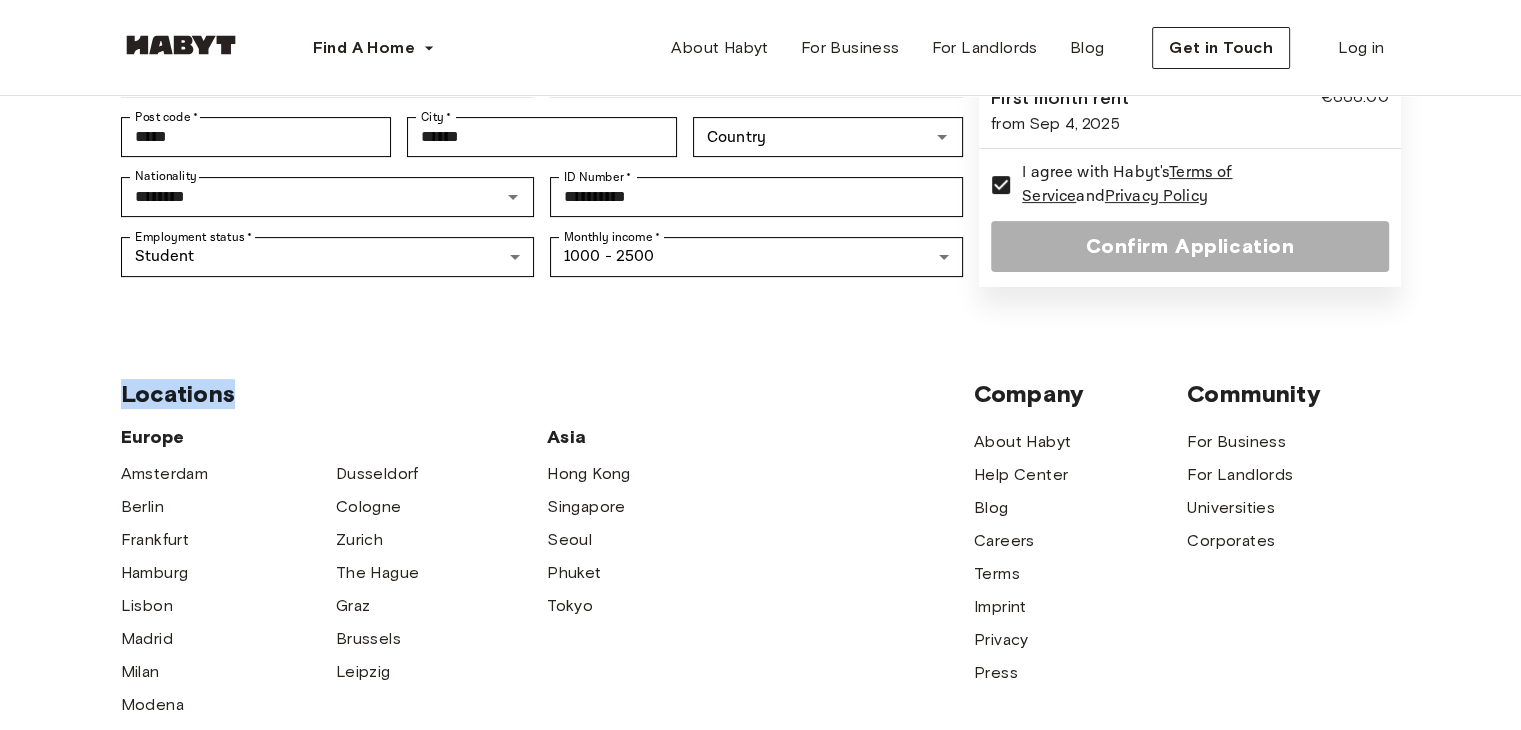 click on "Confirm Application" at bounding box center (1189, 246) 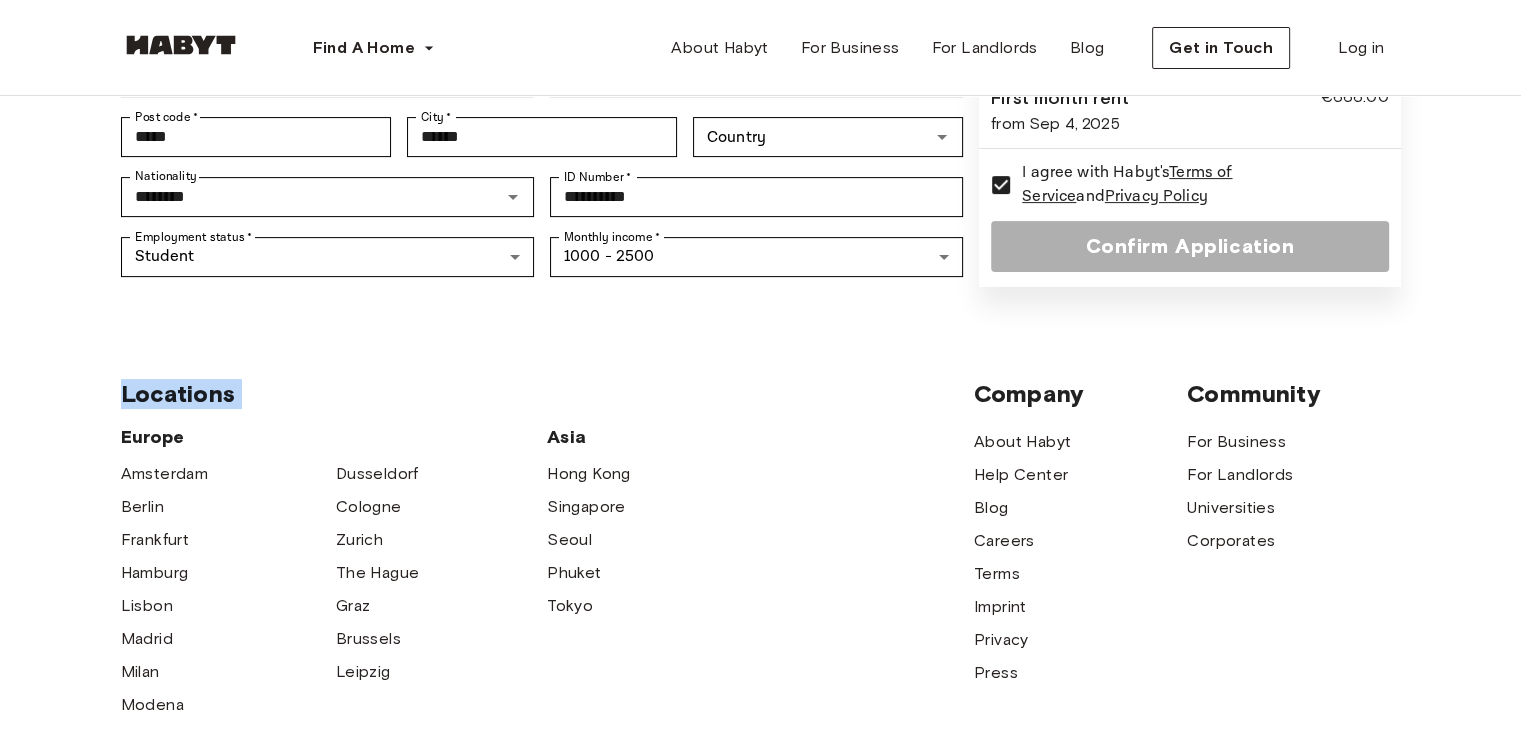 click on "Confirm Application" at bounding box center (1189, 246) 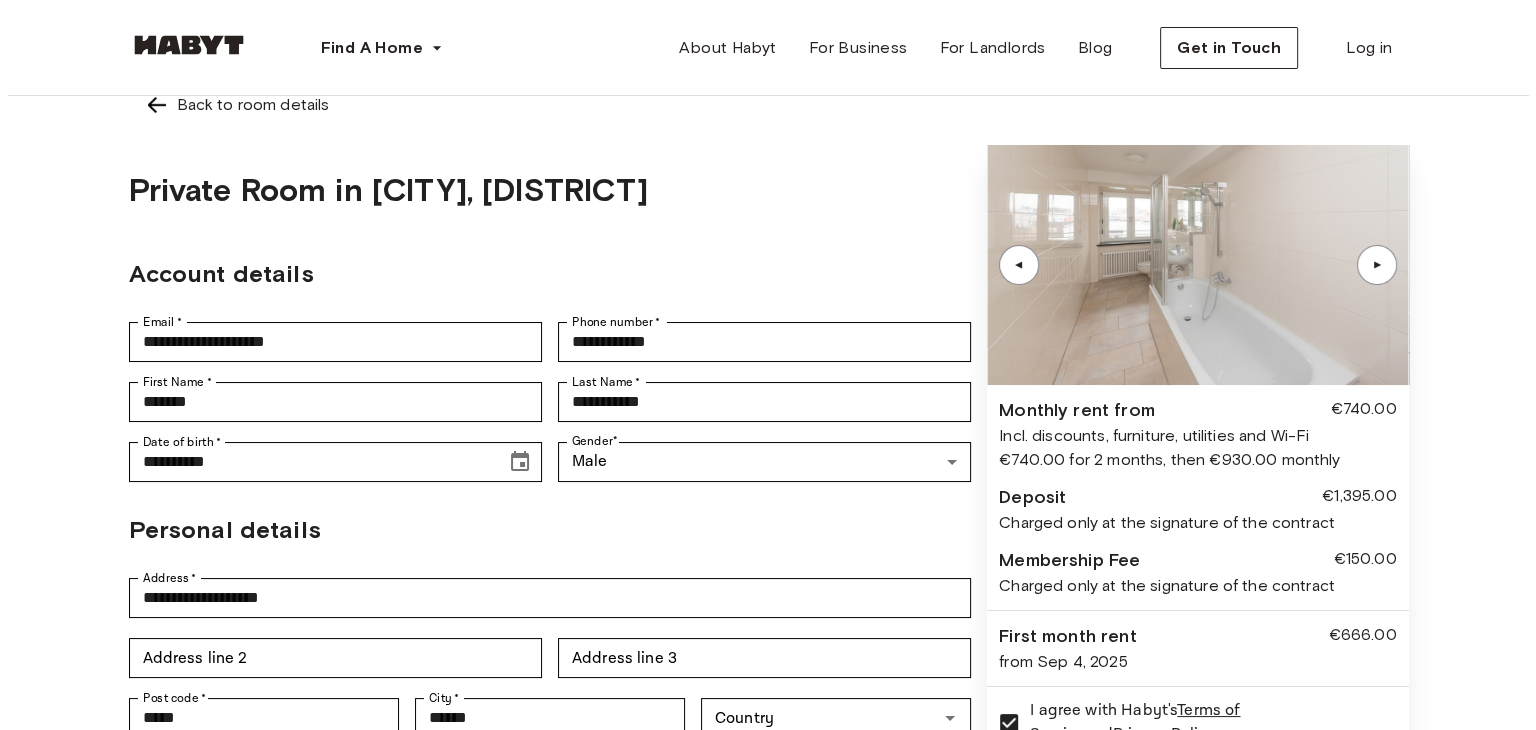 scroll, scrollTop: 0, scrollLeft: 0, axis: both 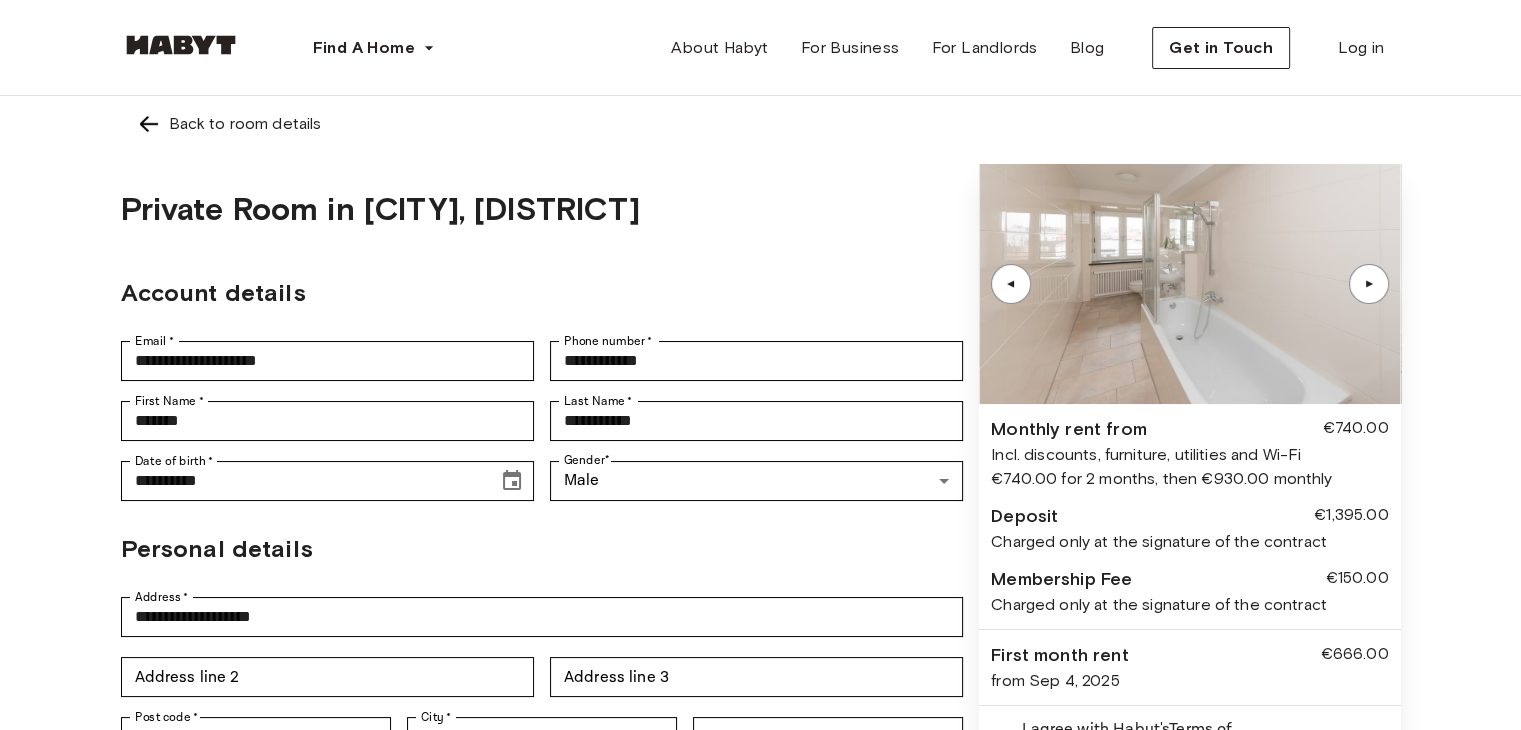 click at bounding box center [149, 124] 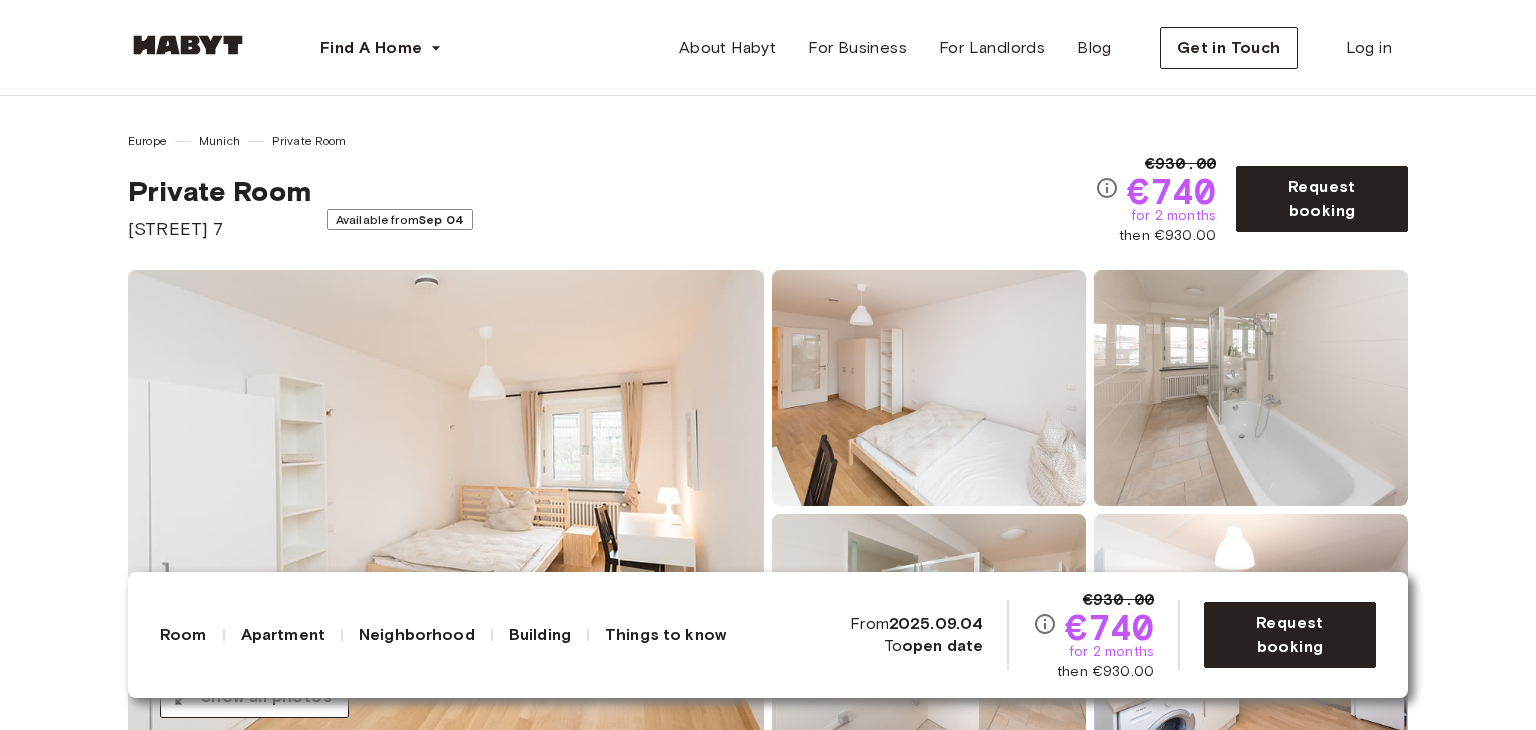 drag, startPoint x: 267, startPoint y: 231, endPoint x: 124, endPoint y: 194, distance: 147.70917 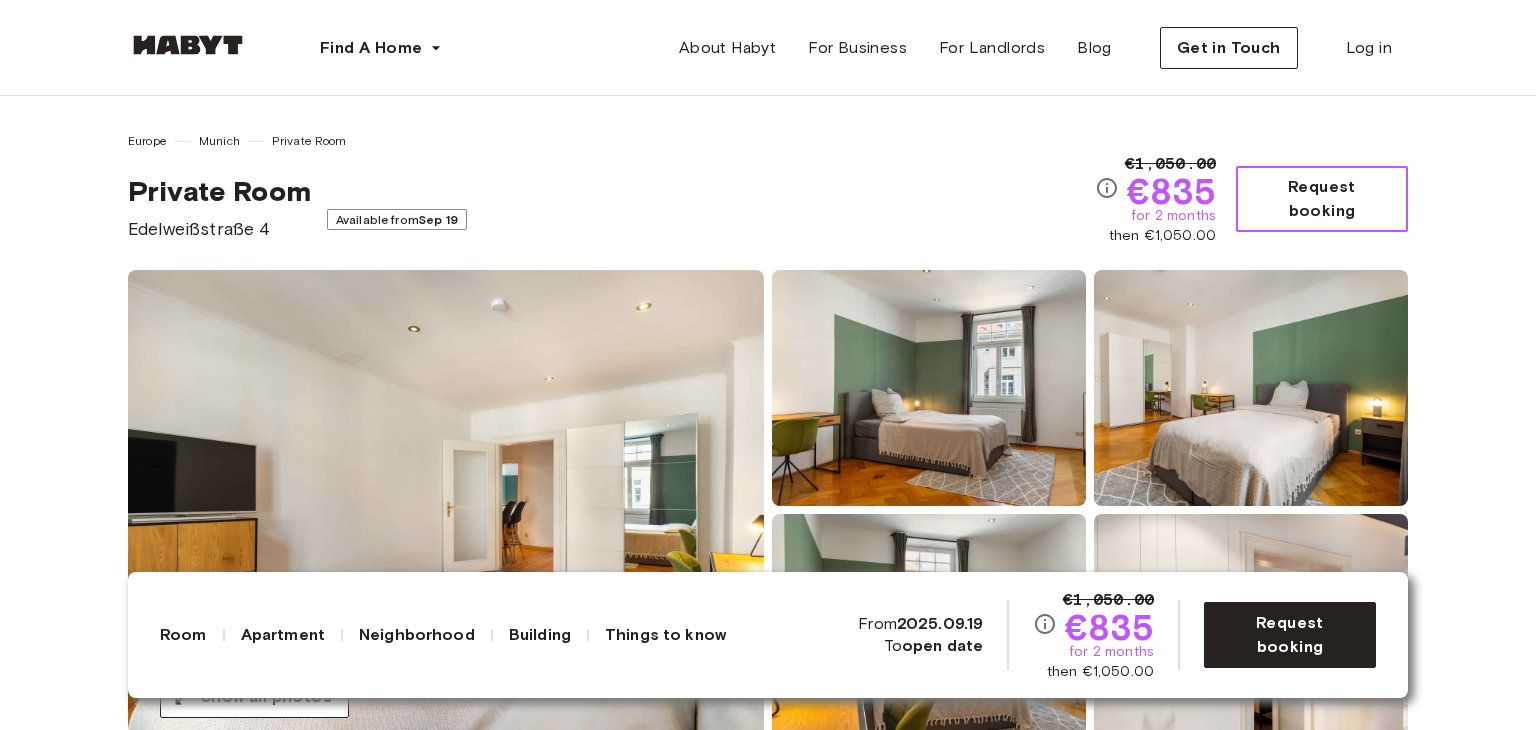 click on "Request booking" at bounding box center (1322, 199) 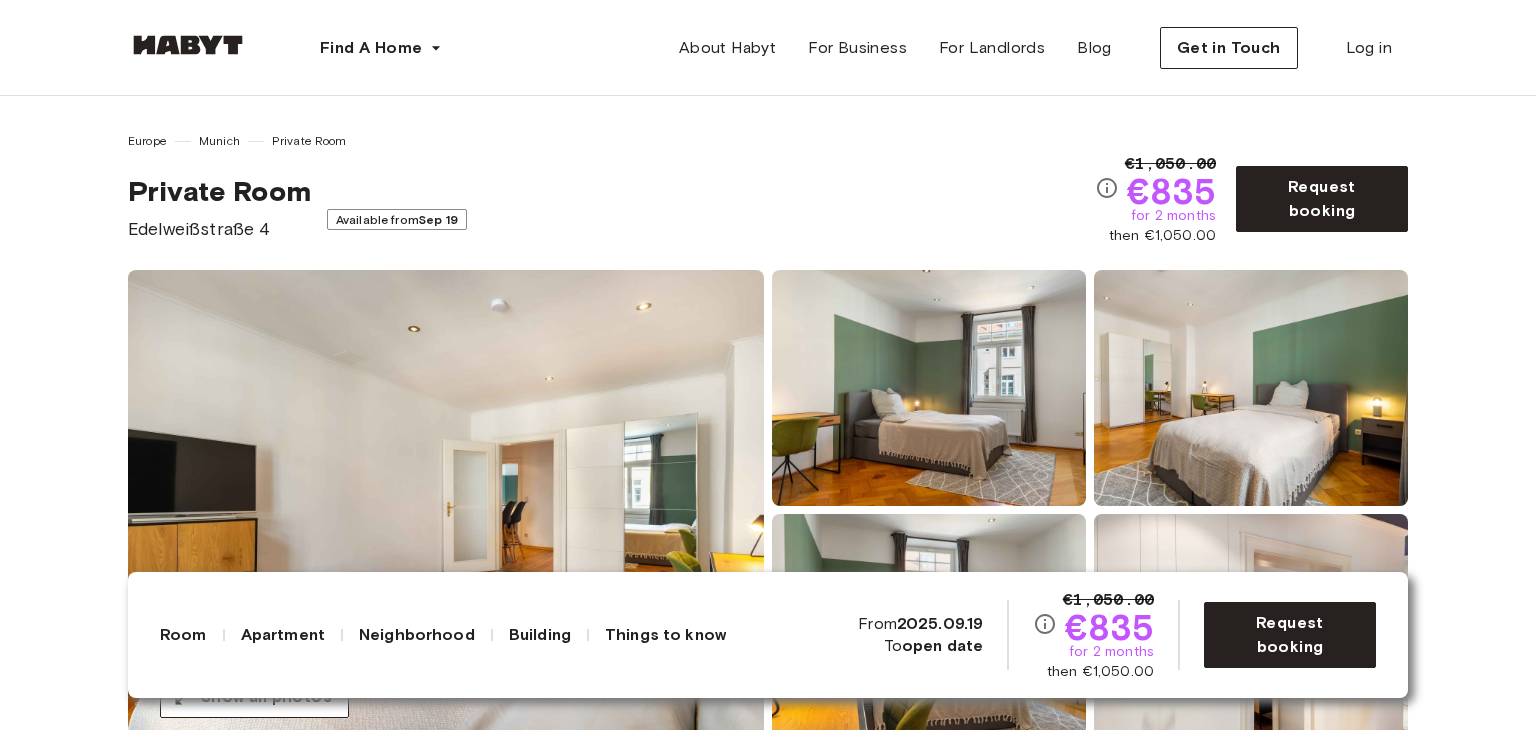 scroll, scrollTop: 0, scrollLeft: 0, axis: both 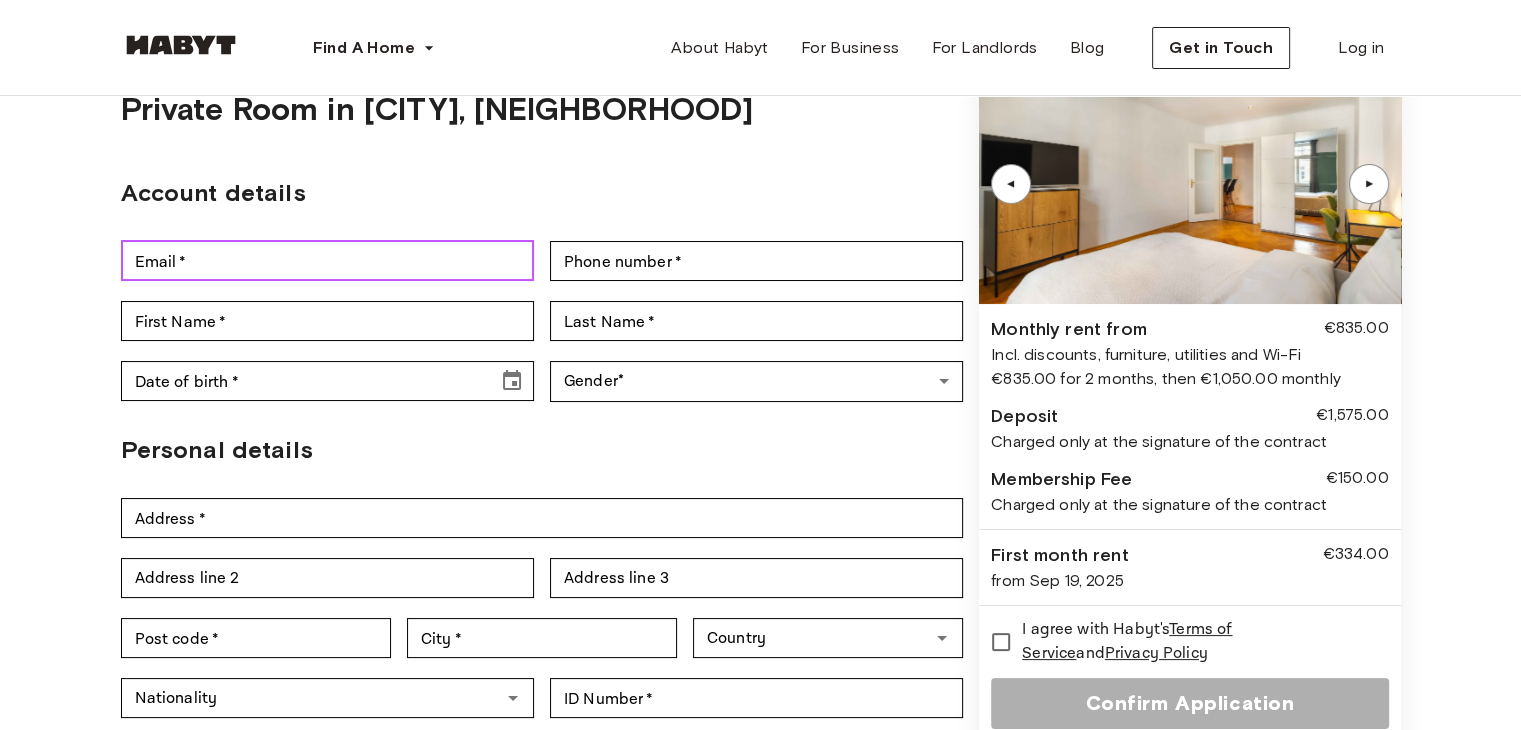 click on "Email   *" at bounding box center [327, 261] 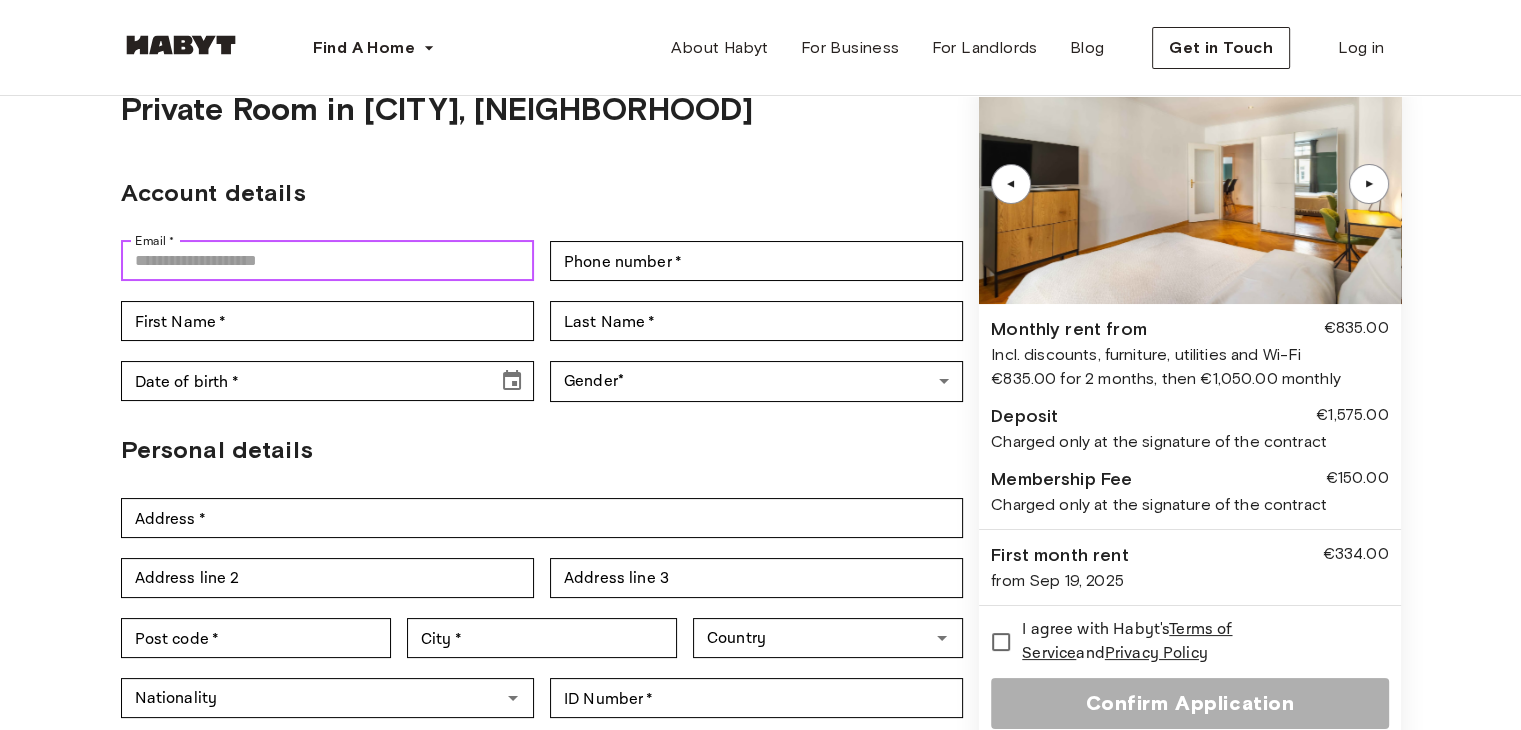 click on "Email   *" at bounding box center (327, 261) 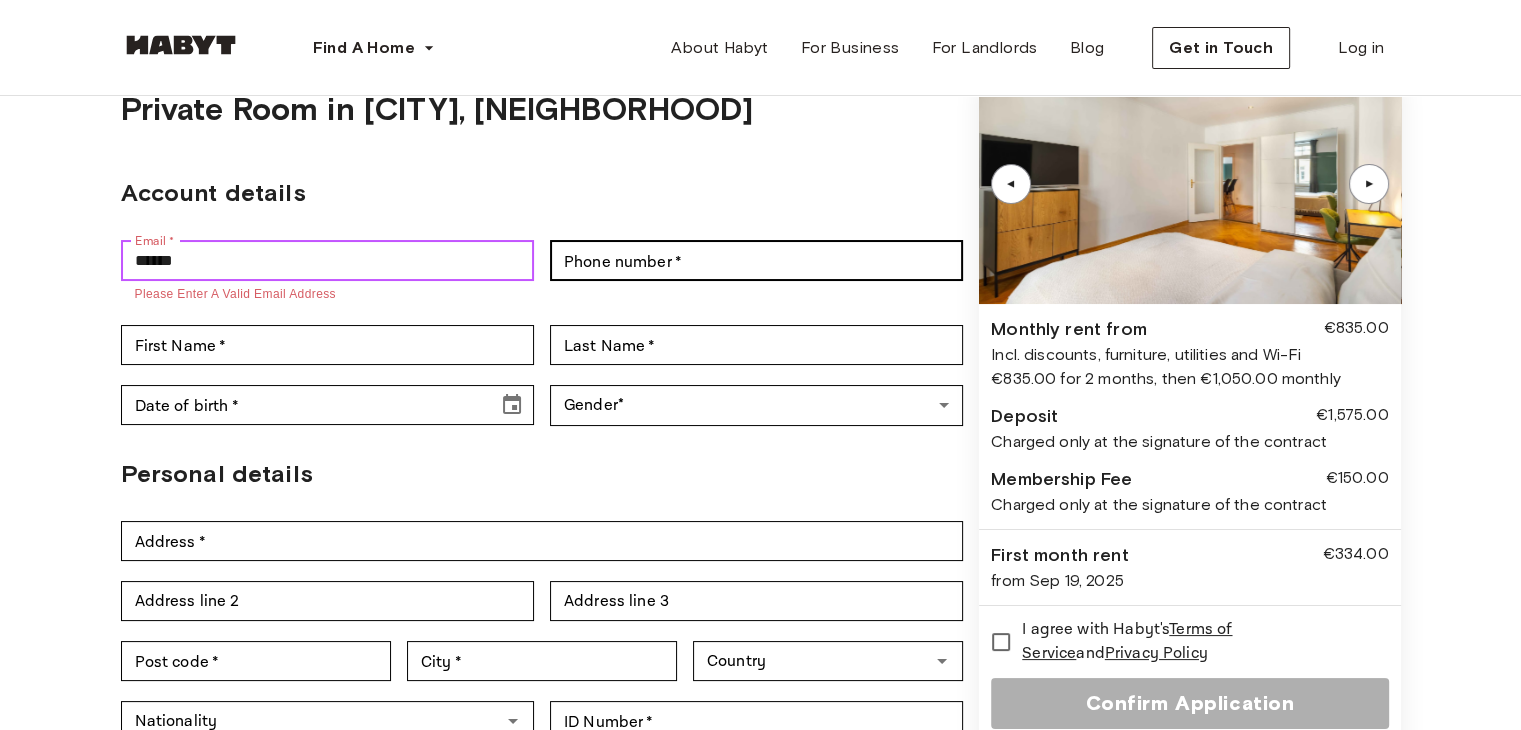 type on "******" 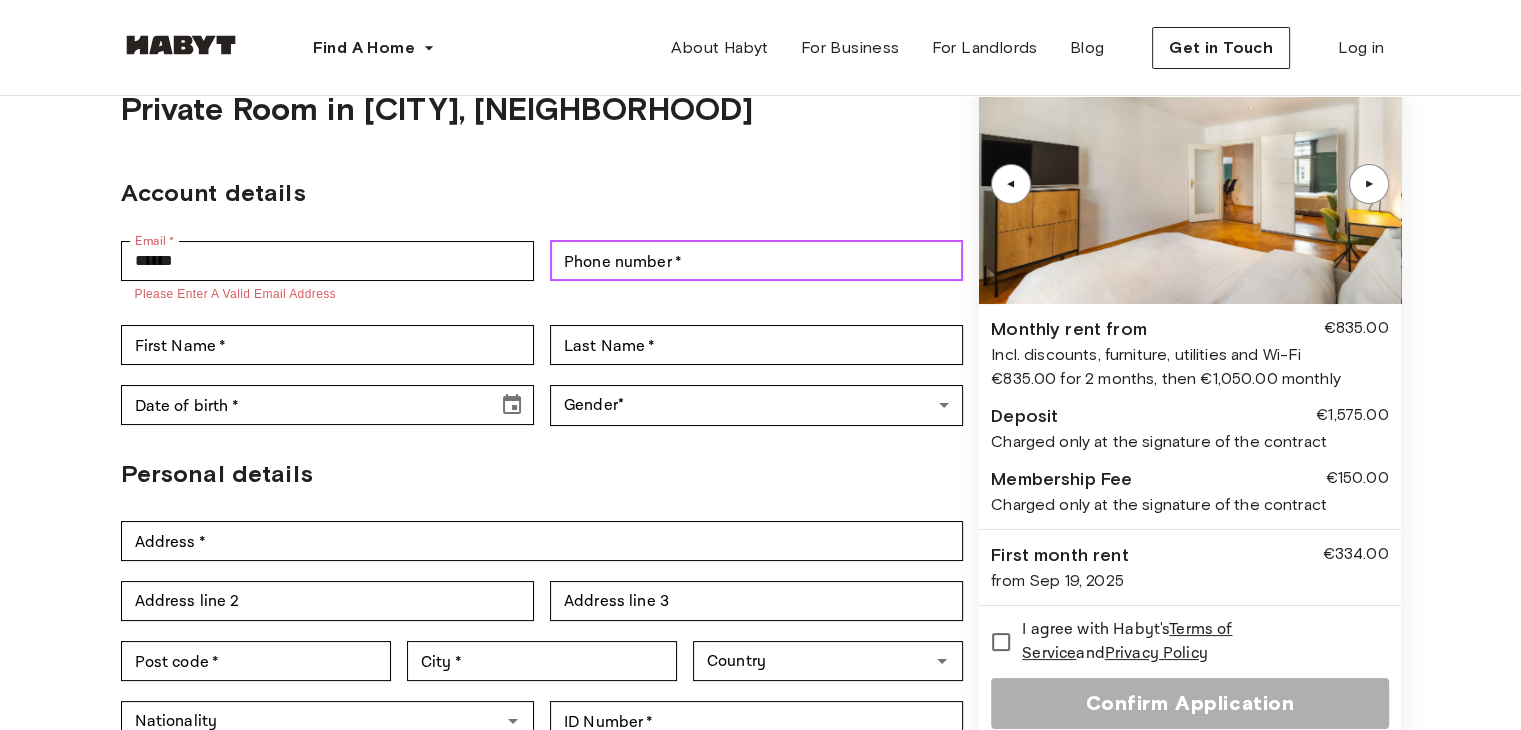 click on "Phone number   *" at bounding box center [756, 261] 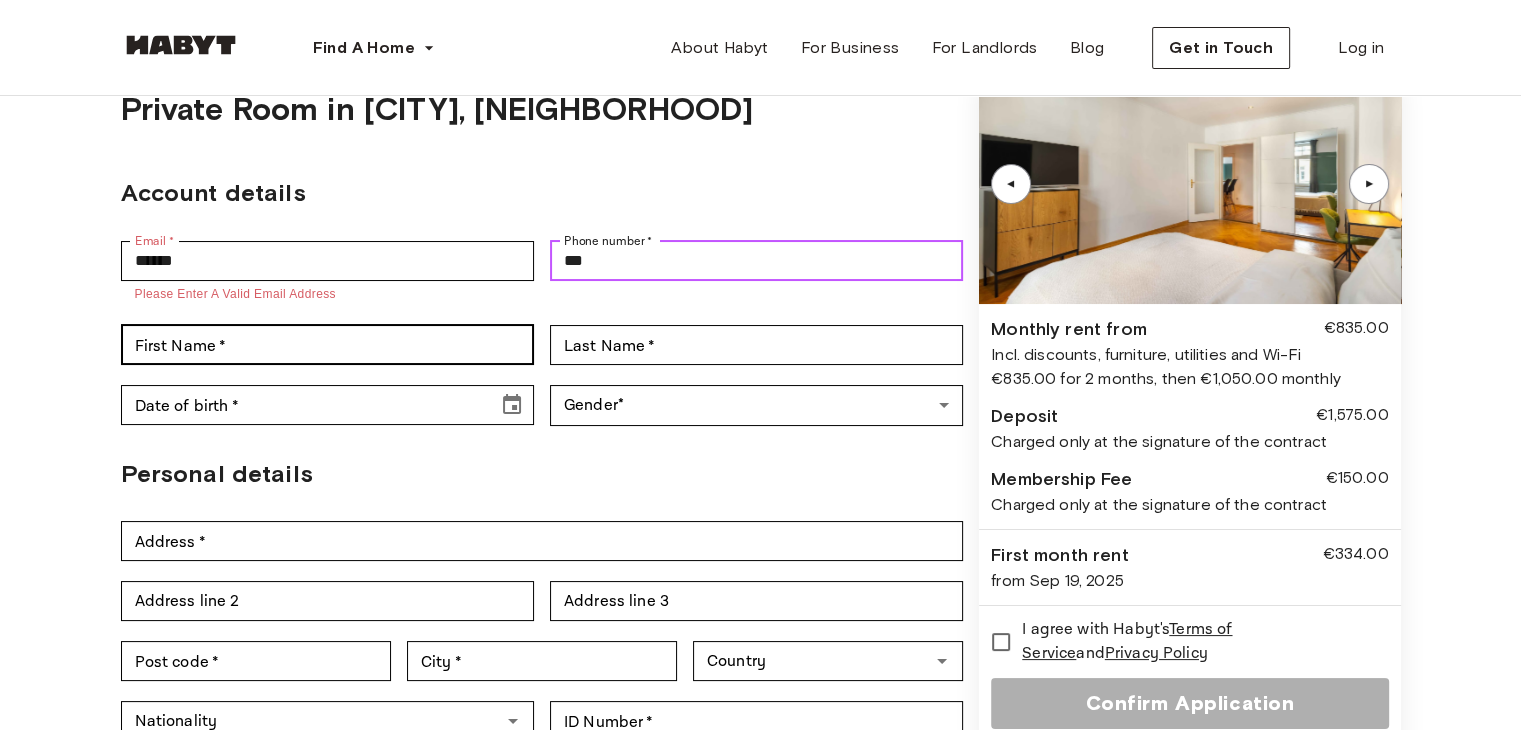 type on "***" 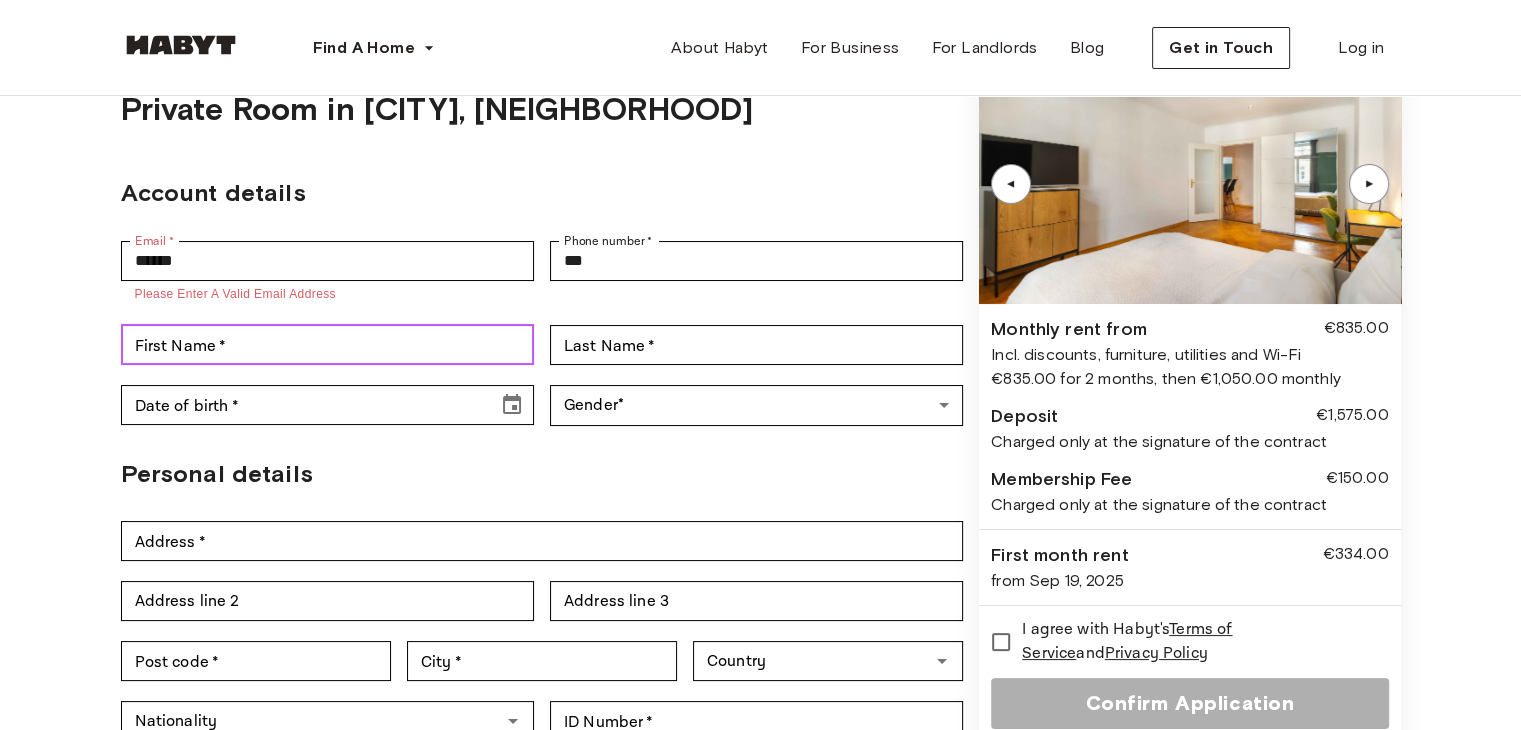 click on "First Name   *" at bounding box center [327, 345] 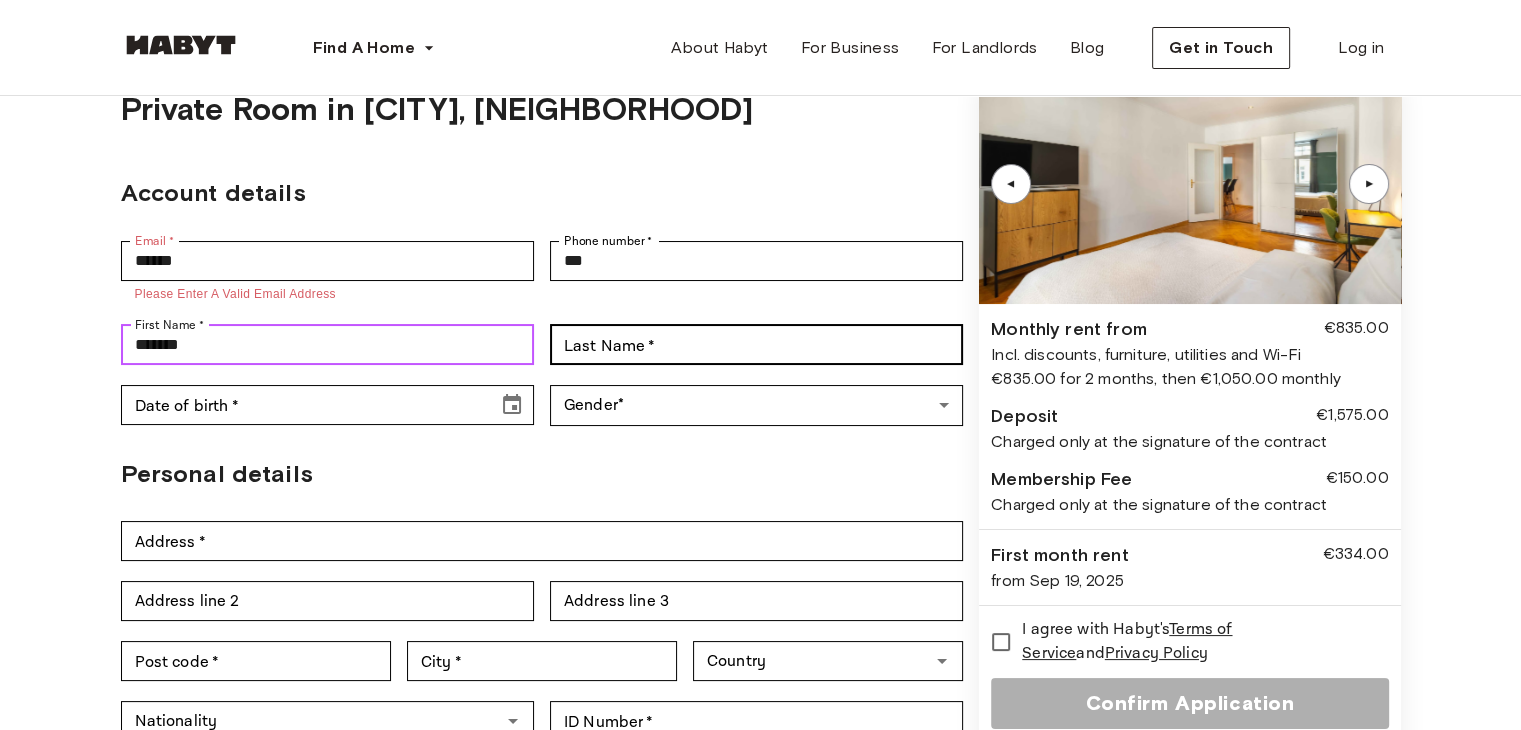 type on "********" 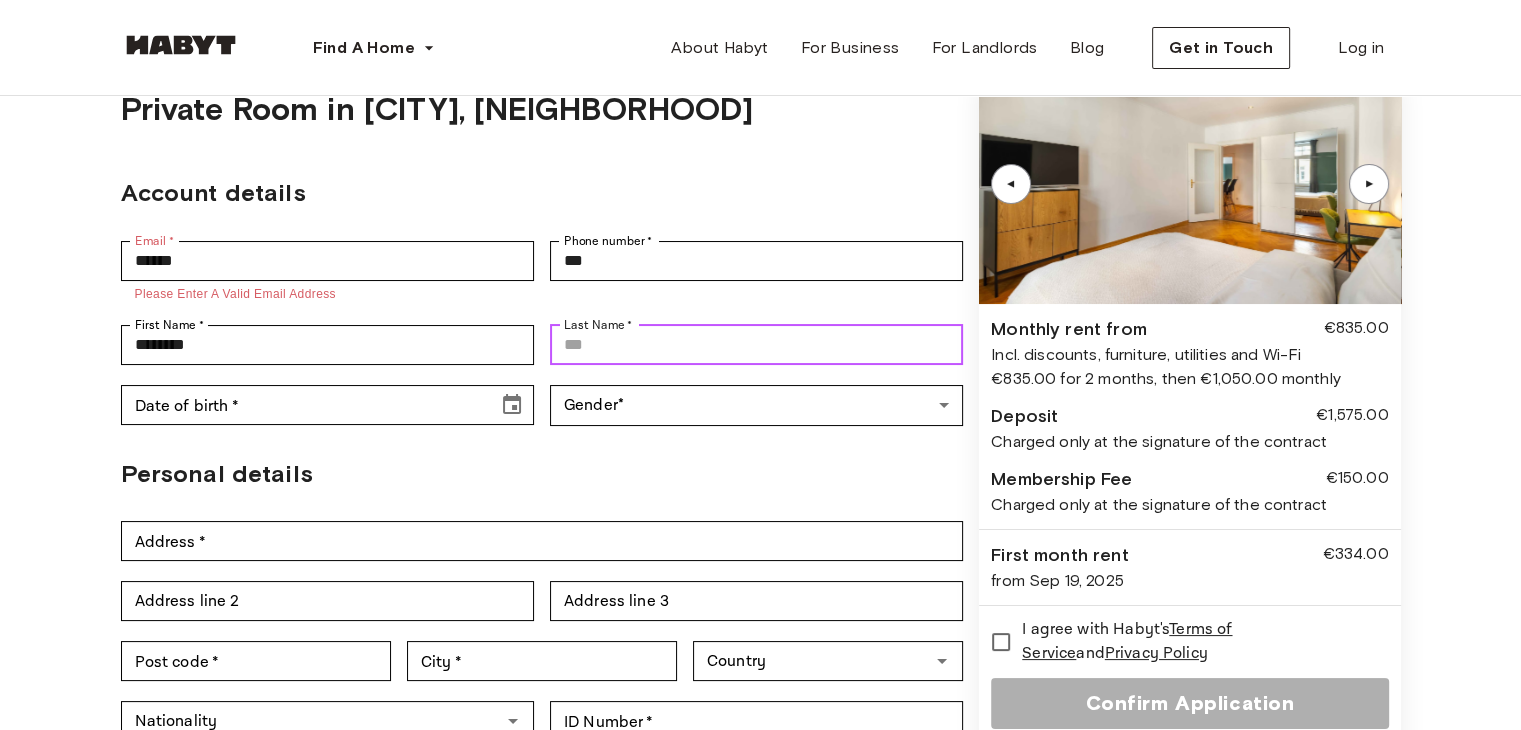click on "Last Name   *" at bounding box center (756, 345) 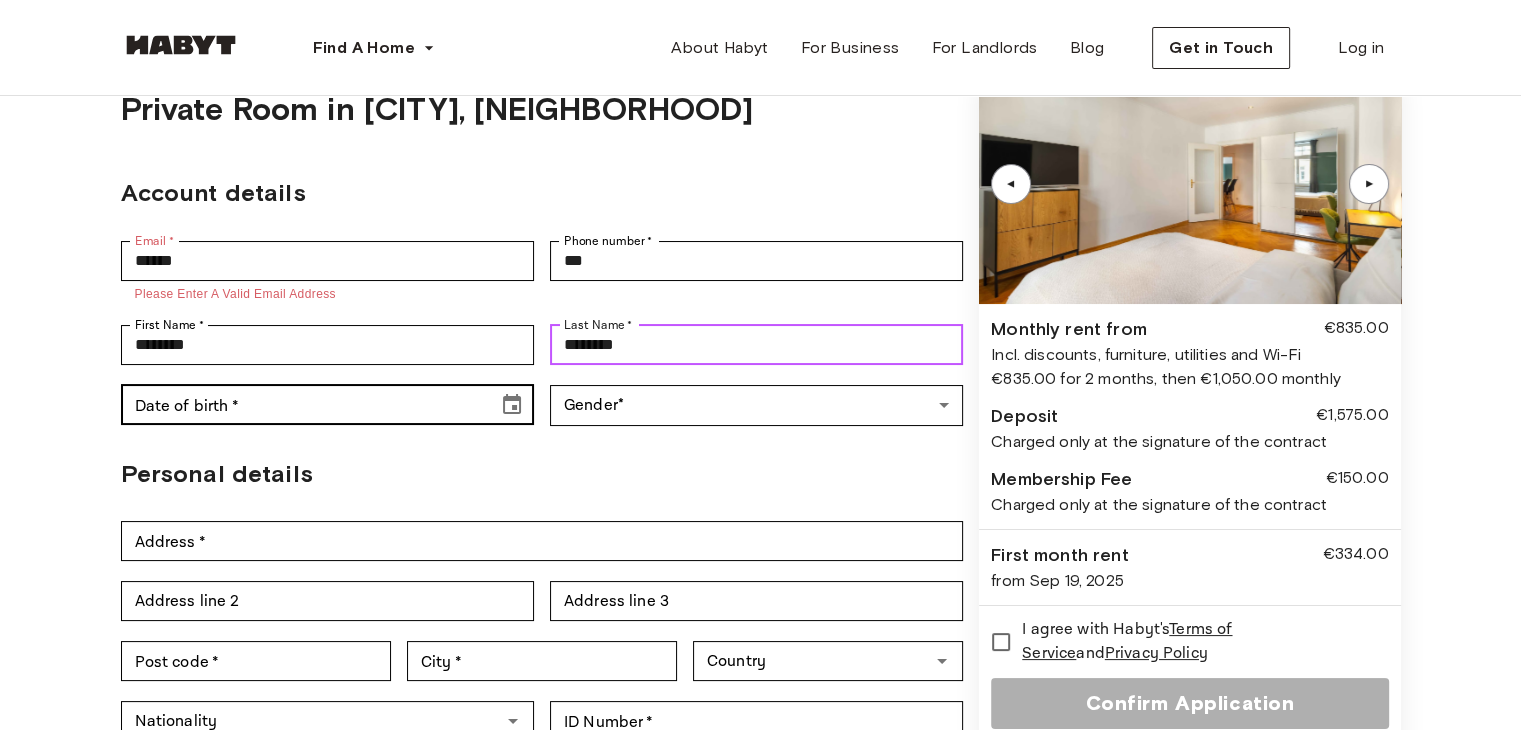 type on "********" 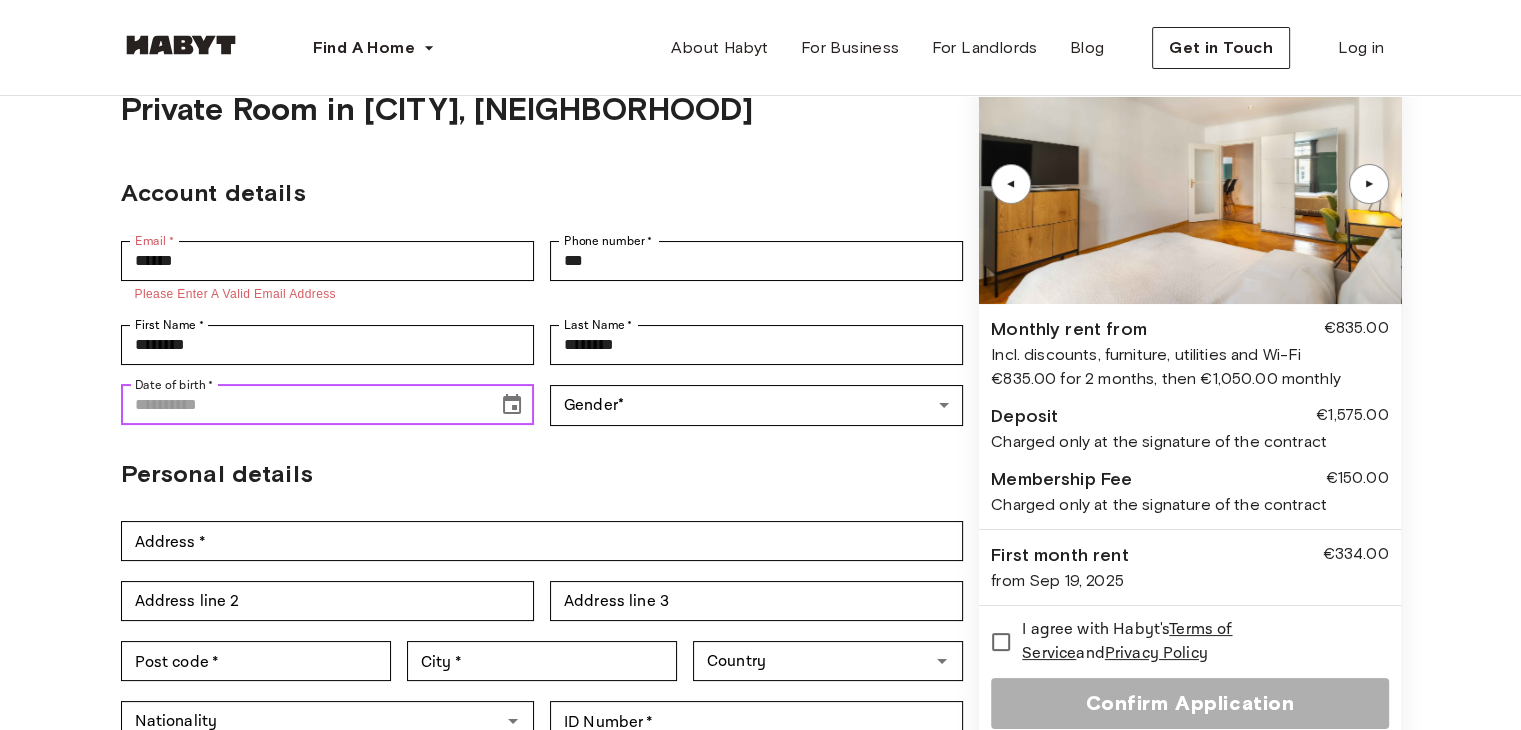 click on "Date of birth   *" at bounding box center [302, 405] 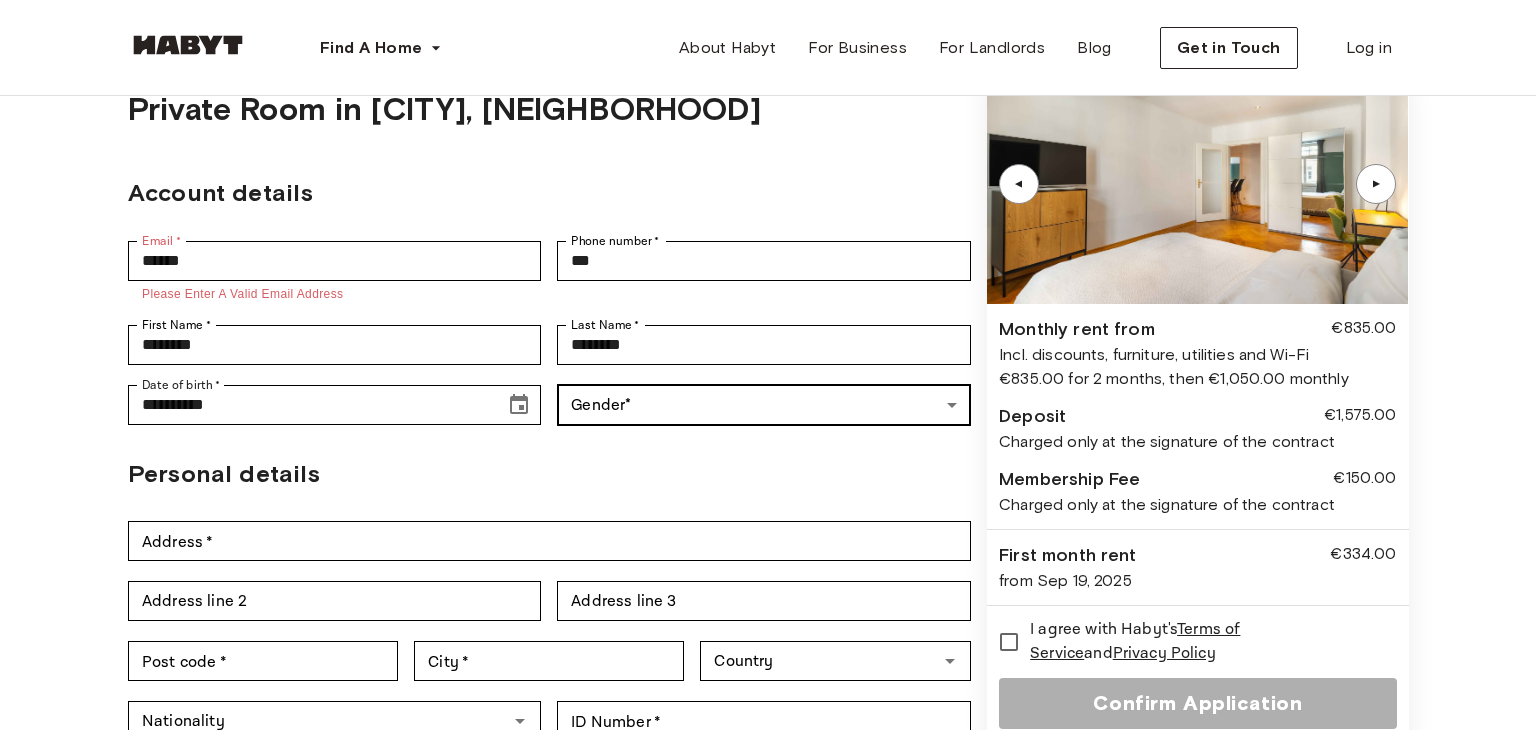 click on "**********" at bounding box center (768, 830) 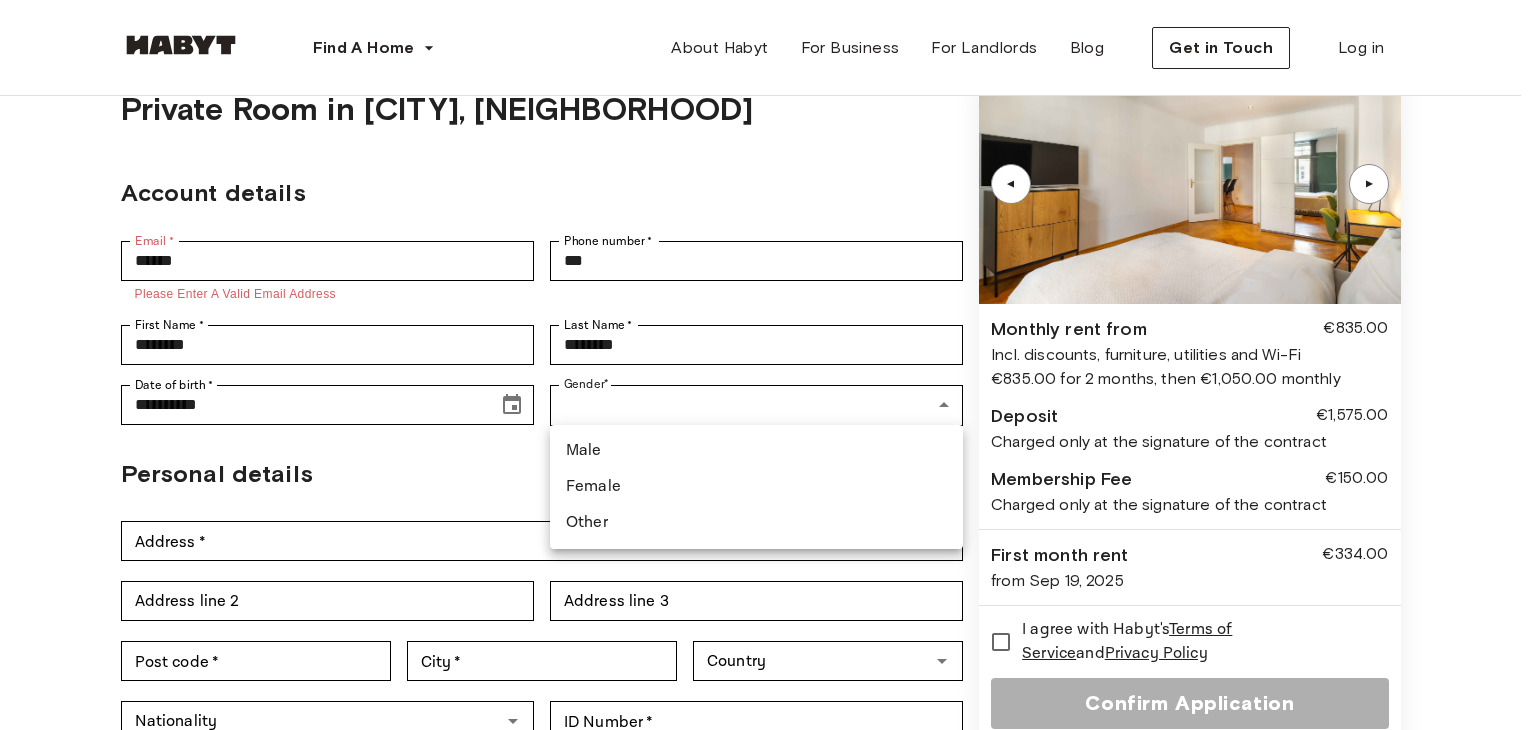 click on "Male" at bounding box center (756, 451) 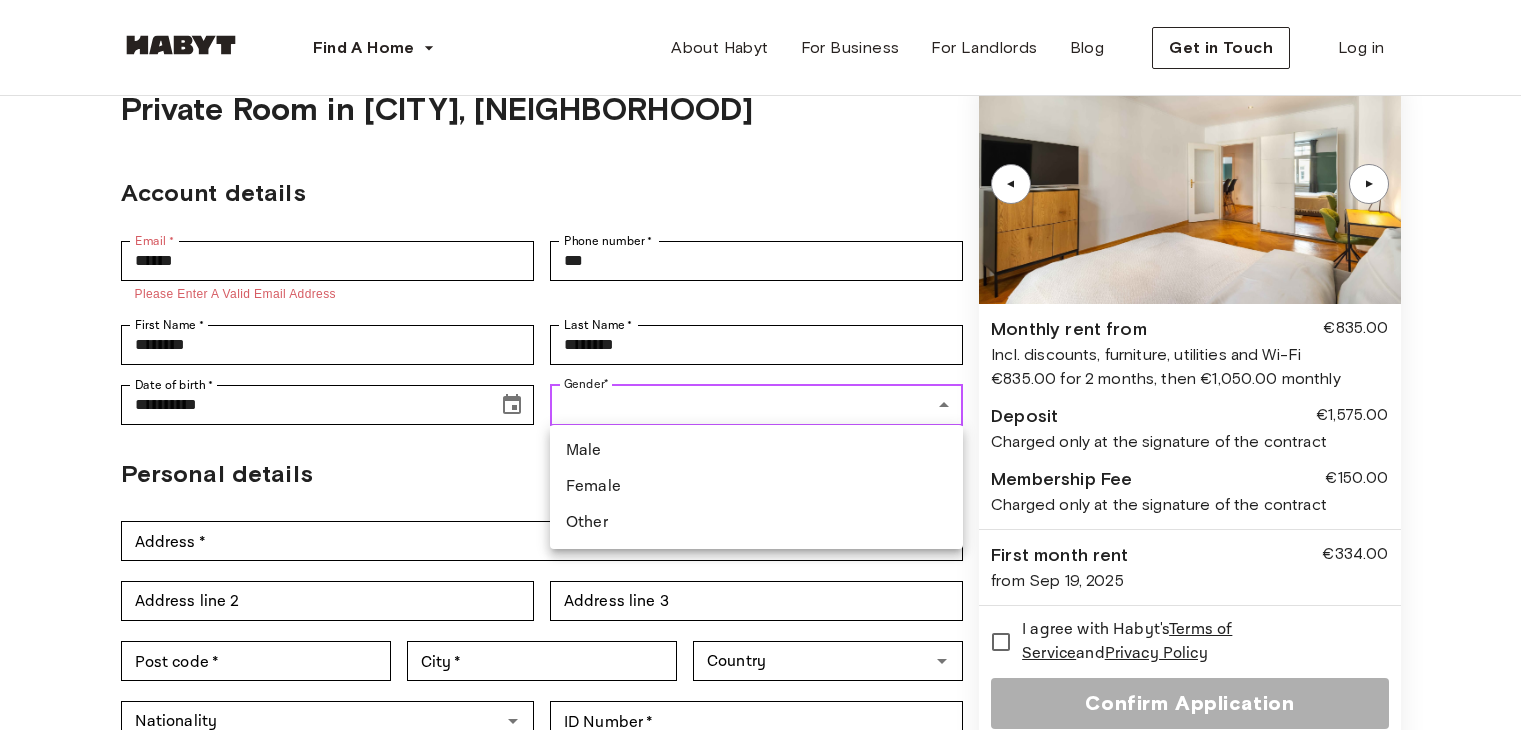 type on "****" 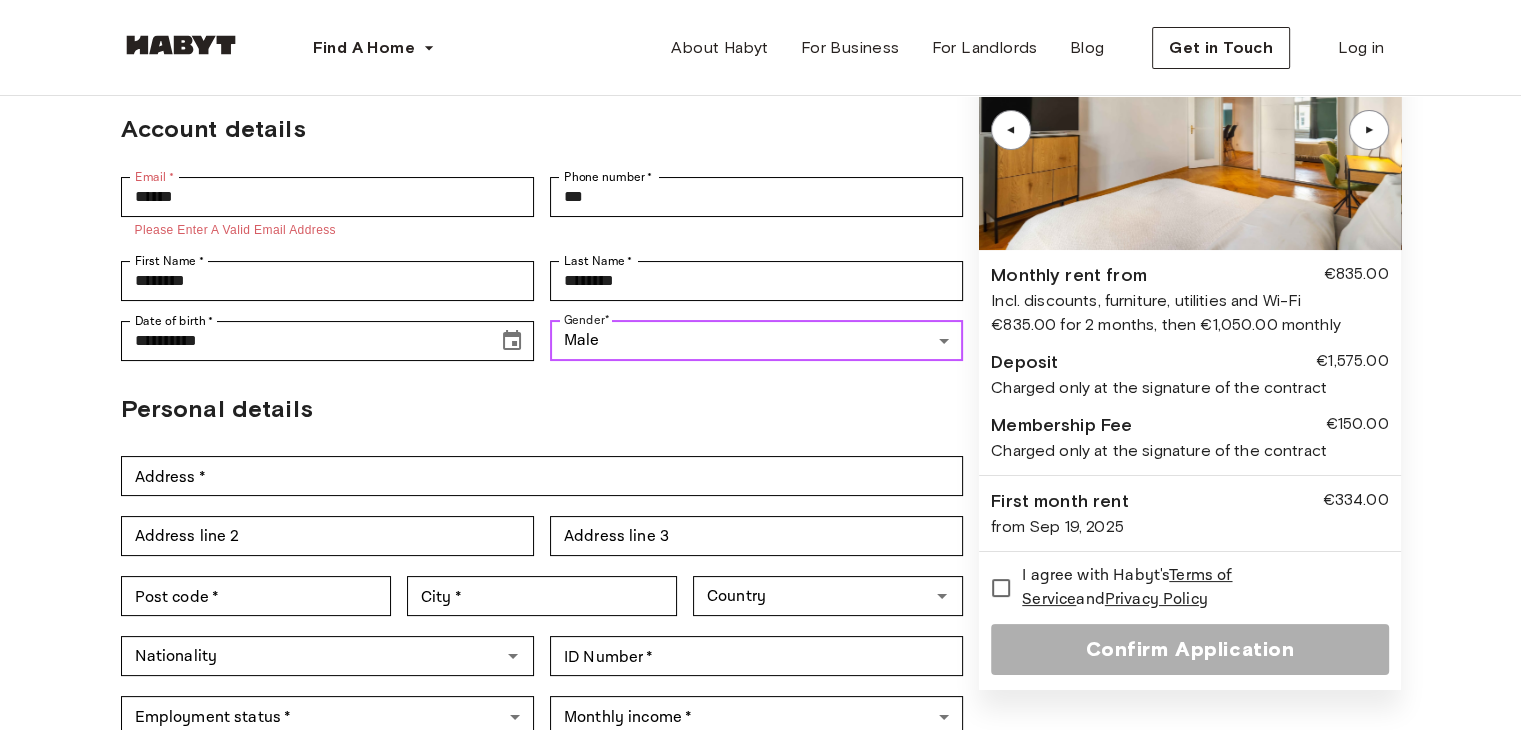 scroll, scrollTop: 400, scrollLeft: 0, axis: vertical 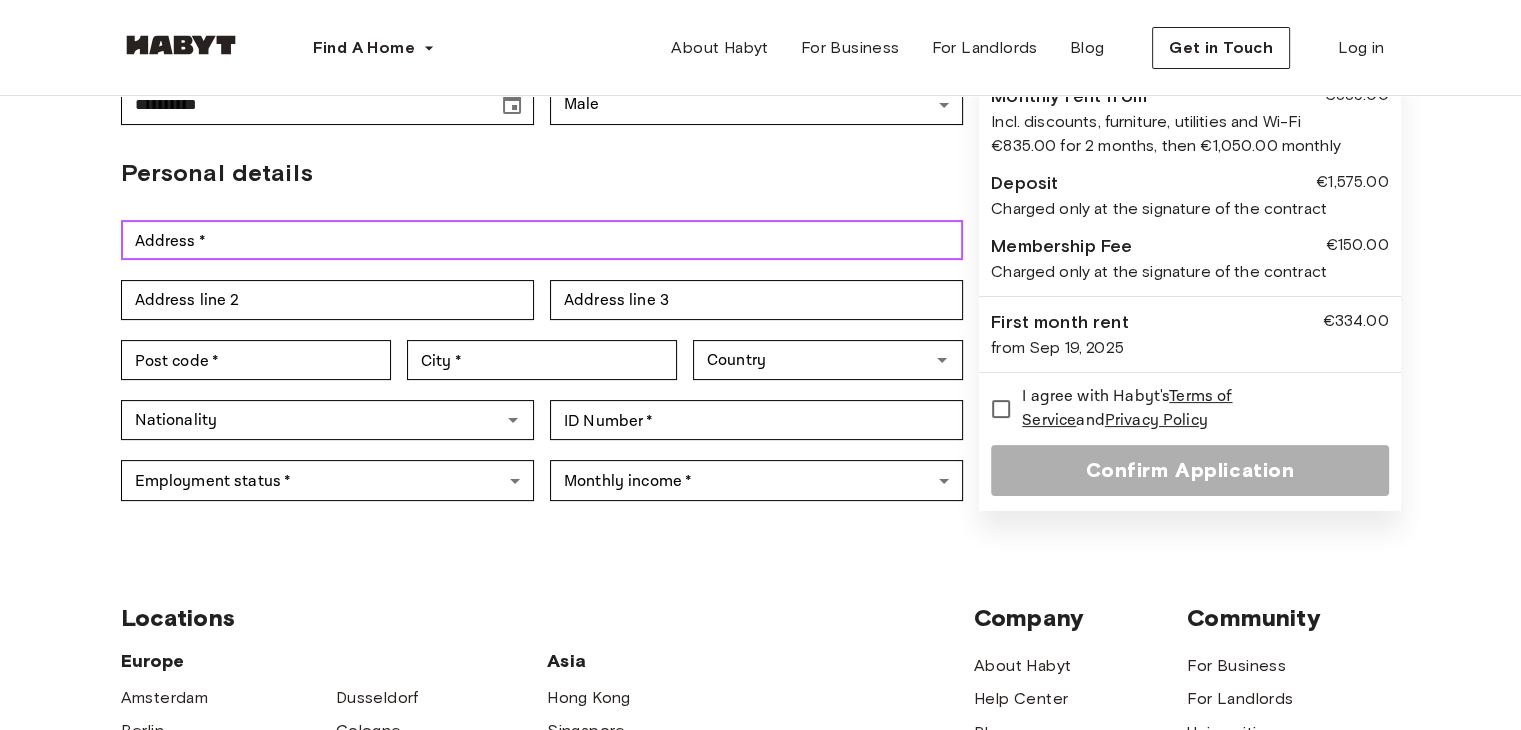 click on "Address   *" at bounding box center [542, 240] 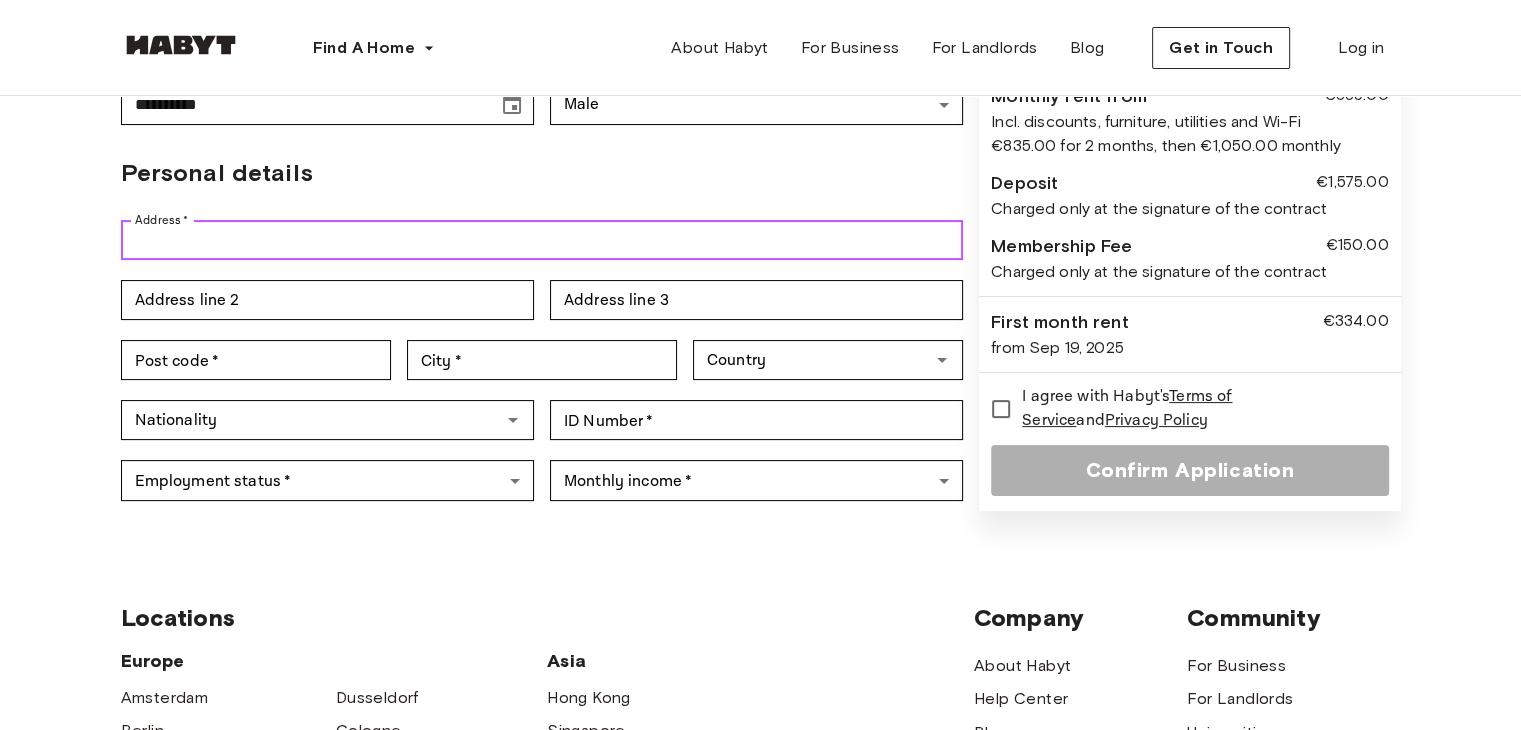 type on "**********" 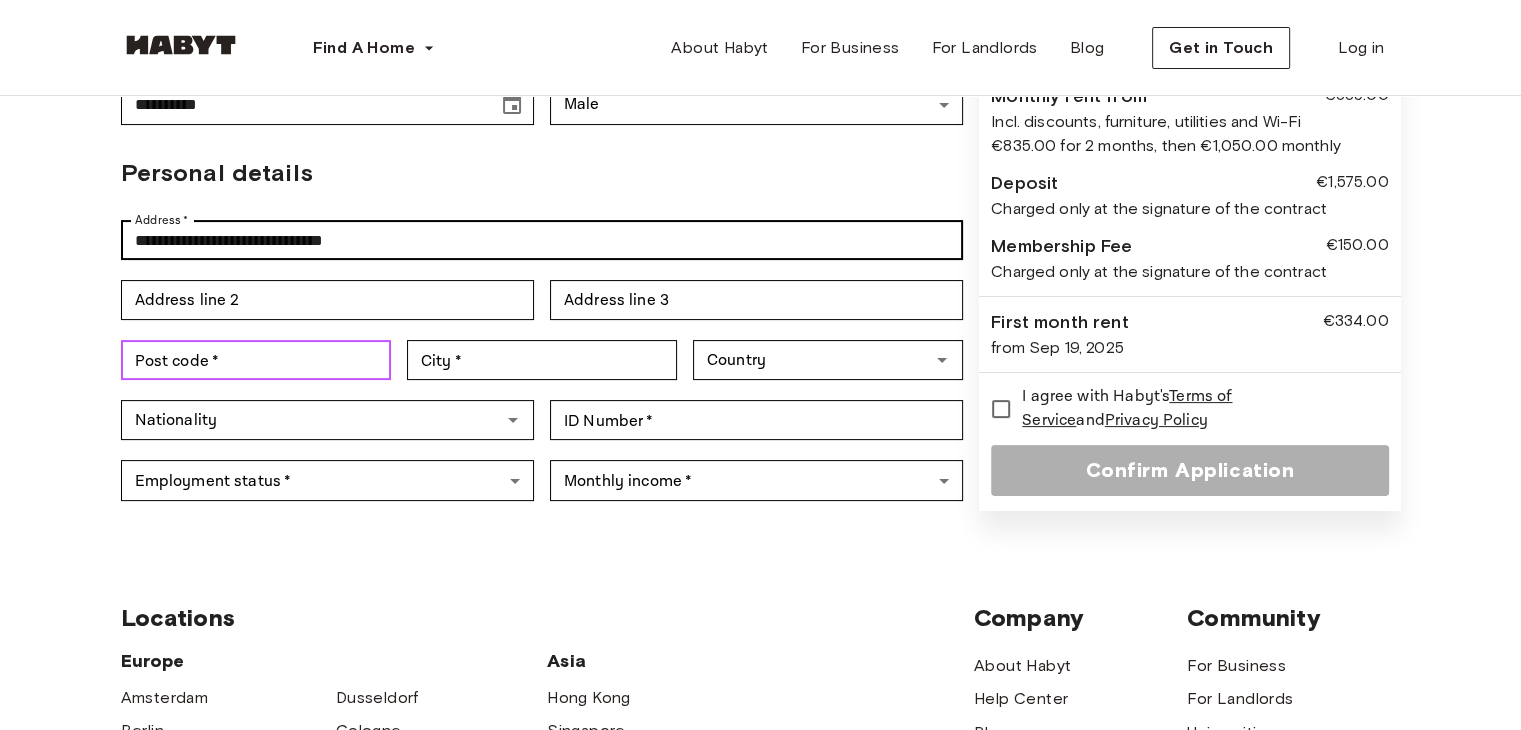 type on "*****" 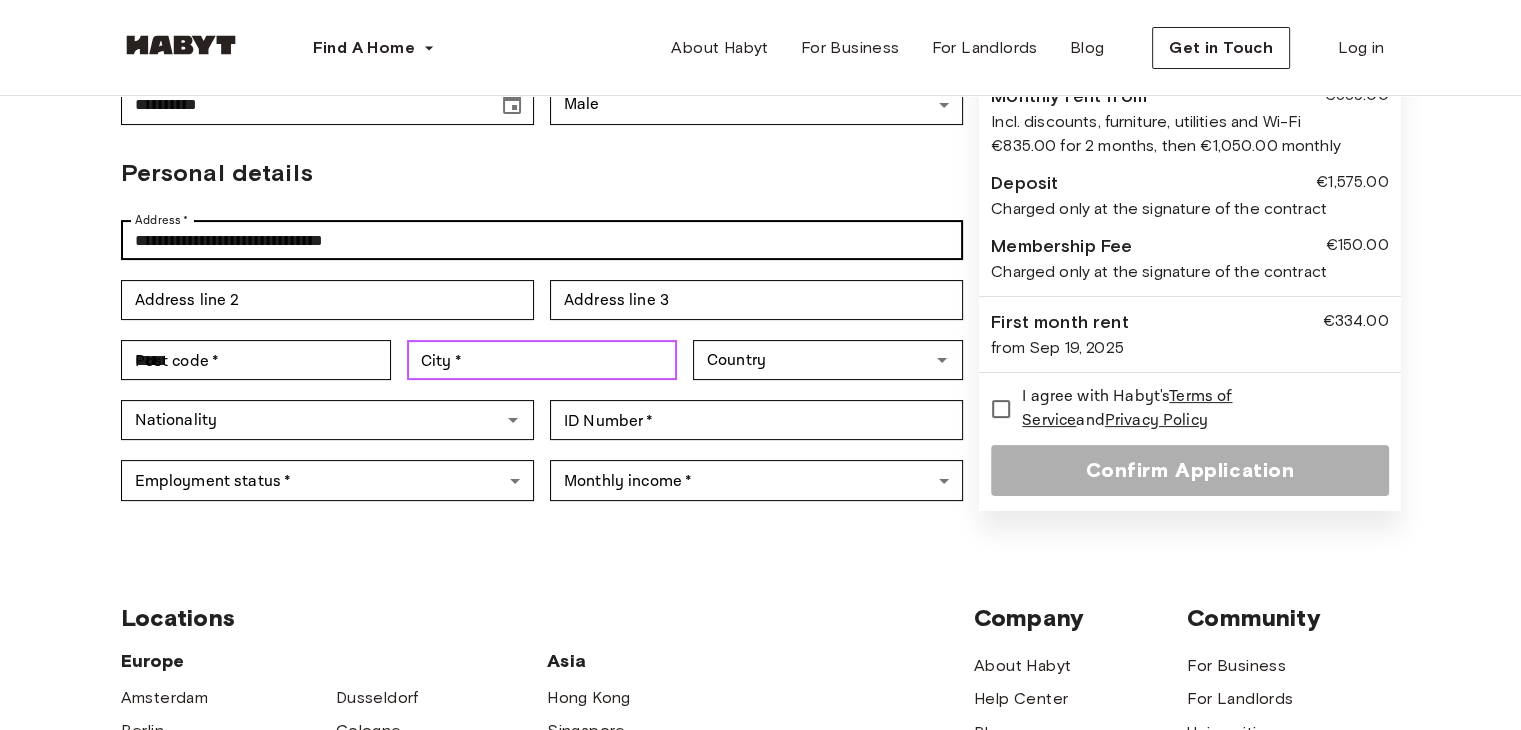 type on "******" 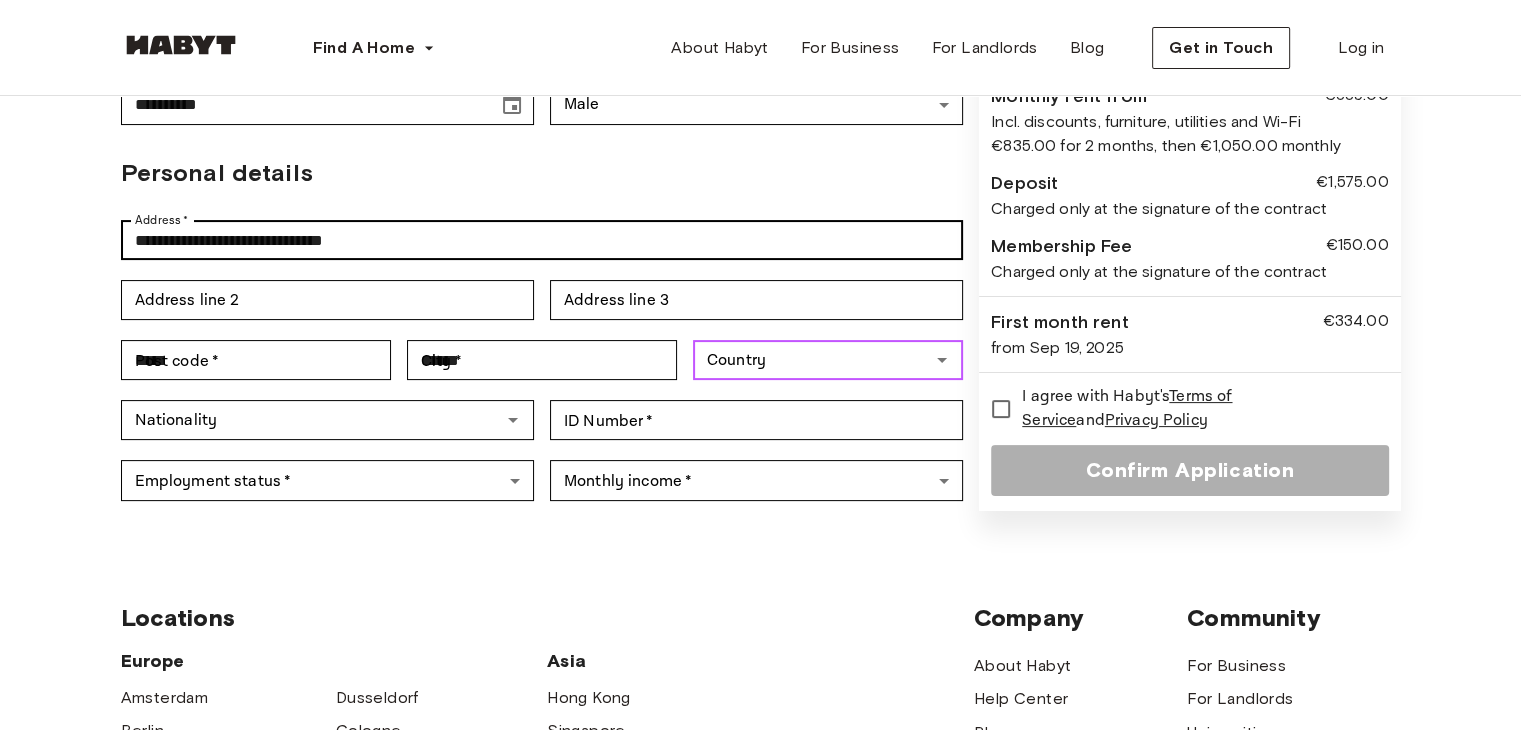 type on "*******" 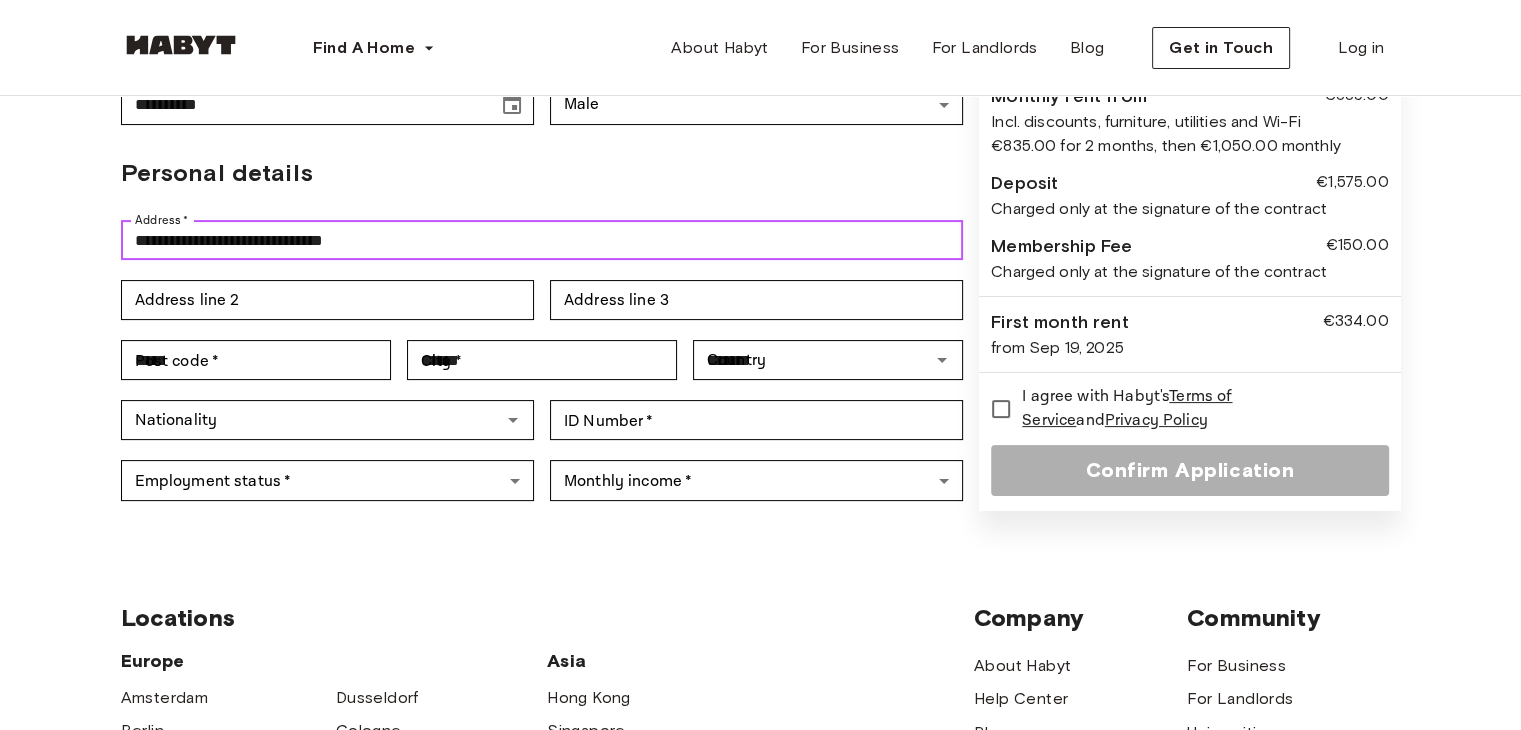 type 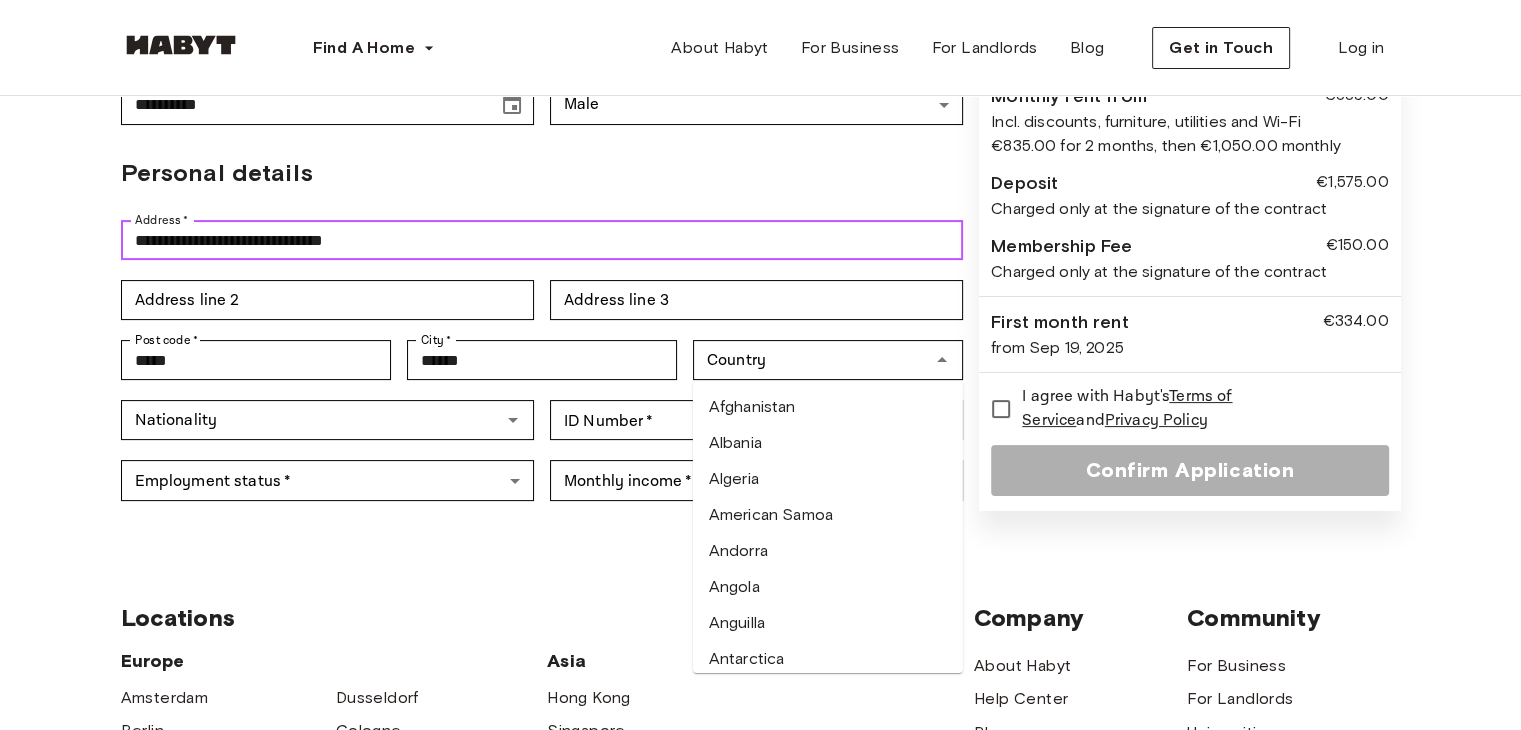 drag, startPoint x: 390, startPoint y: 241, endPoint x: 303, endPoint y: 249, distance: 87.36704 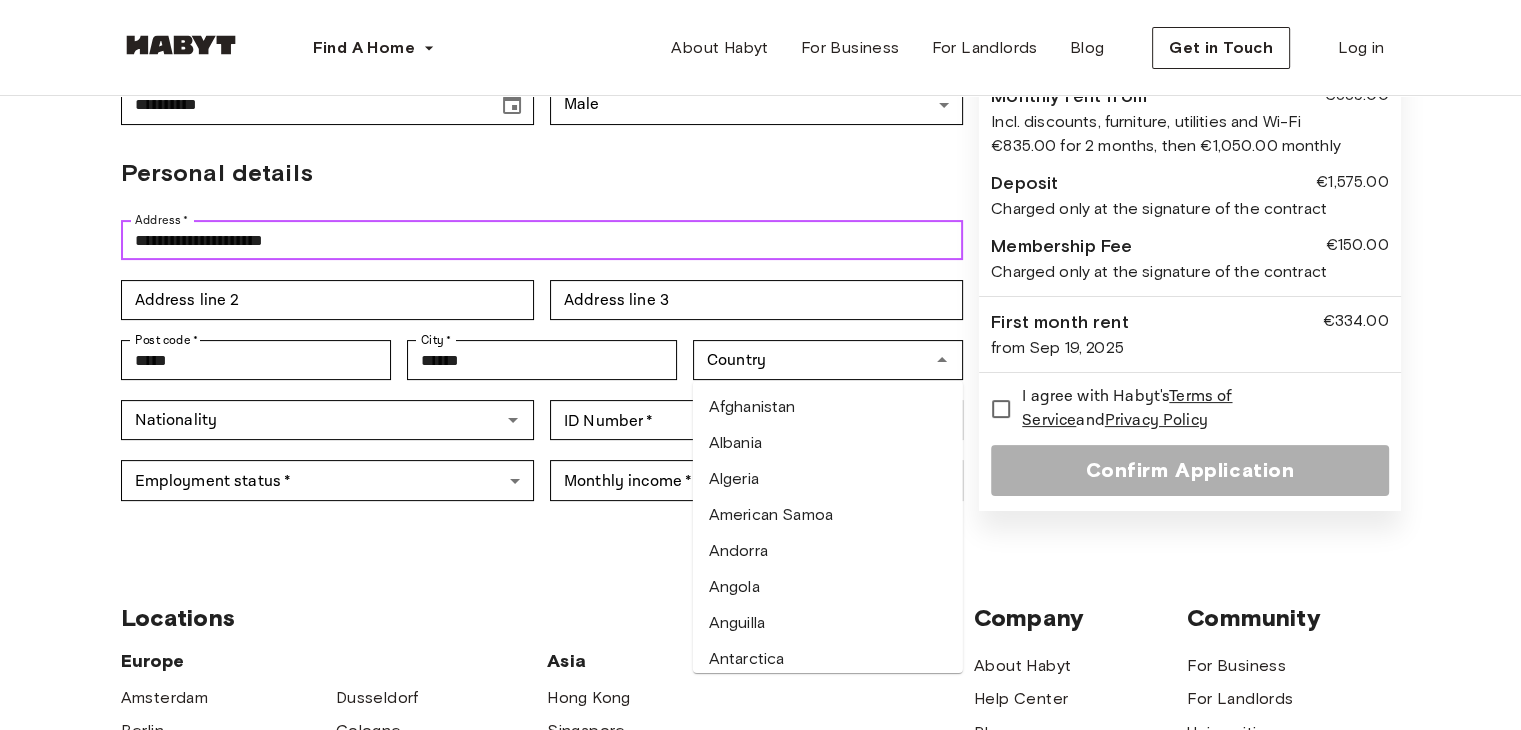 type on "**********" 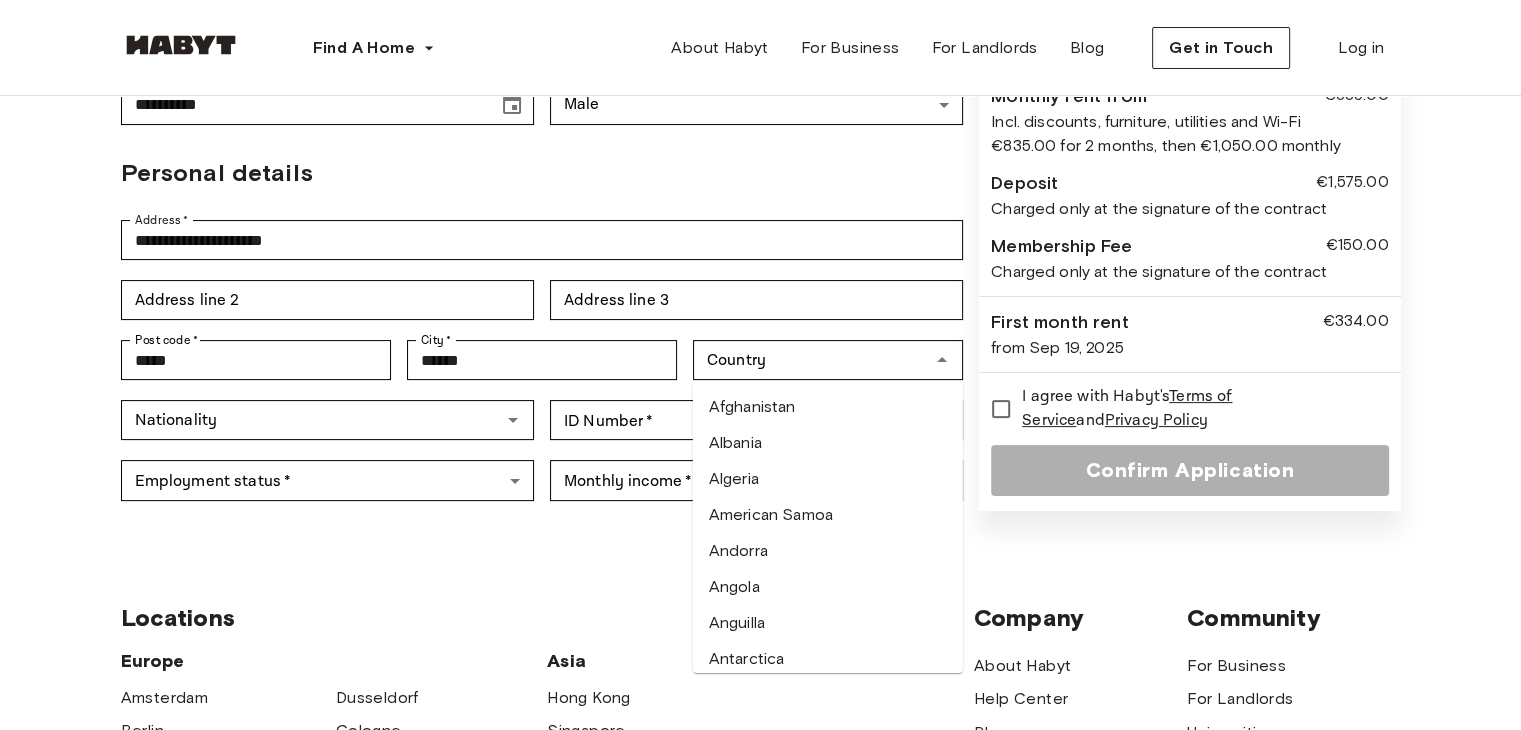 drag, startPoint x: 436, startPoint y: 153, endPoint x: 436, endPoint y: 185, distance: 32 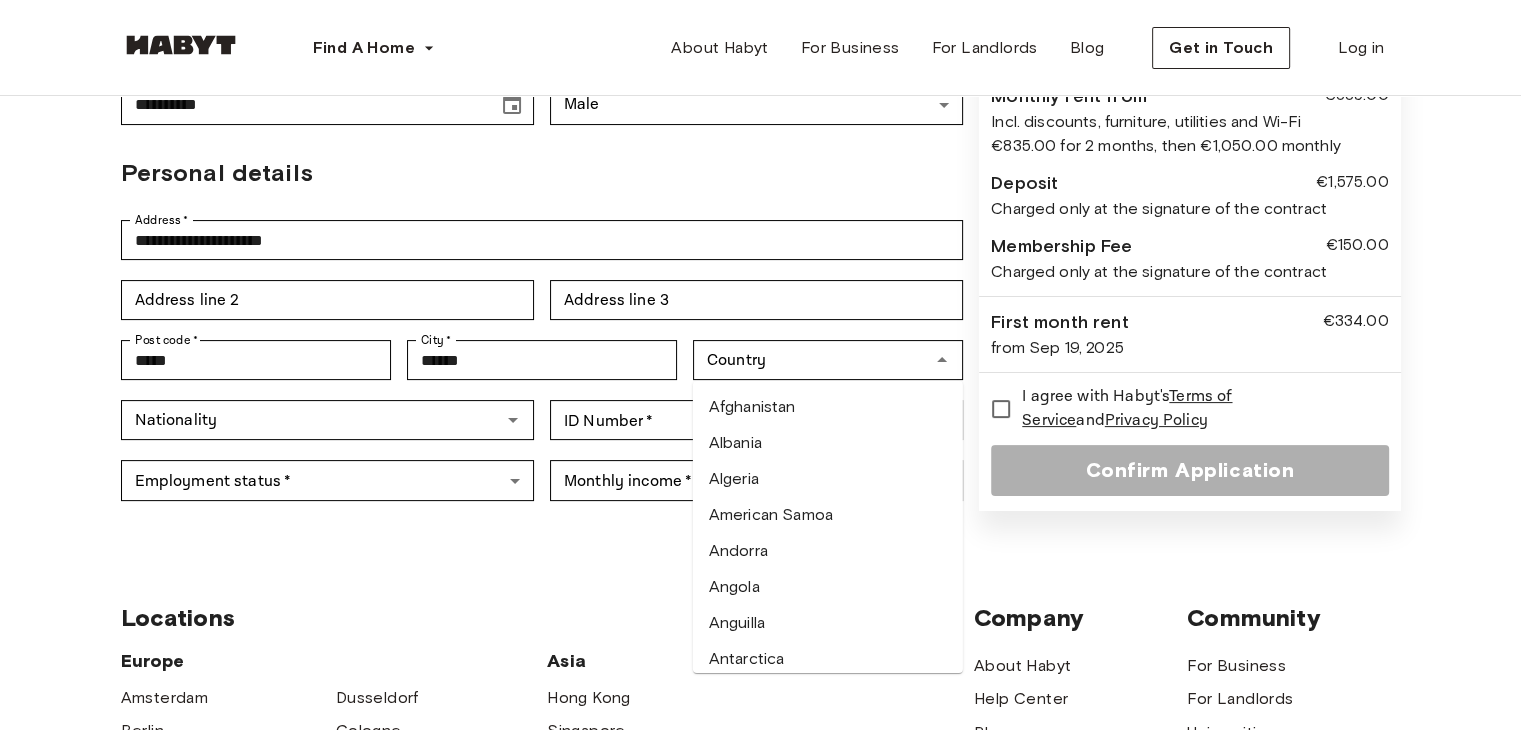 click on "Nationality Nationality ID Number   * ID Number   *" at bounding box center [542, 420] 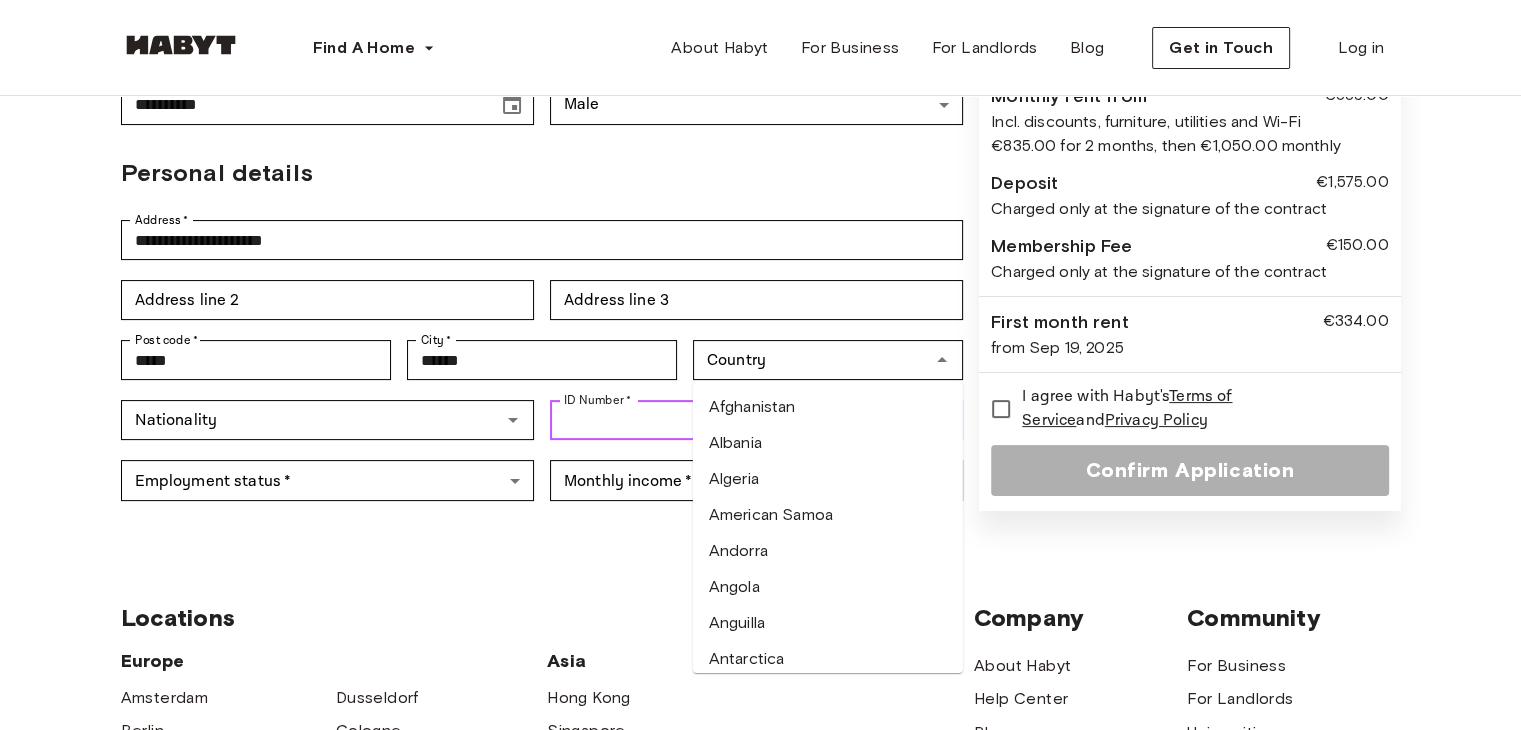 click on "ID Number   *" at bounding box center [756, 420] 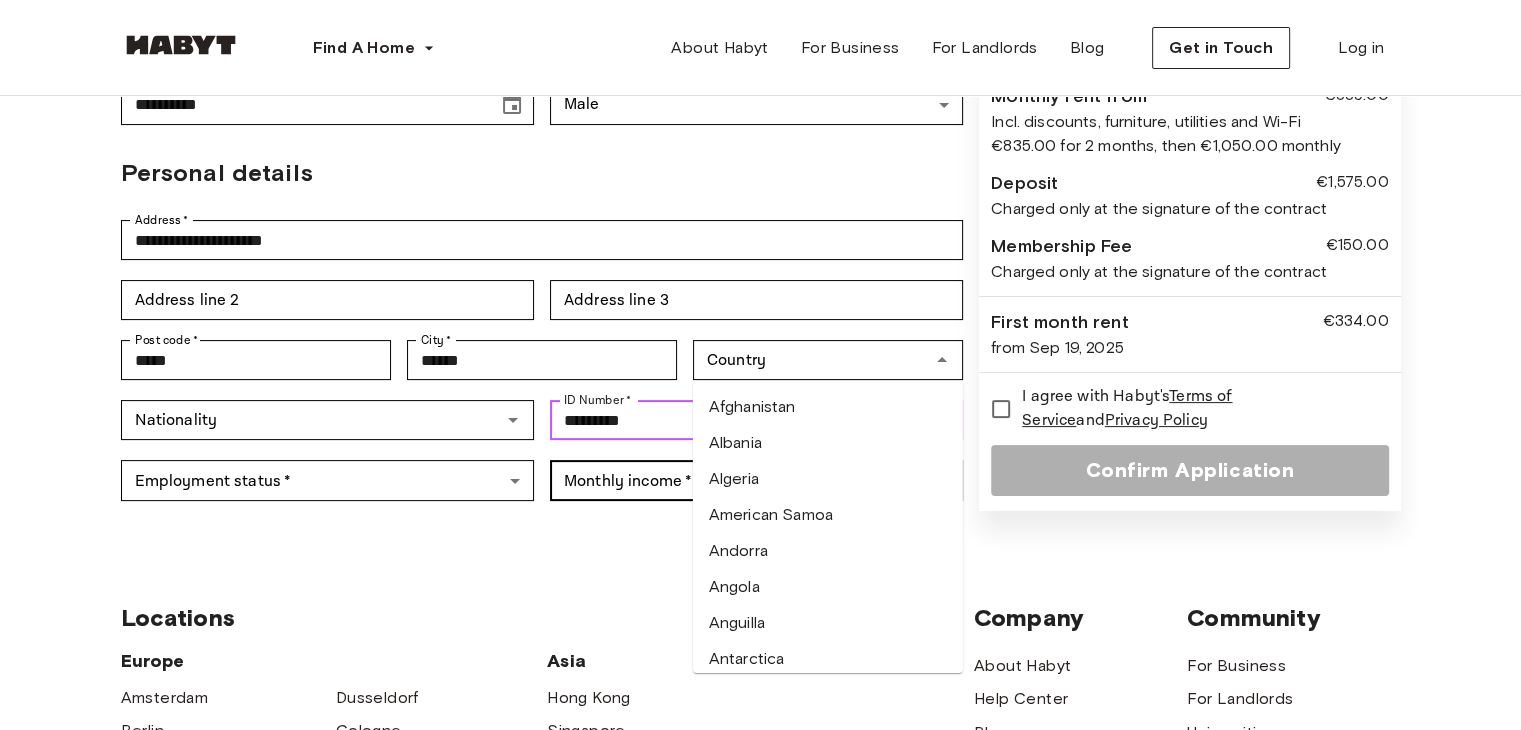 type on "*********" 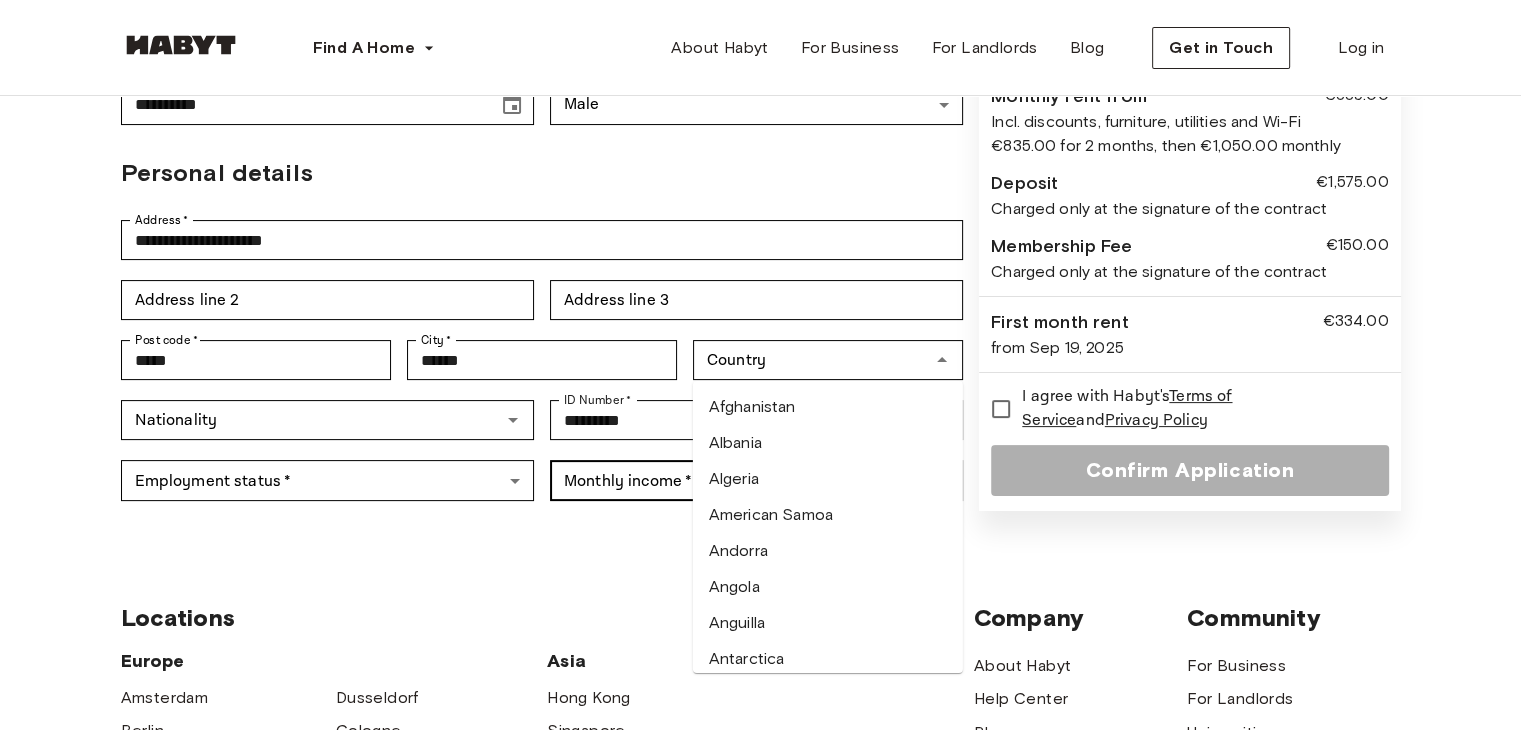 click on "**********" at bounding box center (760, 529) 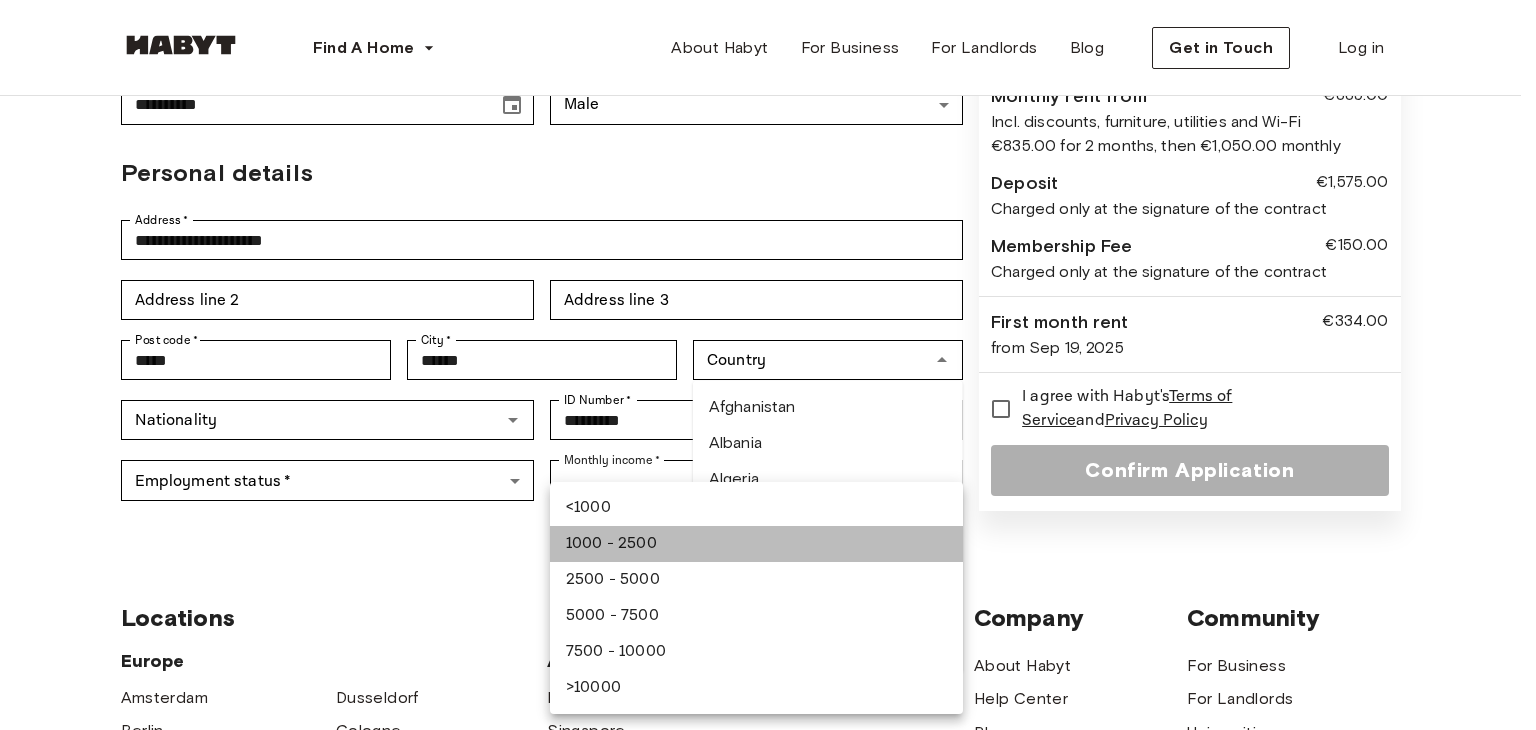 click on "1000 - 2500" at bounding box center [756, 544] 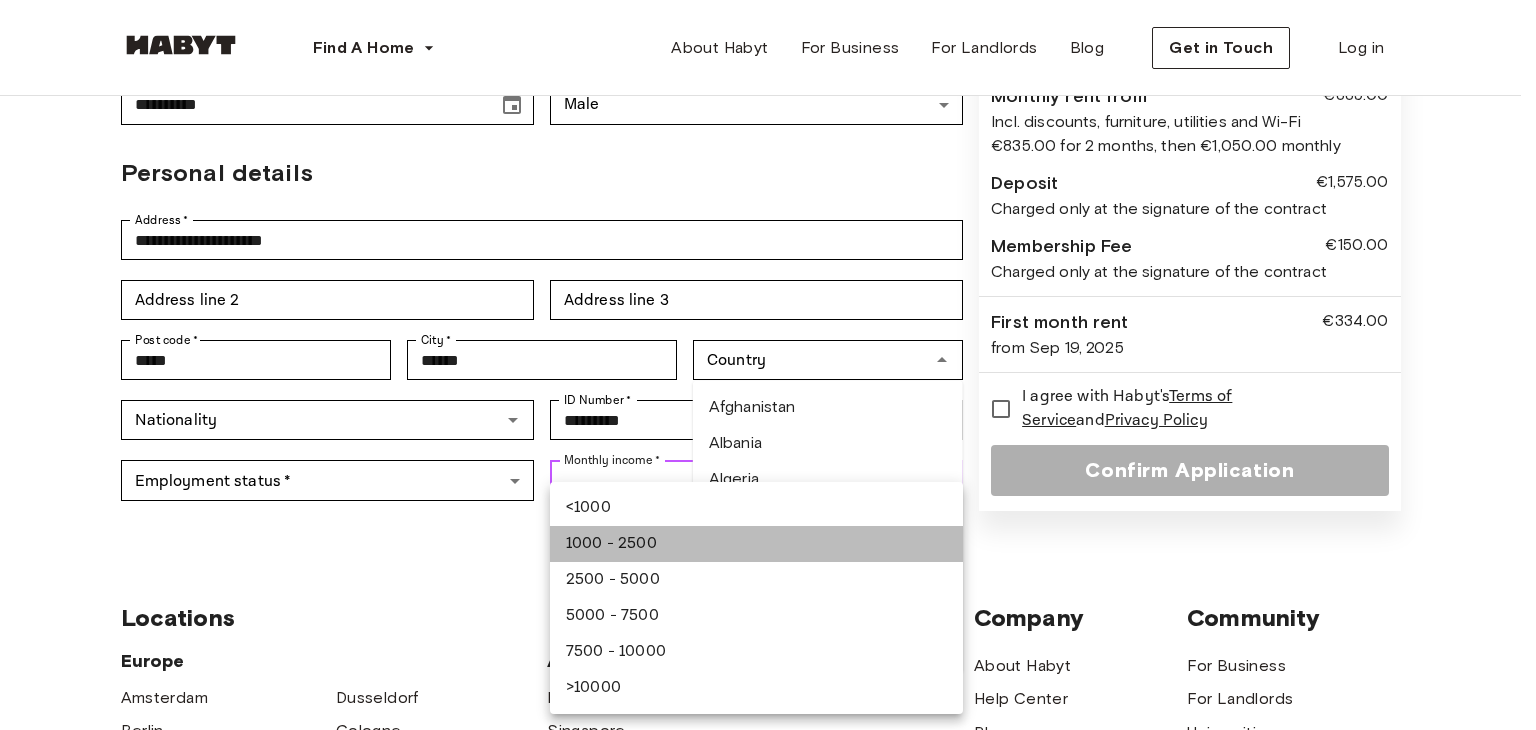 type on "**********" 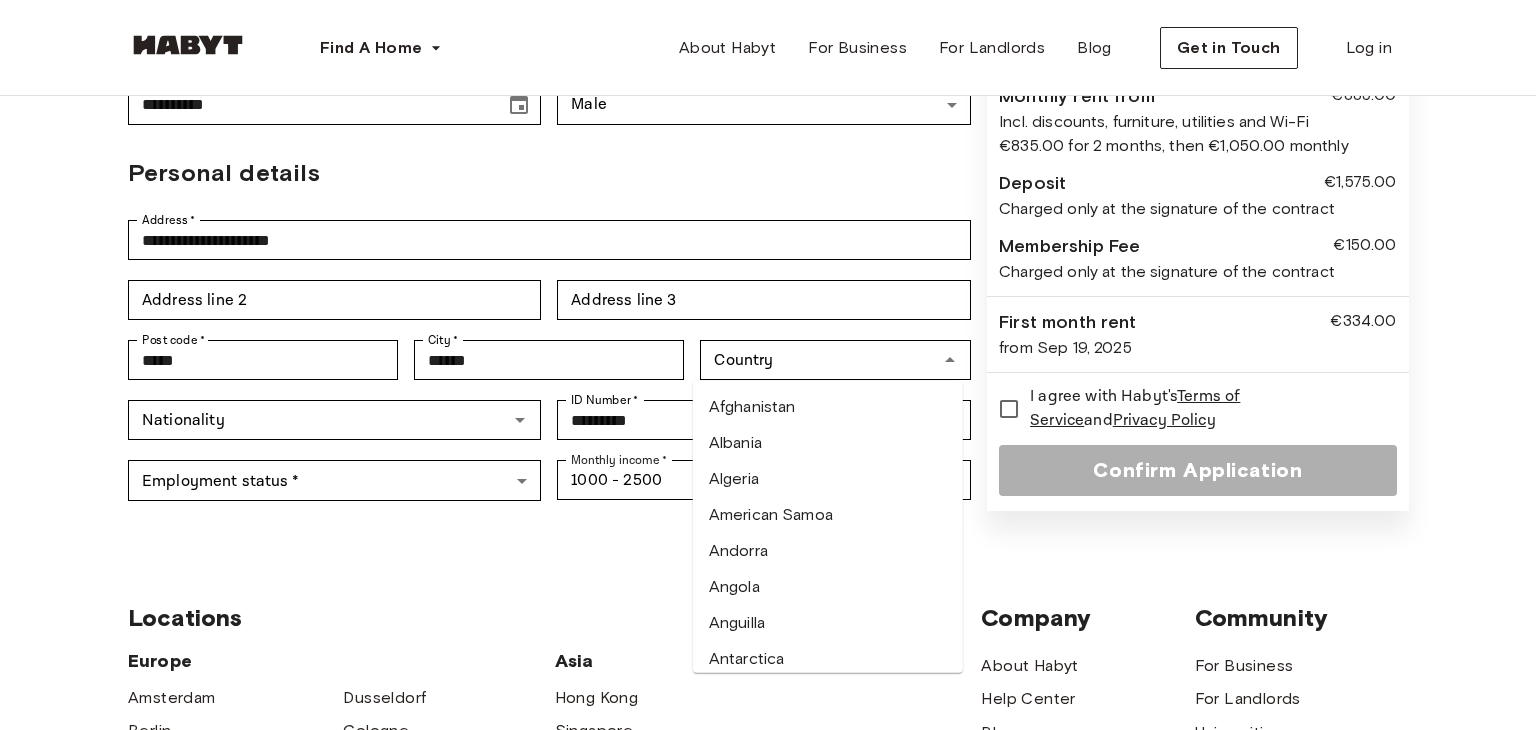 click on "**********" at bounding box center [768, 529] 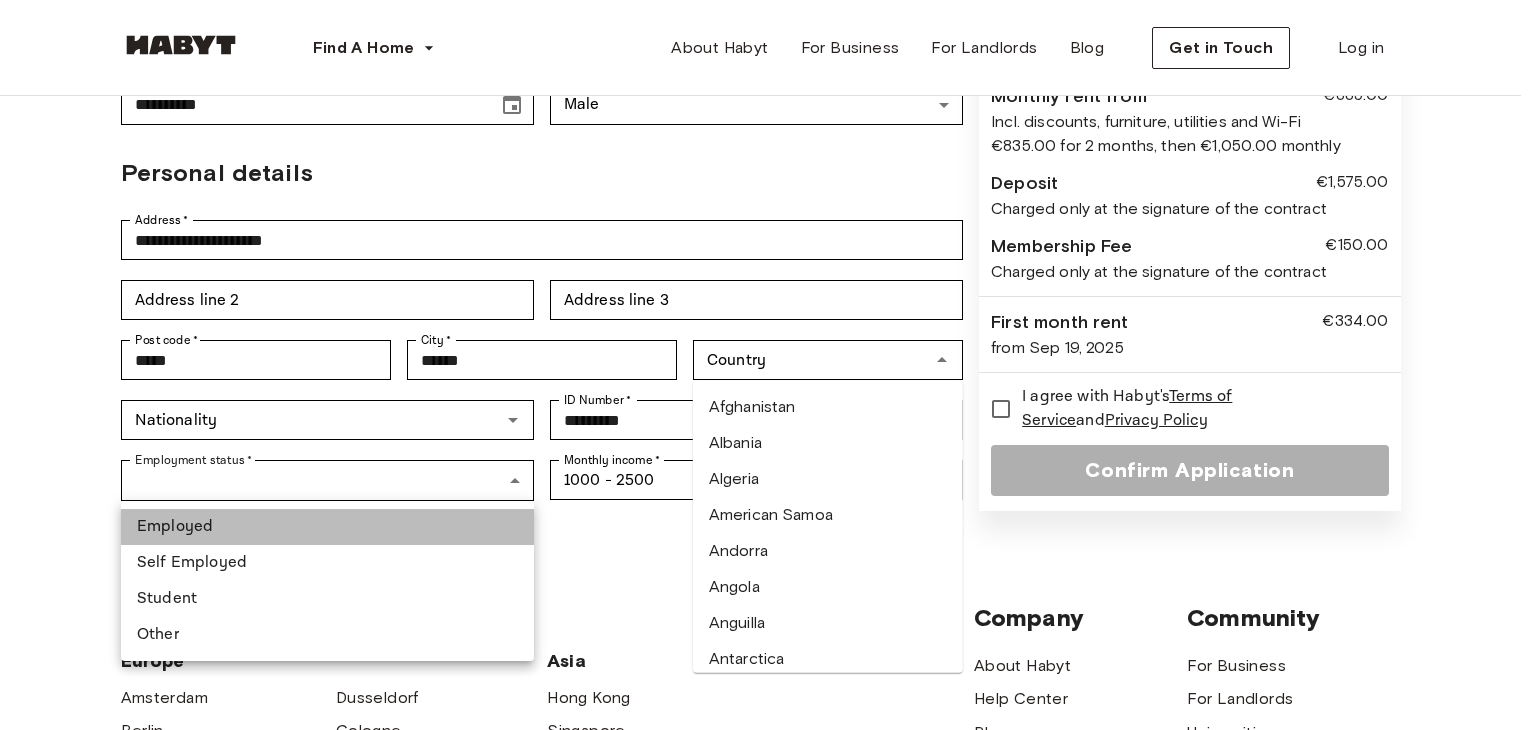 click on "Employed" at bounding box center [327, 527] 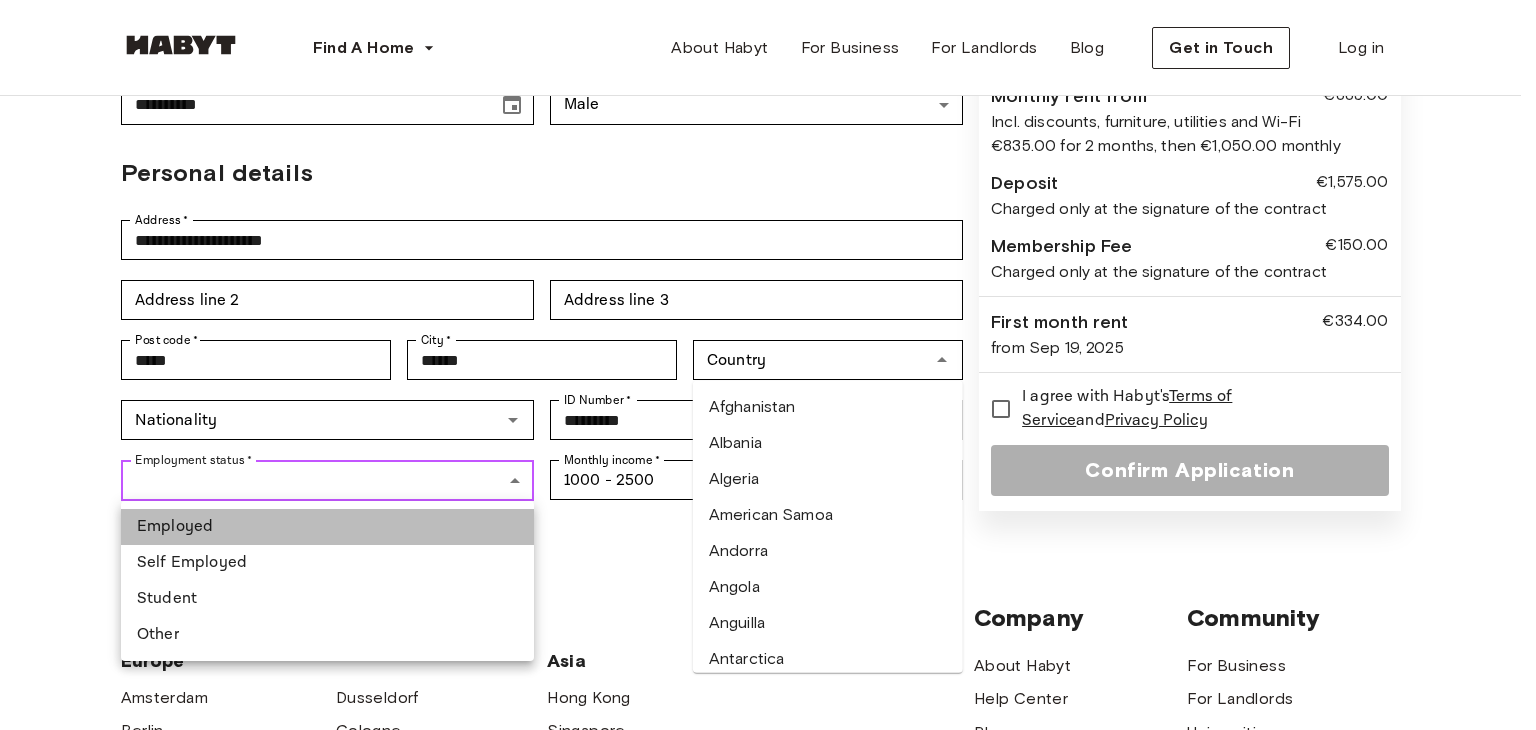 type on "********" 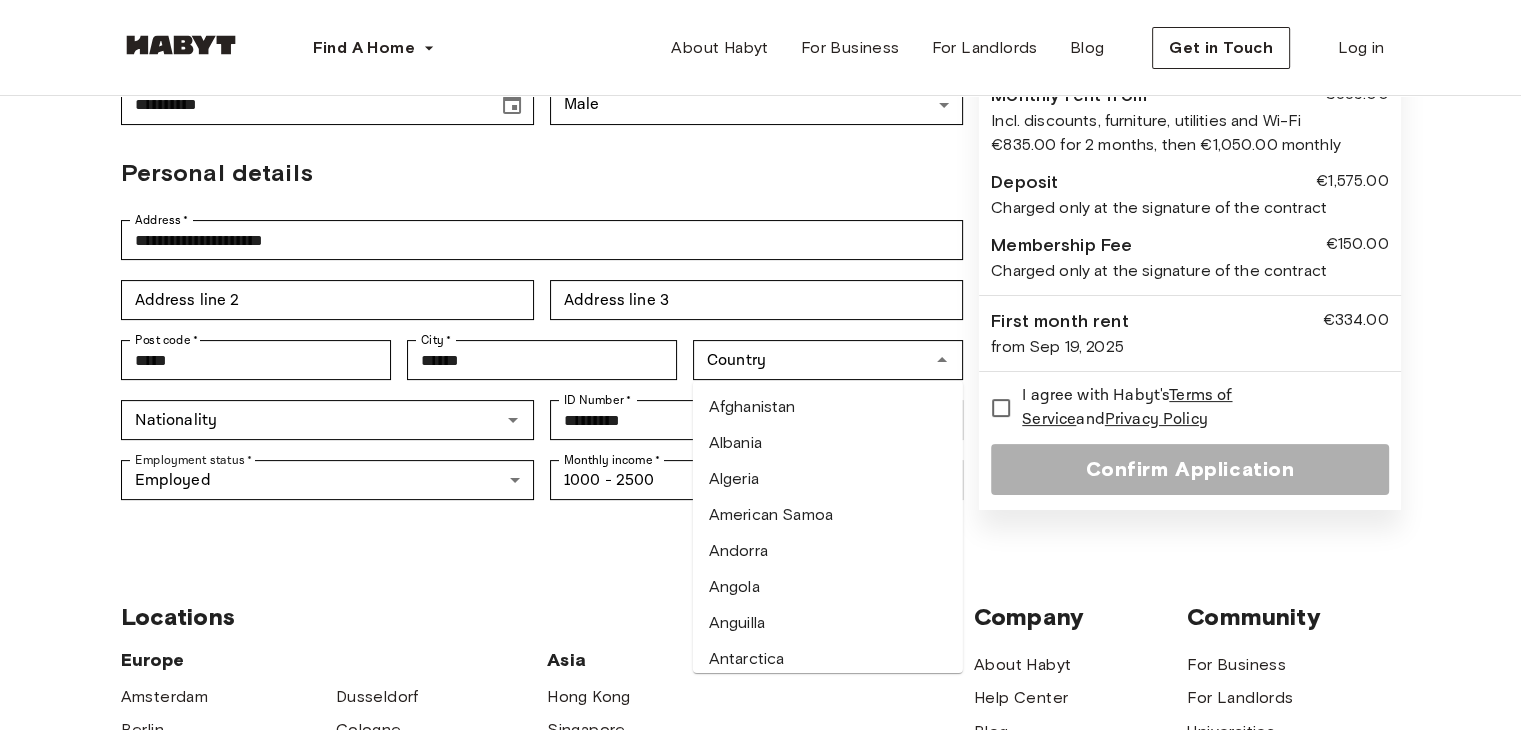 click on "Locations Europe Amsterdam Berlin Frankfurt Hamburg Lisbon Madrid Milan Modena Paris Turin Munich Rotterdam Stuttgart Dusseldorf Cologne Zurich The Hague Graz Brussels Leipzig Asia Hong Kong Singapore Seoul Phuket Tokyo Company About Habyt Help Center Blog Careers Terms Imprint Privacy Press Community For Business For Landlords Universities Corporates" at bounding box center [761, 855] 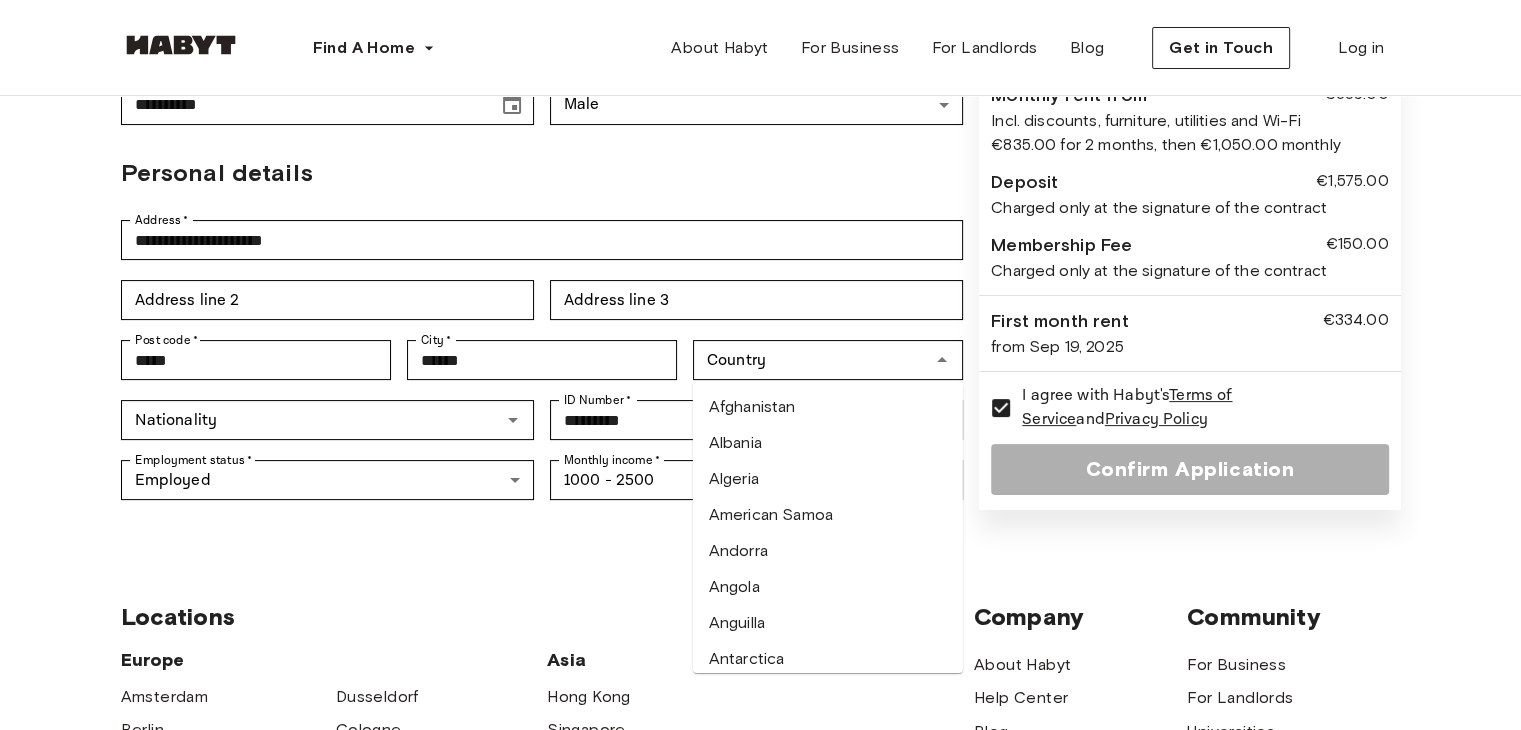 click on "Confirm Application" at bounding box center (1189, 469) 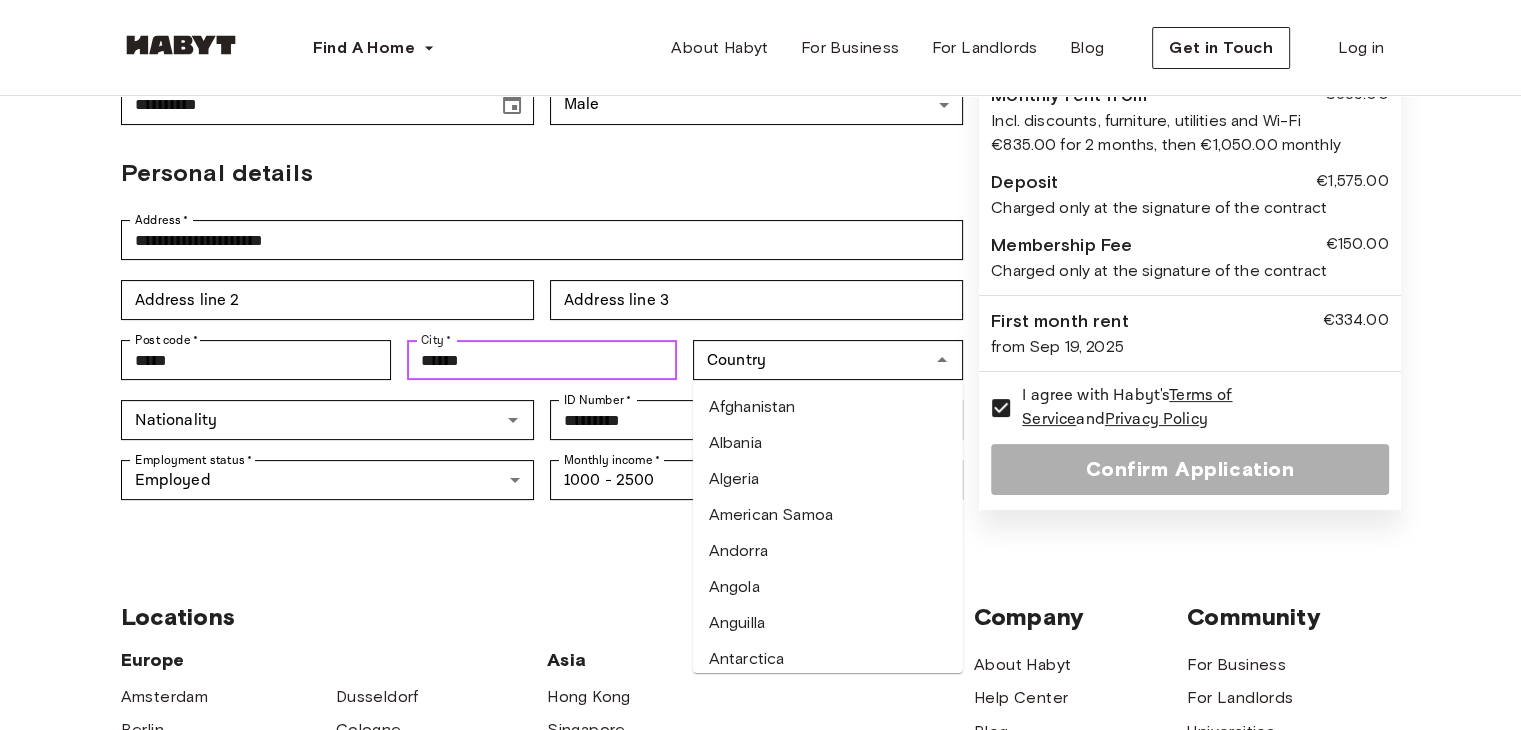 click on "******" at bounding box center [542, 360] 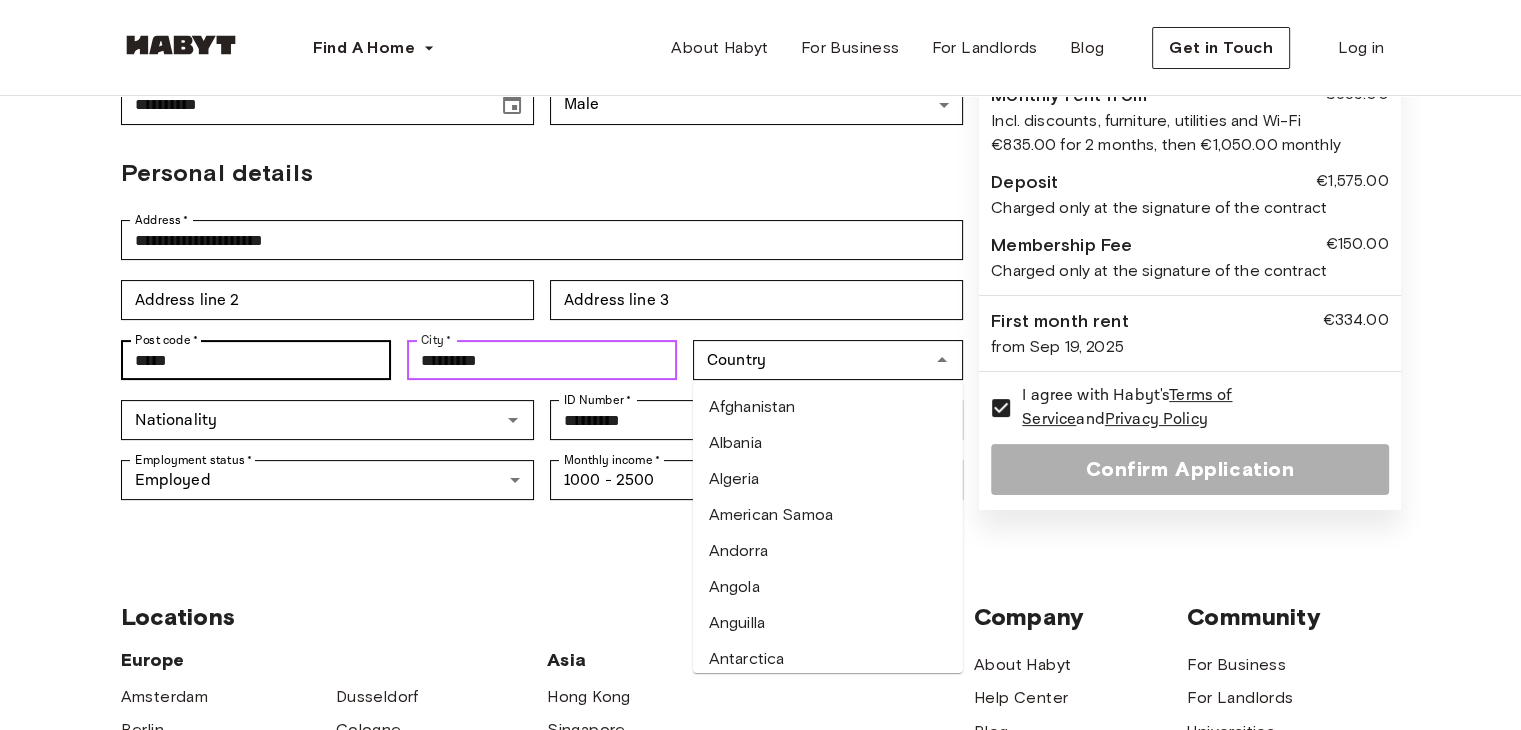 type on "*********" 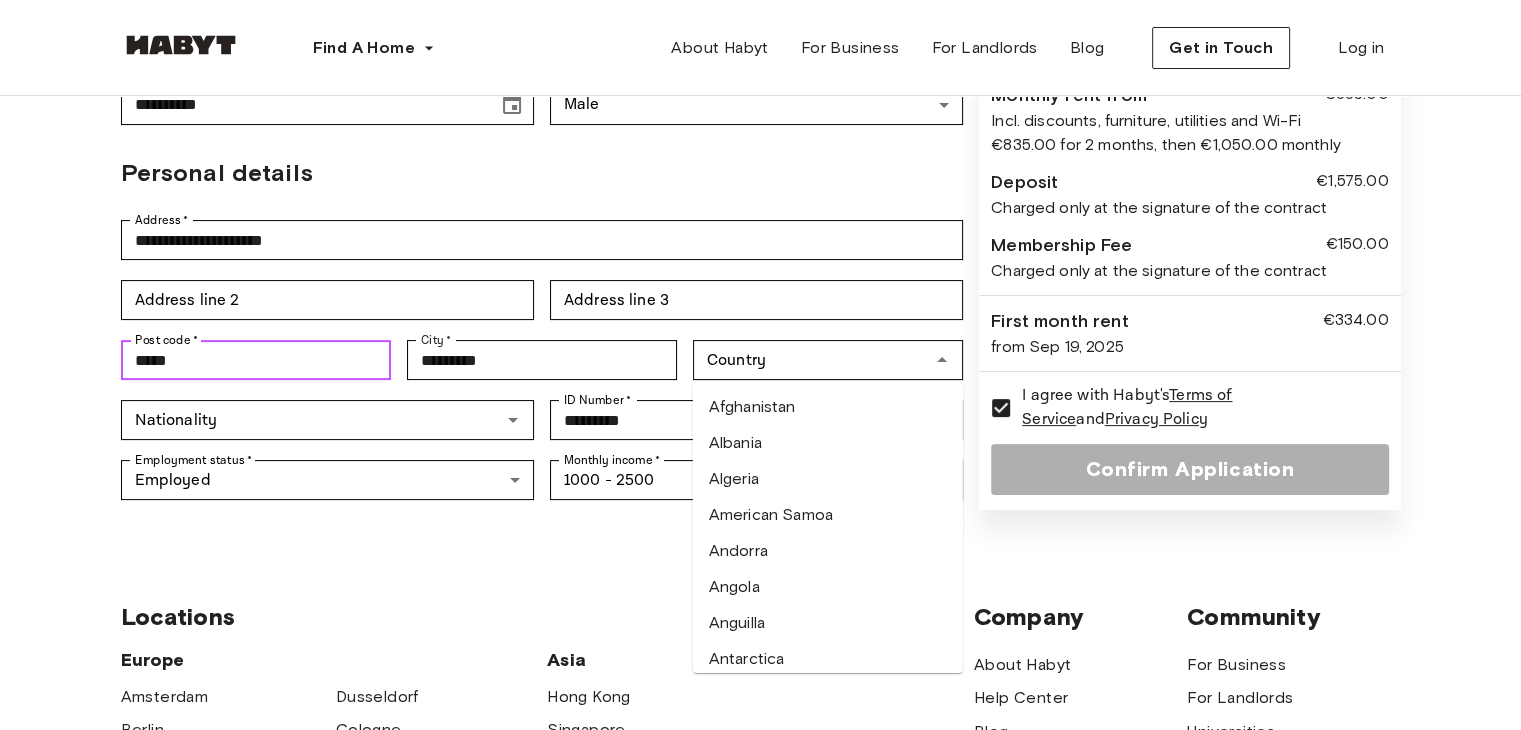 click on "*****" at bounding box center [256, 360] 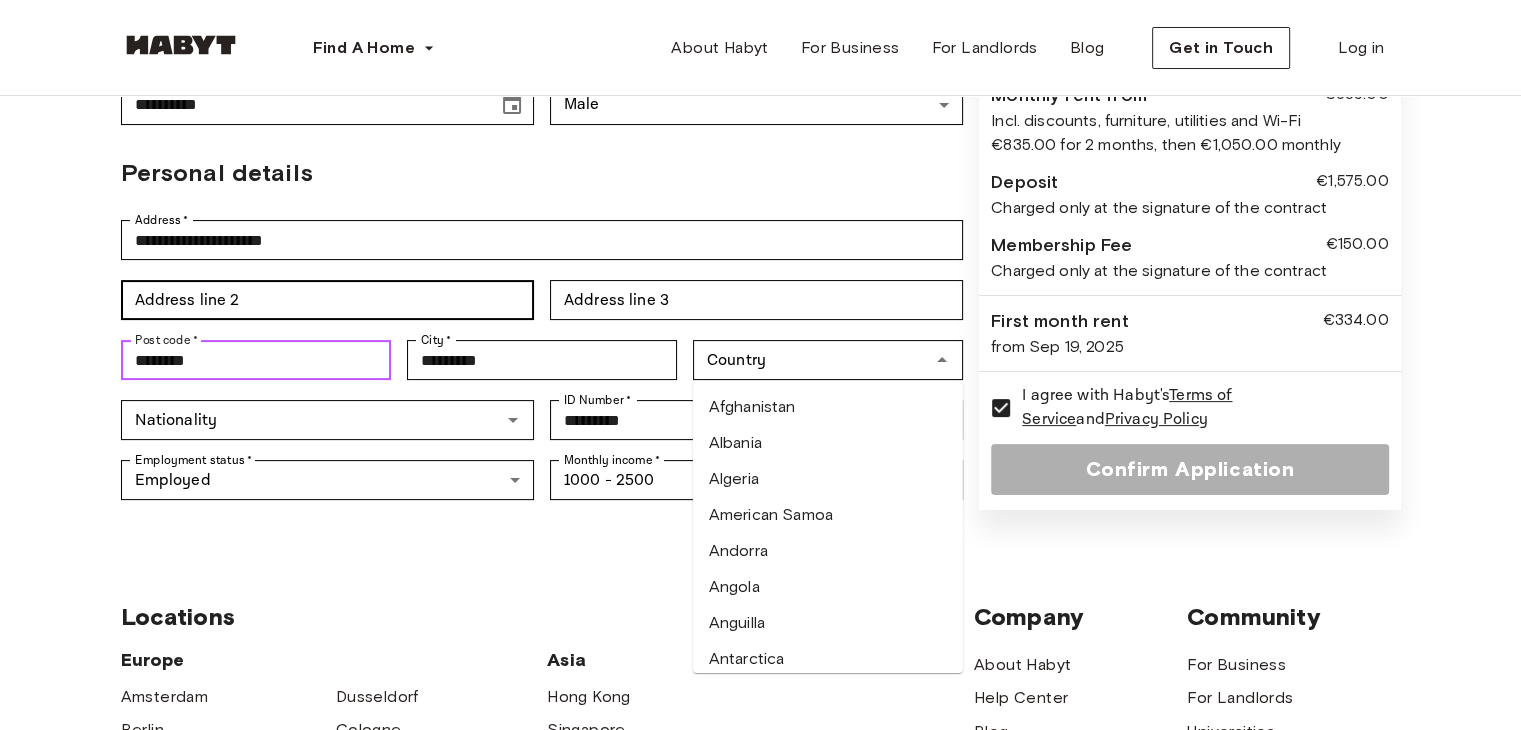type on "********" 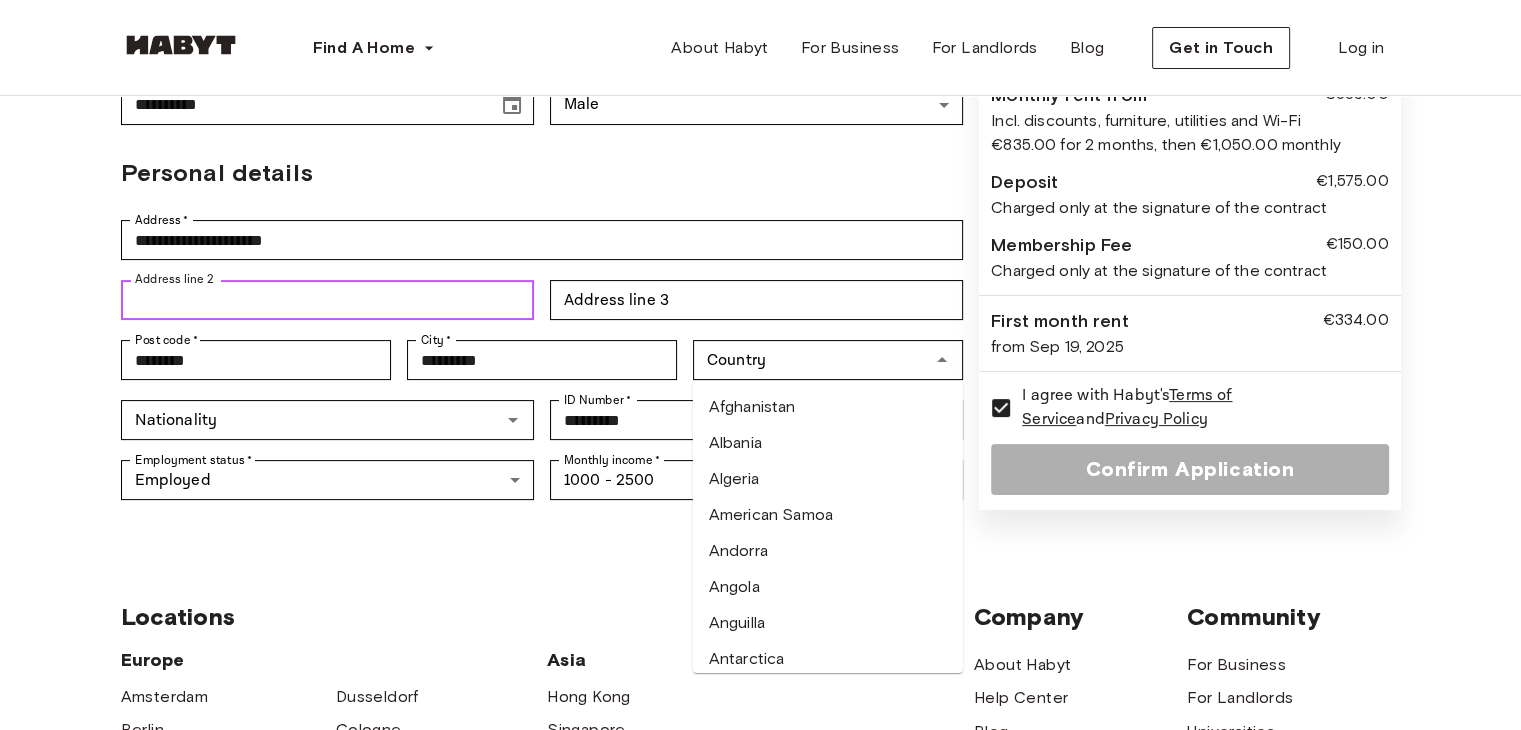 click on "Address line 2" at bounding box center (327, 300) 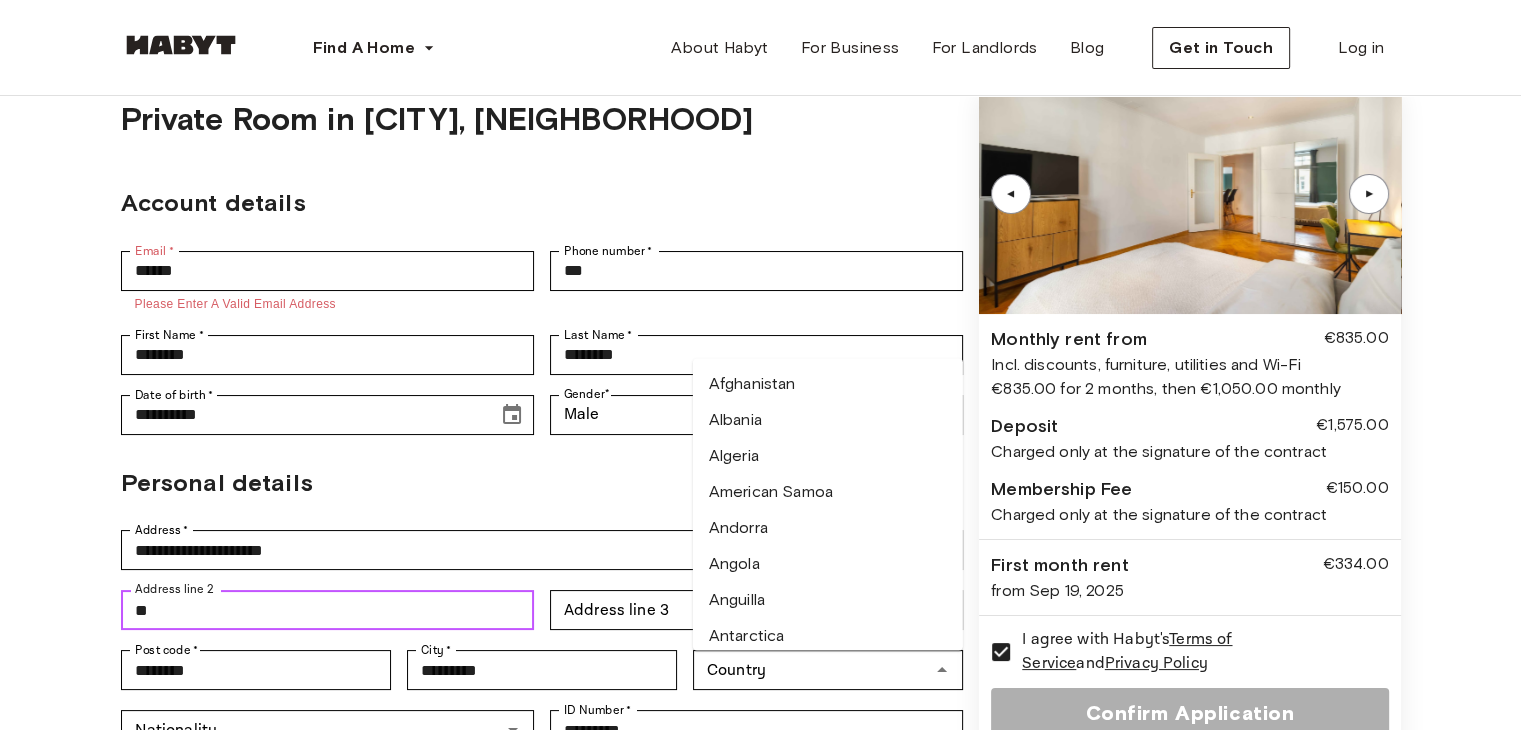 scroll, scrollTop: 0, scrollLeft: 0, axis: both 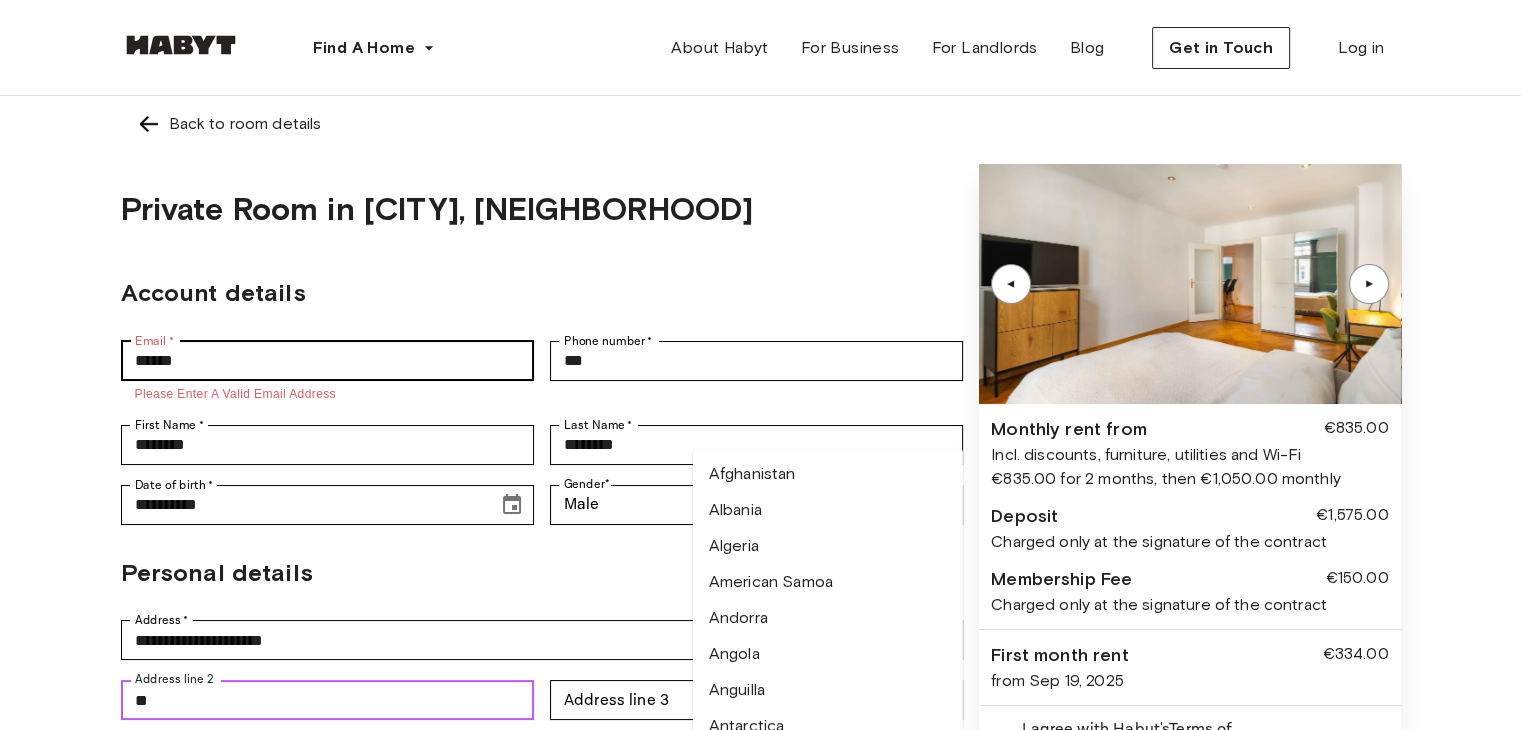 type on "**" 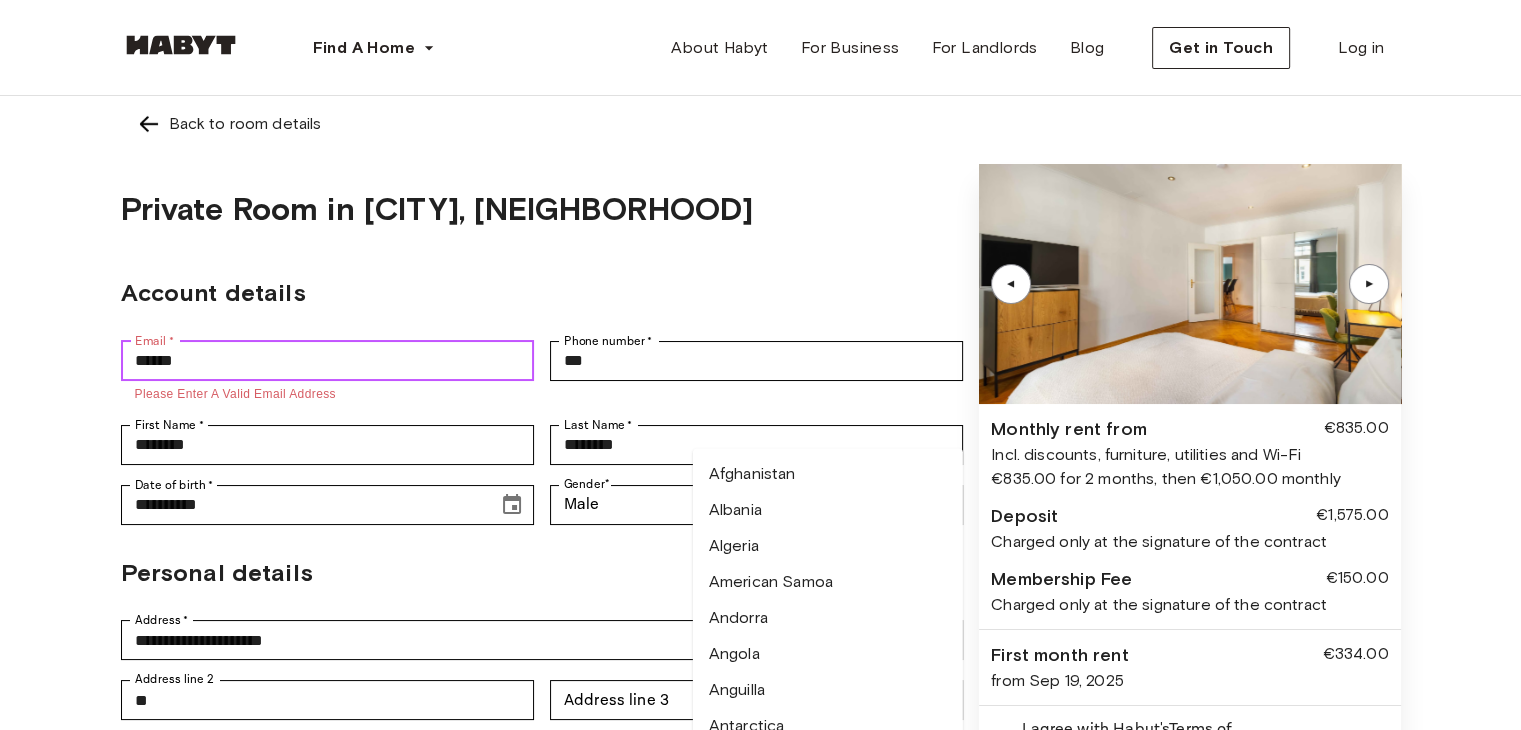 click on "******" at bounding box center [327, 361] 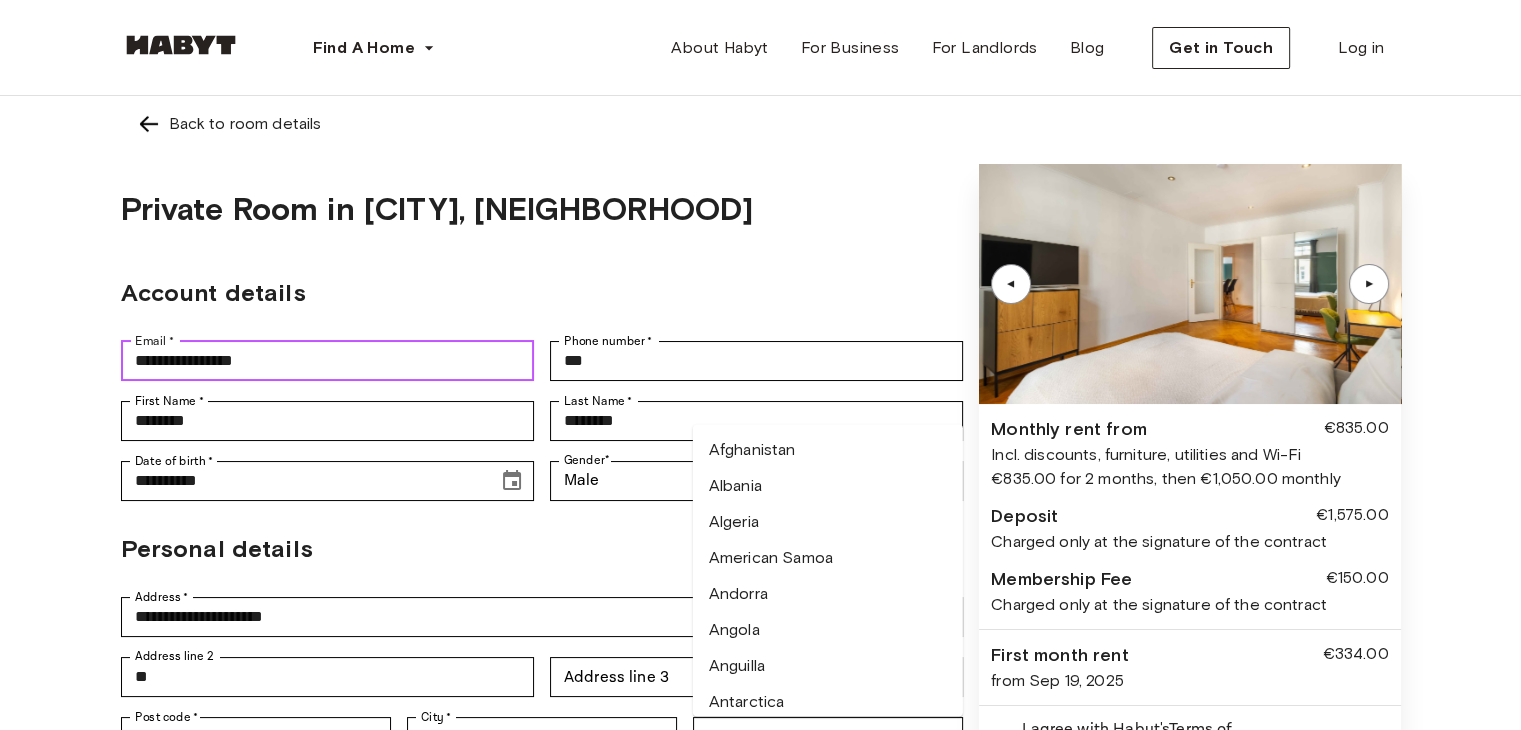 type on "**********" 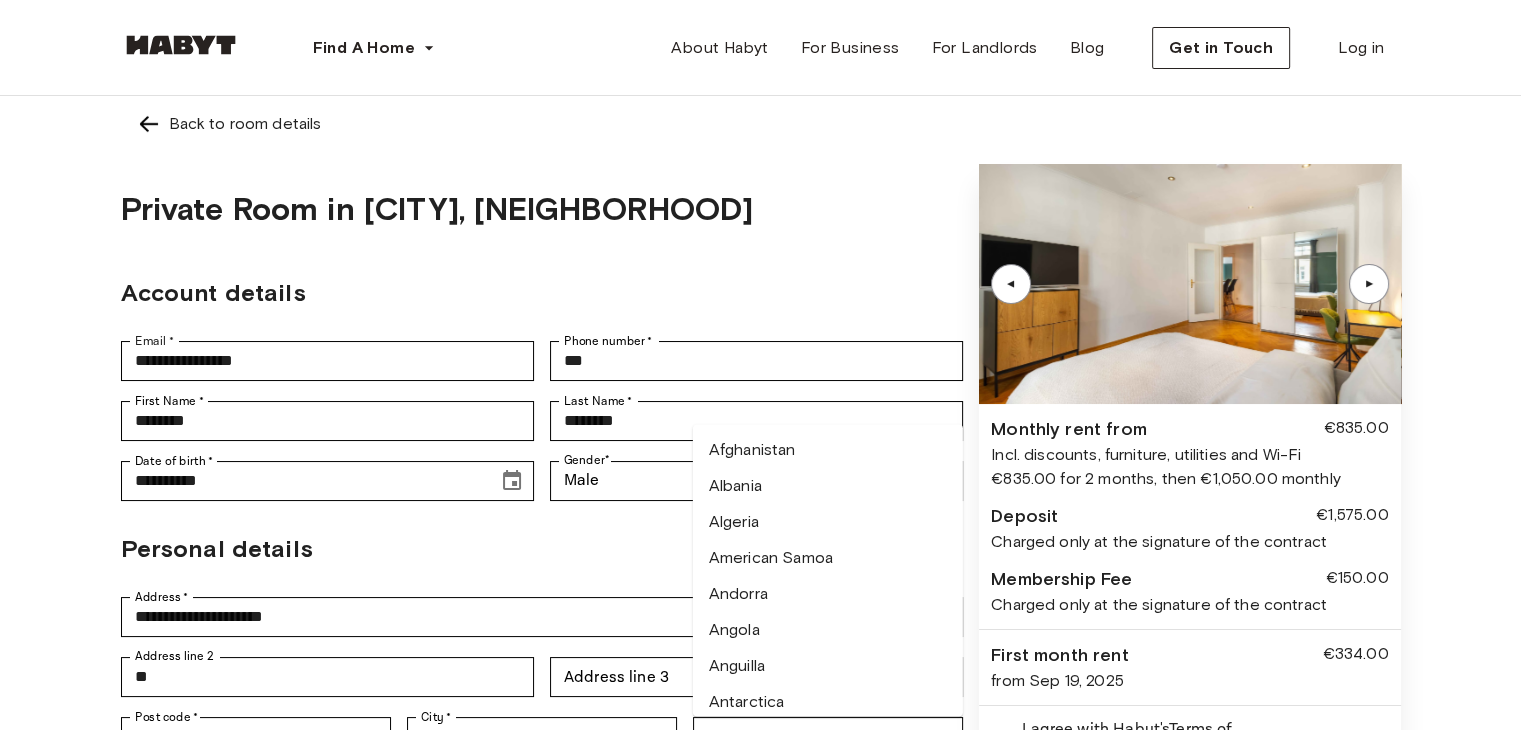 click on "Account details" at bounding box center (542, 293) 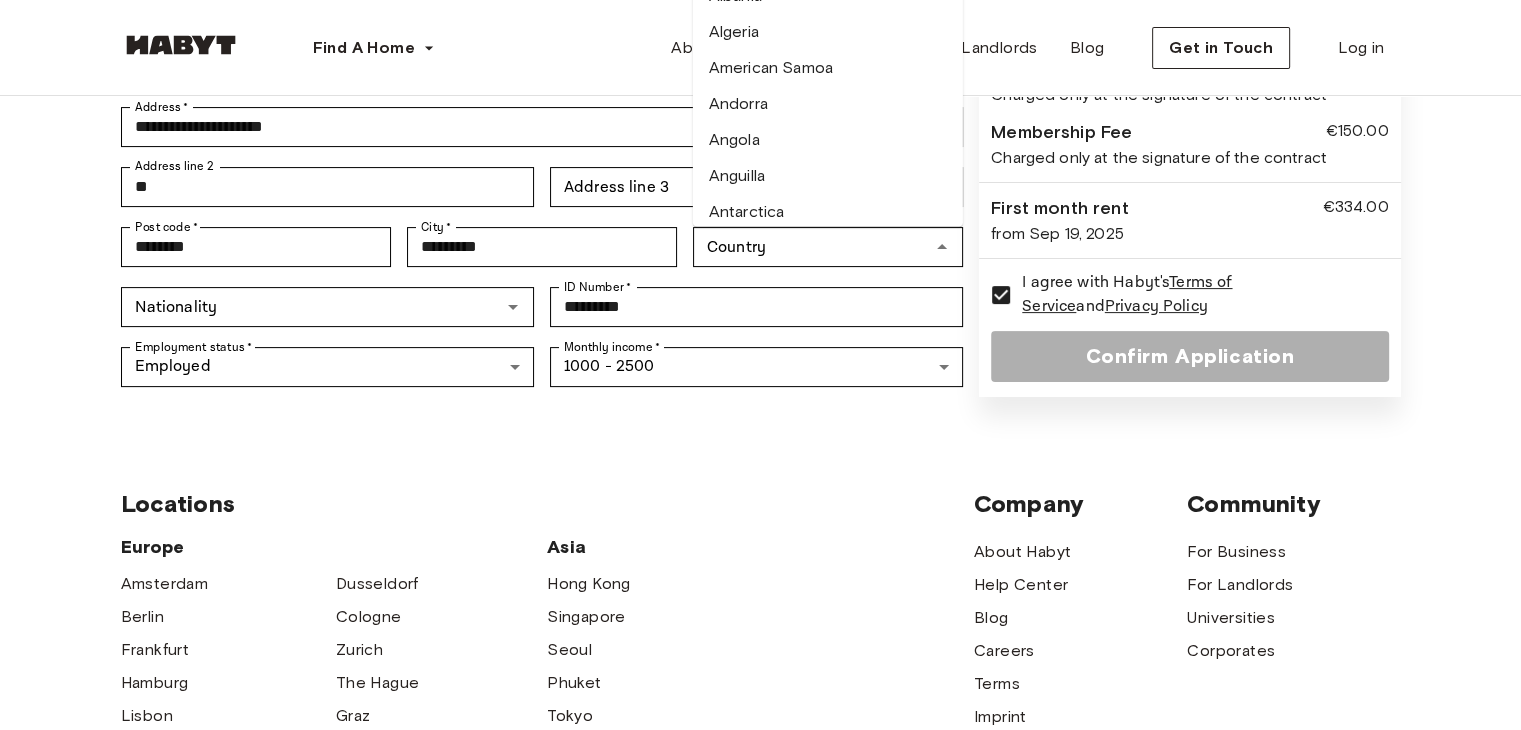 scroll, scrollTop: 500, scrollLeft: 0, axis: vertical 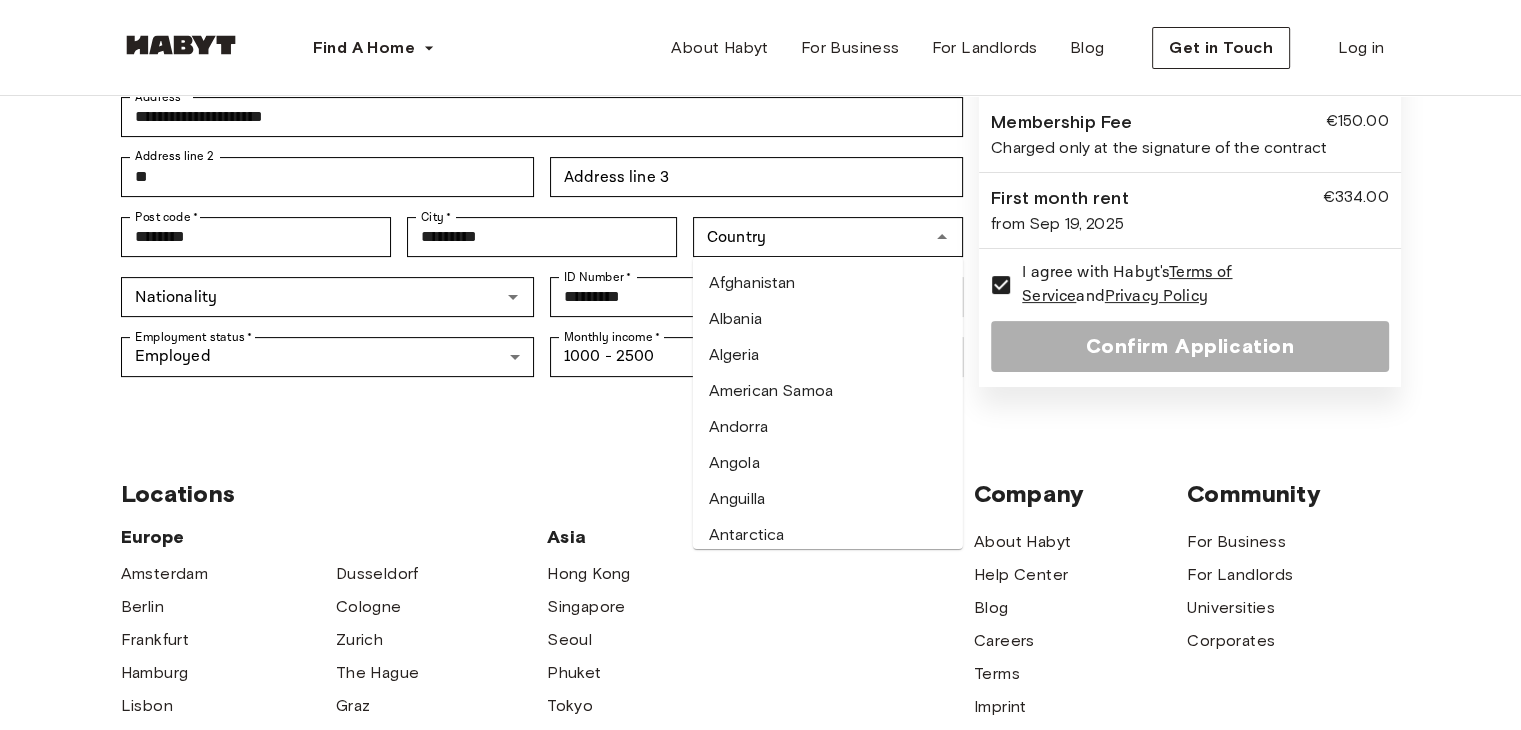 click on "Albania" at bounding box center (828, 319) 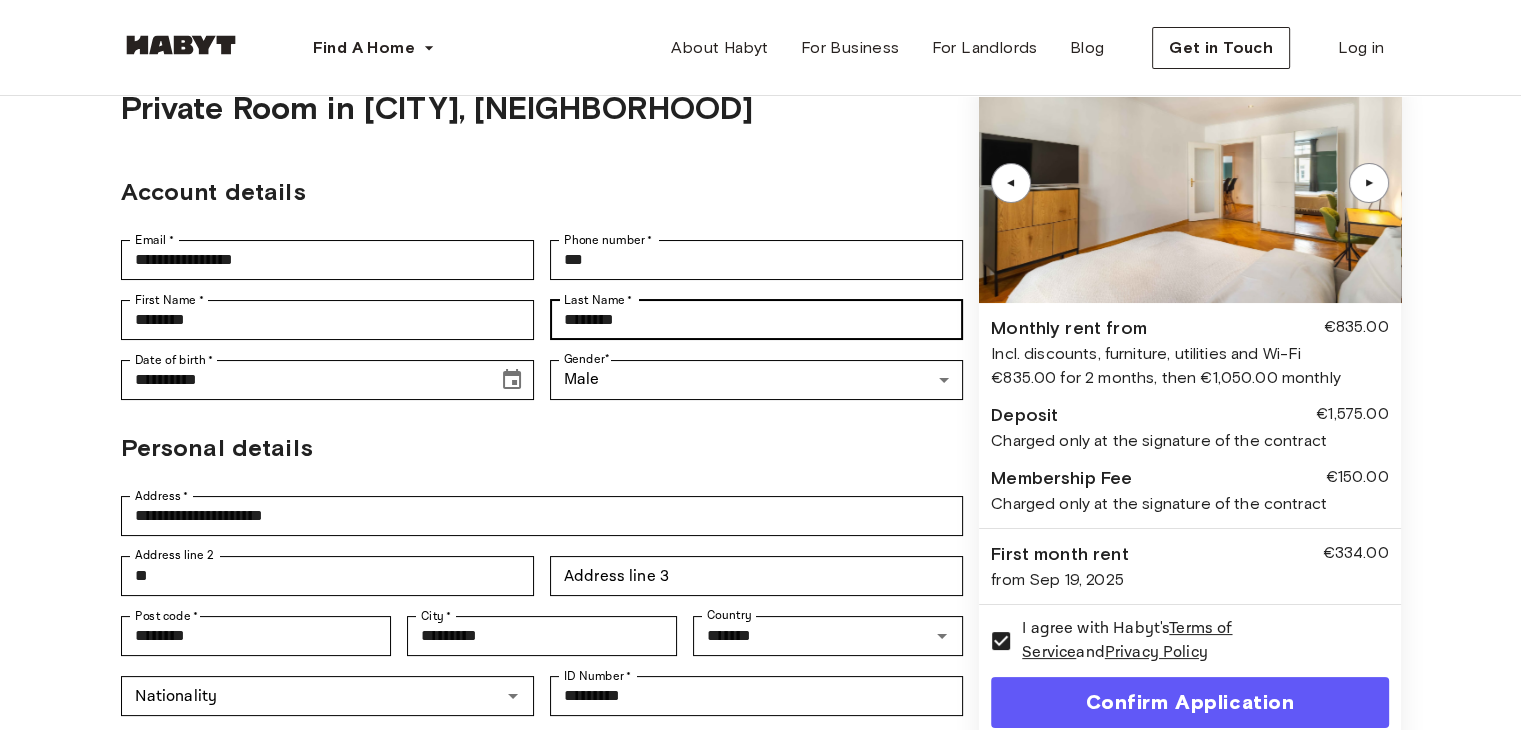 scroll, scrollTop: 100, scrollLeft: 0, axis: vertical 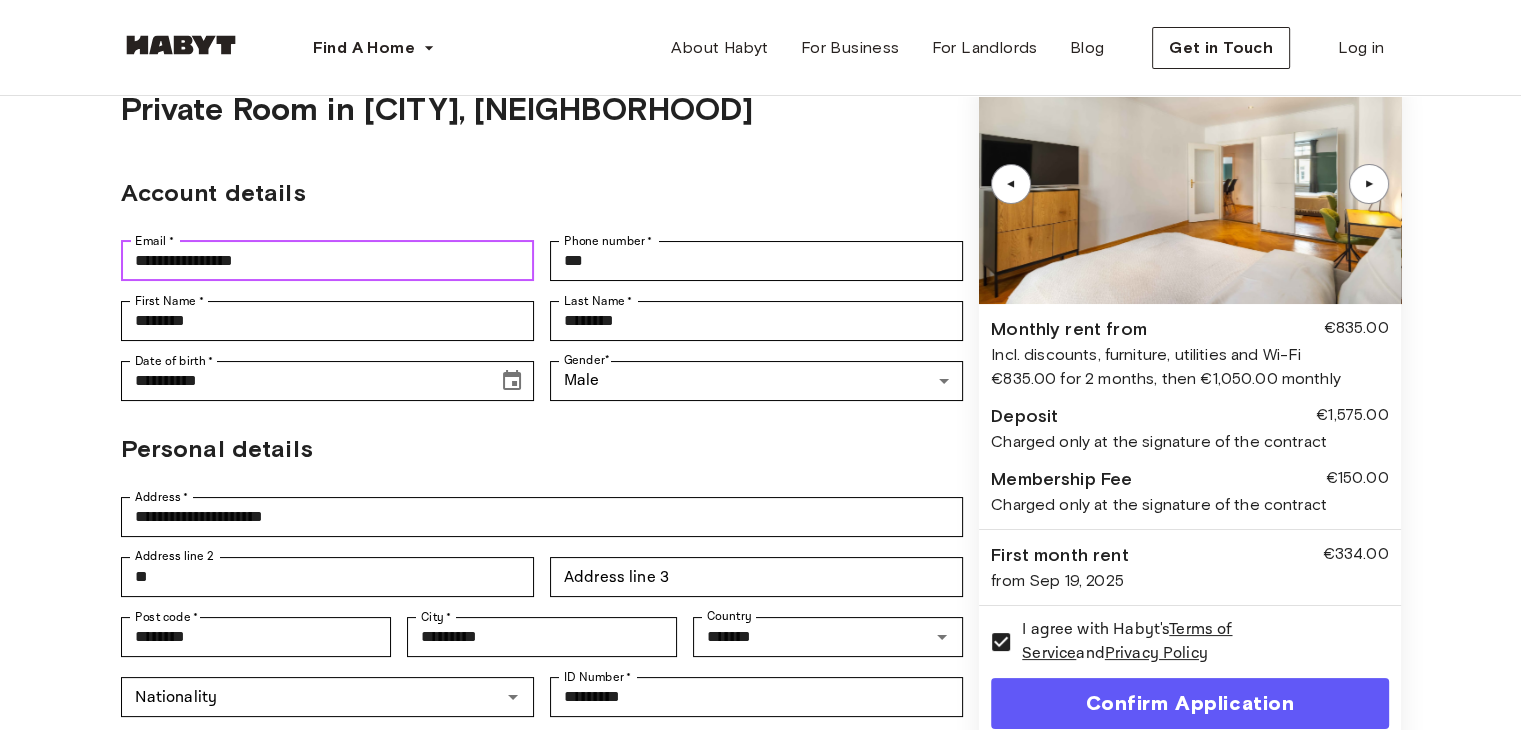 click on "**********" at bounding box center (327, 261) 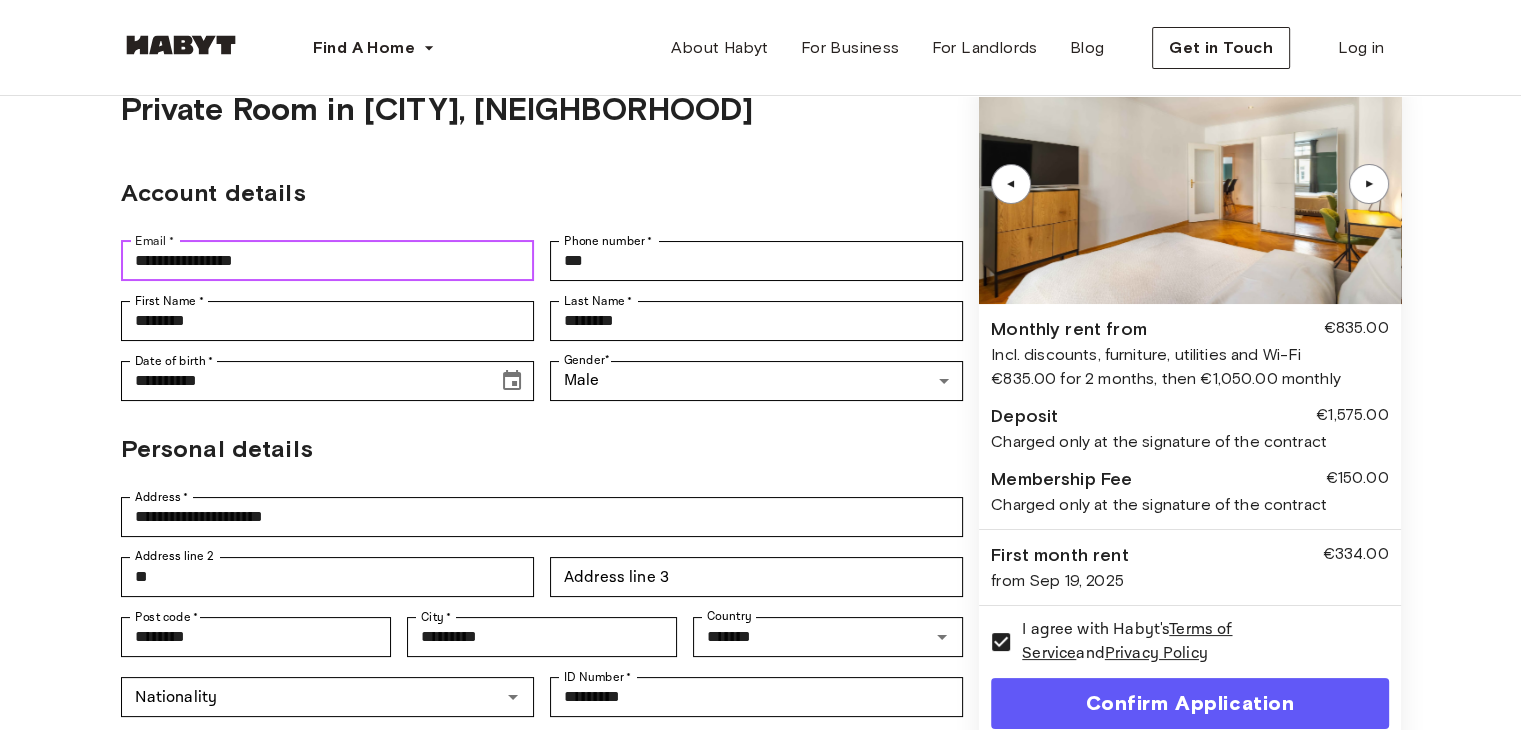 click on "**********" at bounding box center (327, 261) 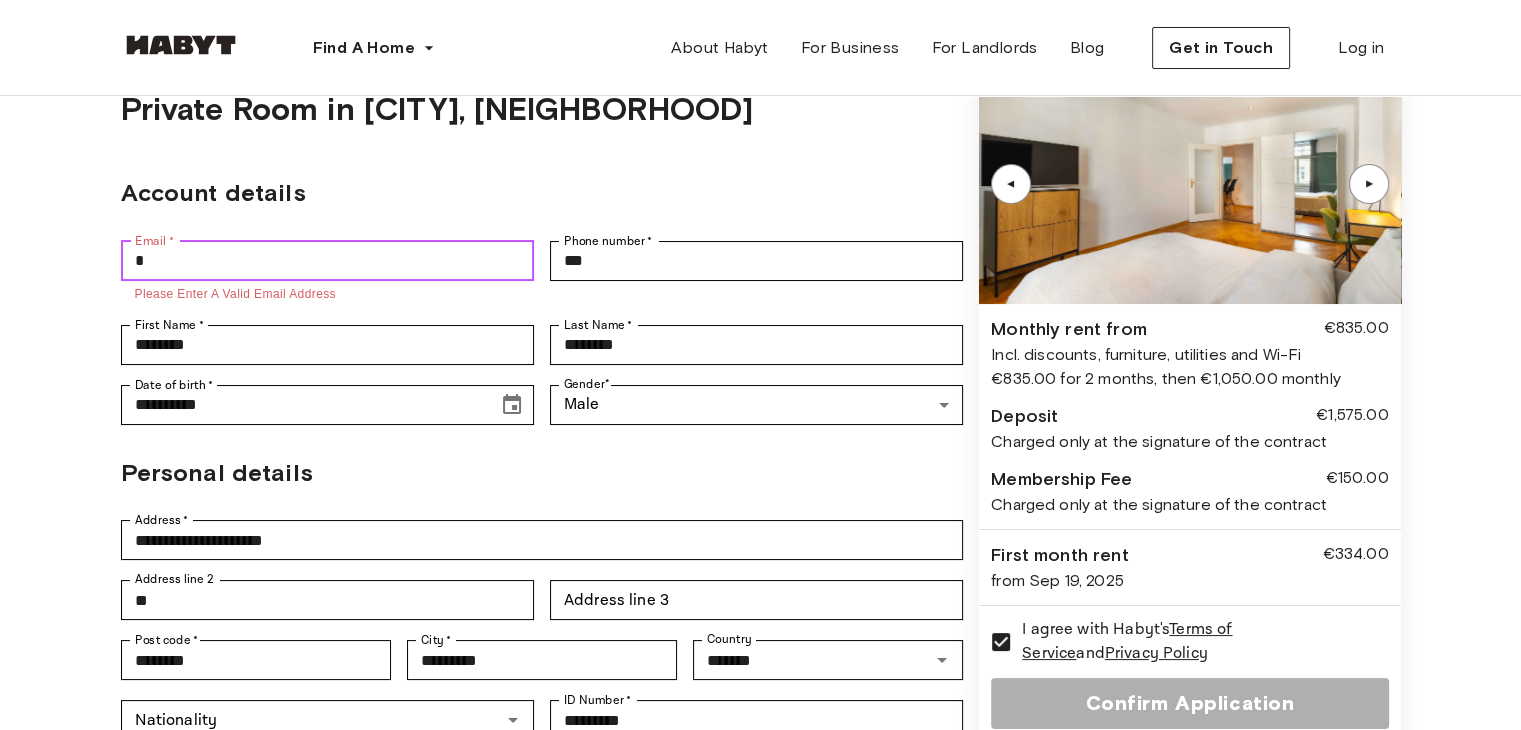 type on "**********" 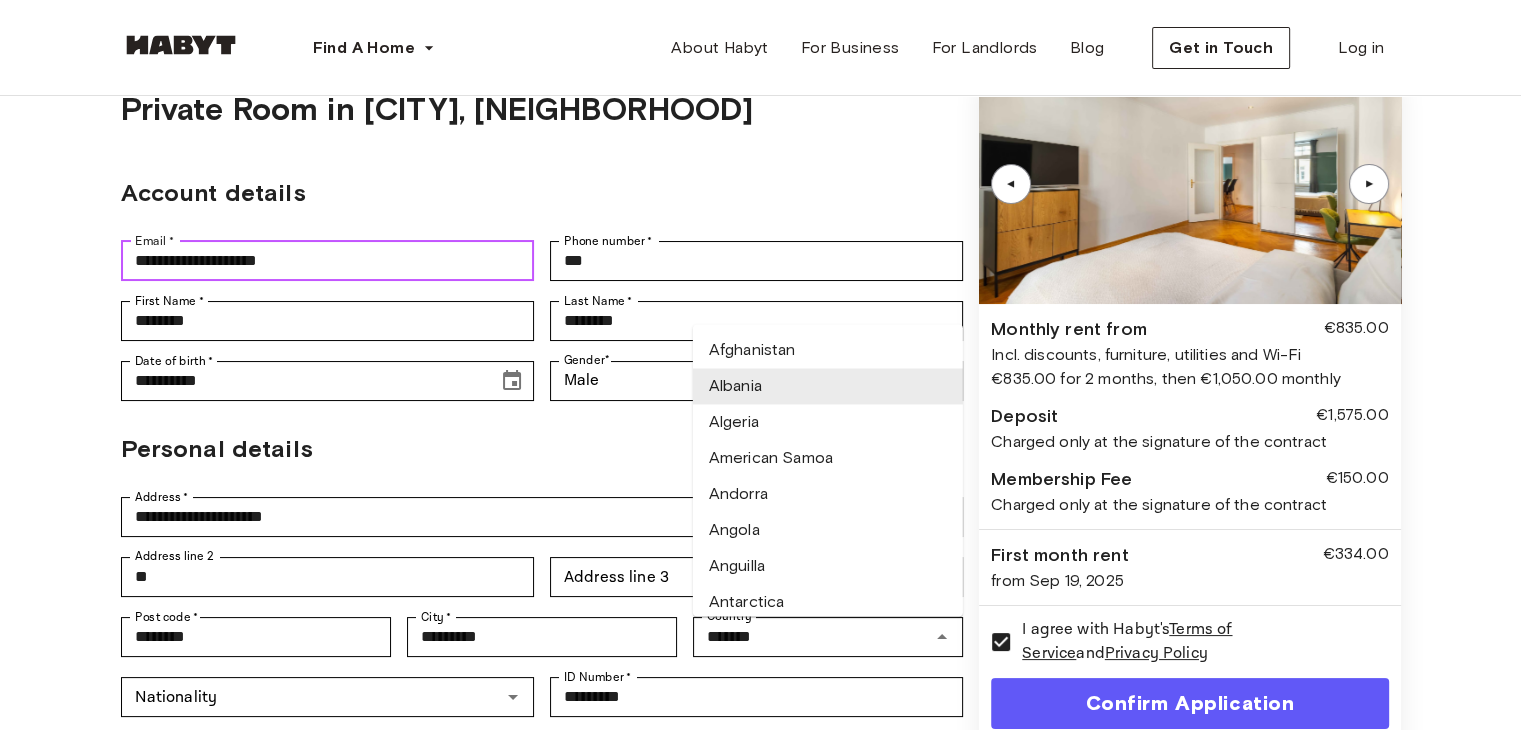 type on "*******" 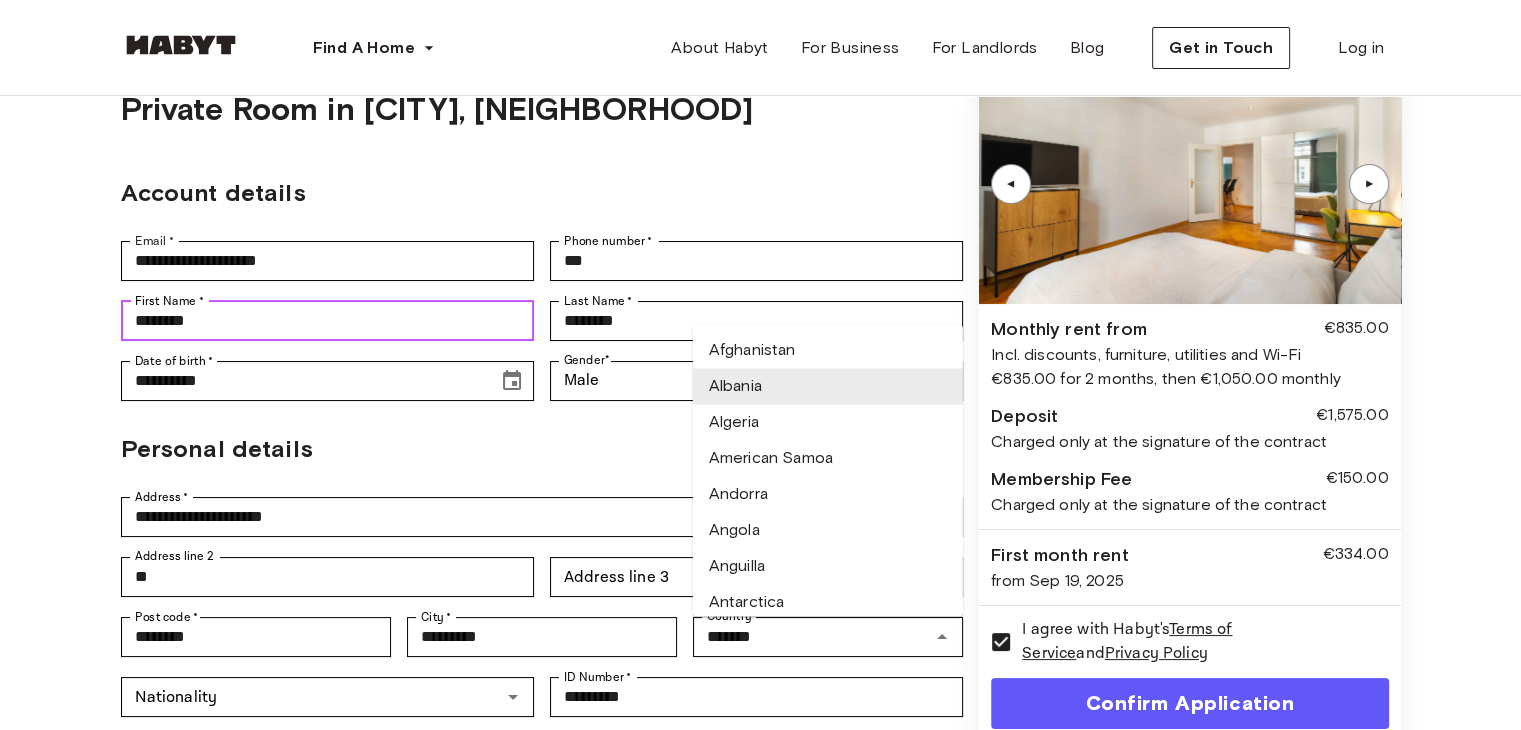 click on "********" at bounding box center [327, 321] 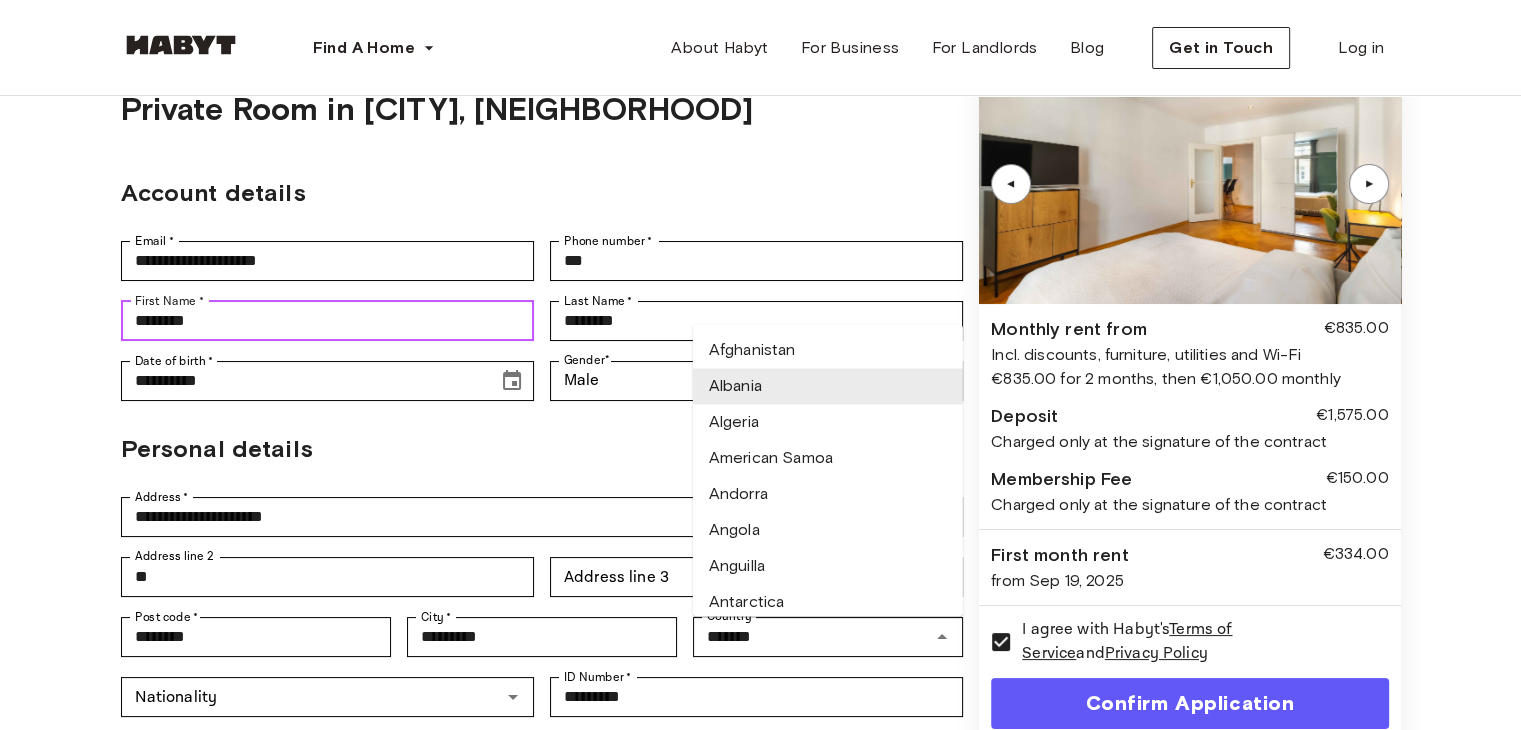 click on "********" at bounding box center [327, 321] 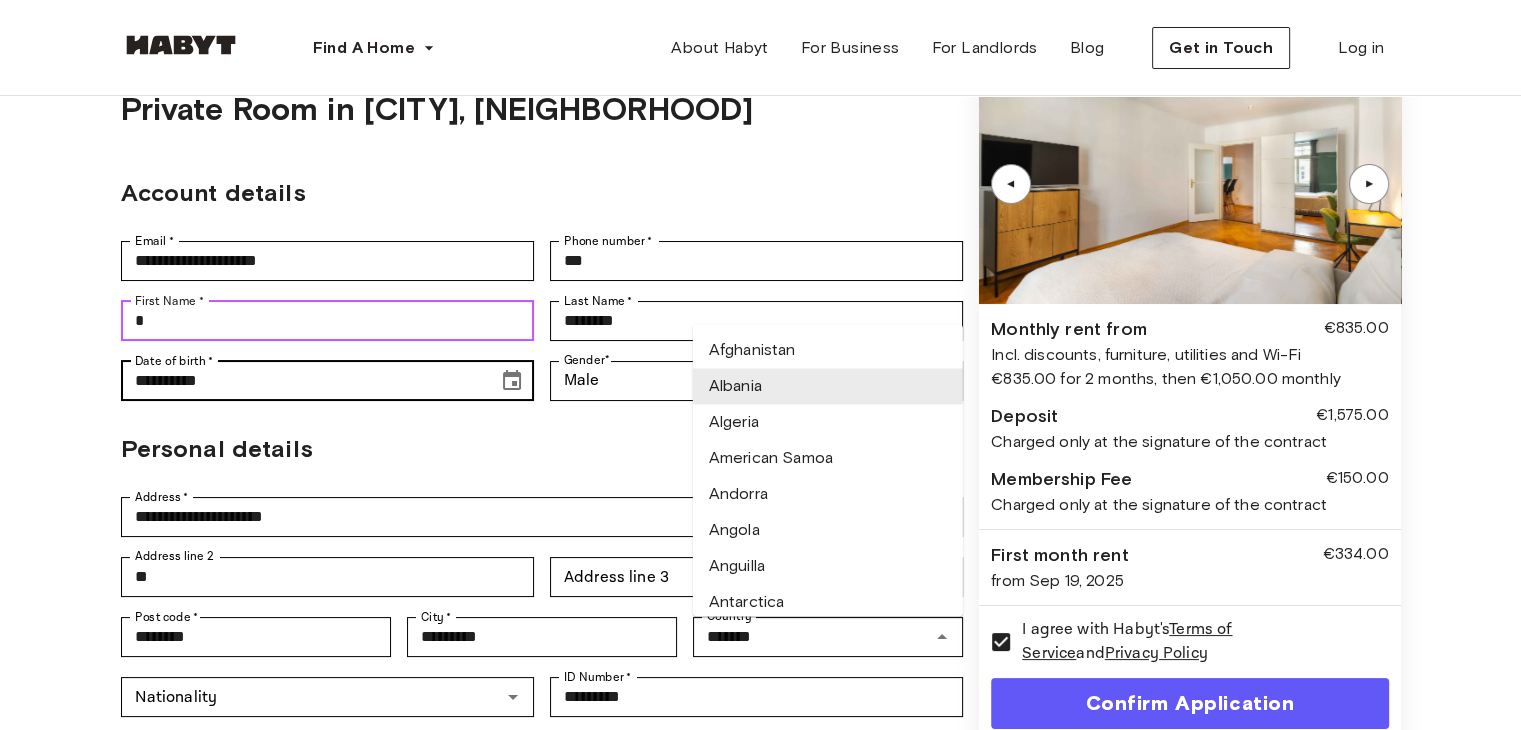 type on "*******" 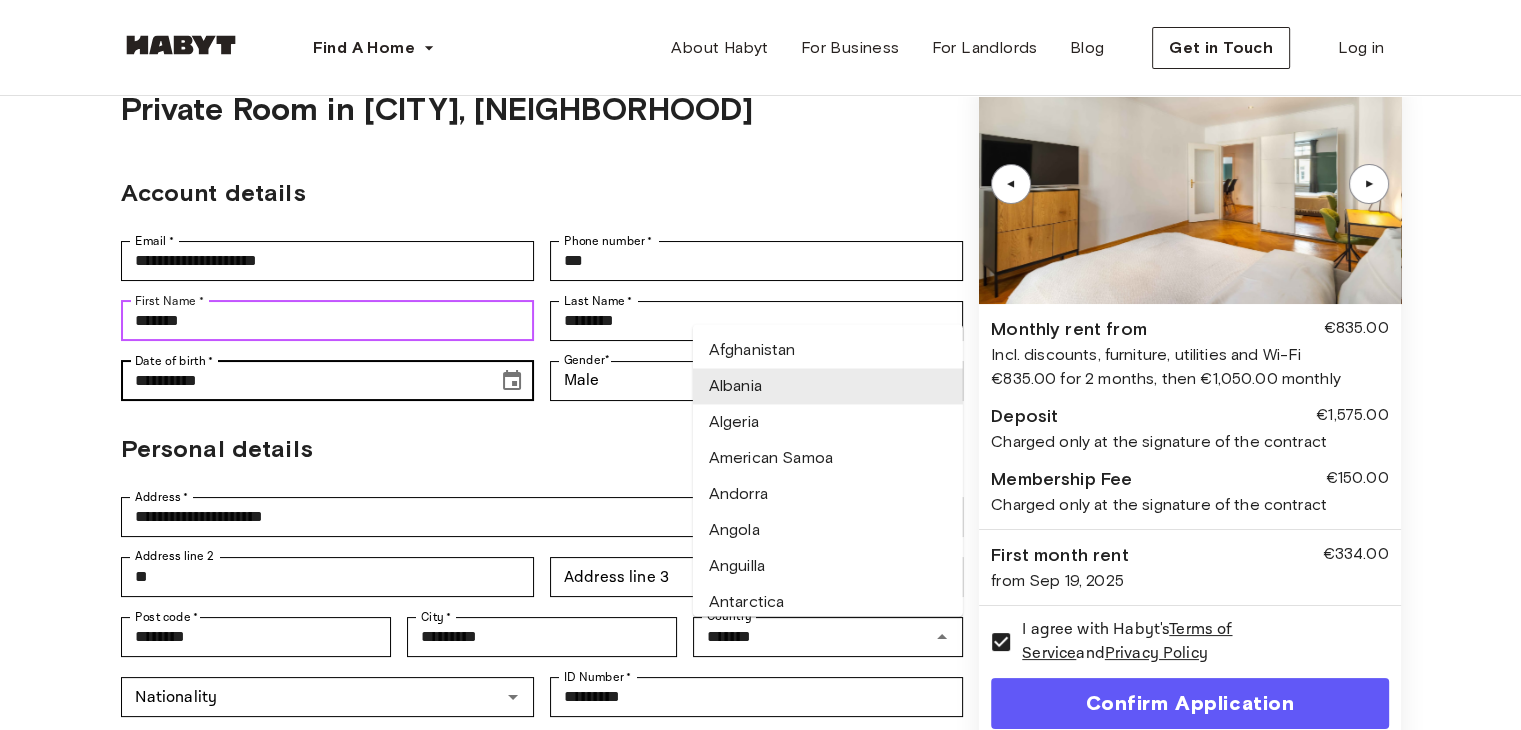 type on "*******" 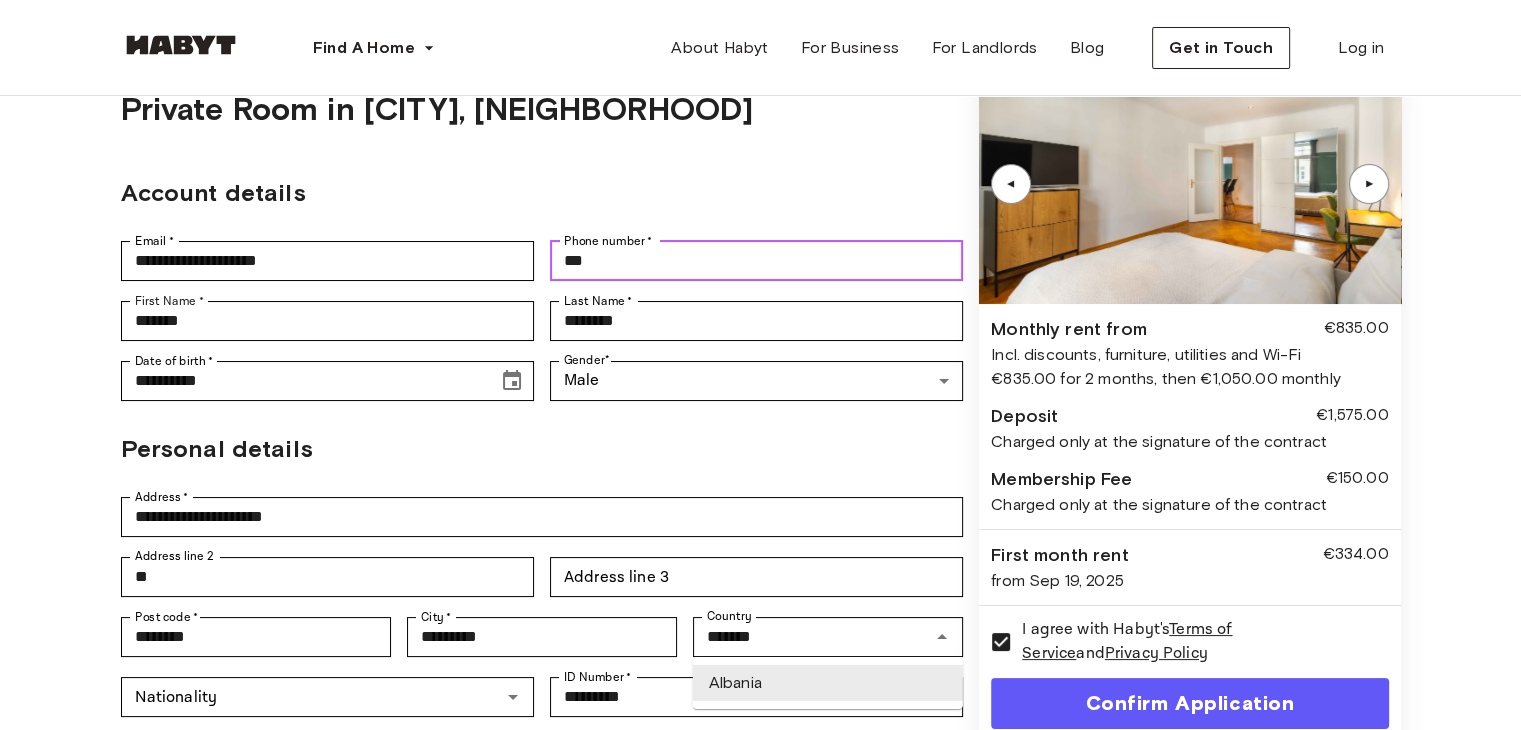 click on "***" at bounding box center (756, 261) 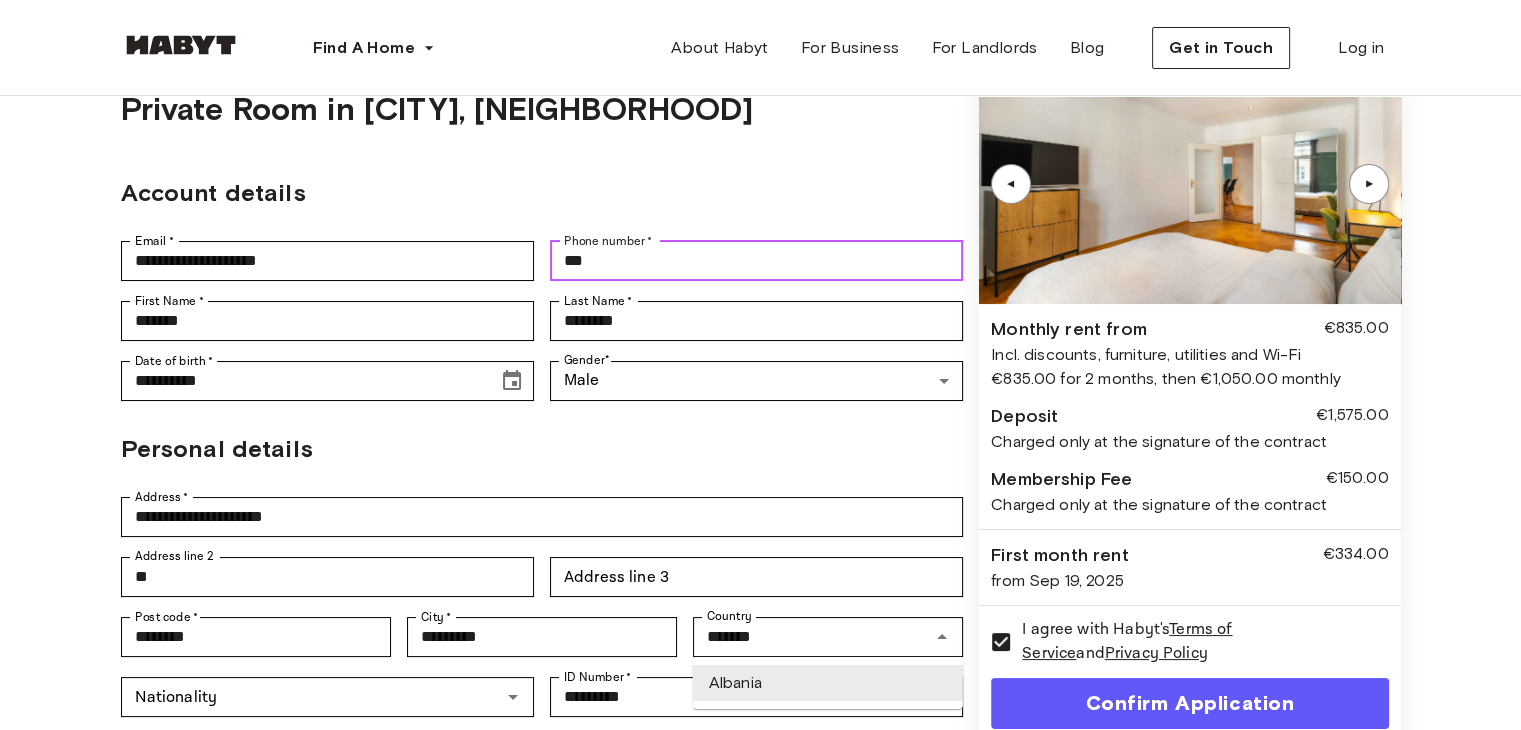 click on "***" at bounding box center (756, 261) 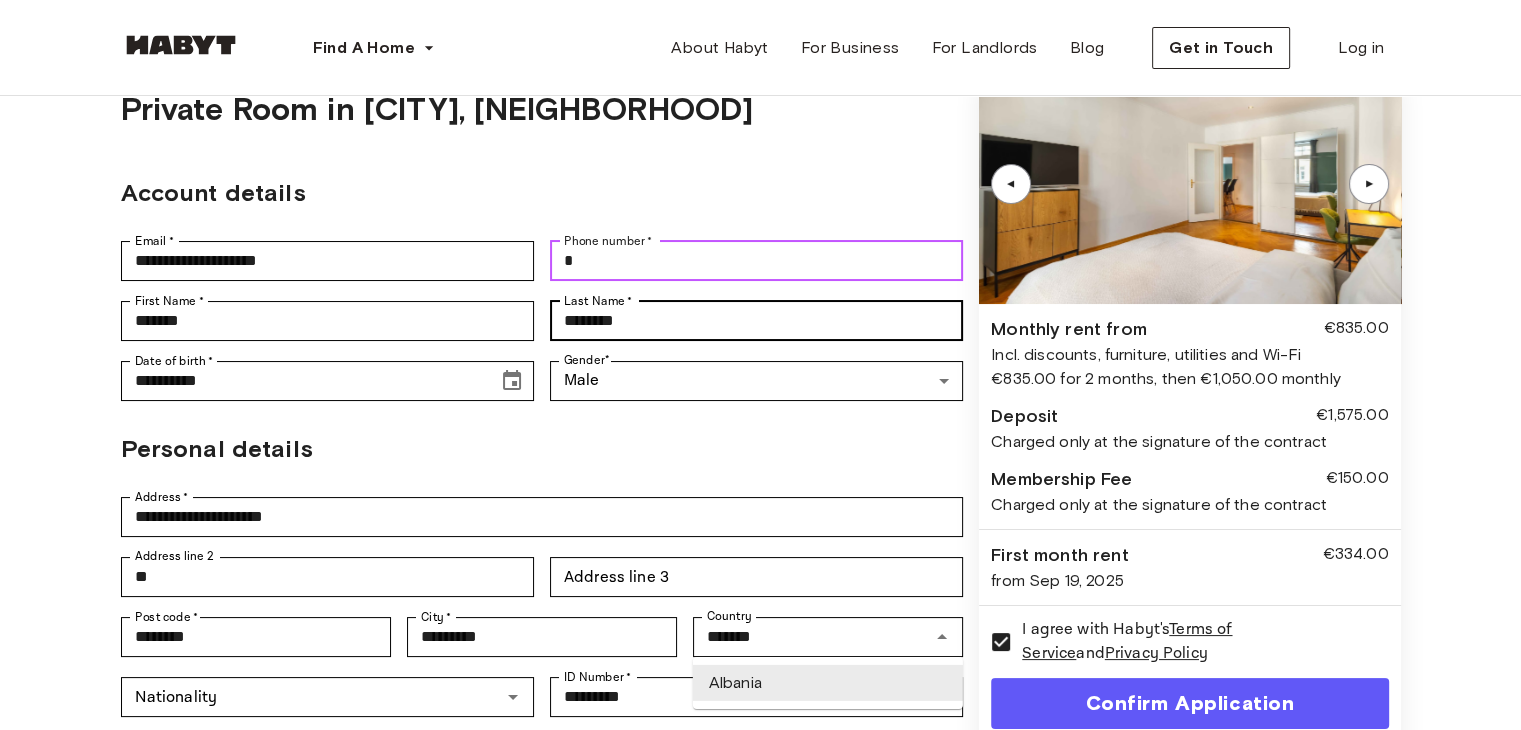 type on "**********" 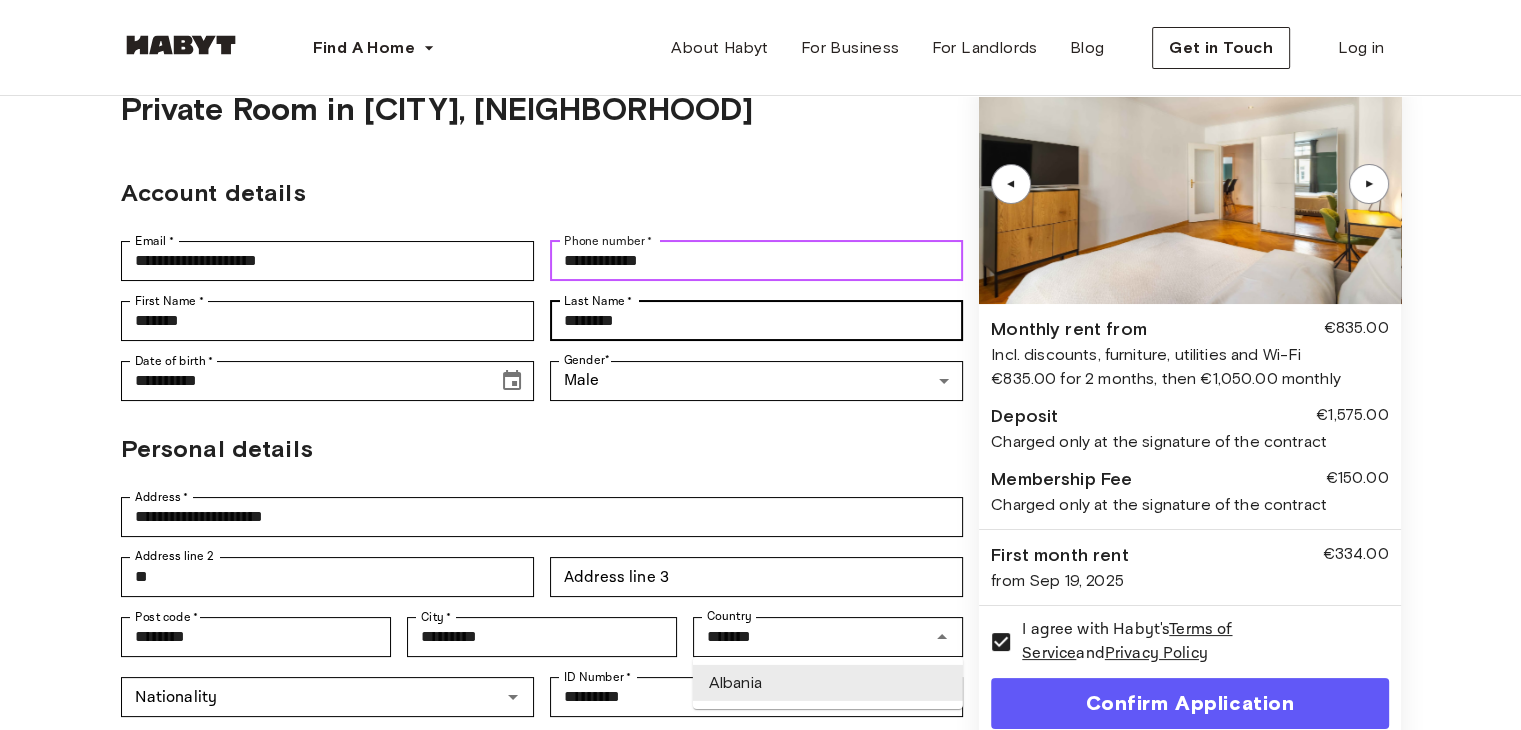 type on "*******" 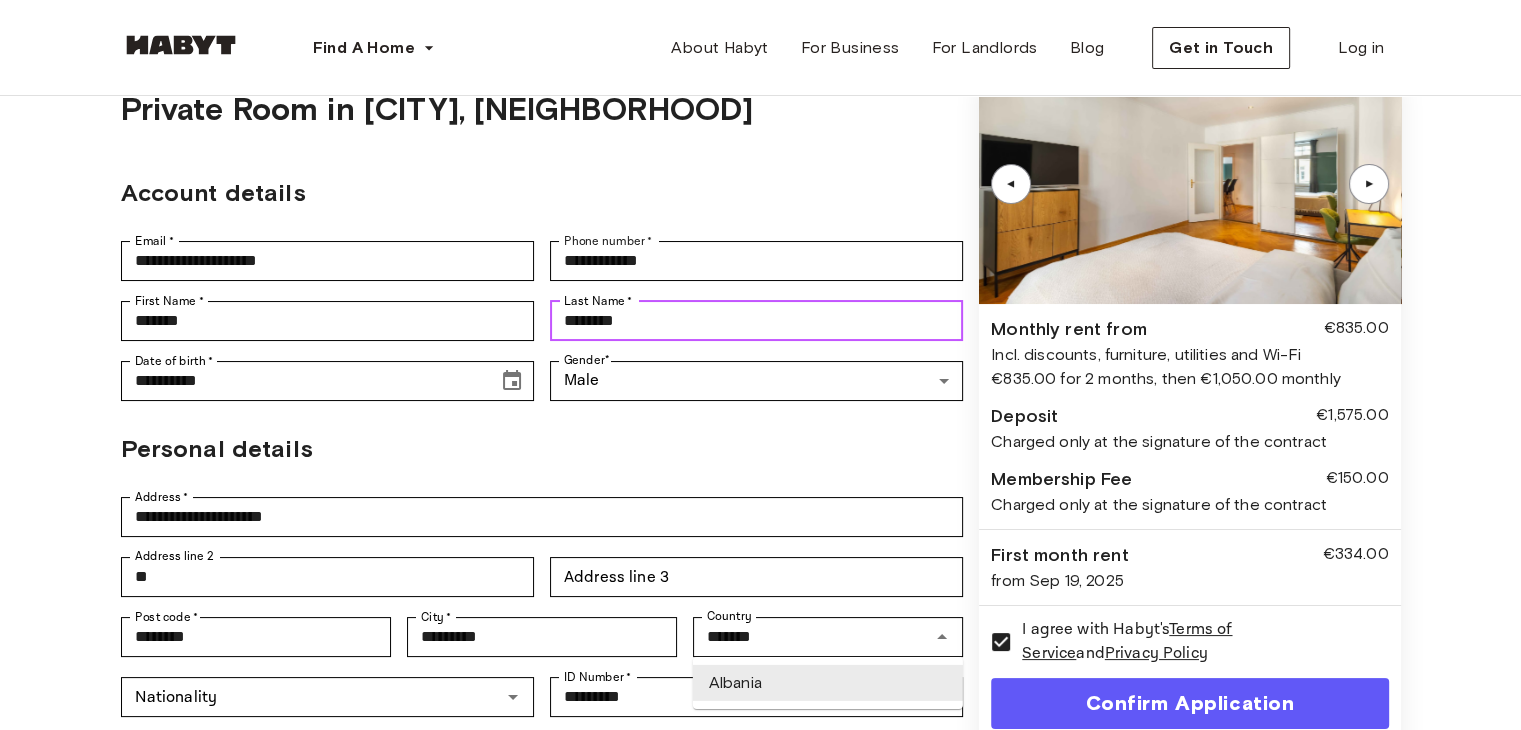 click on "********" at bounding box center [756, 321] 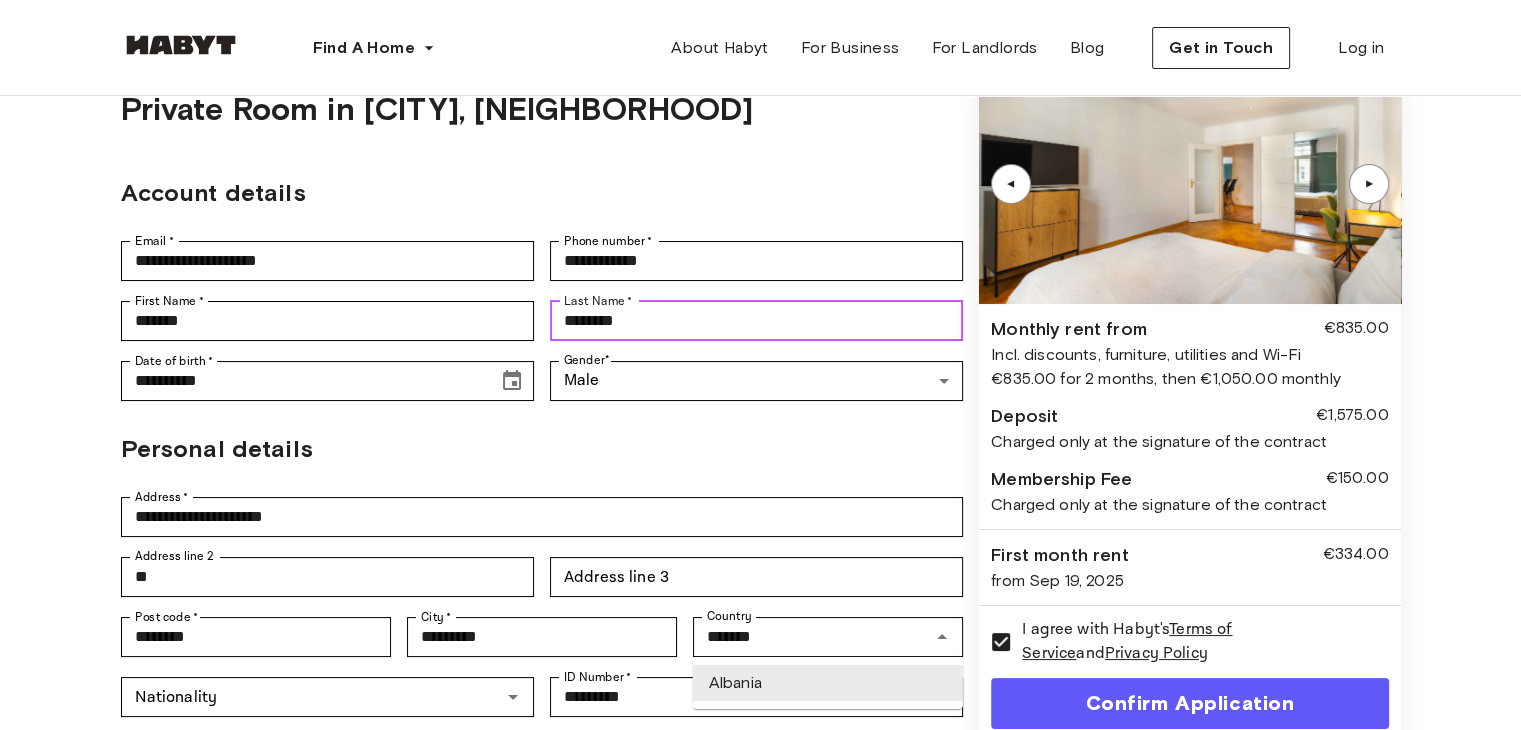 click on "********" at bounding box center [756, 321] 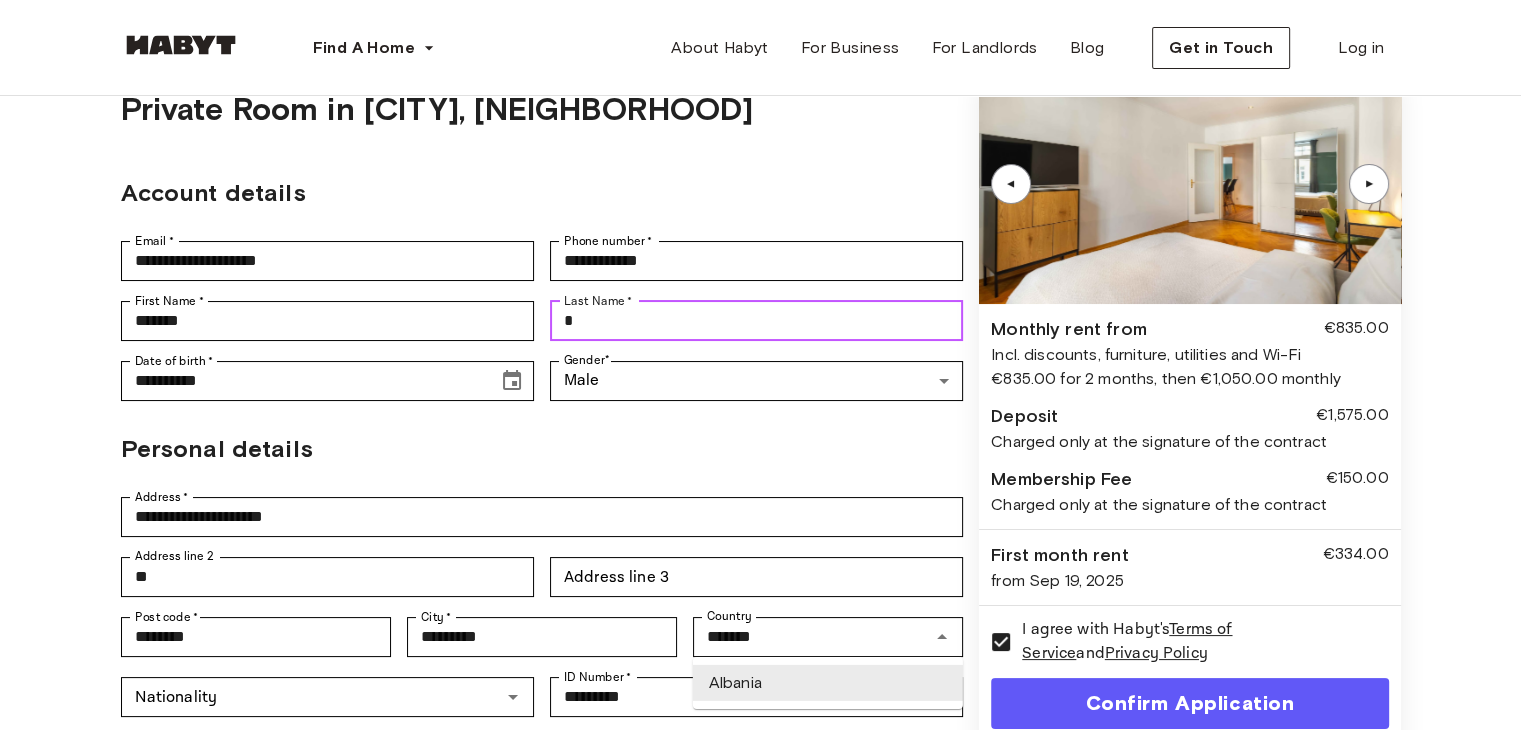 type on "**********" 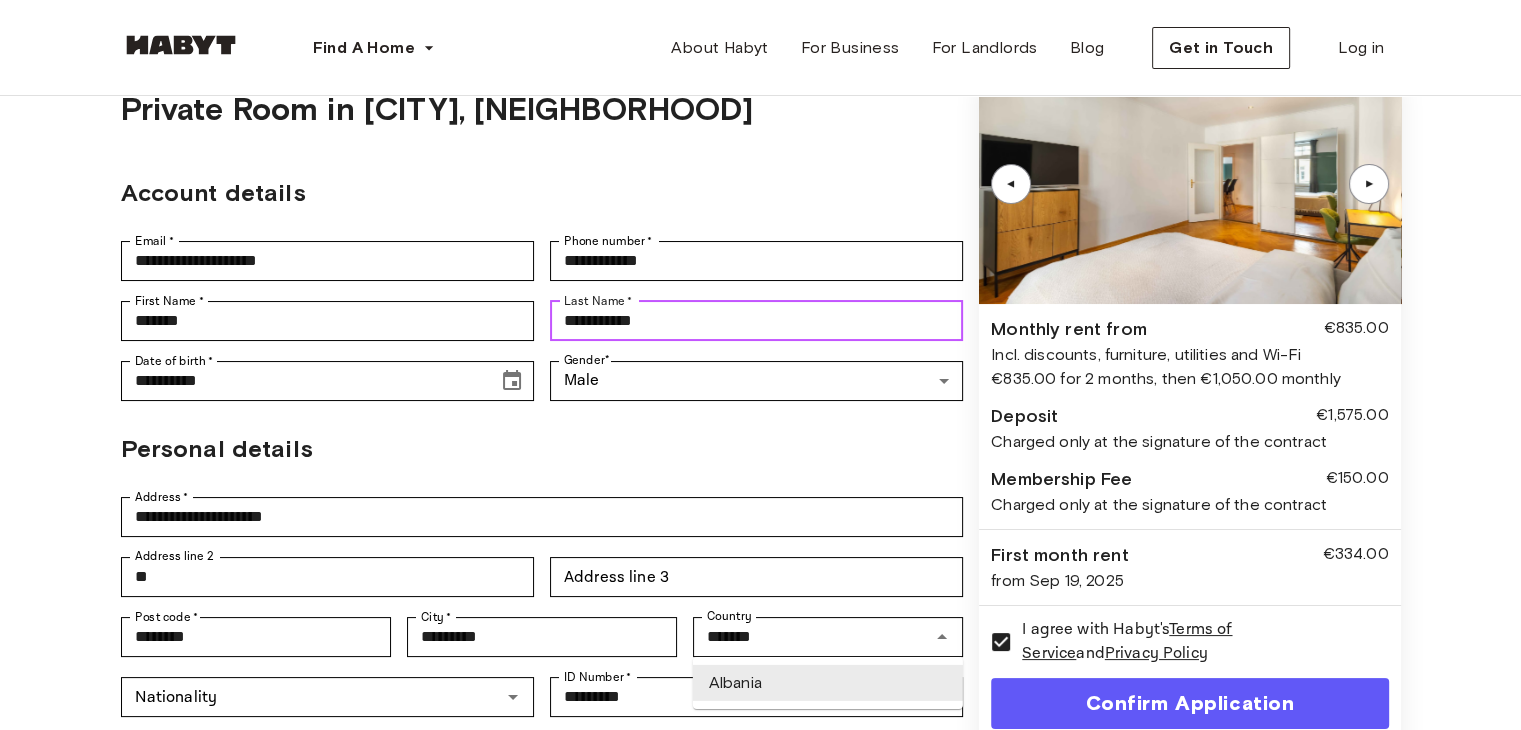 type on "*******" 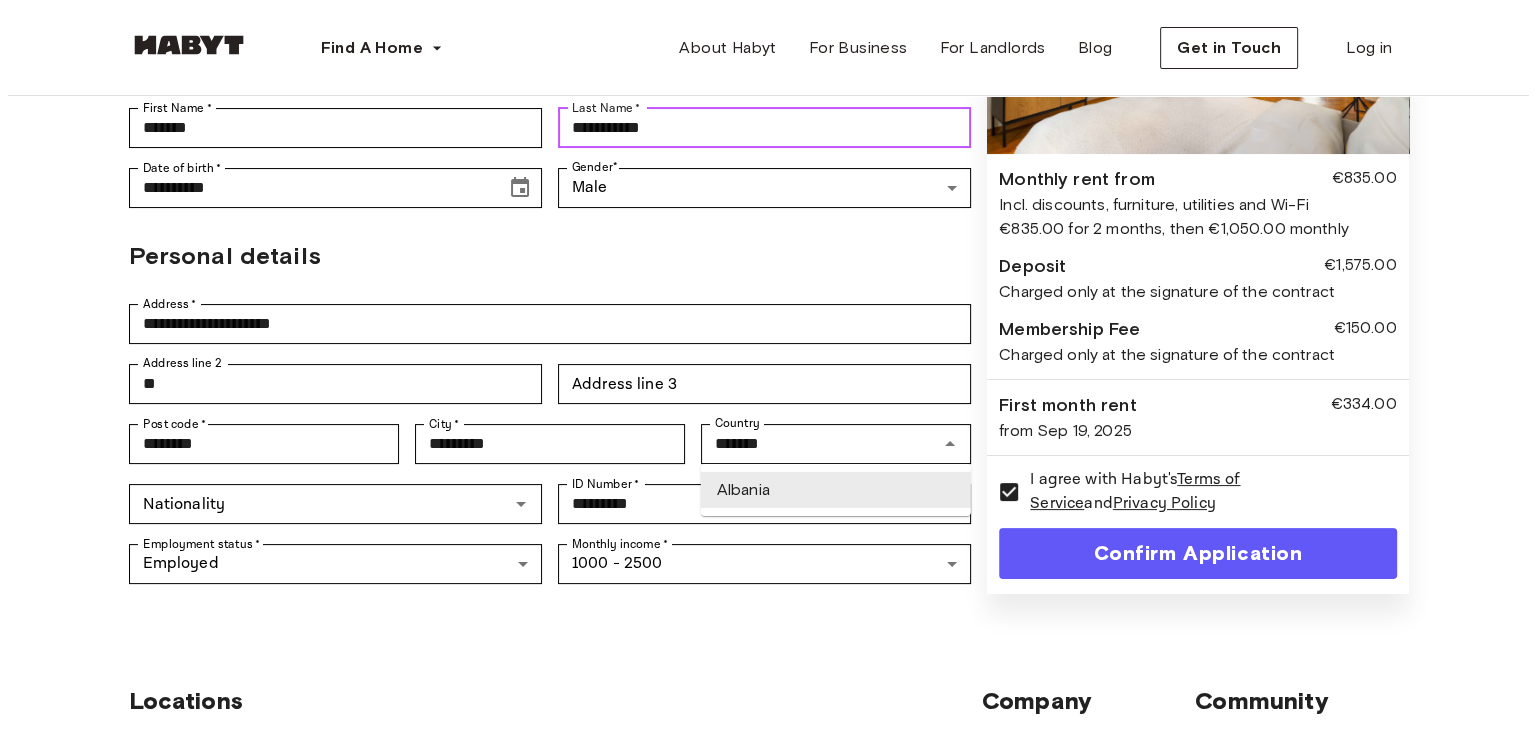 scroll, scrollTop: 300, scrollLeft: 0, axis: vertical 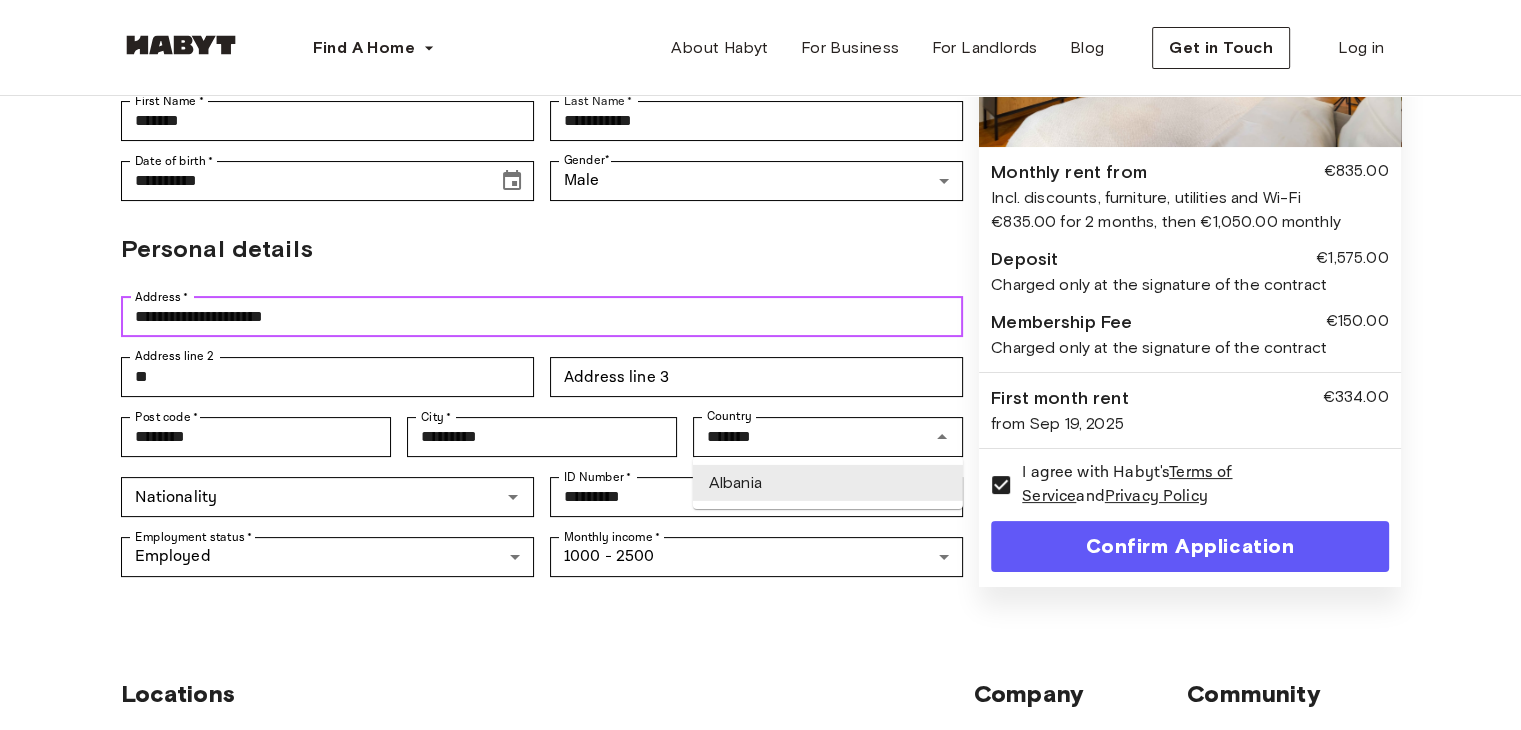 click on "**********" at bounding box center [542, 317] 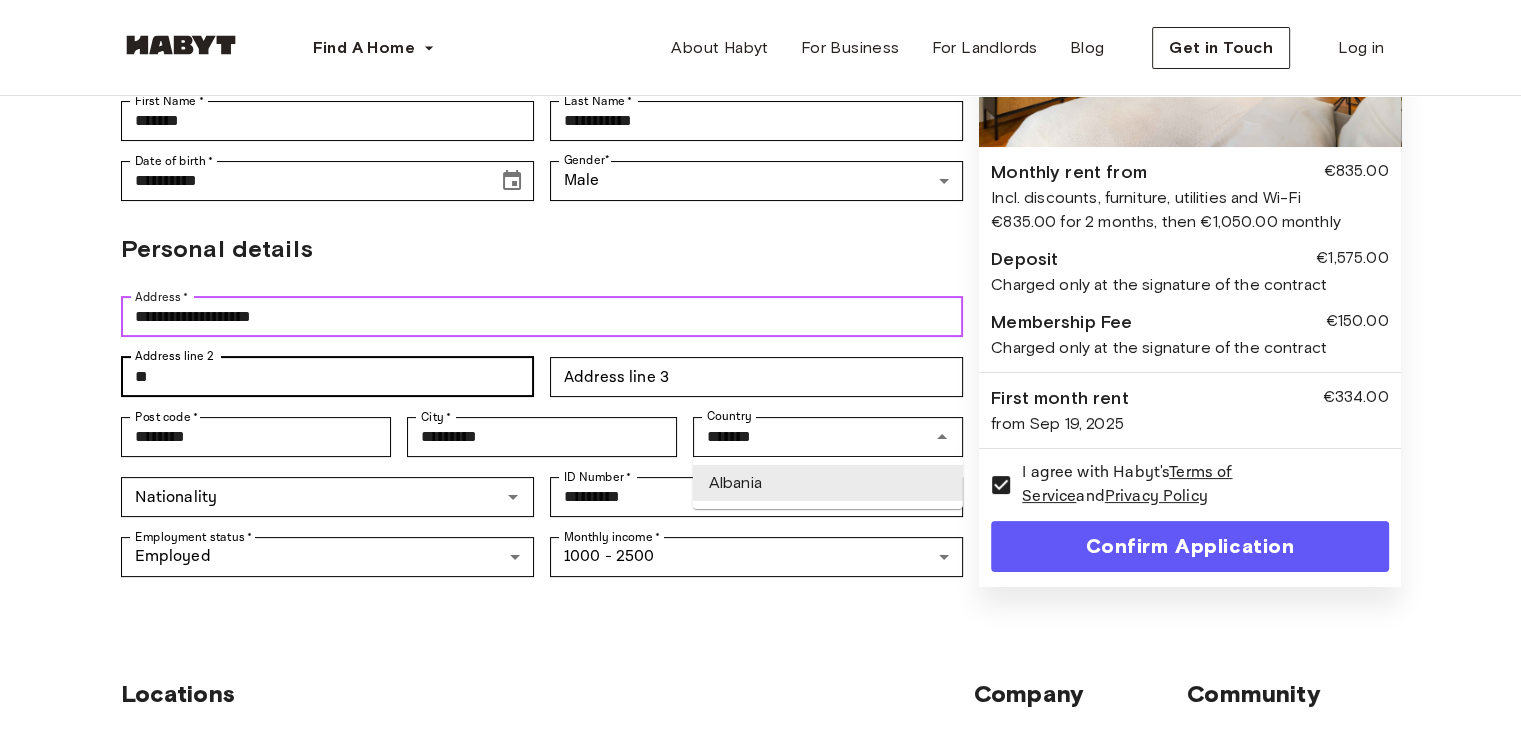type on "**********" 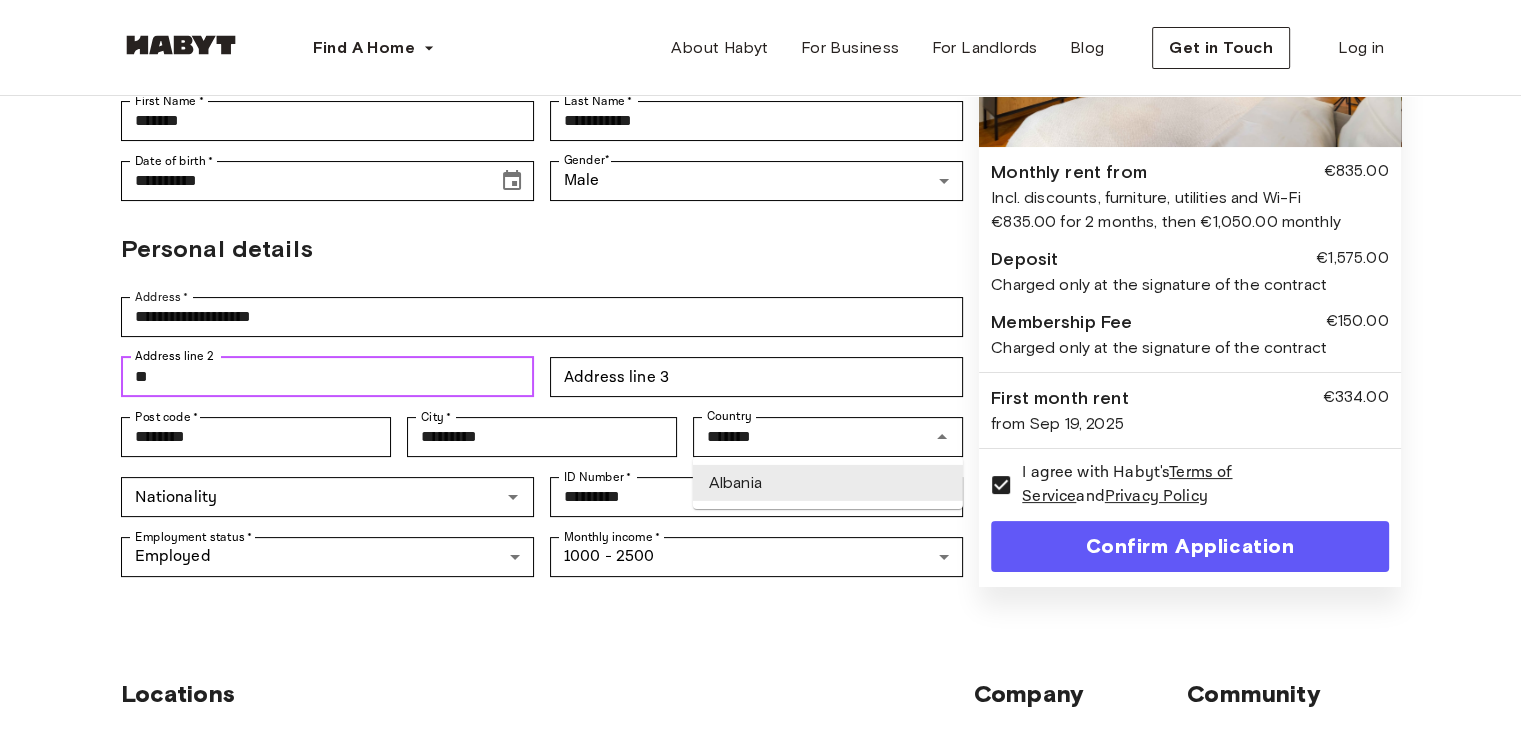 click on "**" at bounding box center (327, 377) 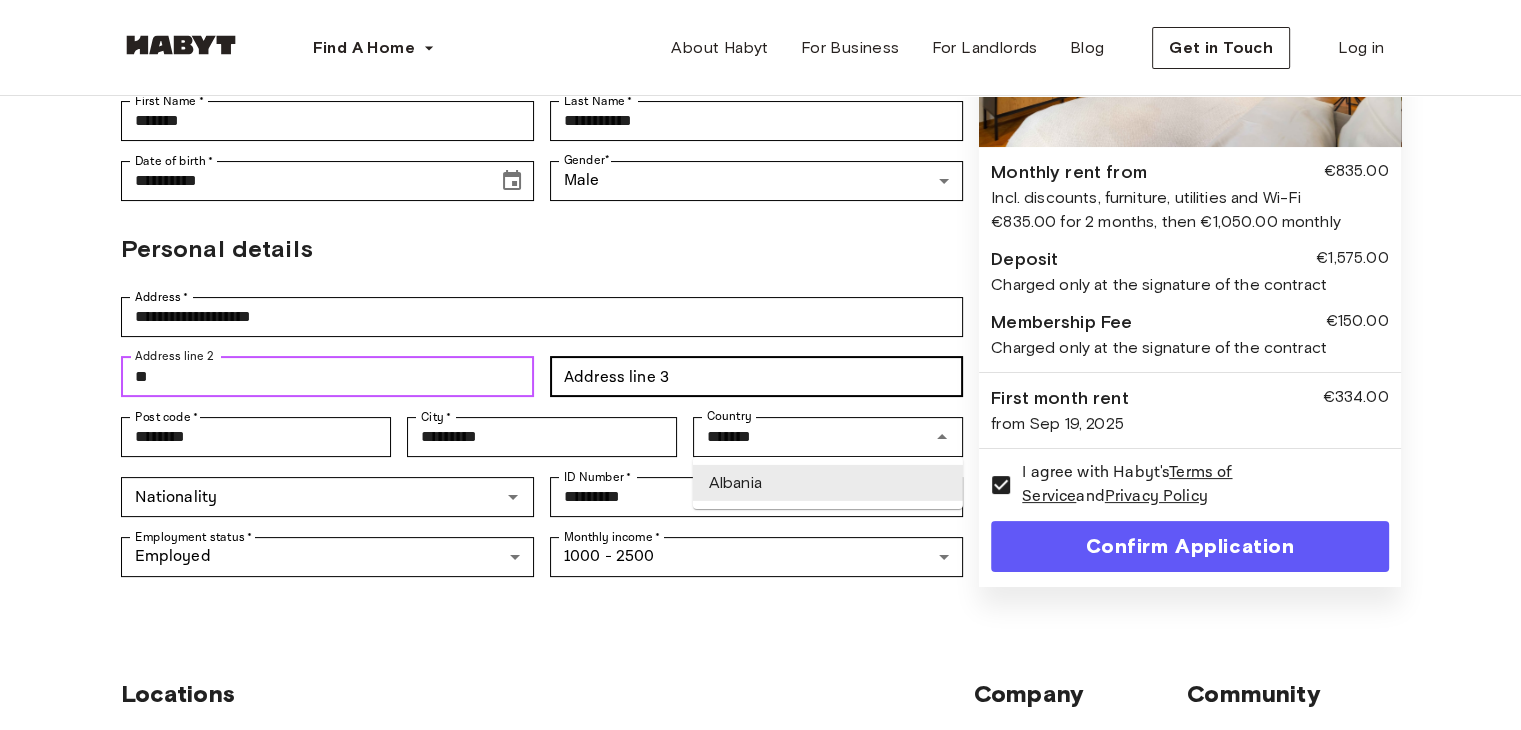 type on "*" 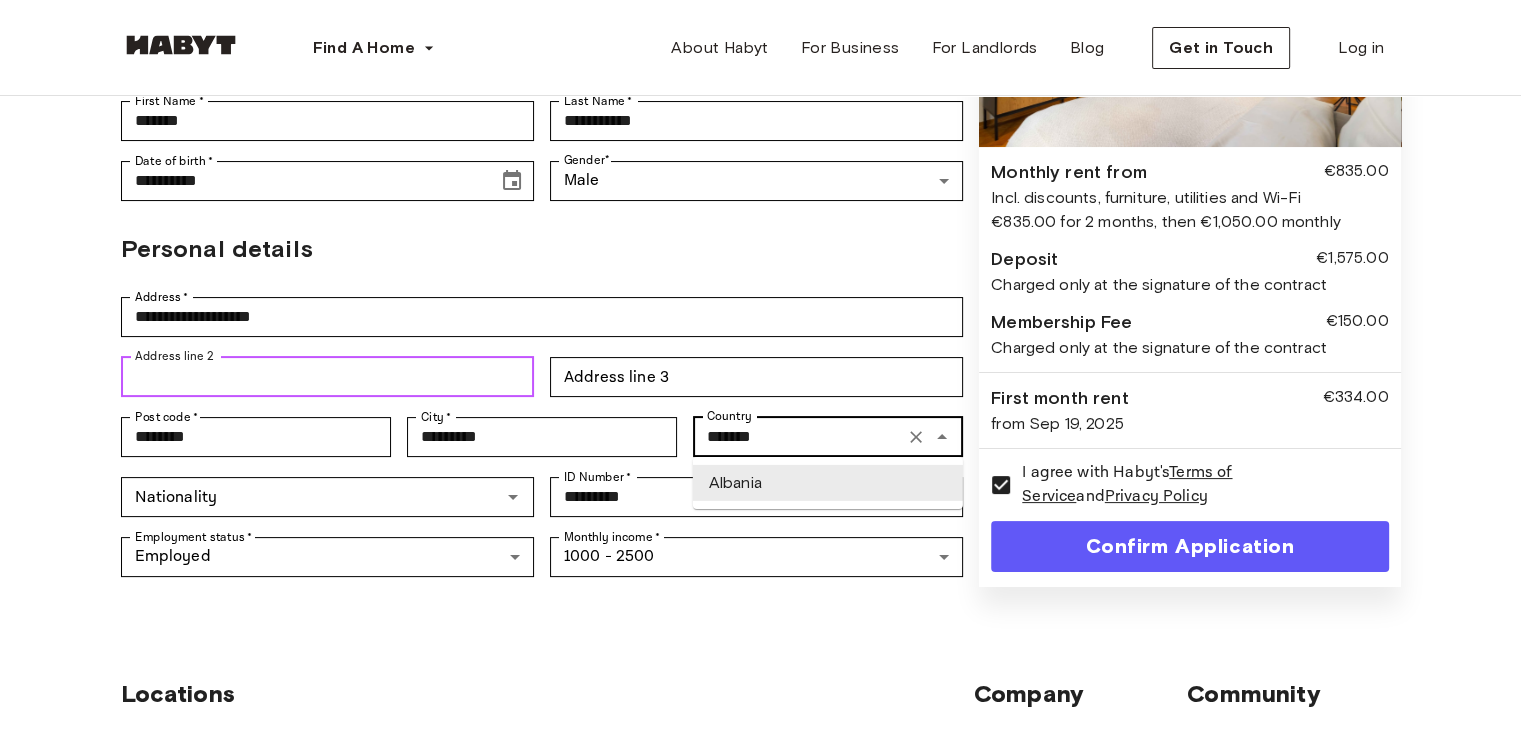 type 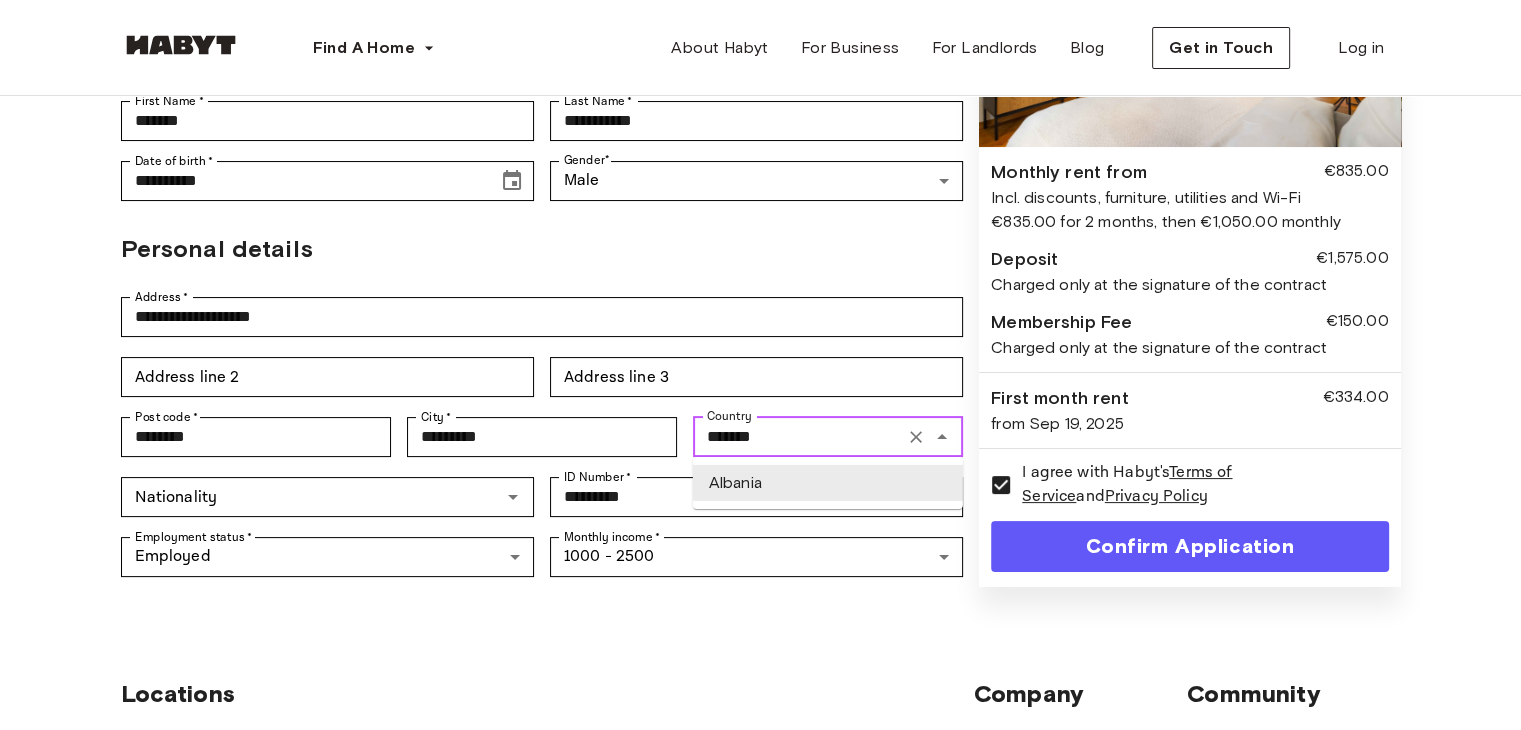 click on "*******" at bounding box center [798, 437] 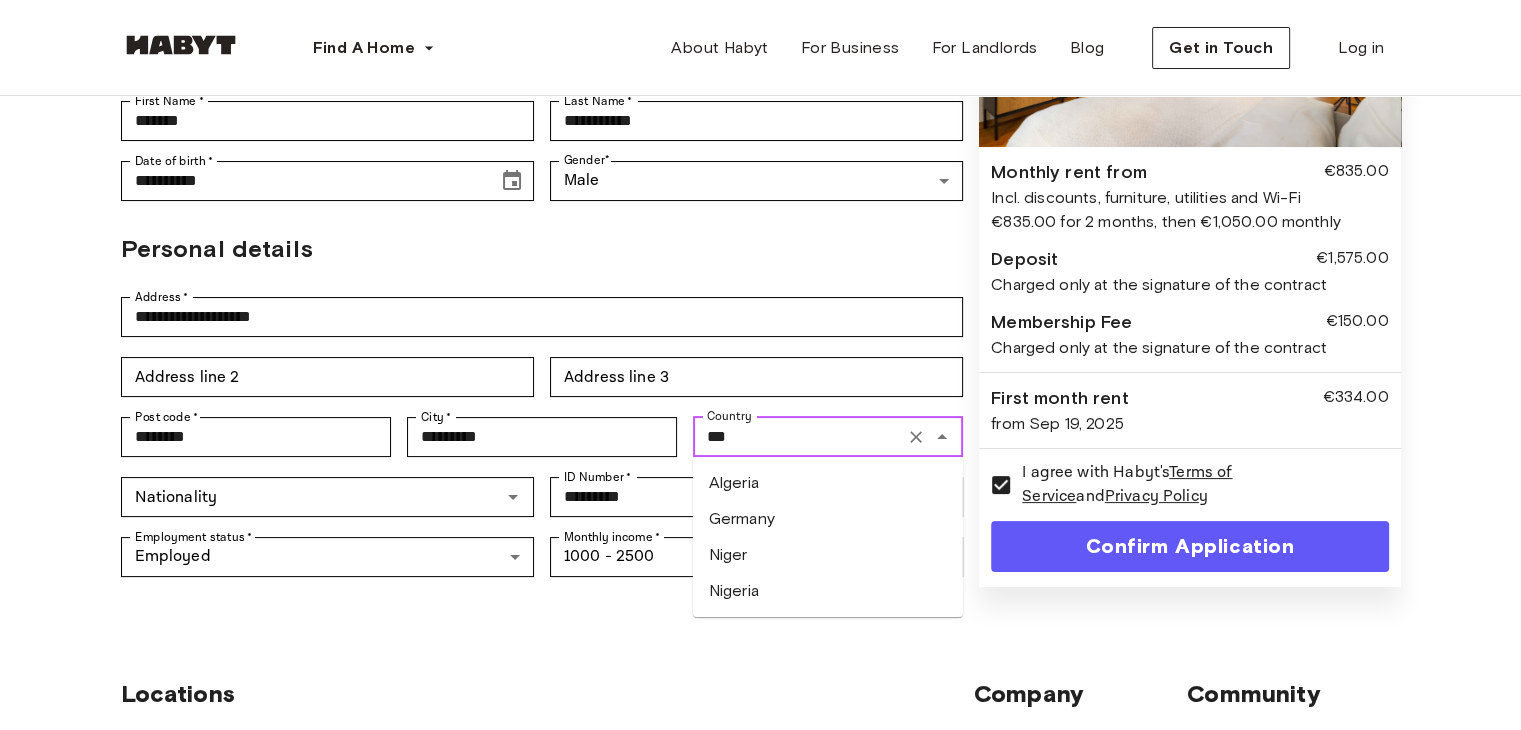 click on "Germany" at bounding box center [828, 519] 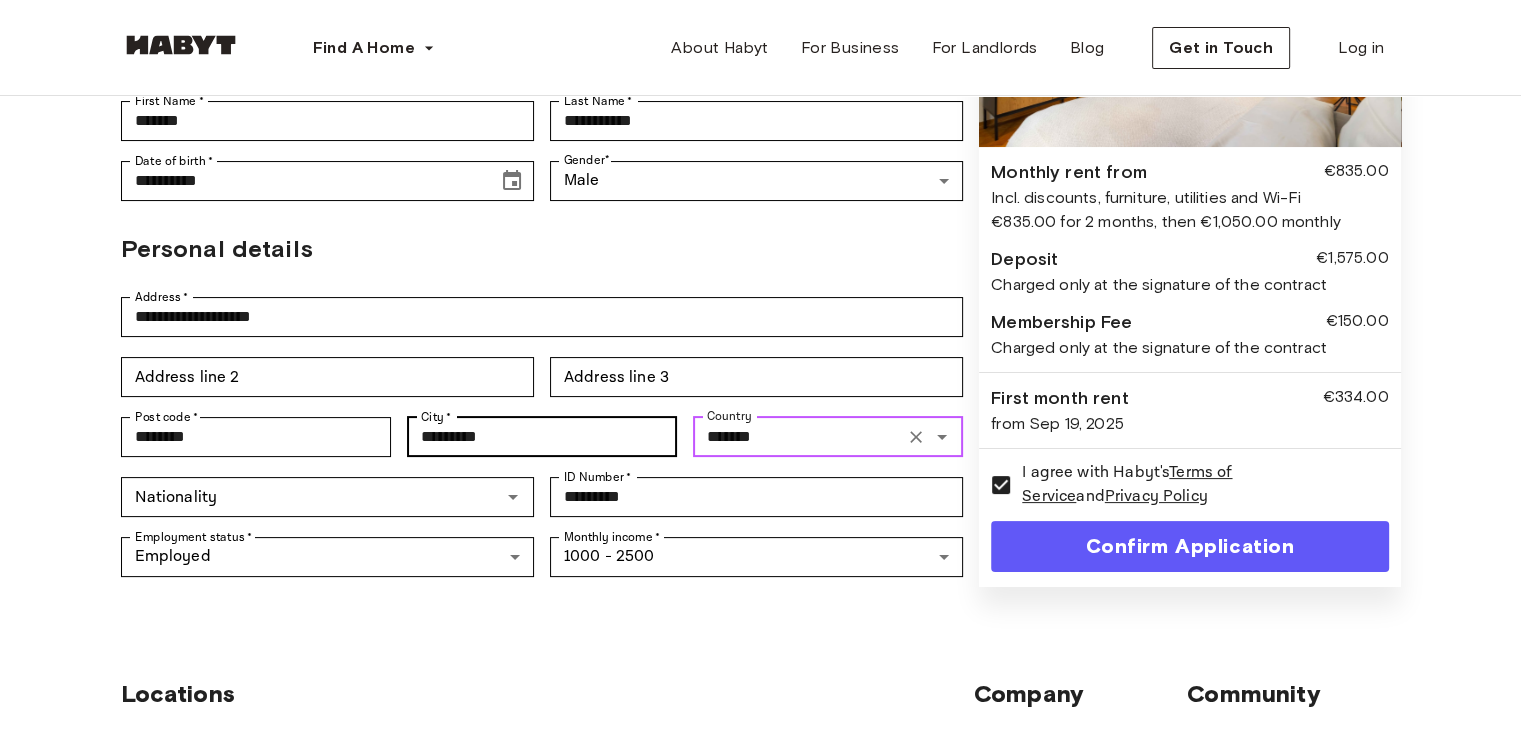 type on "*******" 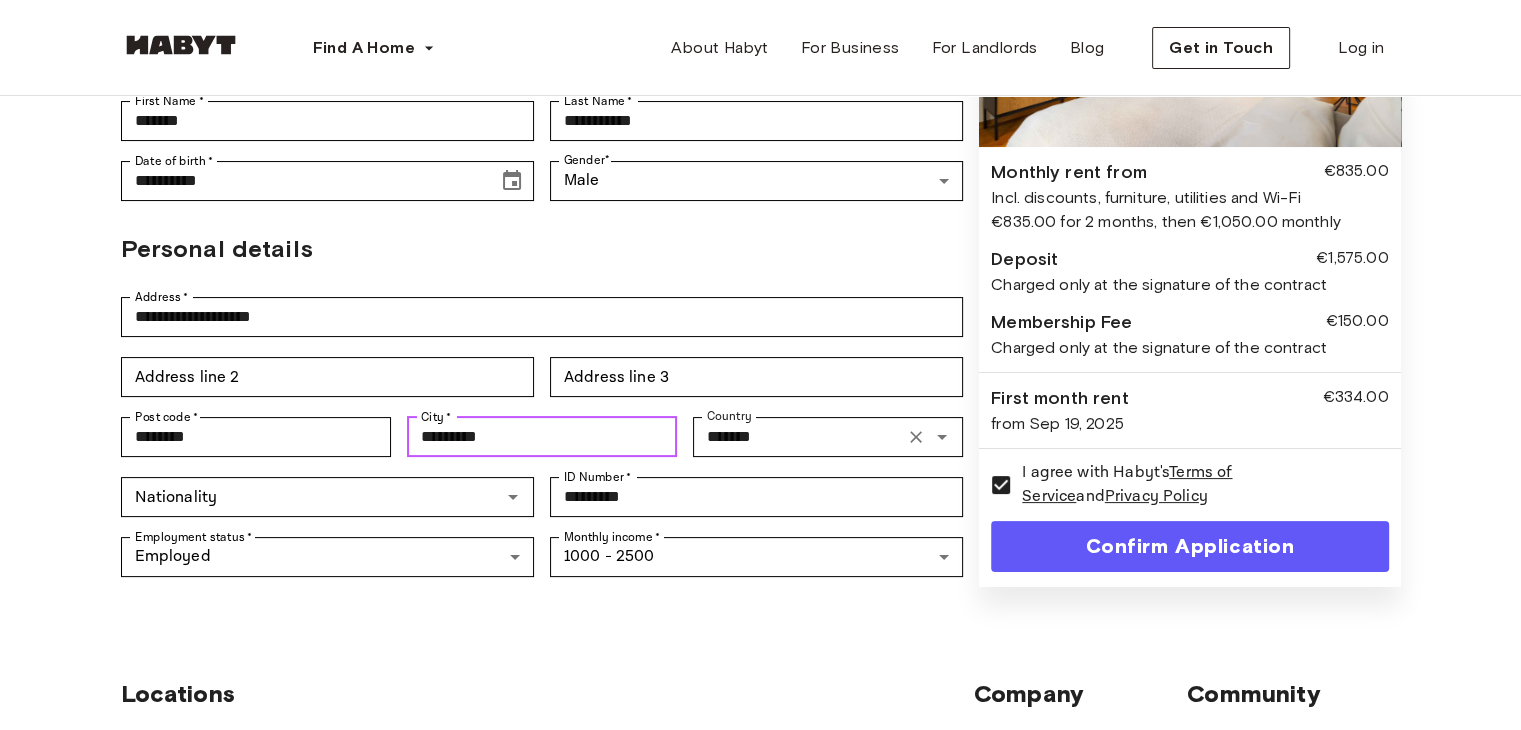 click on "*********" at bounding box center (542, 437) 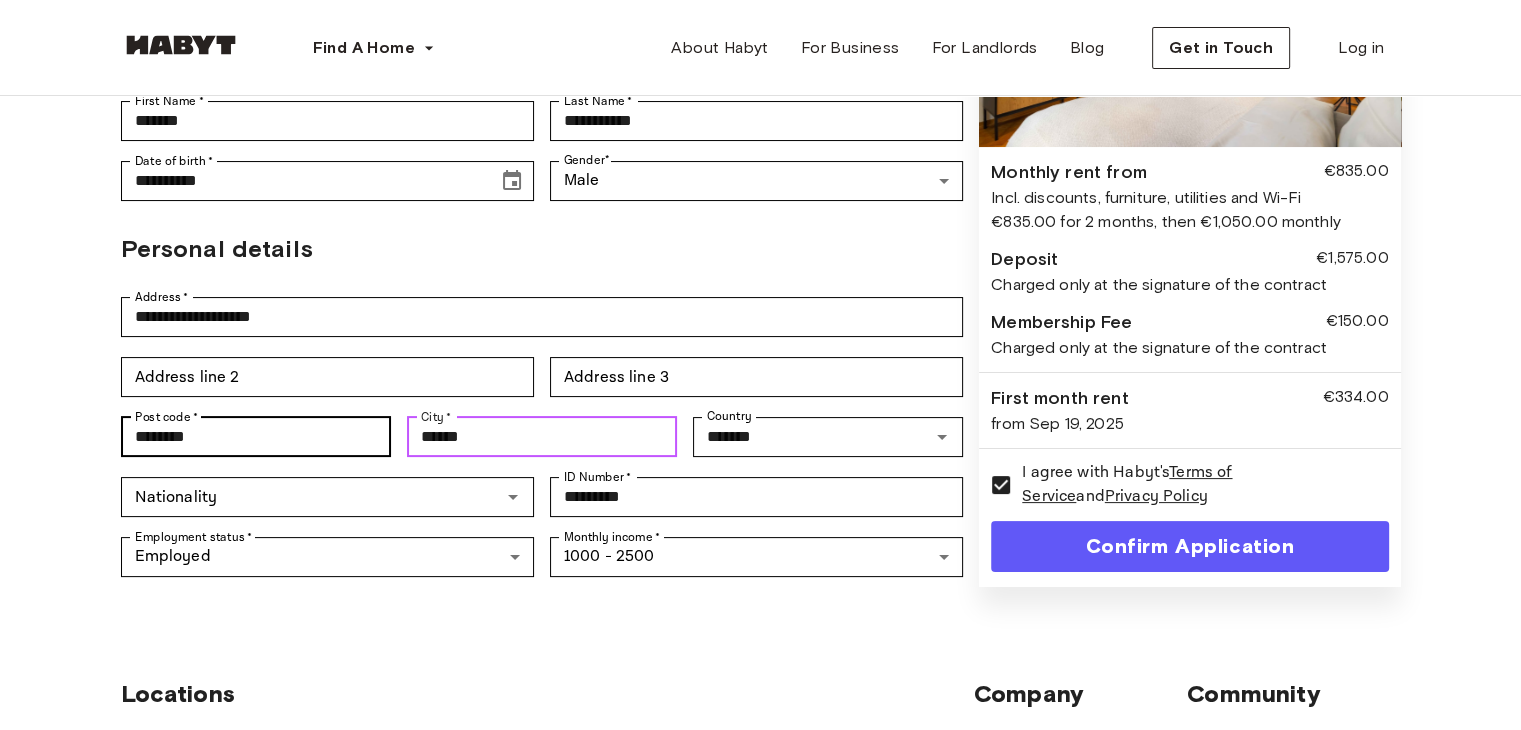type on "******" 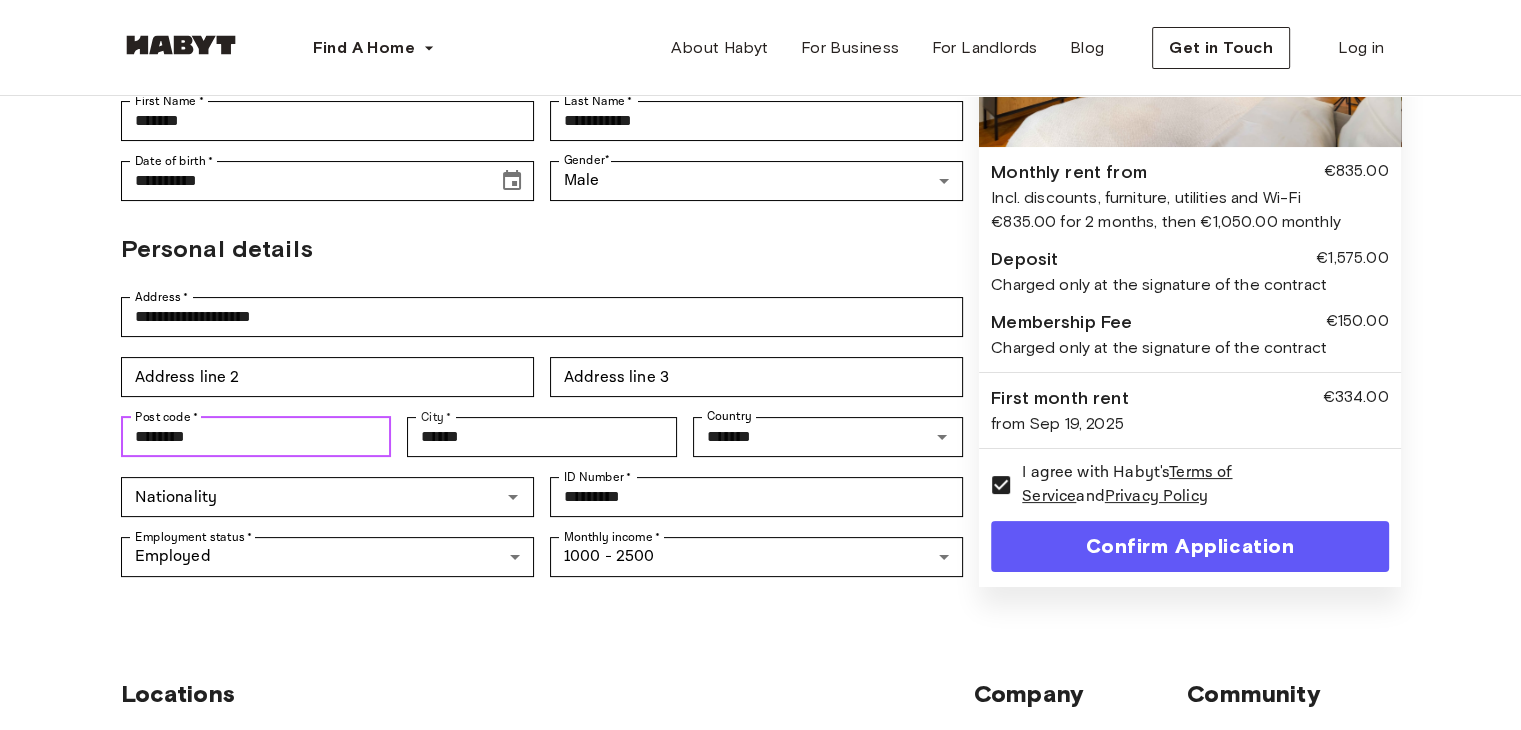 click on "********" at bounding box center [256, 437] 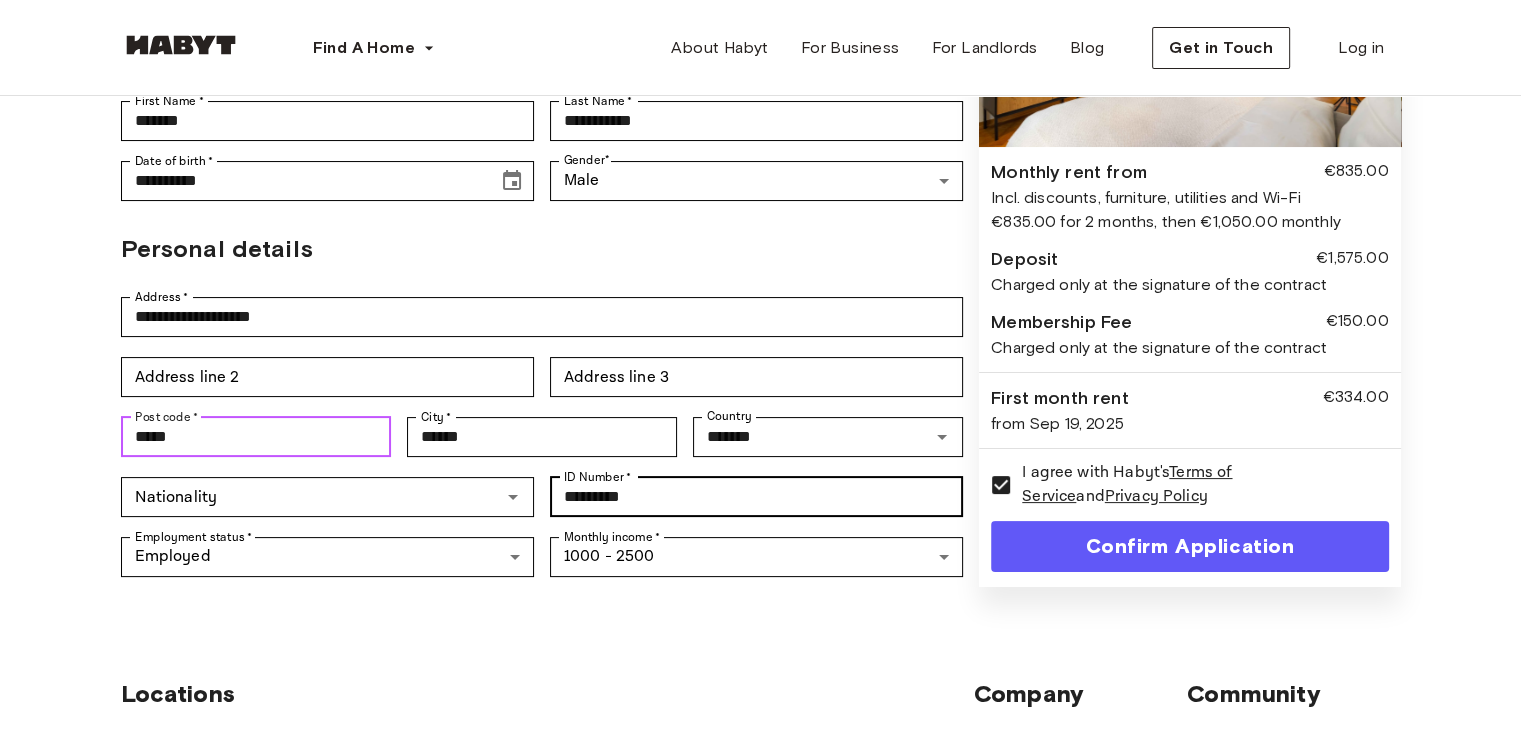 type on "*****" 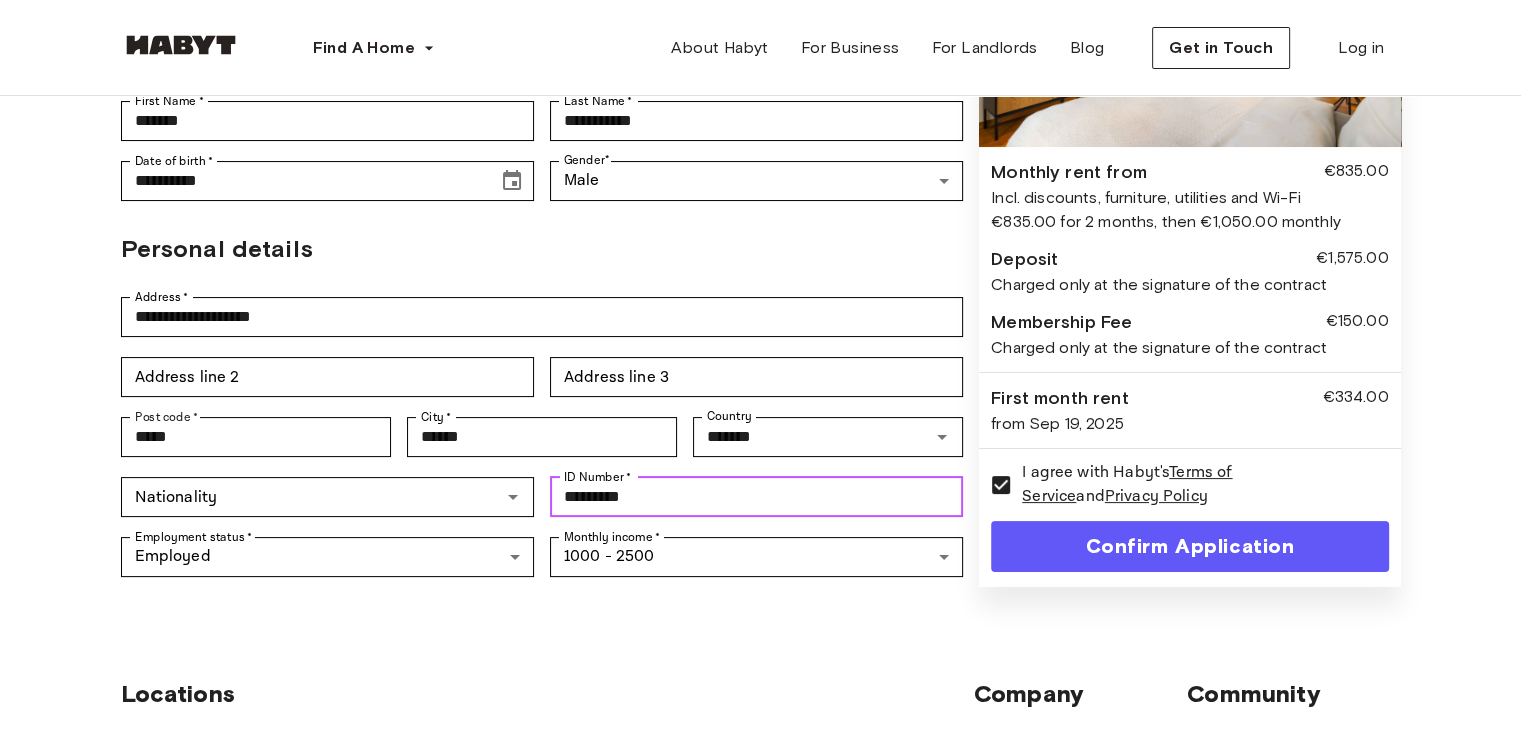 click on "*********" at bounding box center [756, 497] 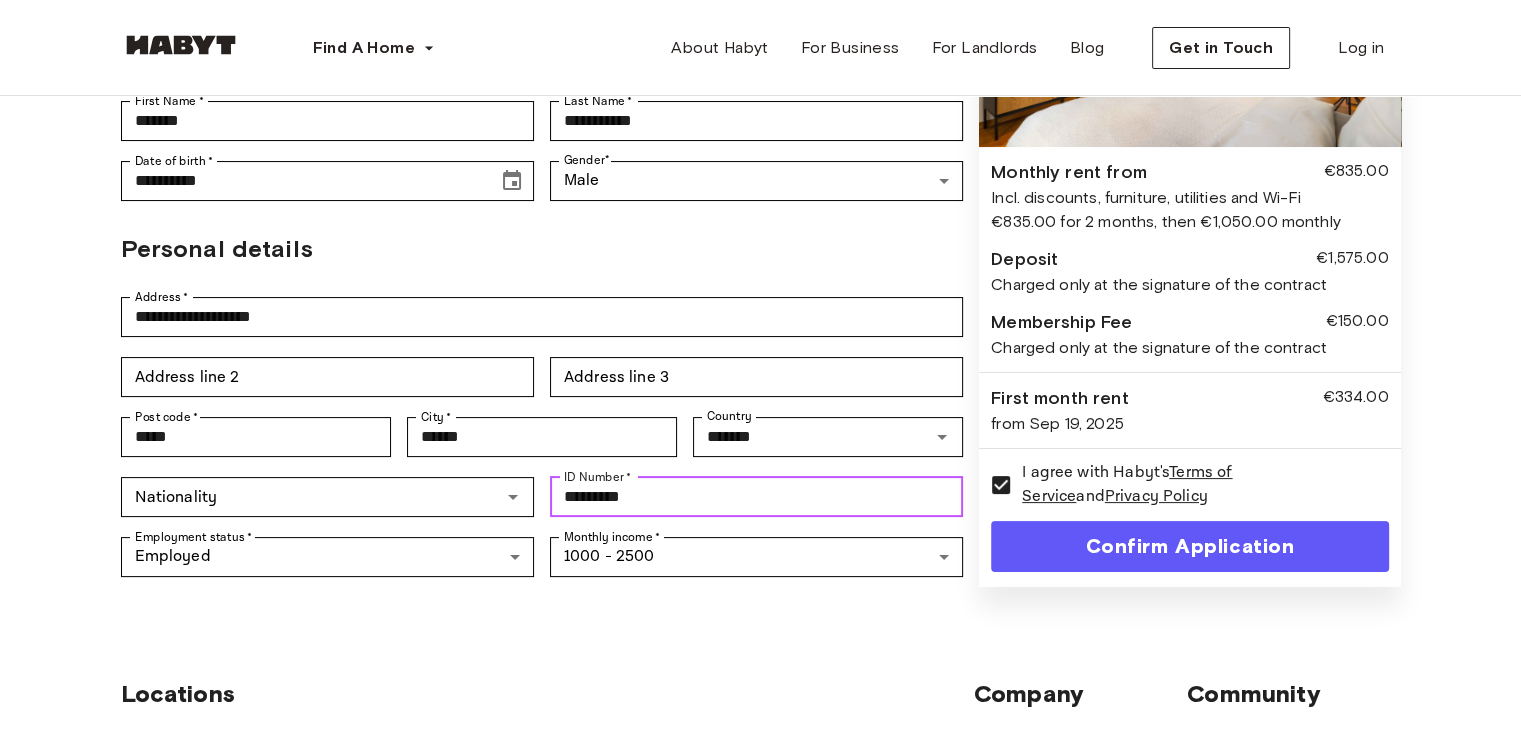 click on "*********" at bounding box center (756, 497) 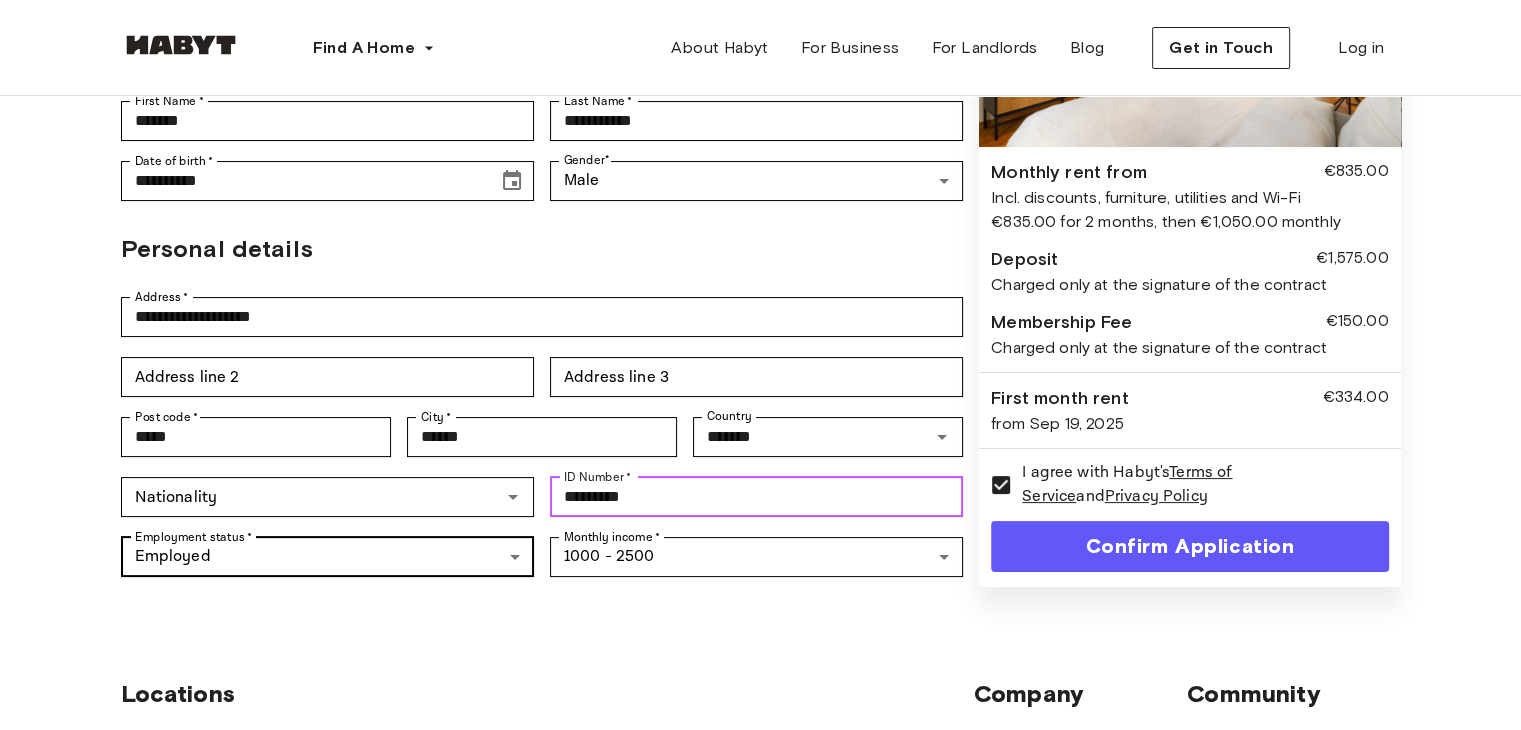 type on "*********" 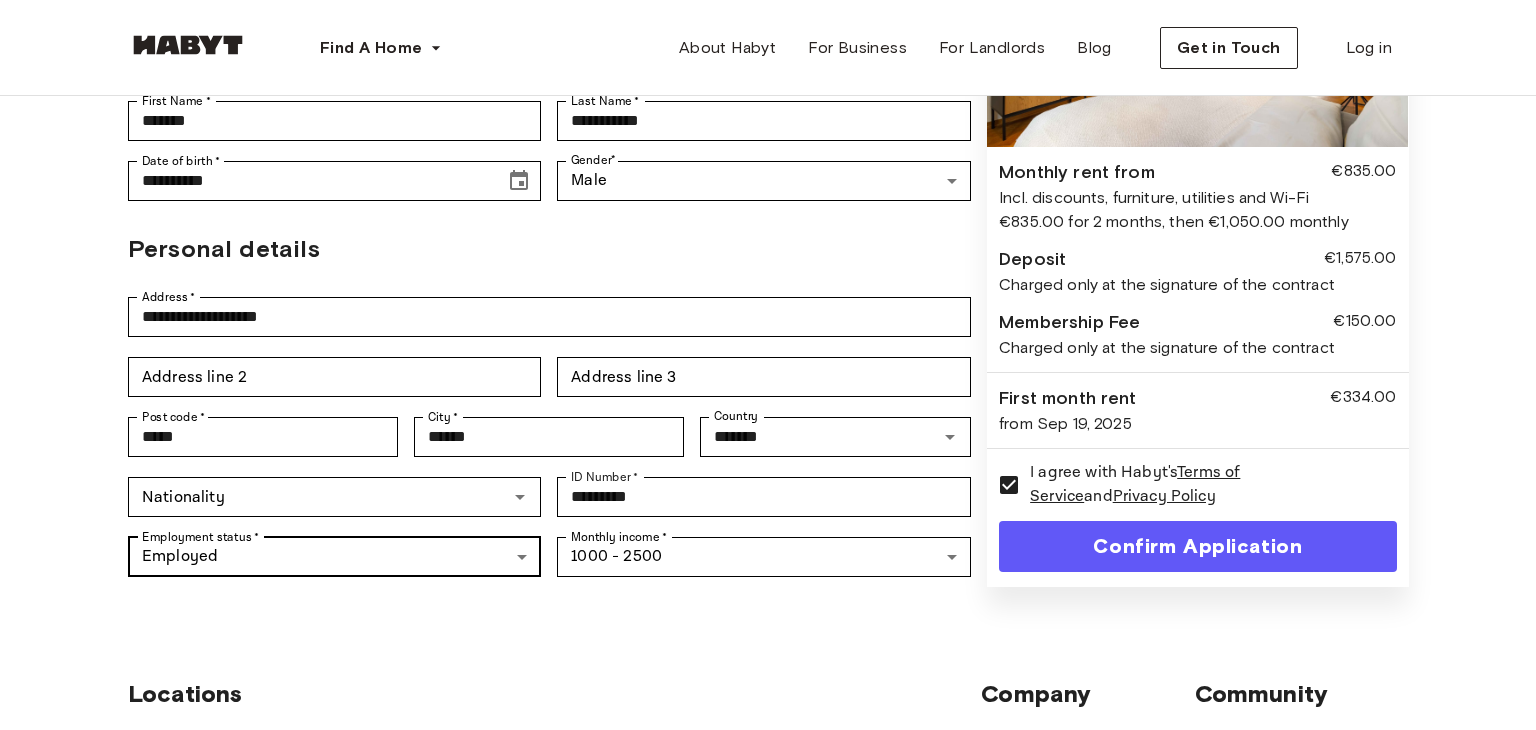 click on "**********" at bounding box center [768, 617] 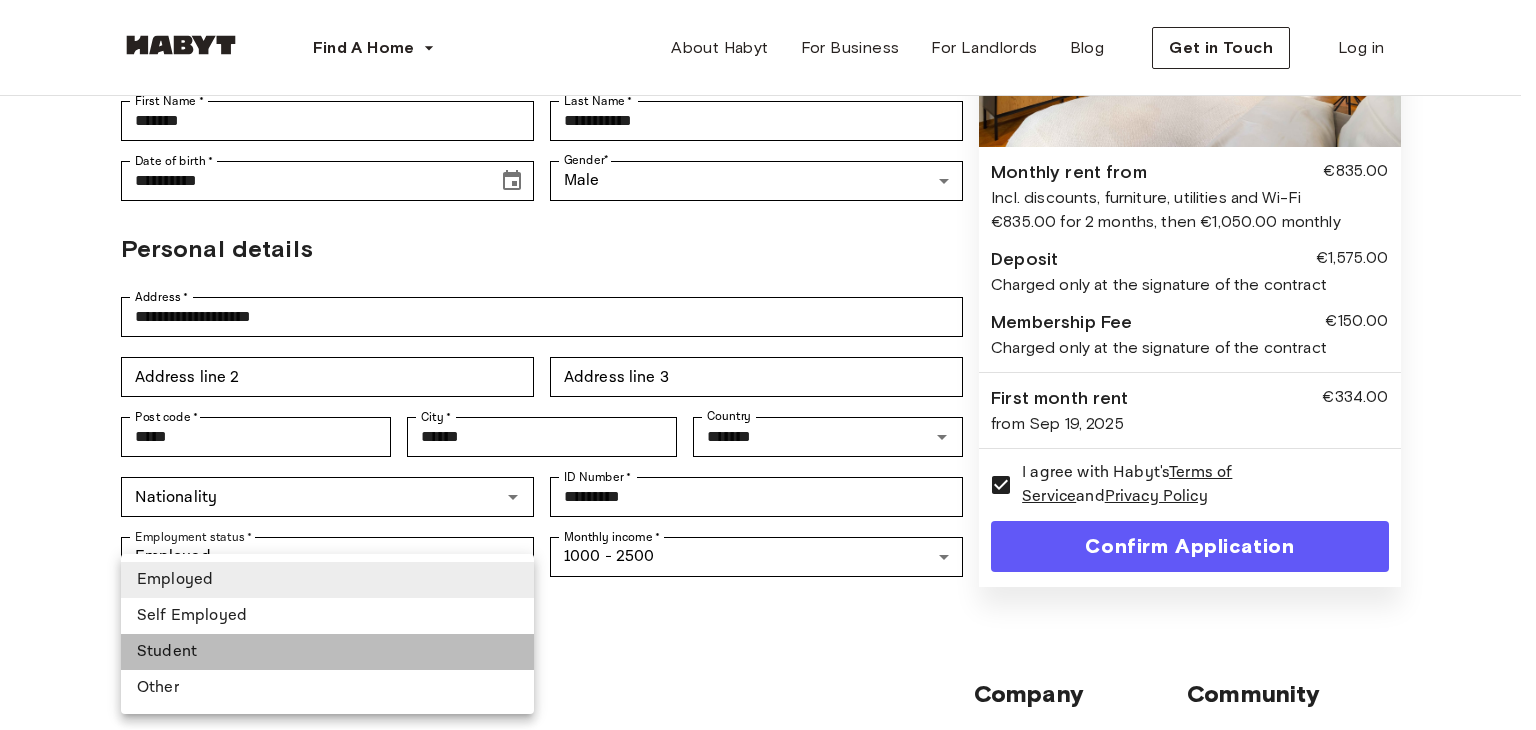 click on "Student" at bounding box center (327, 652) 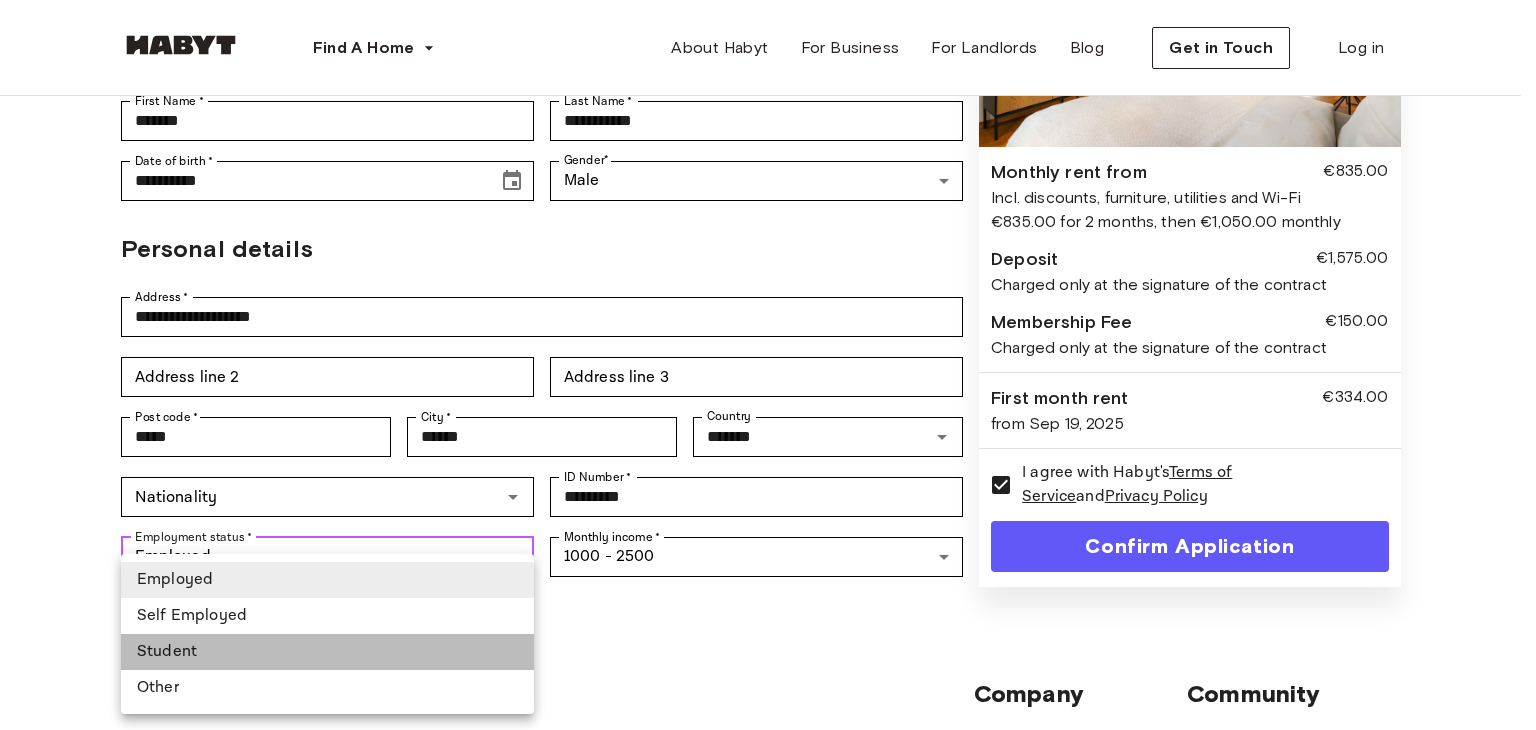 type on "*******" 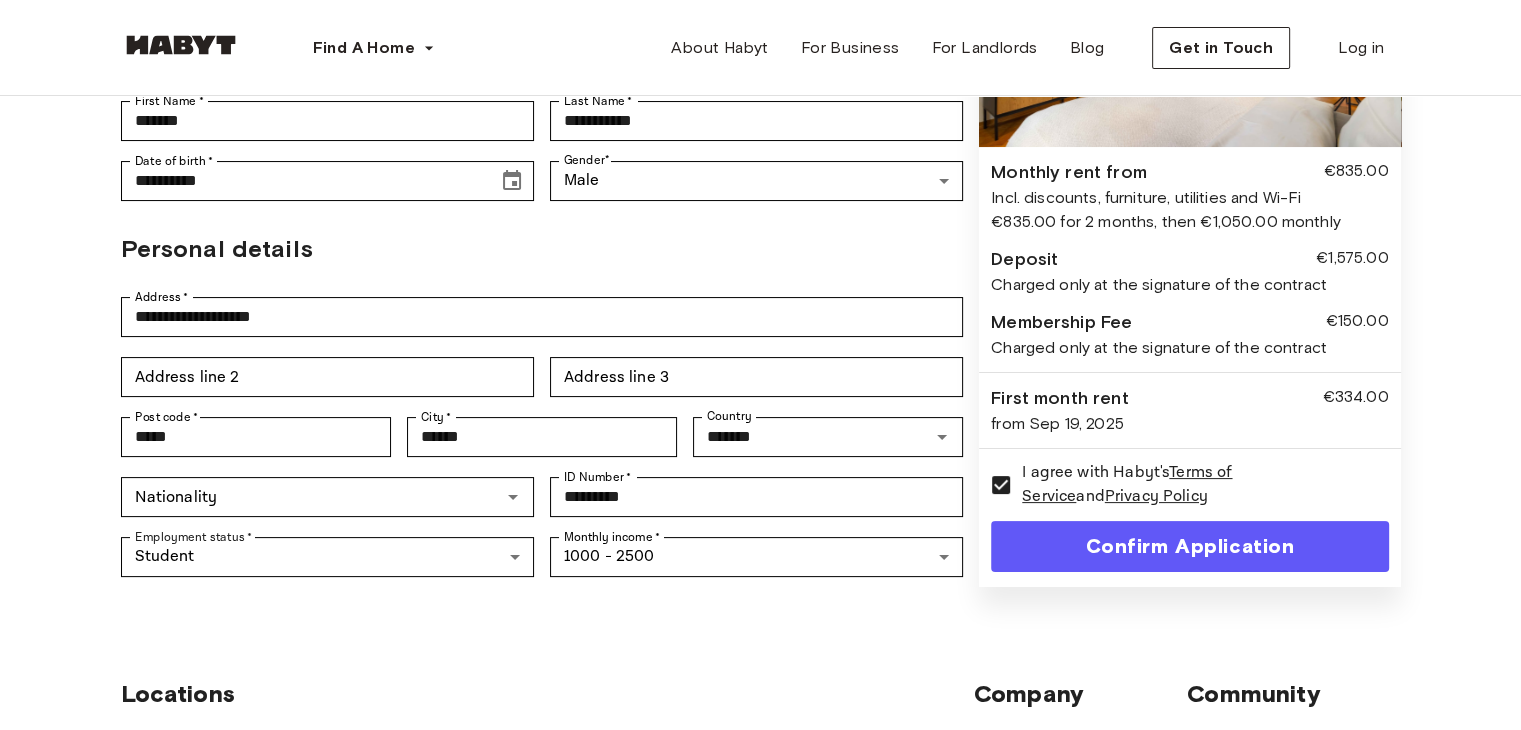 click on "Confirm Application" at bounding box center (1189, 546) 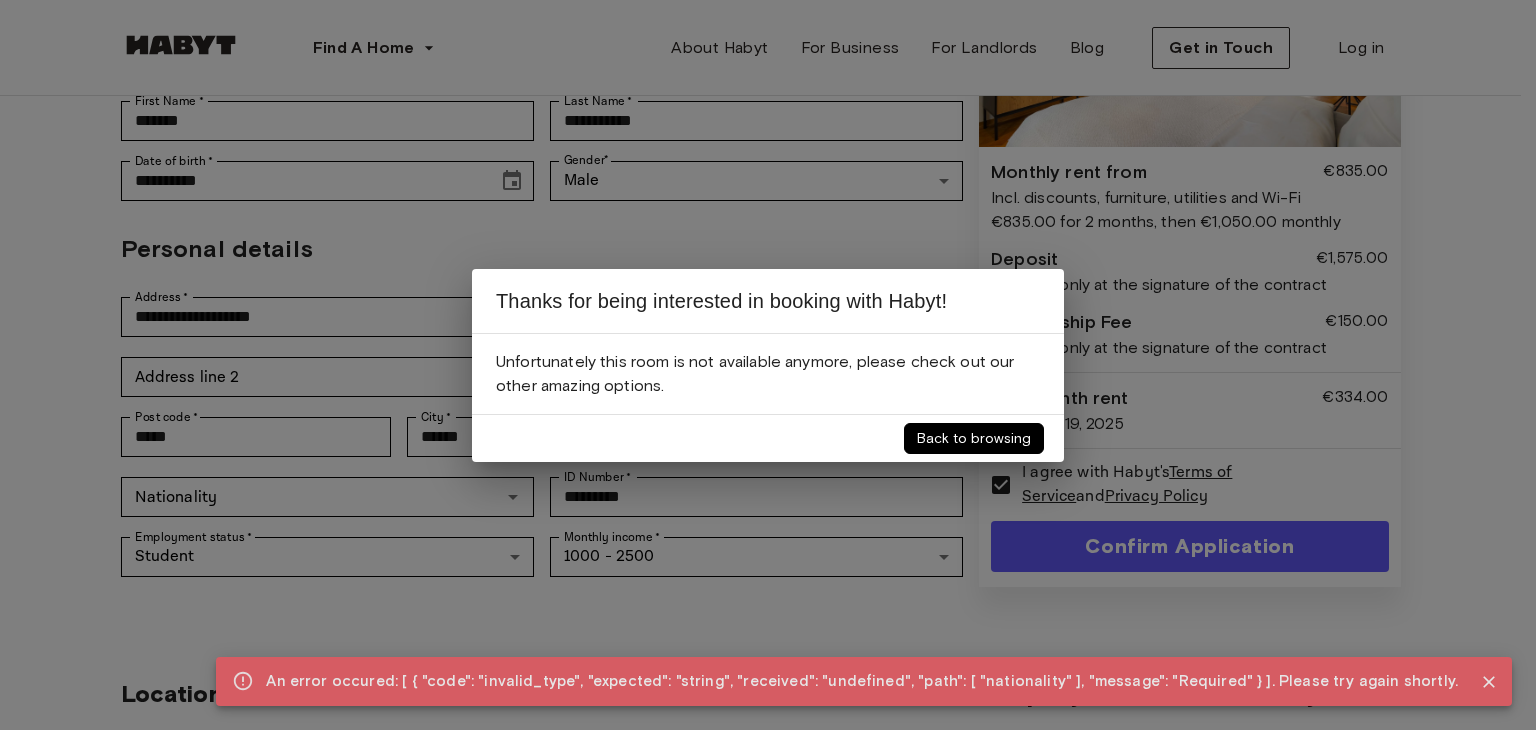 click on "Back to browsing" at bounding box center (974, 438) 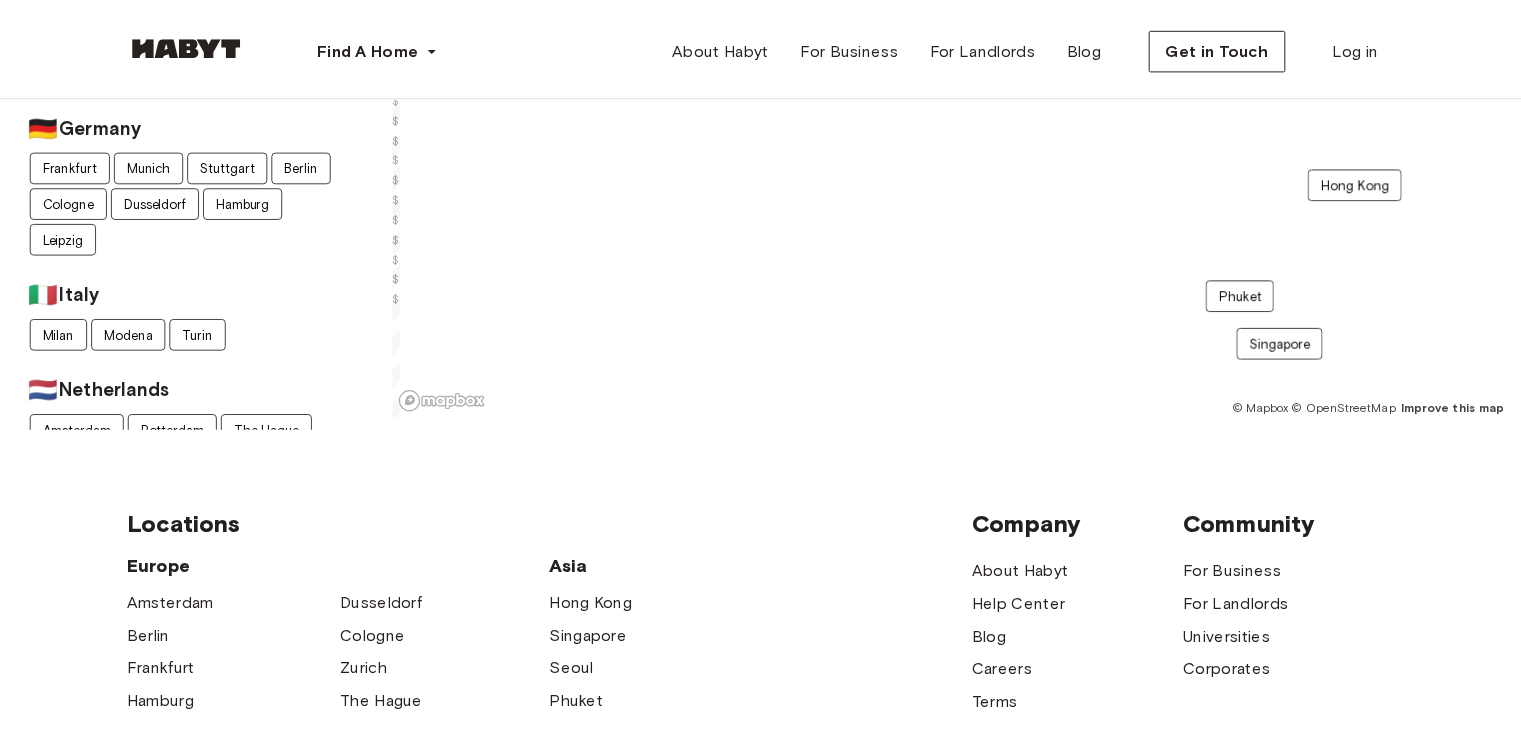 scroll, scrollTop: 0, scrollLeft: 0, axis: both 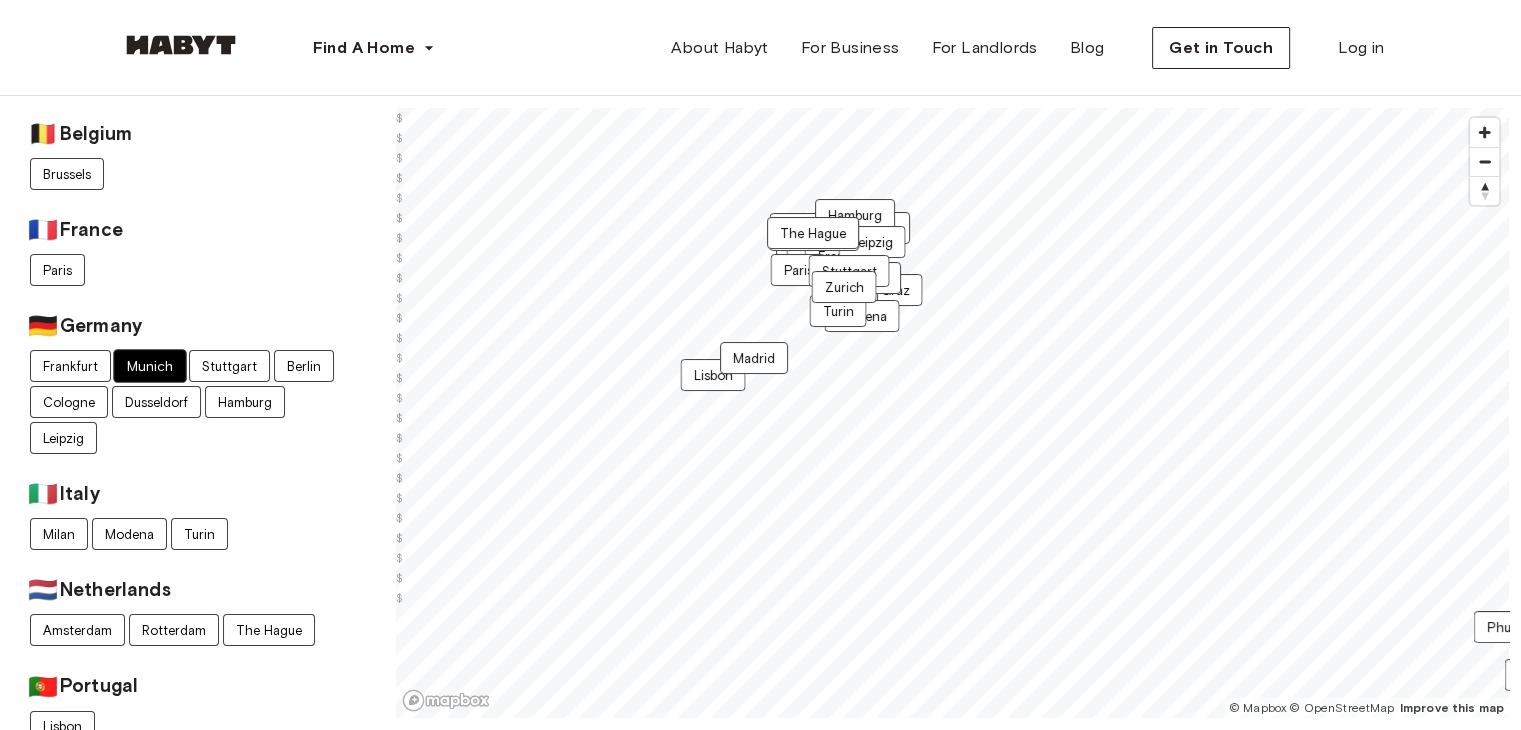click on "Munich" at bounding box center (149, 366) 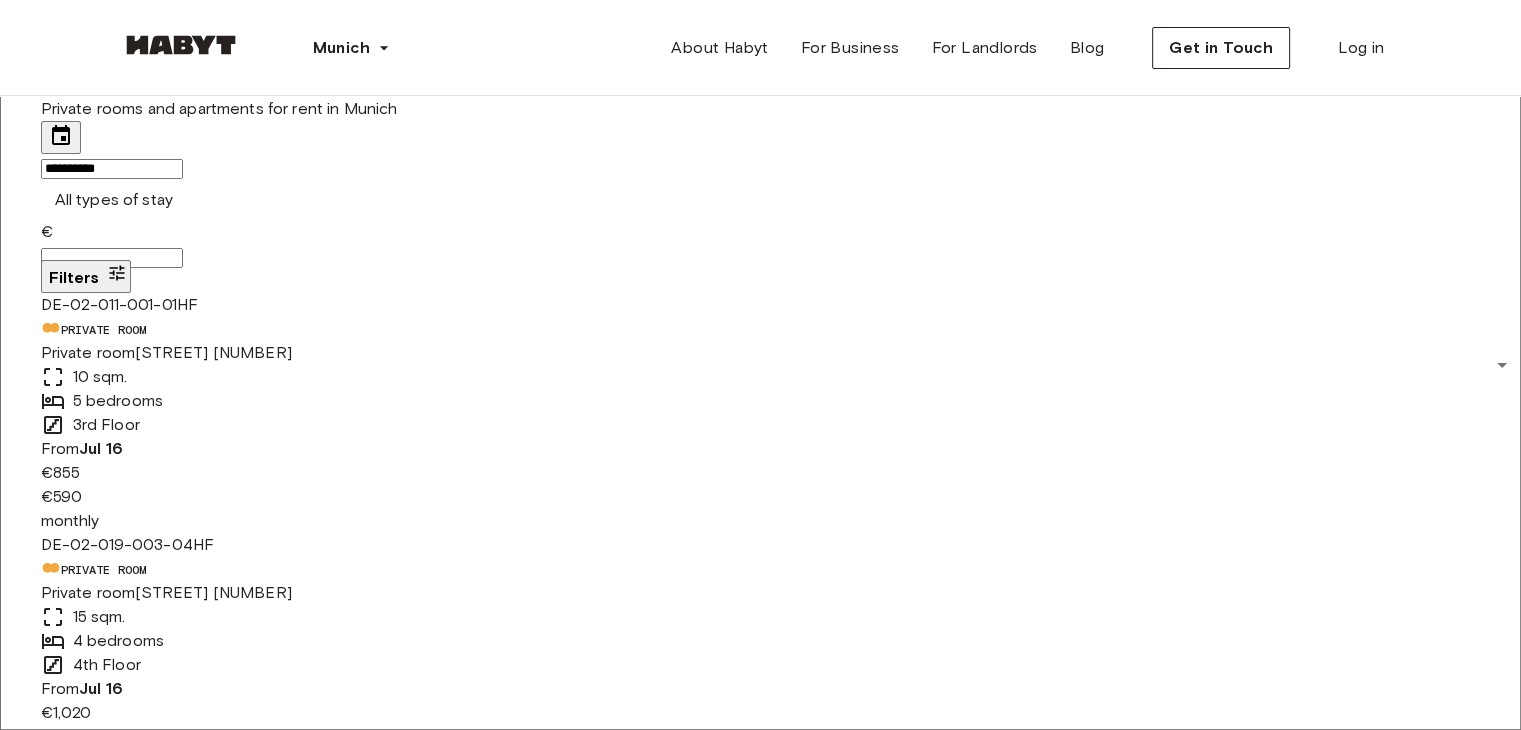 click at bounding box center (1456, 5159) 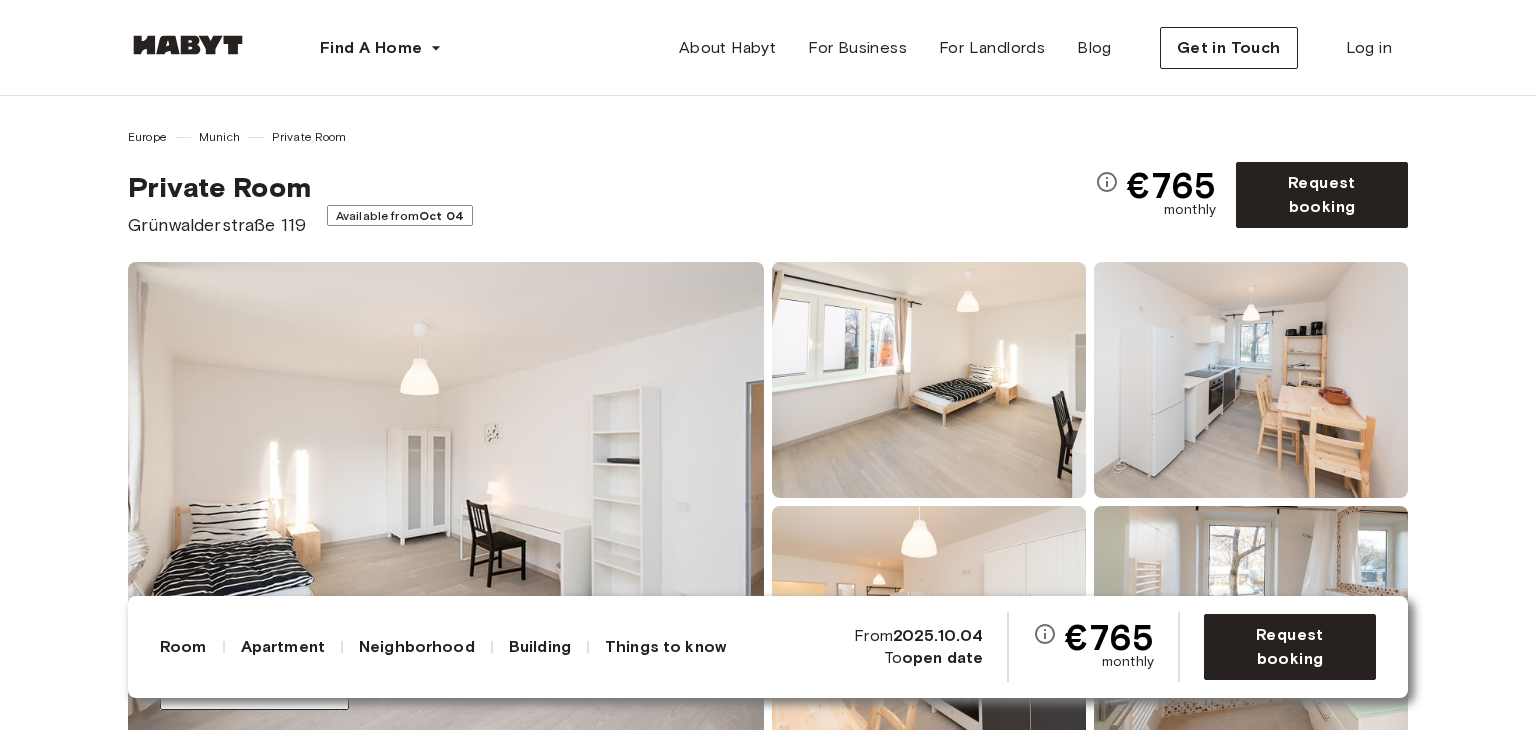 scroll, scrollTop: 0, scrollLeft: 0, axis: both 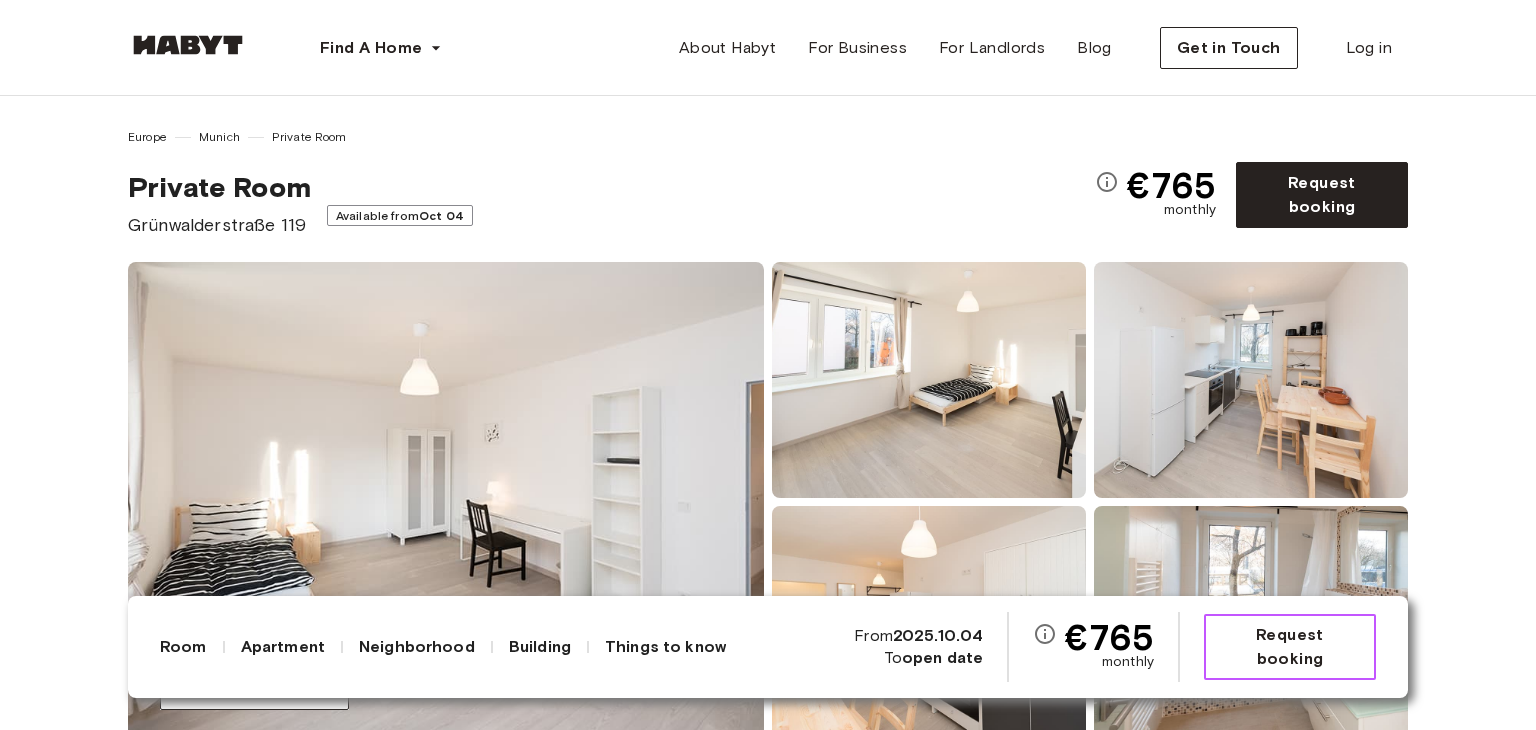 click on "€765 monthly From  [DATE] To  open date Request booking" at bounding box center [1115, 647] 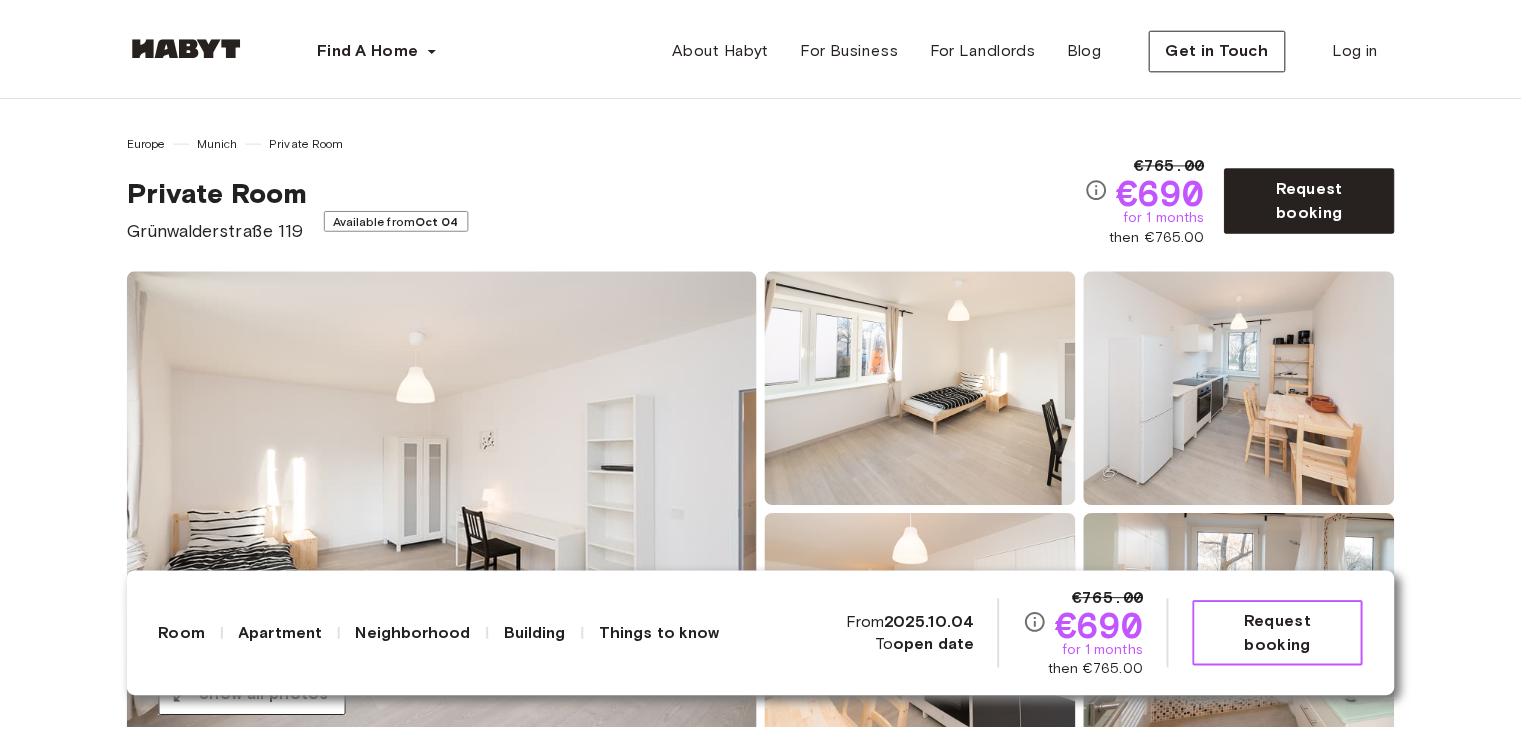 scroll, scrollTop: 0, scrollLeft: 0, axis: both 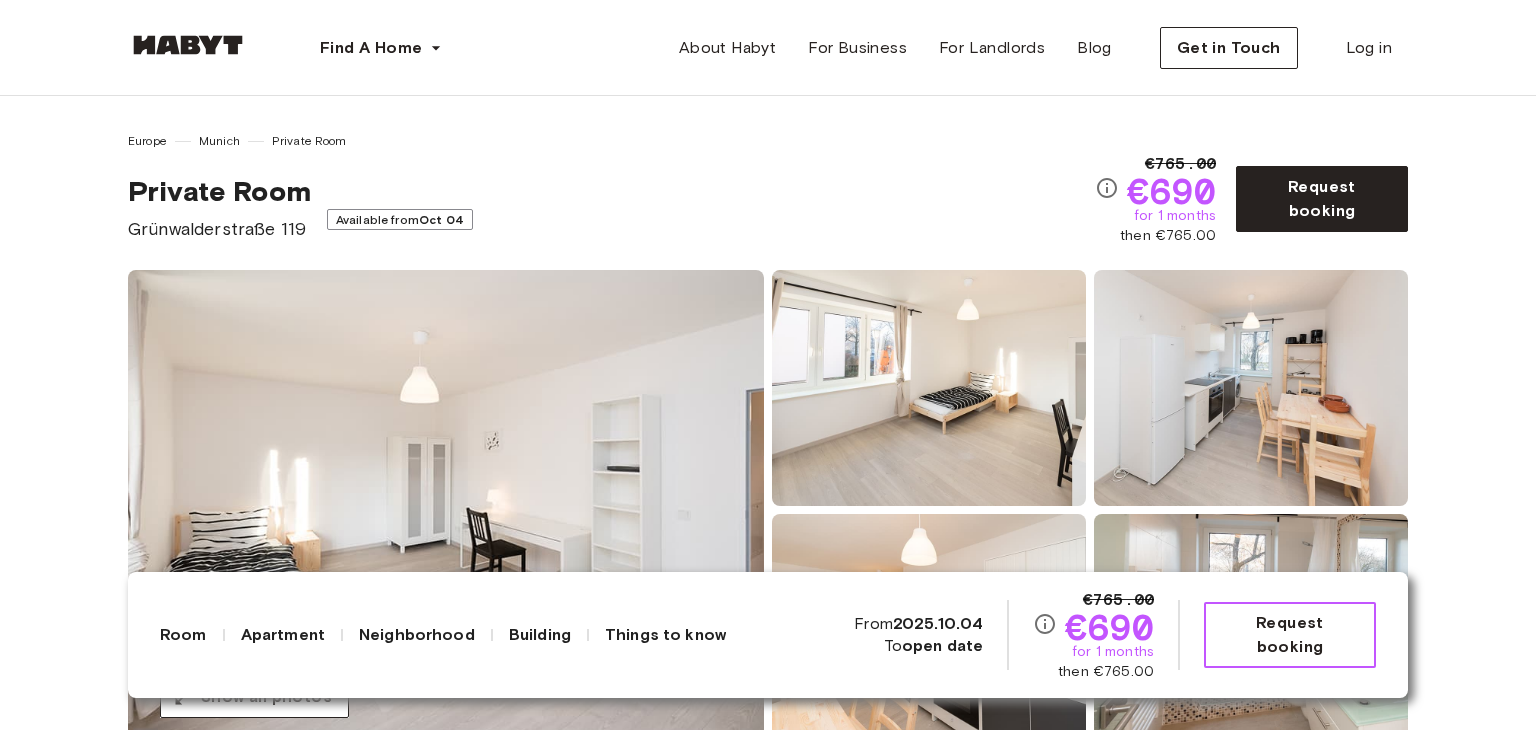 click on "Request booking" at bounding box center [1290, 635] 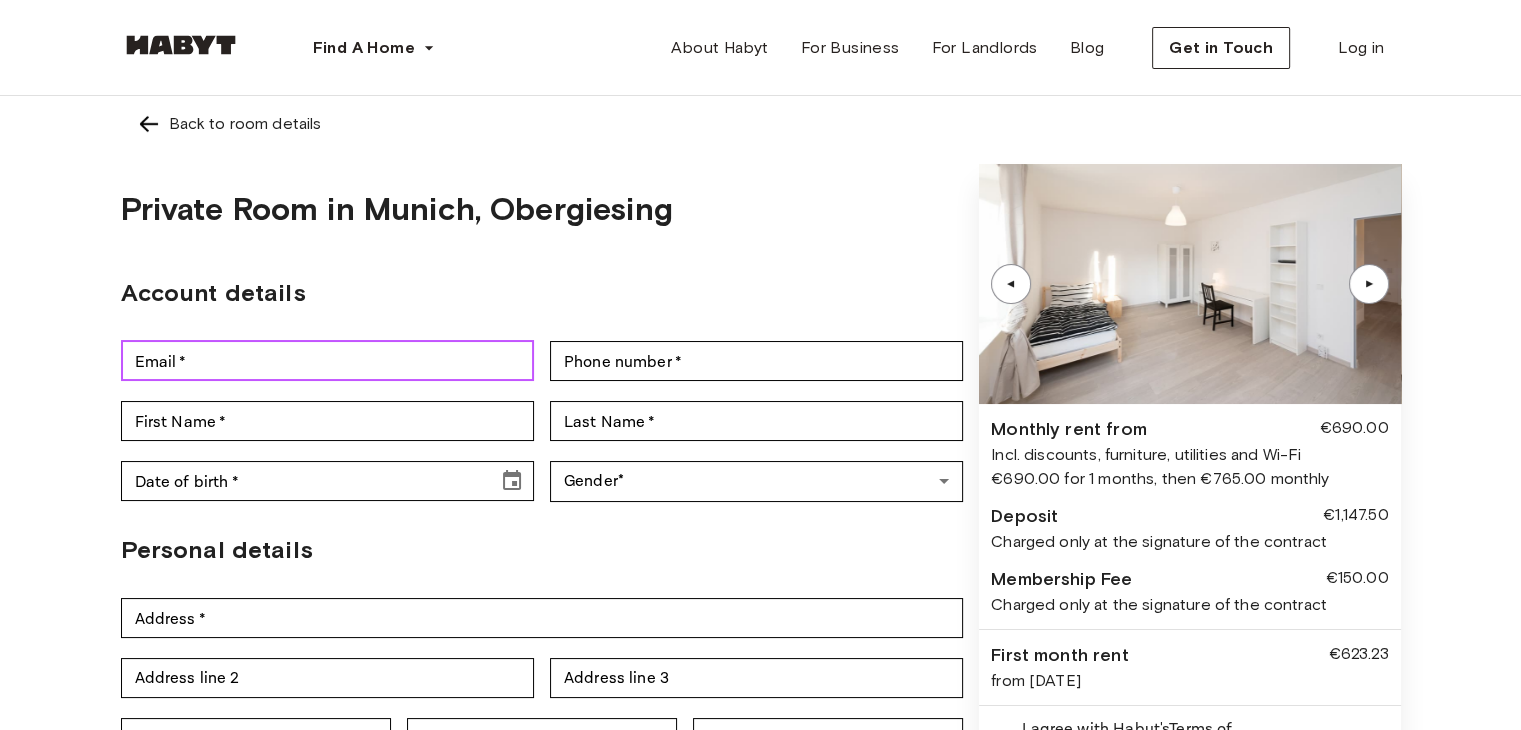 click on "Email   *" at bounding box center (327, 361) 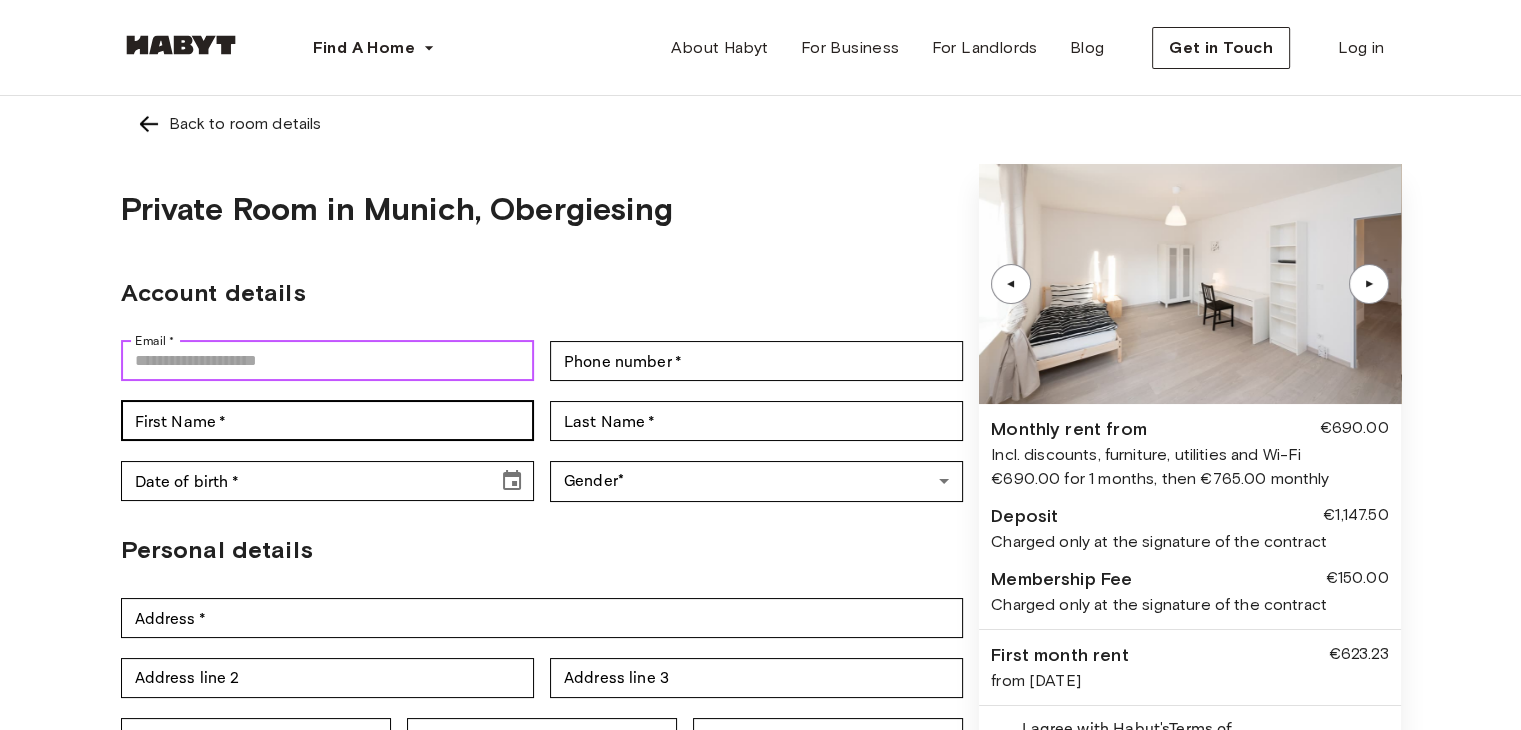 type on "**********" 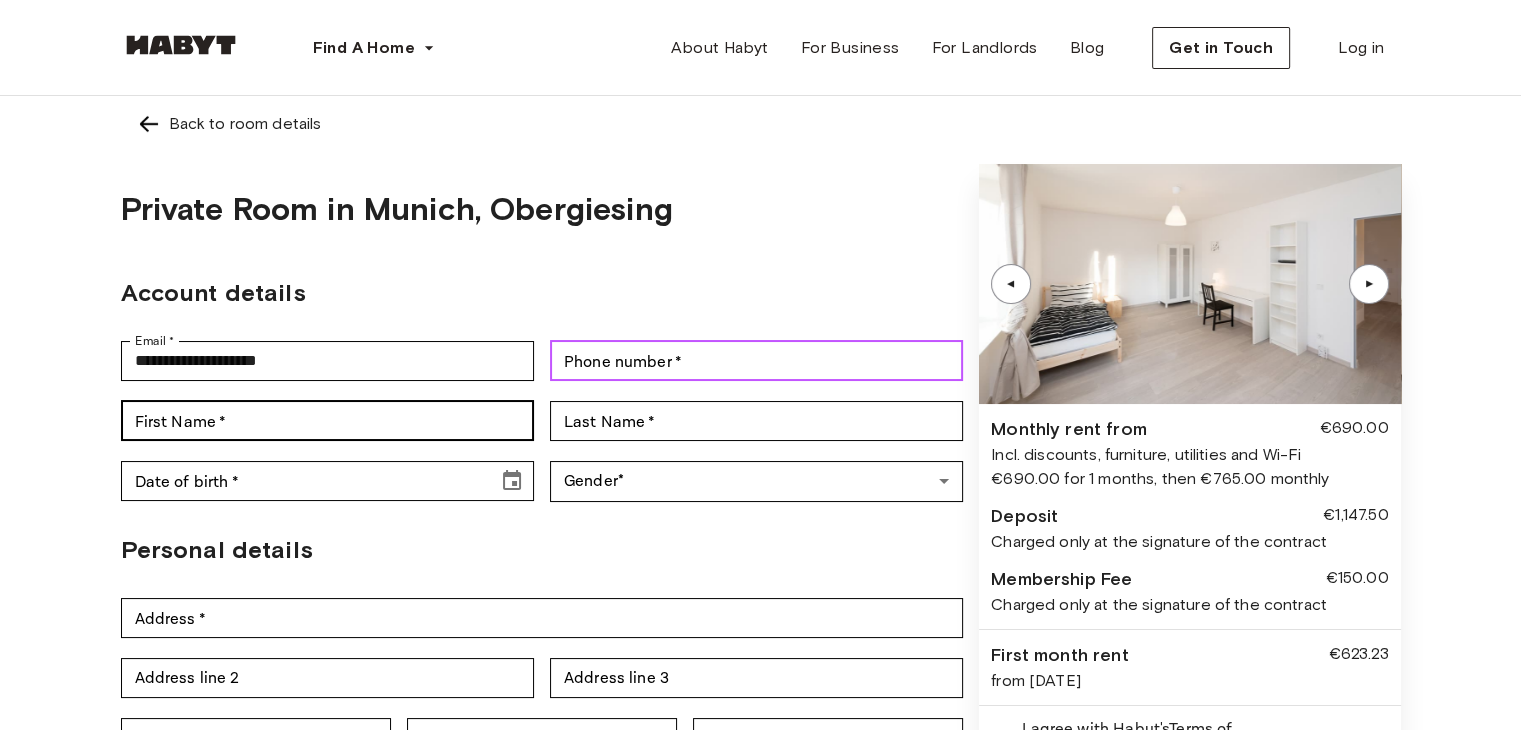 type on "**********" 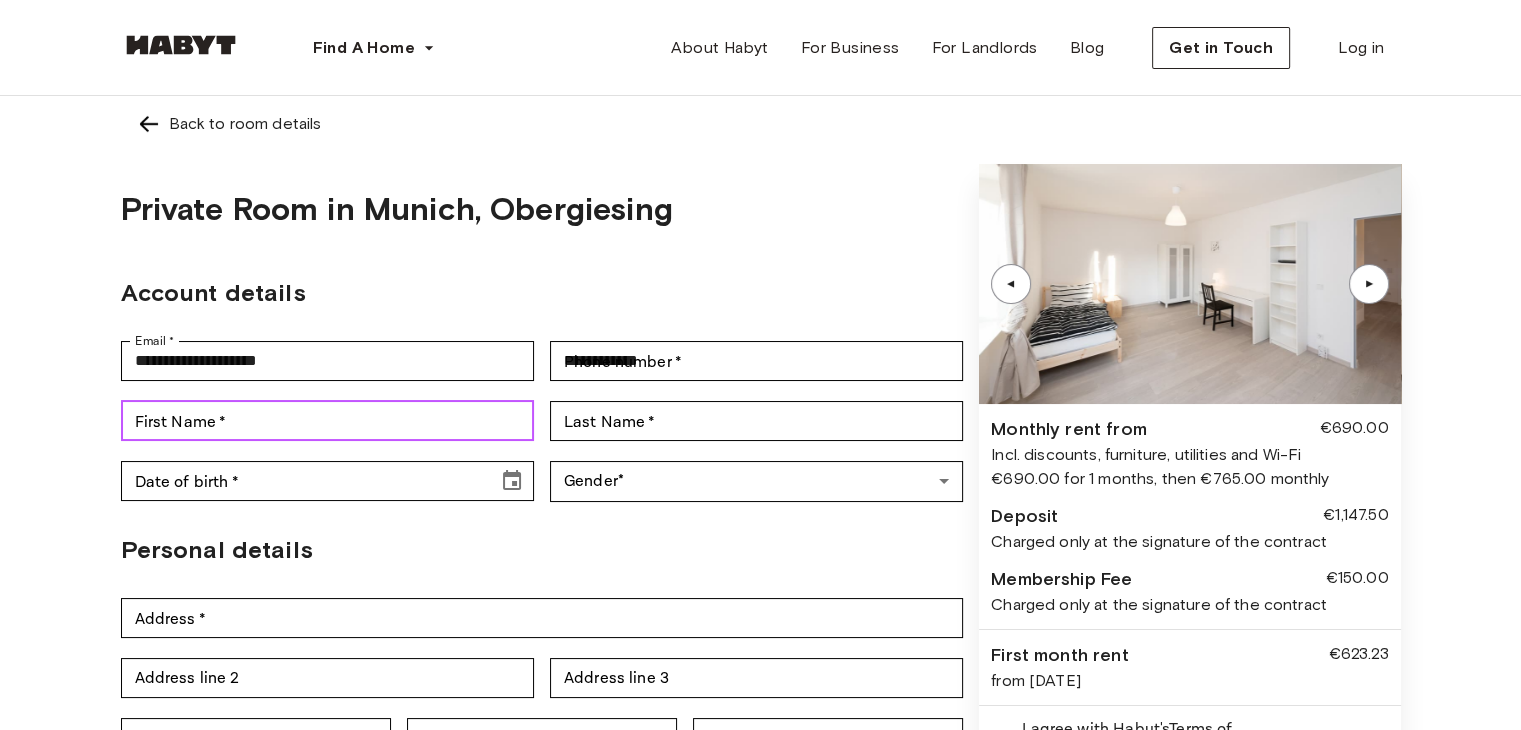 type on "*******" 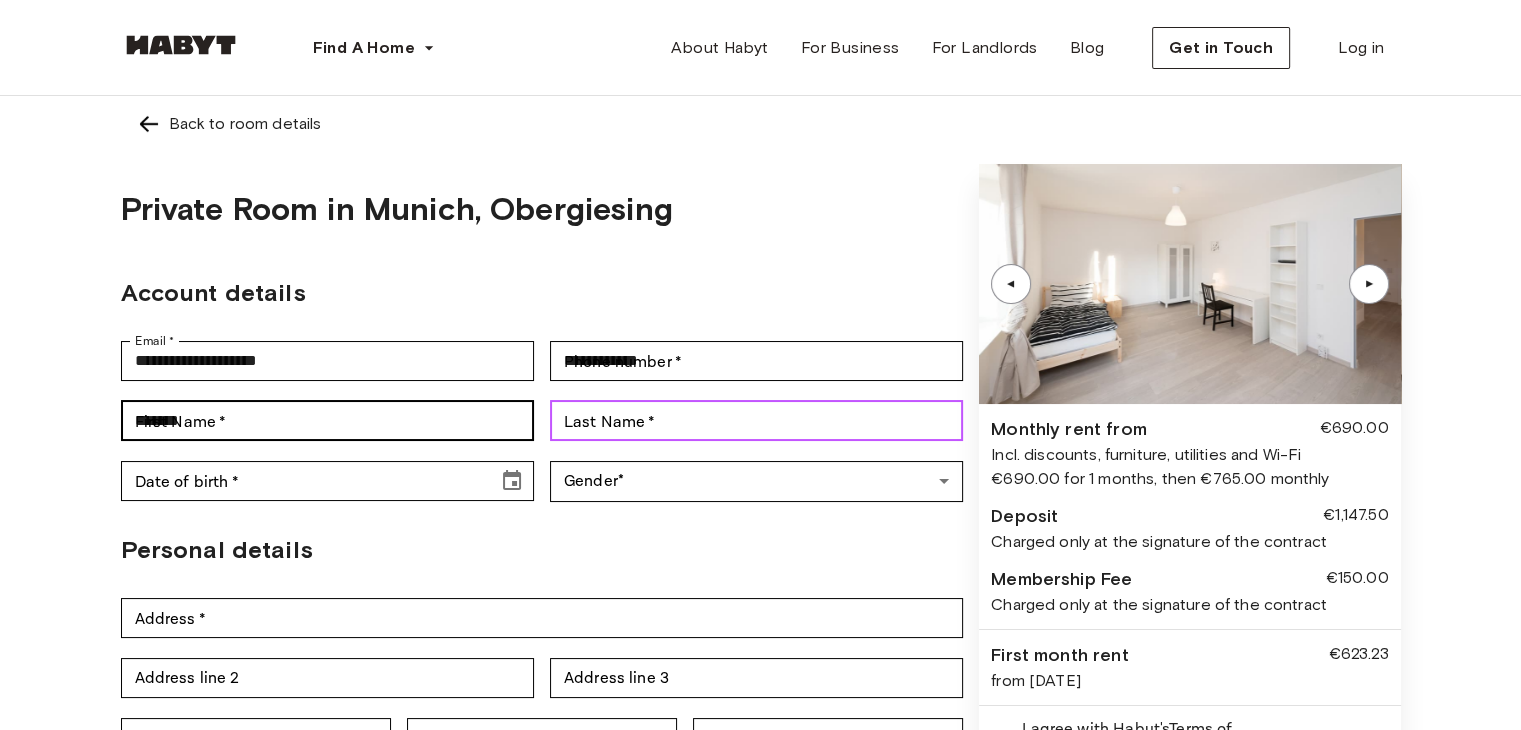 type on "**********" 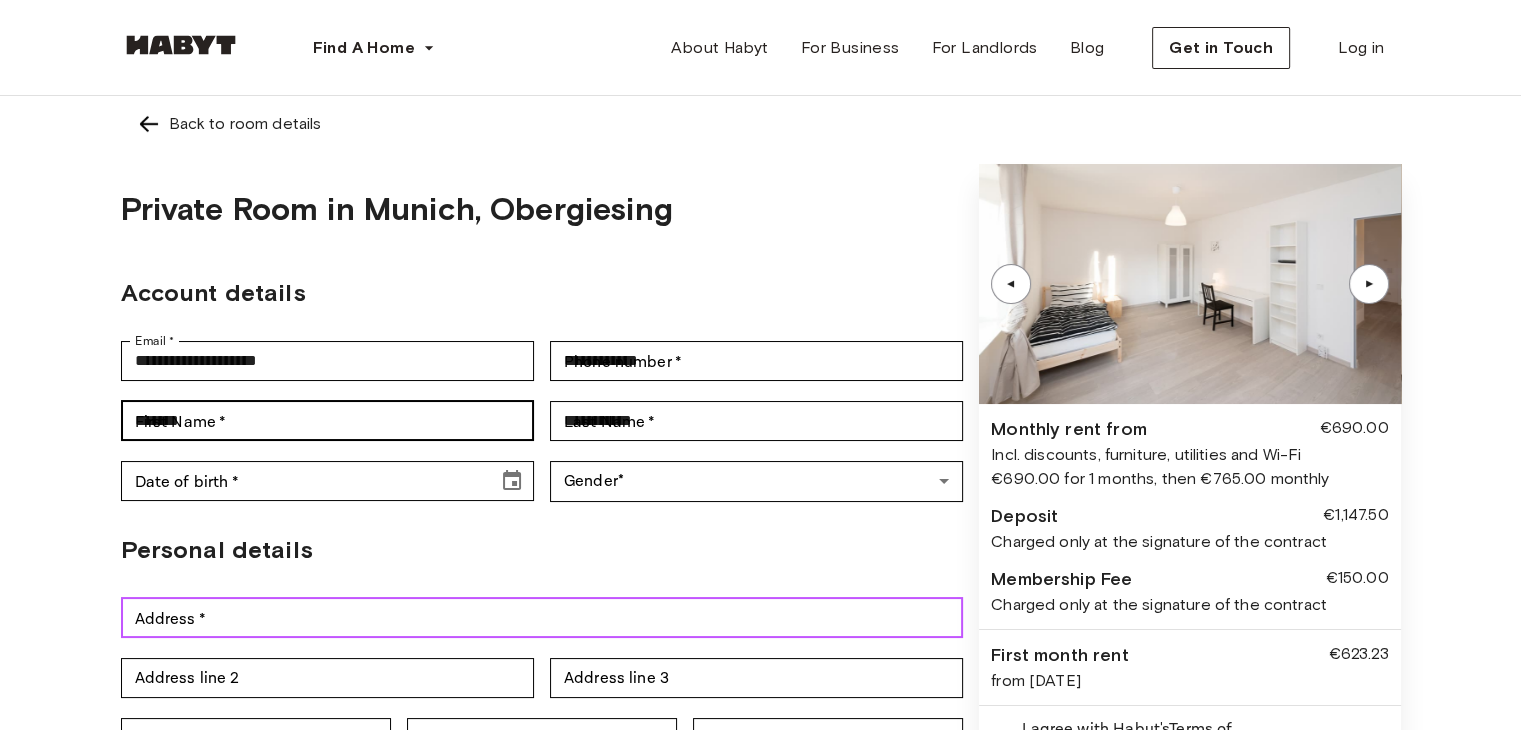 type on "**********" 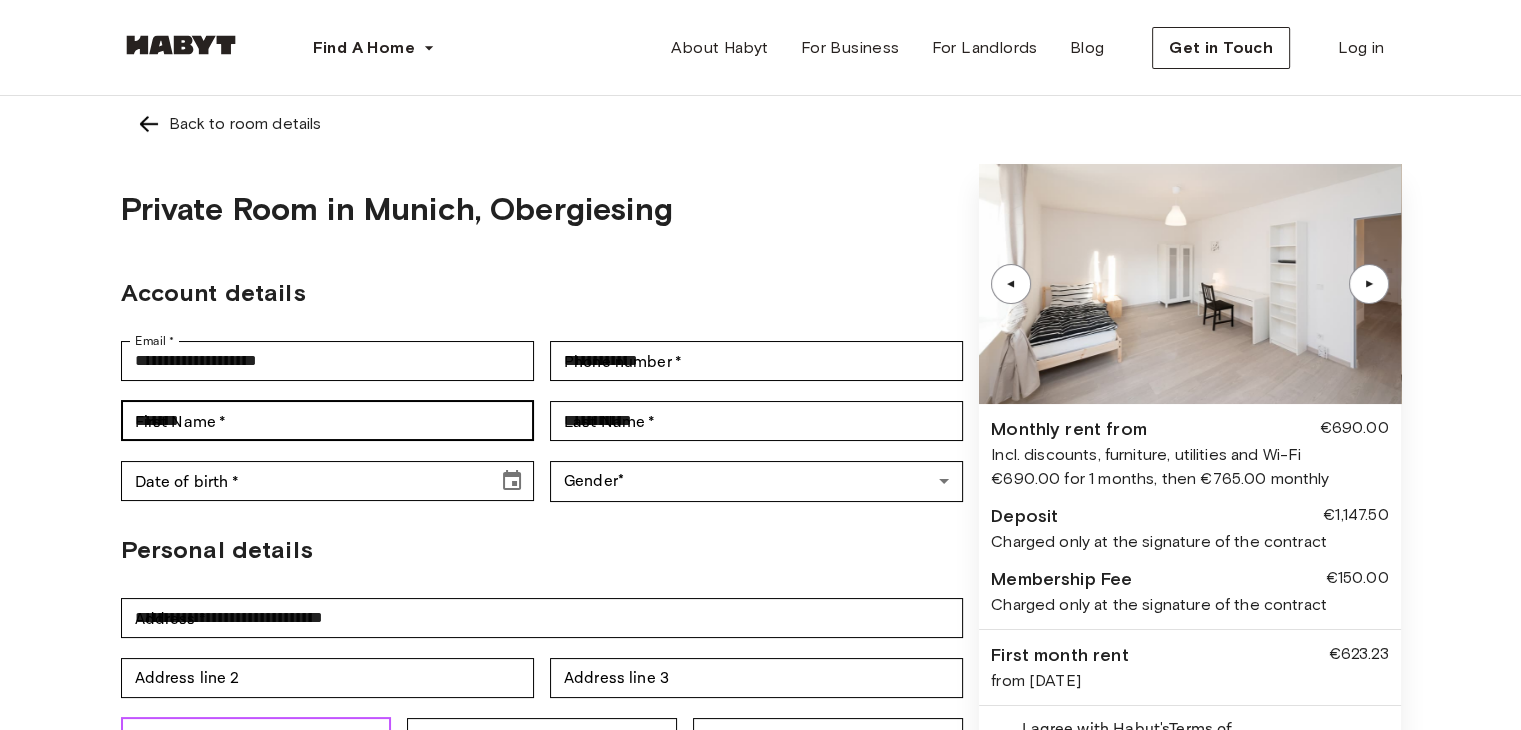 type on "*****" 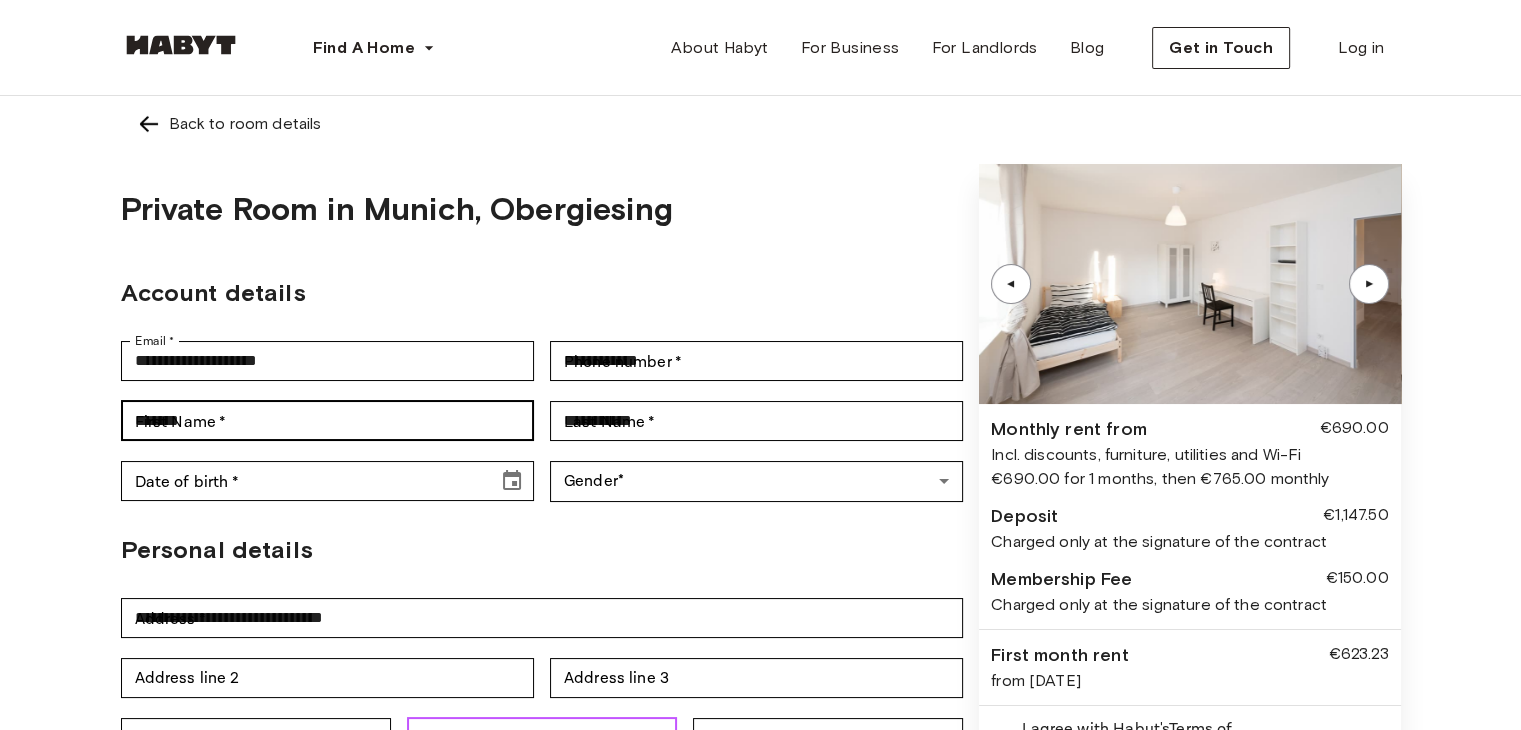 type on "******" 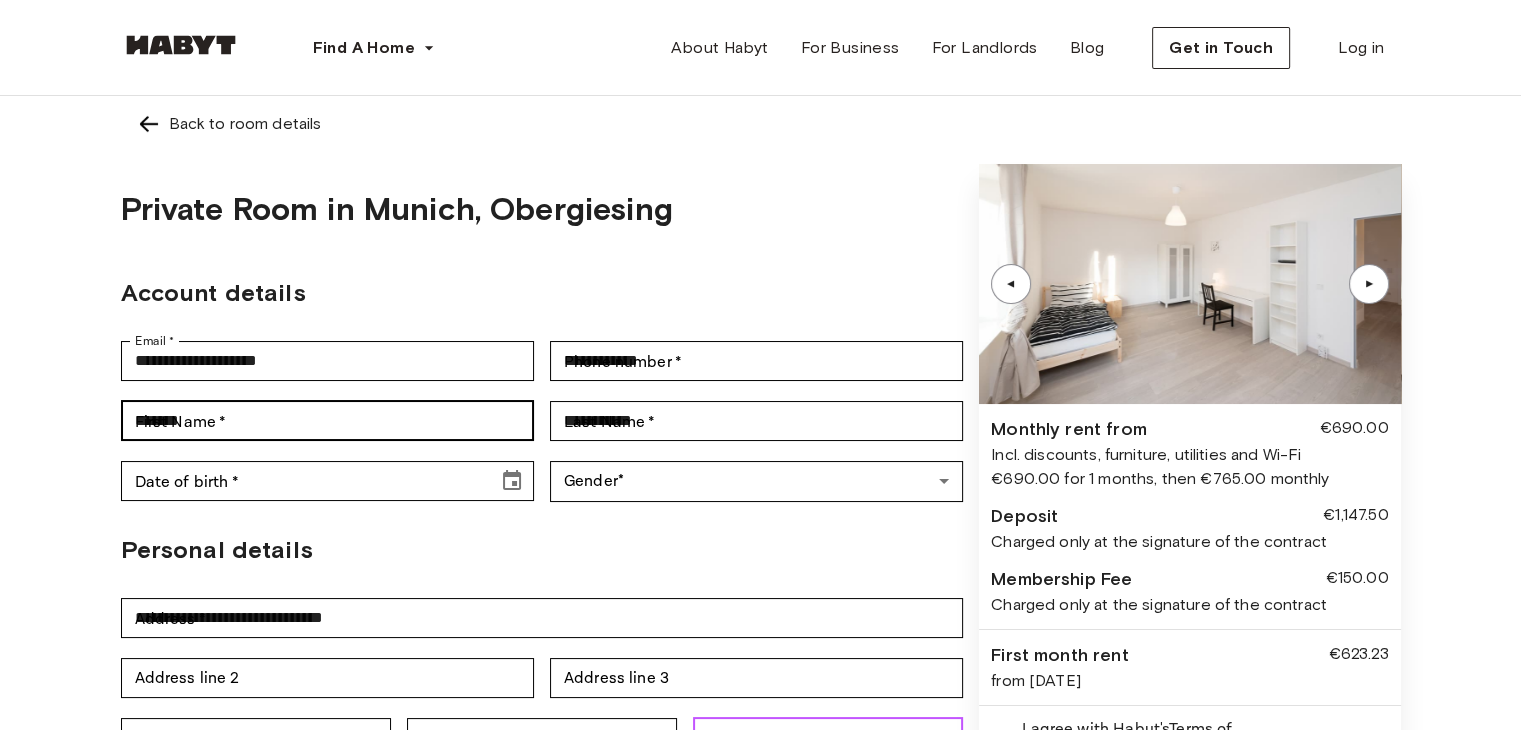 type on "*******" 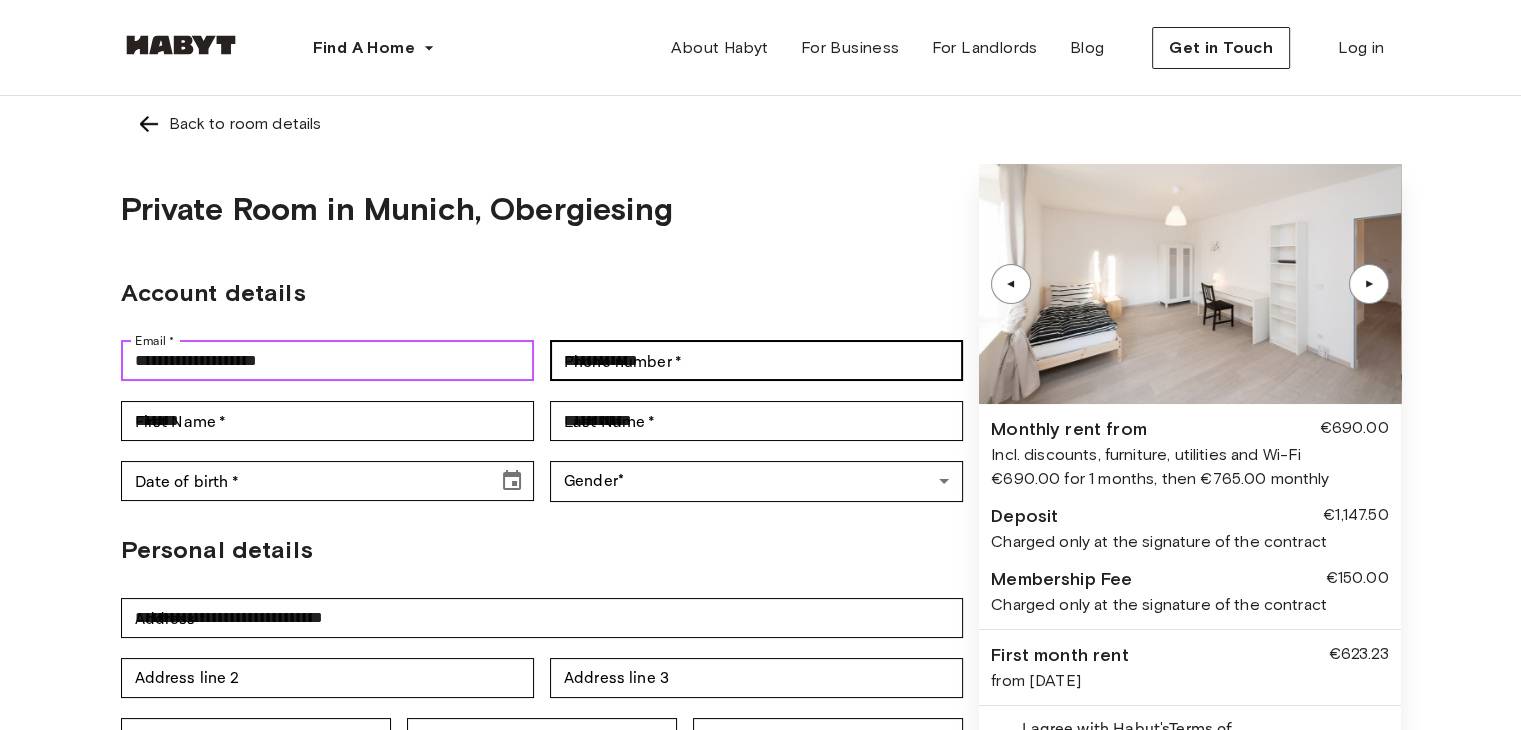 type 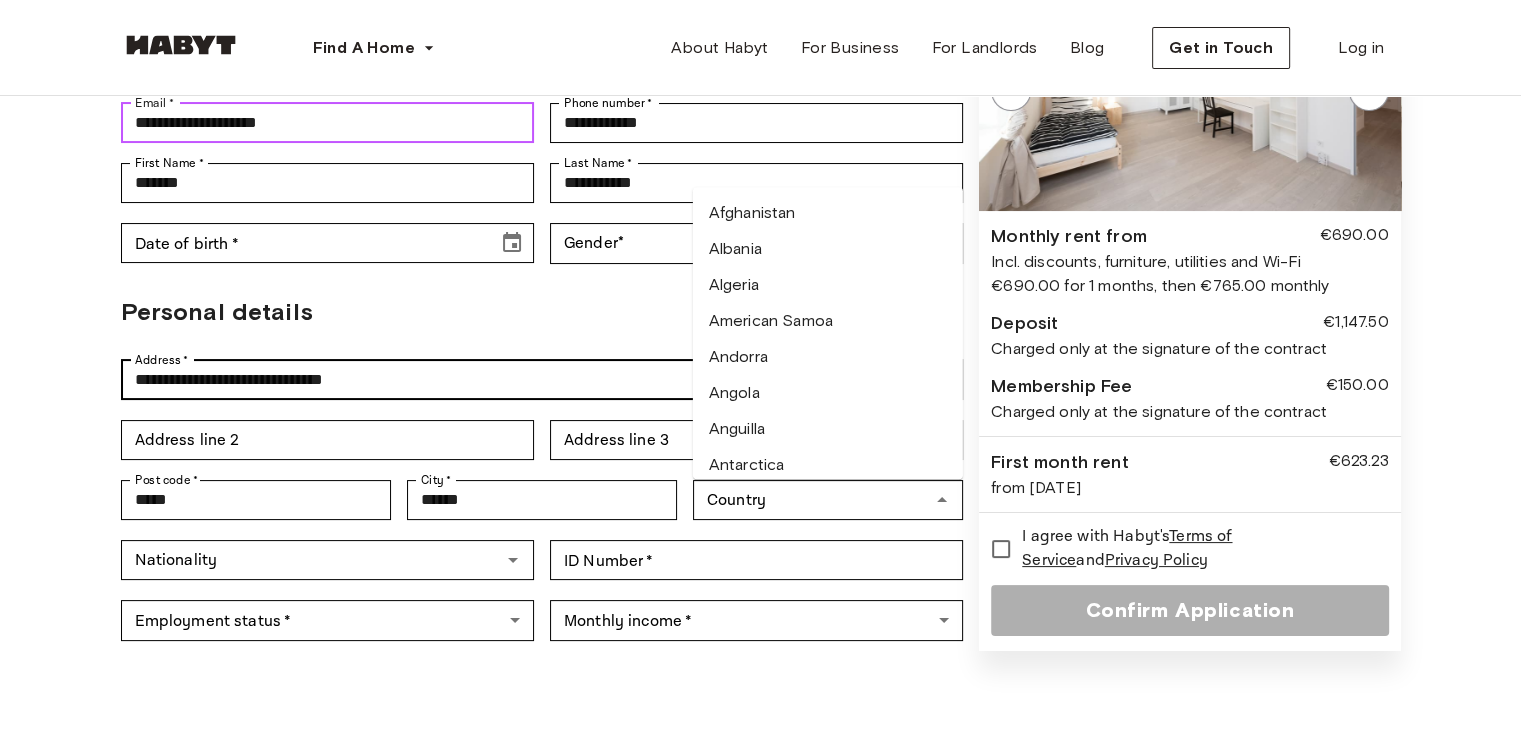 scroll, scrollTop: 300, scrollLeft: 0, axis: vertical 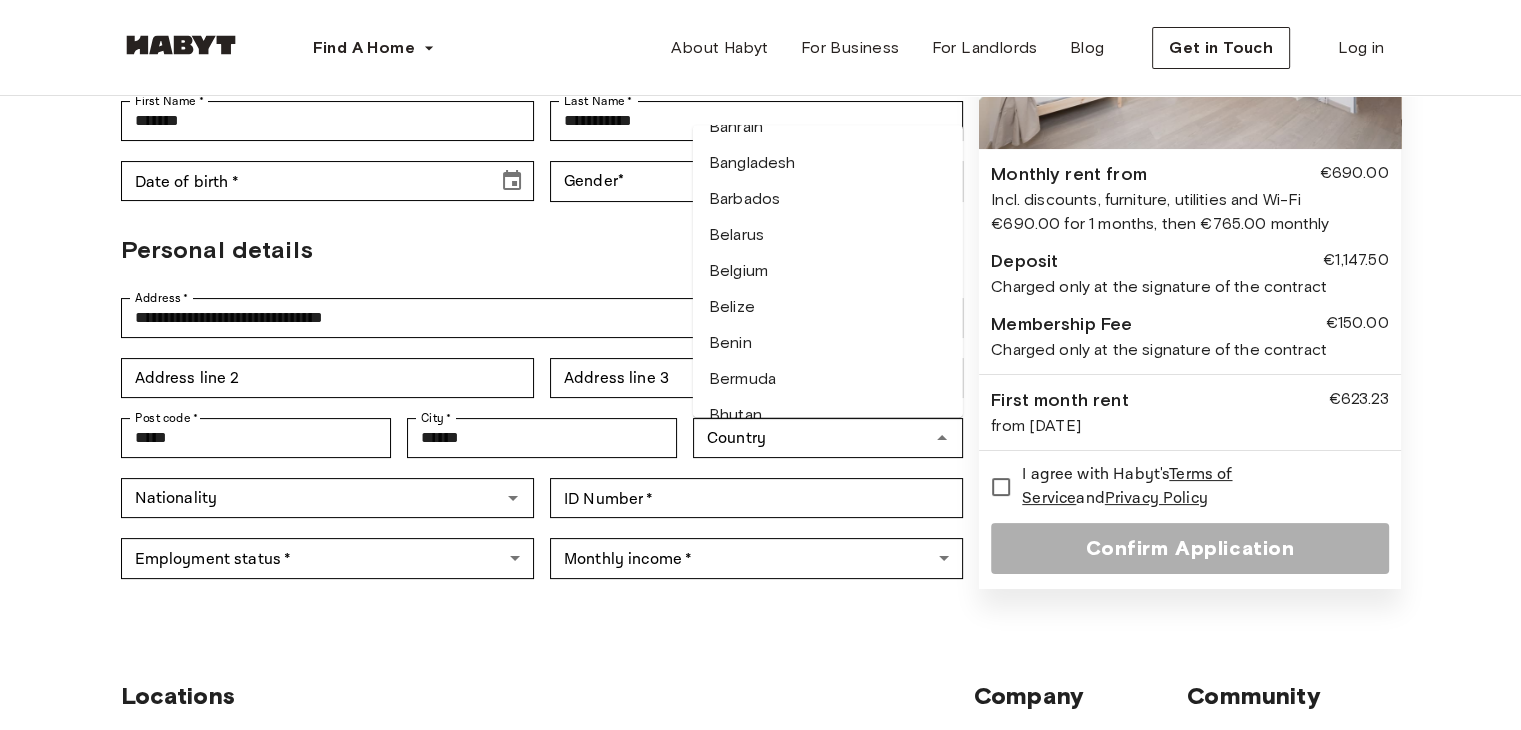 type on "**********" 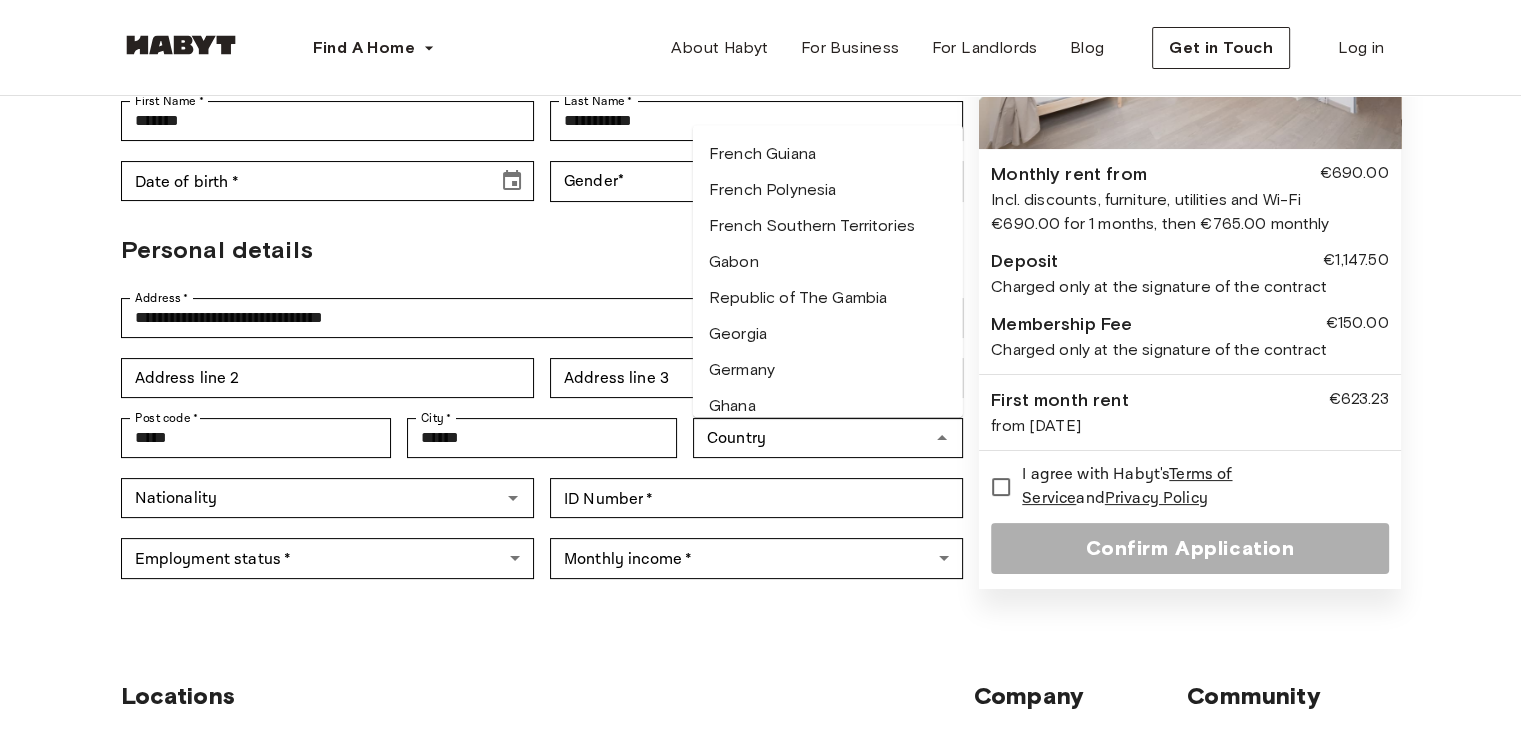 scroll, scrollTop: 2700, scrollLeft: 0, axis: vertical 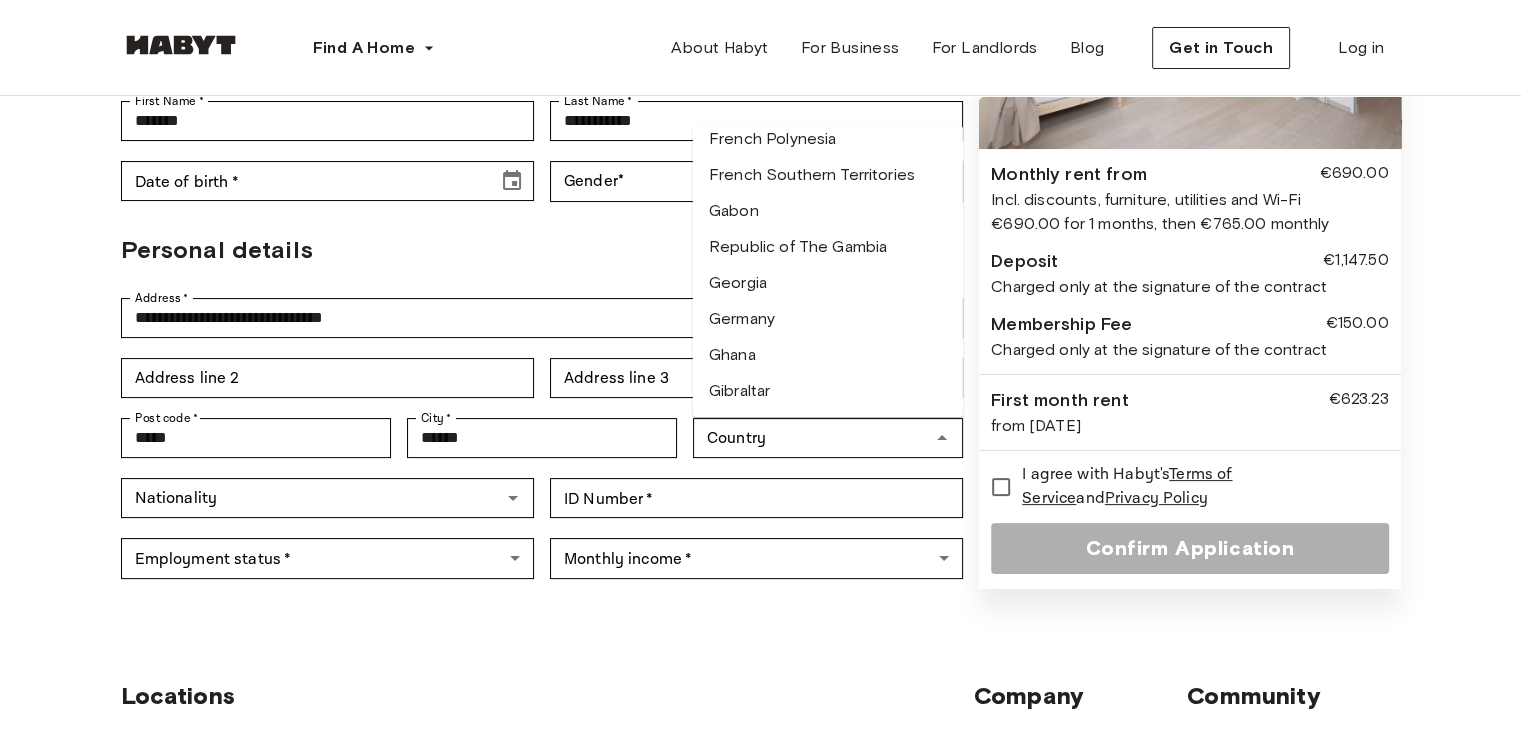 click on "Germany" at bounding box center [828, 319] 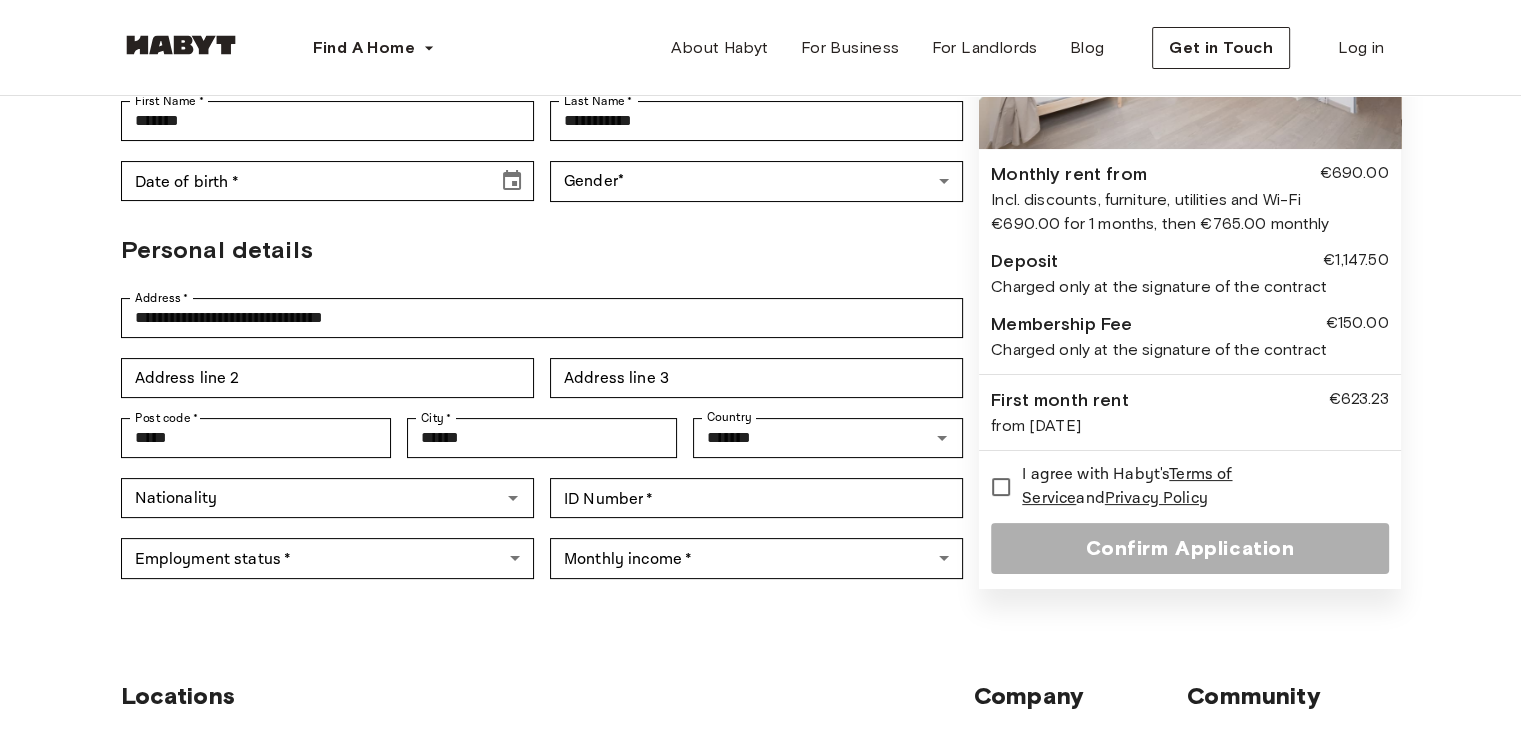 type on "**********" 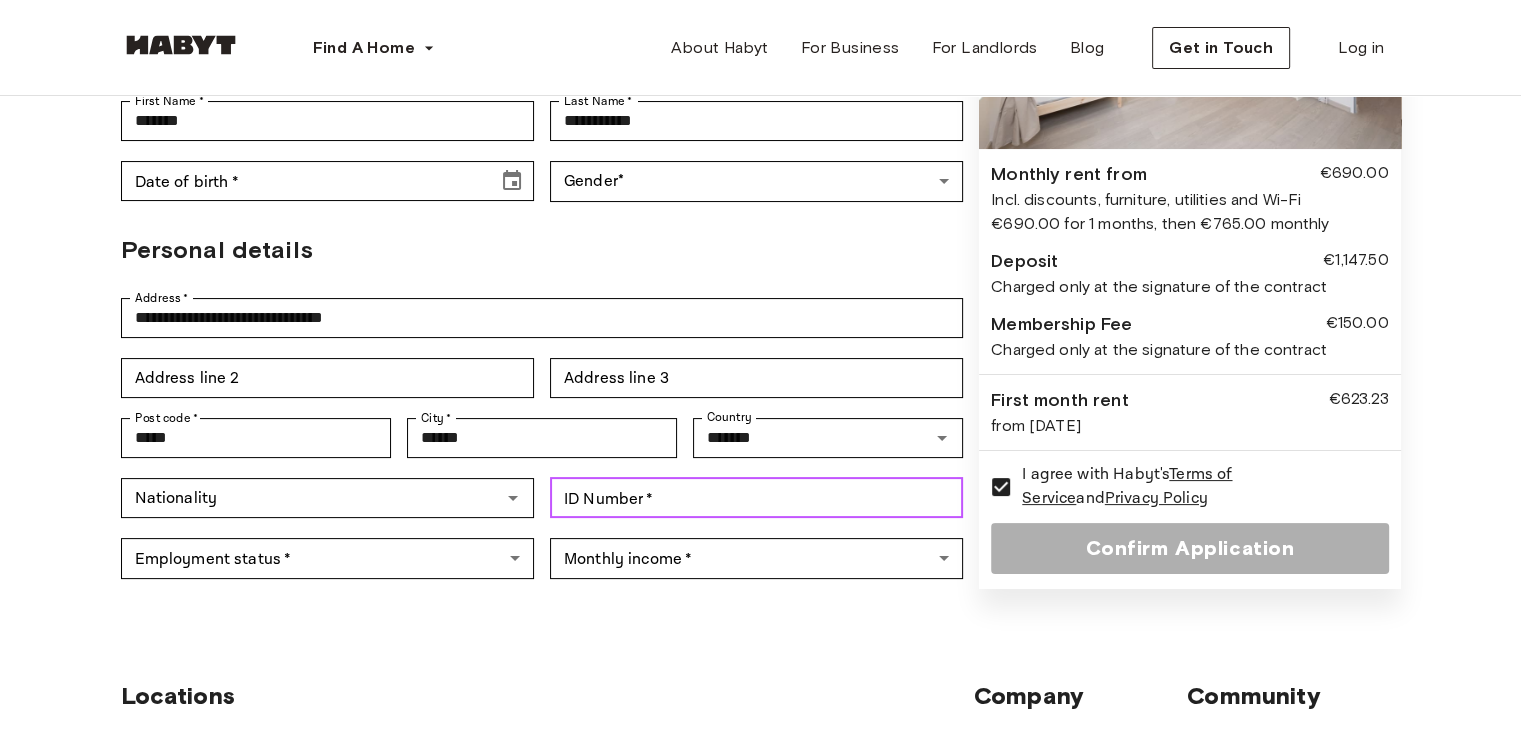 click on "ID Number   *" at bounding box center [756, 498] 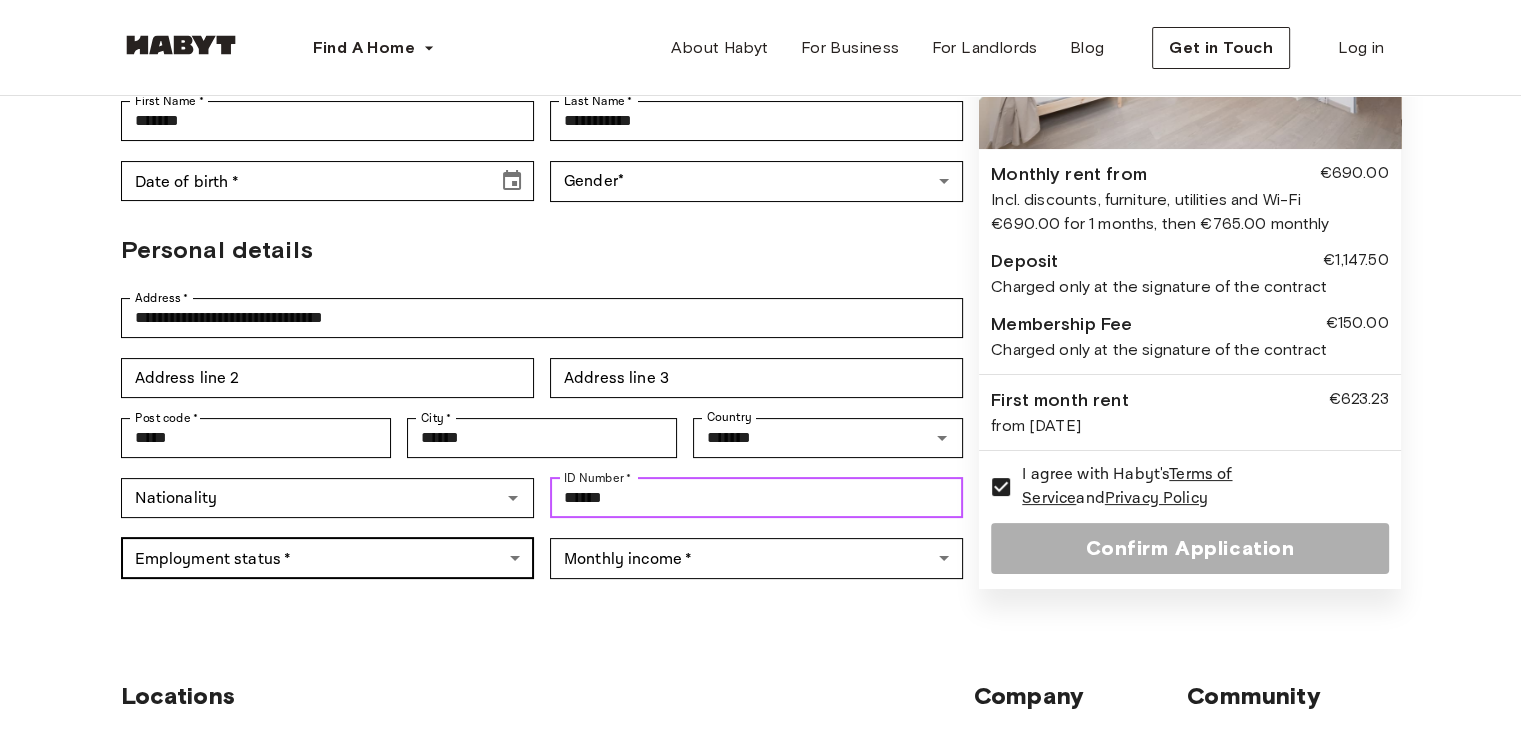 type on "******" 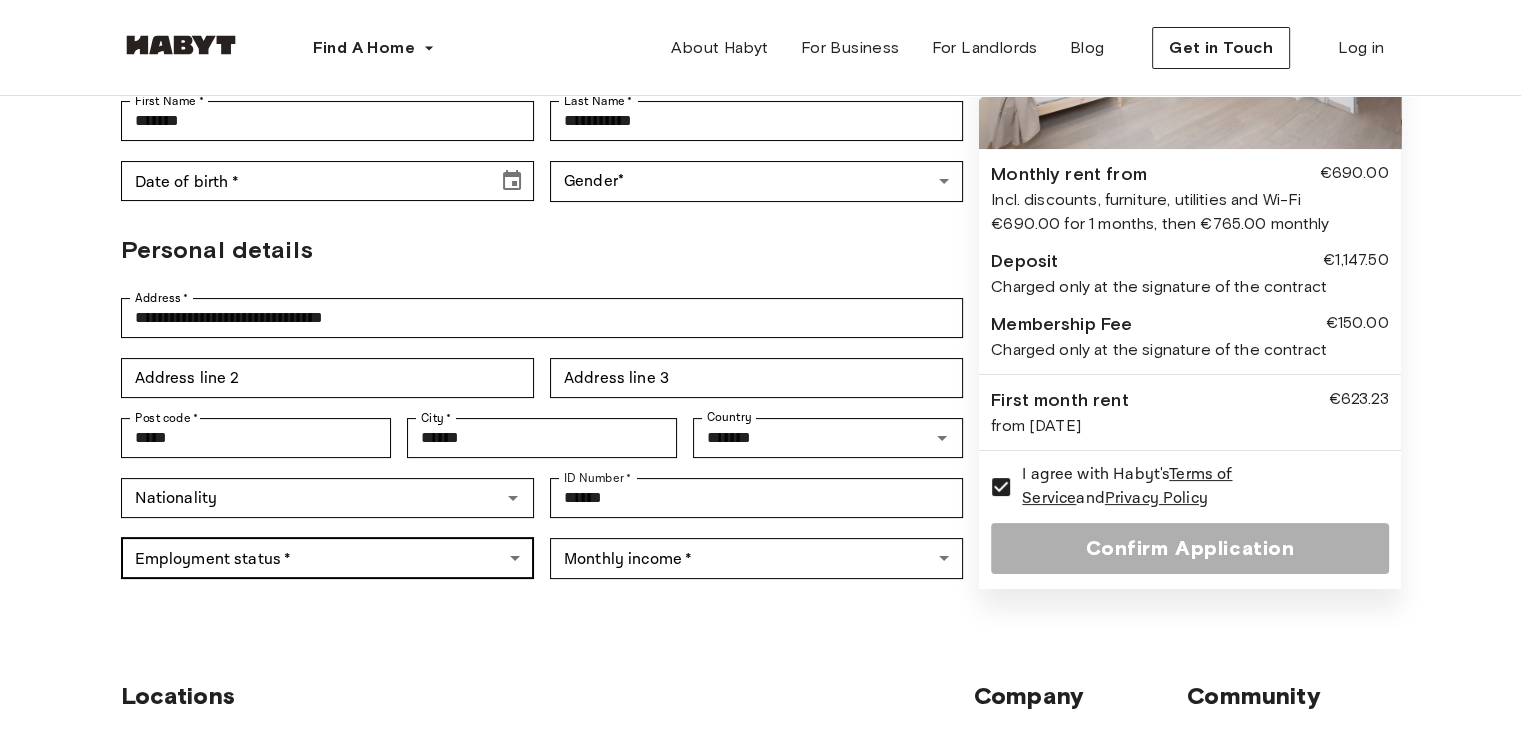 click on "**********" at bounding box center (760, 618) 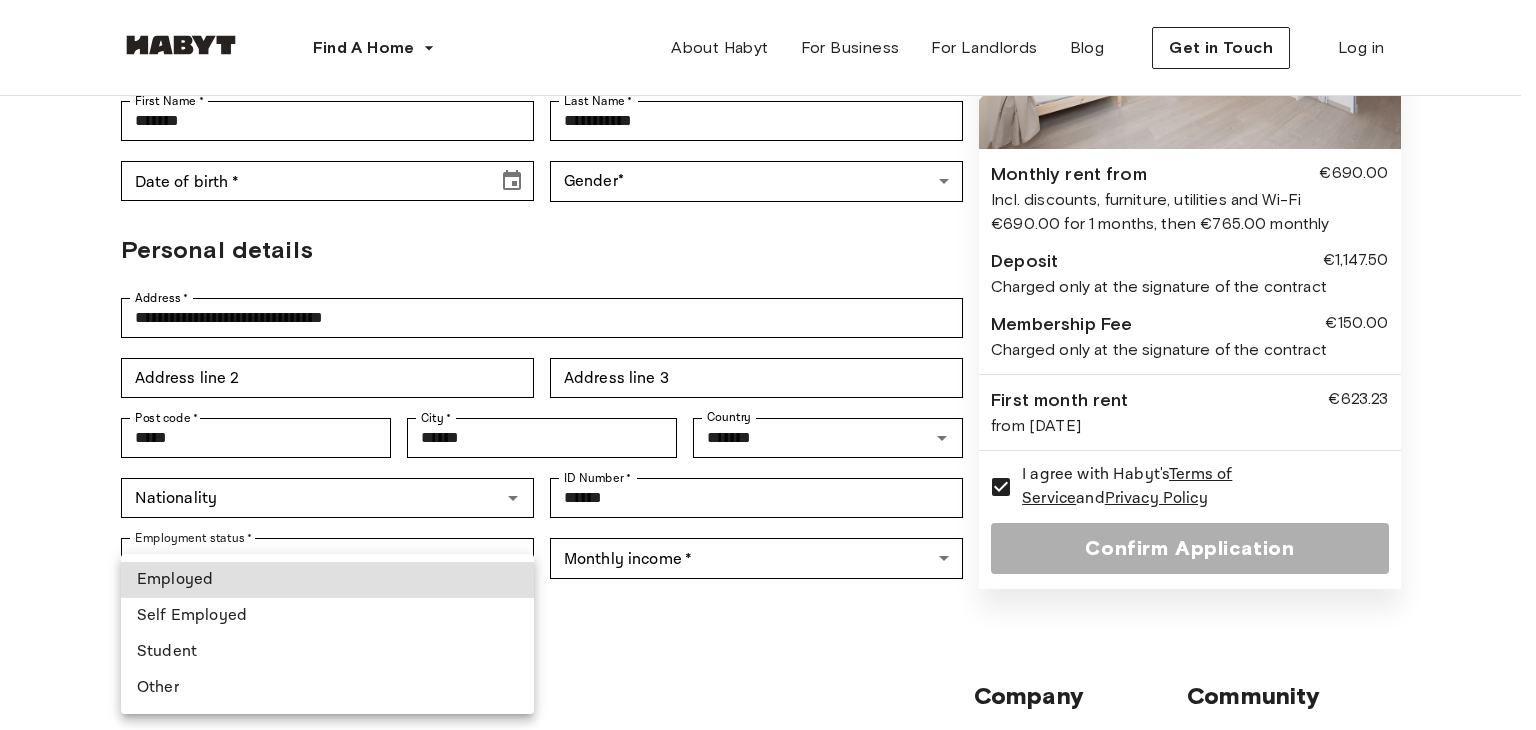 click on "Student" at bounding box center [327, 652] 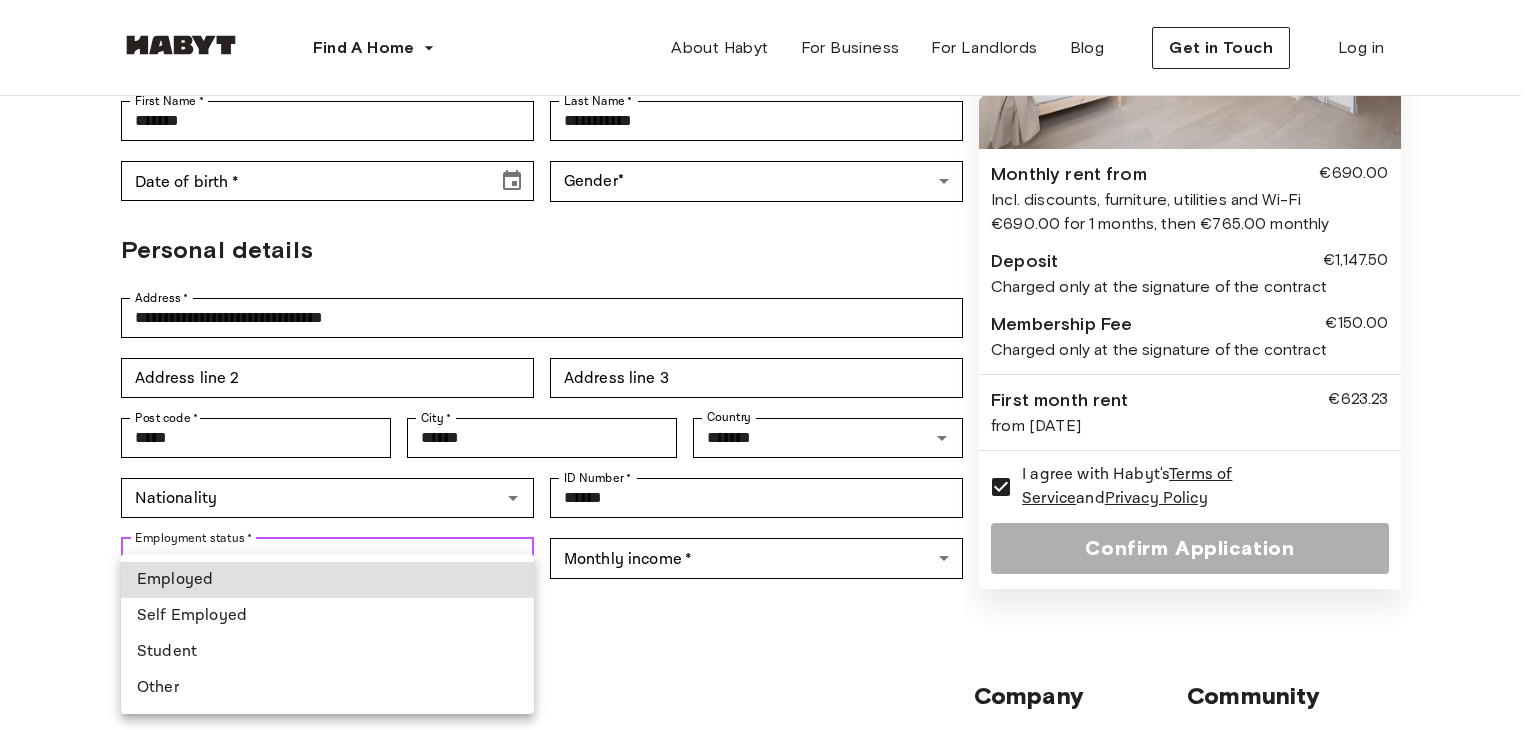 type on "*******" 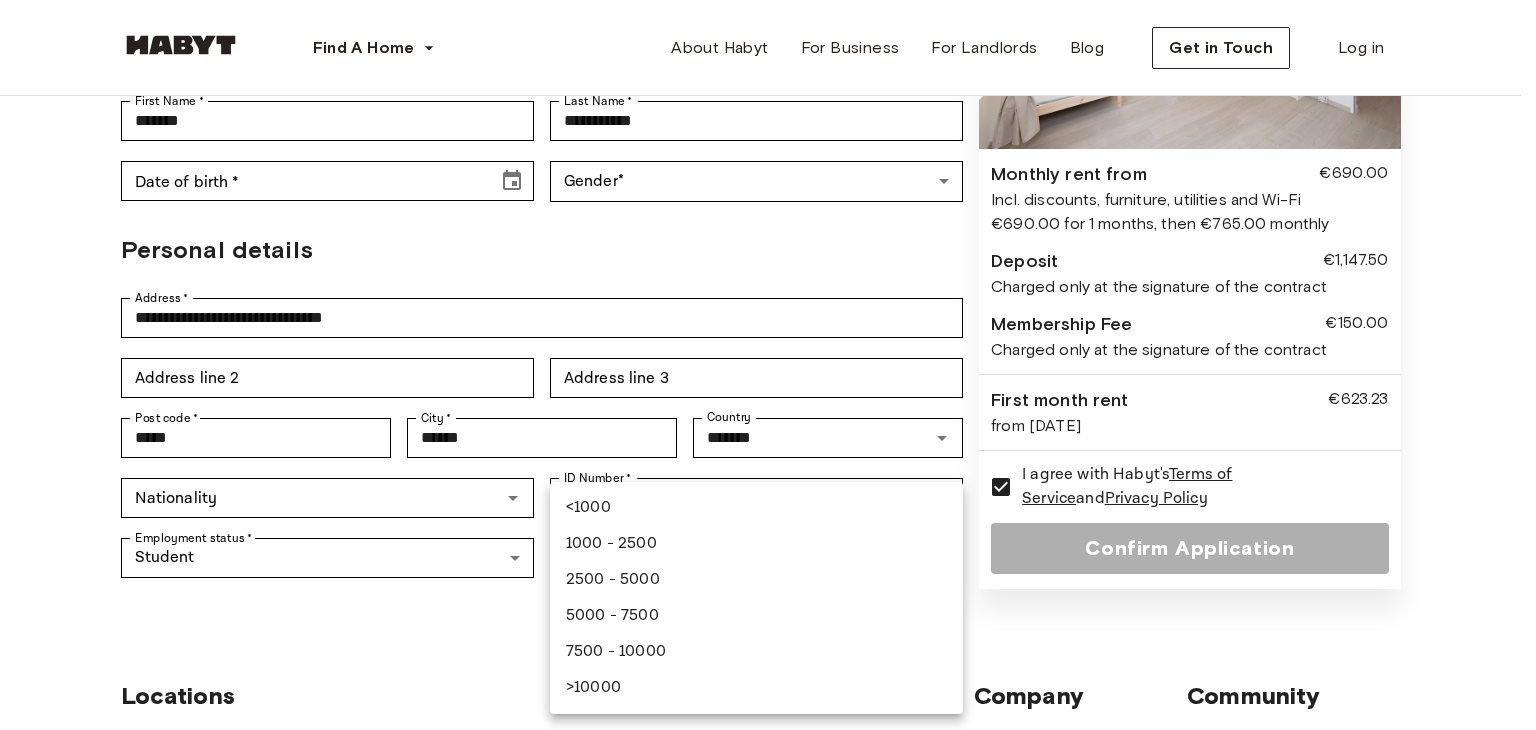 click on "**********" at bounding box center (768, 618) 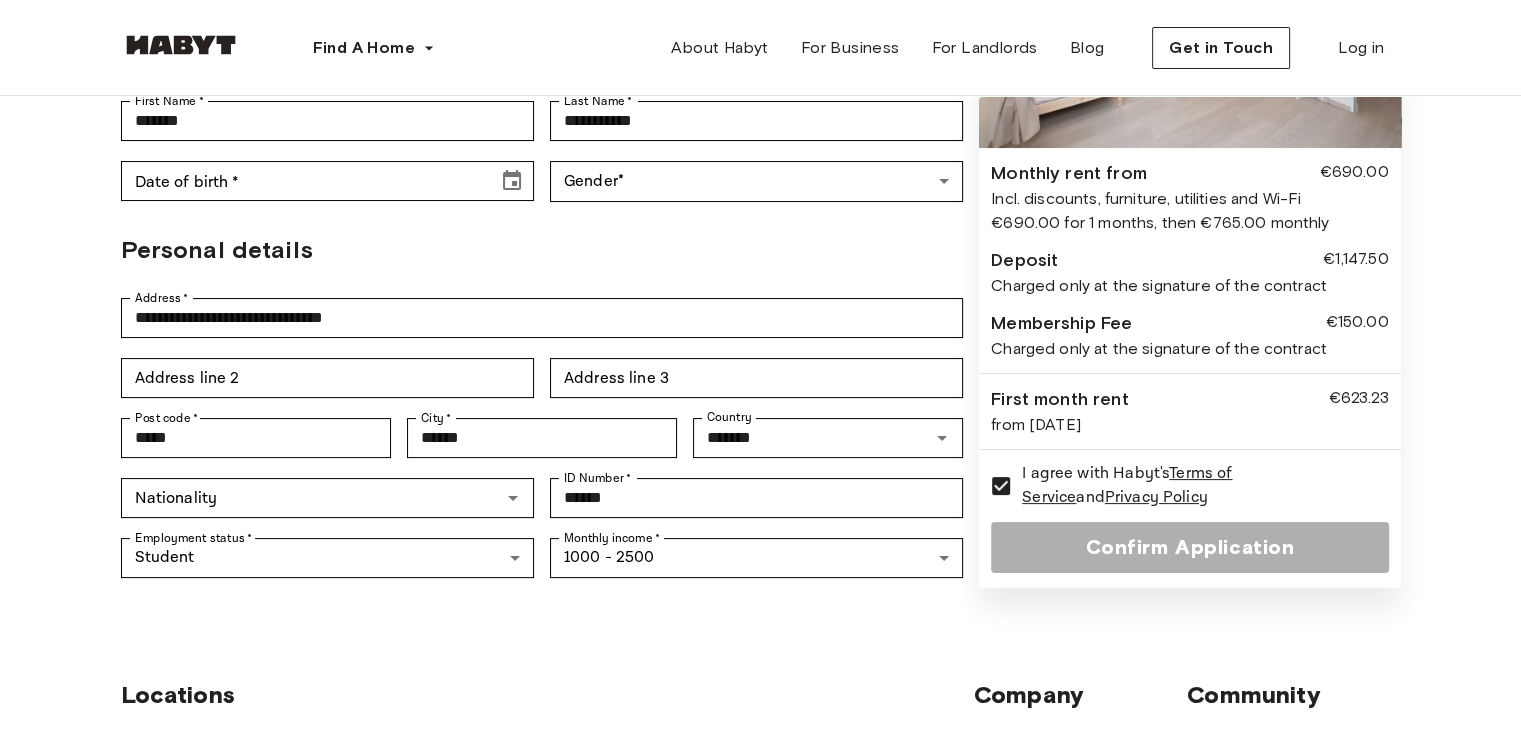 click on "Date of birth   * Date of birth   *" at bounding box center (327, 181) 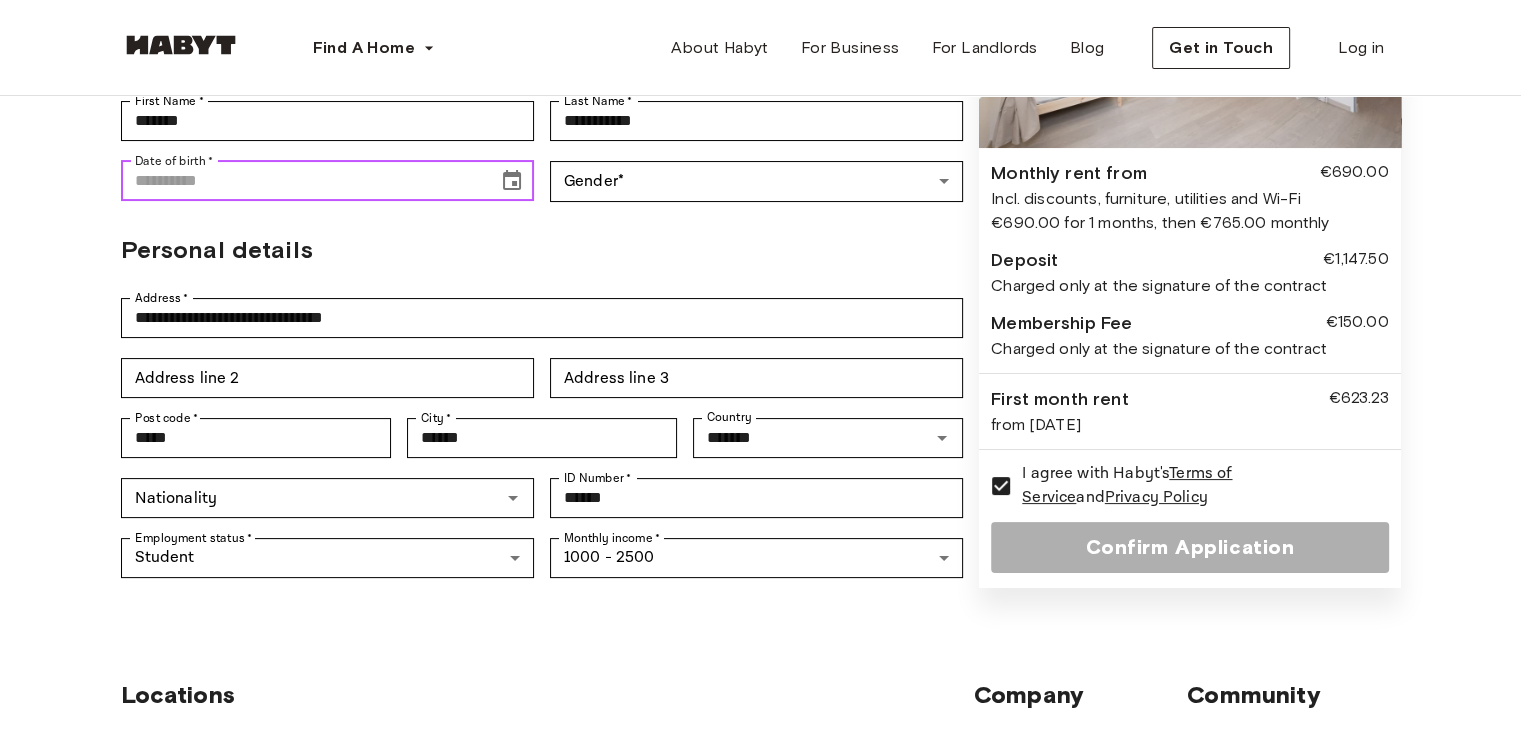 click on "Date of birth   *" at bounding box center (302, 181) 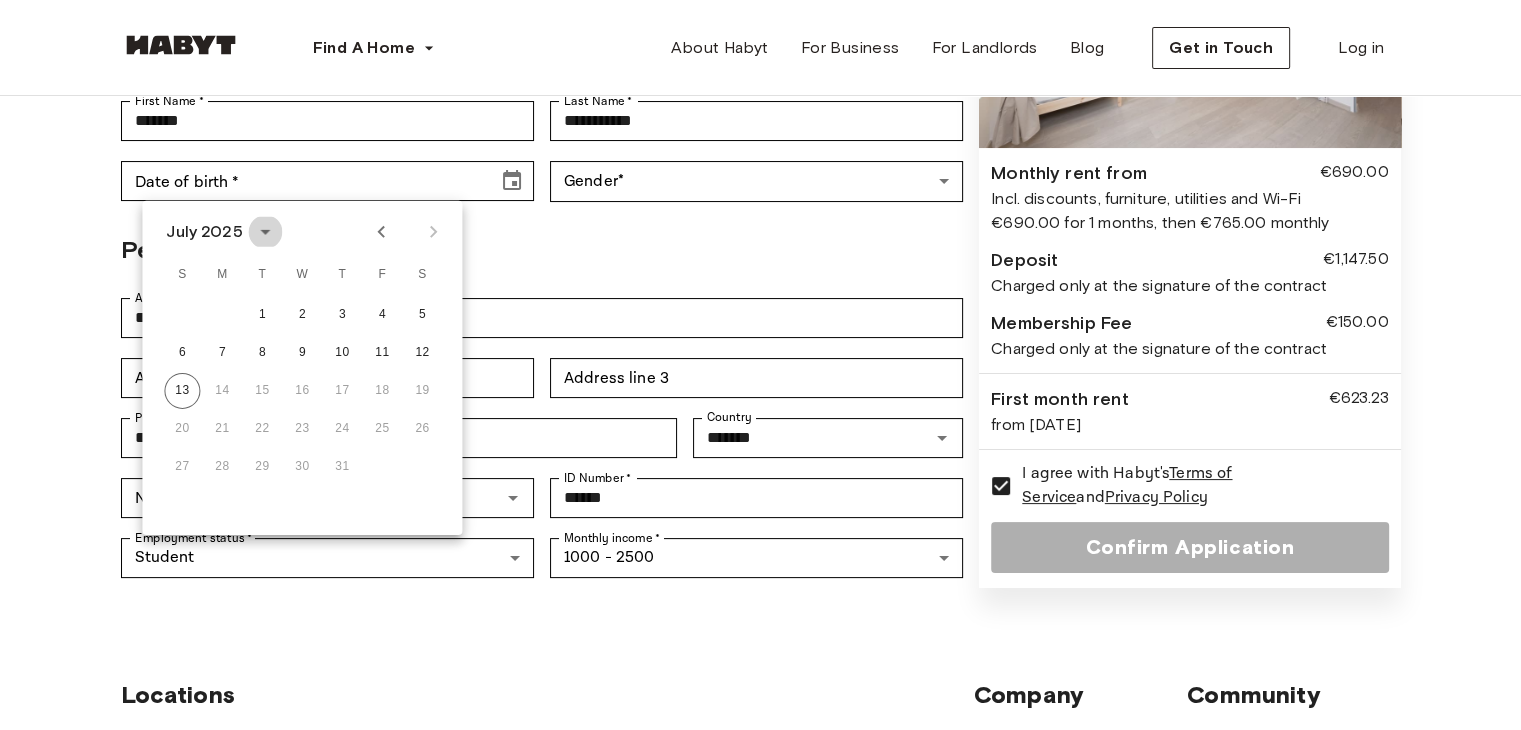 click at bounding box center (266, 232) 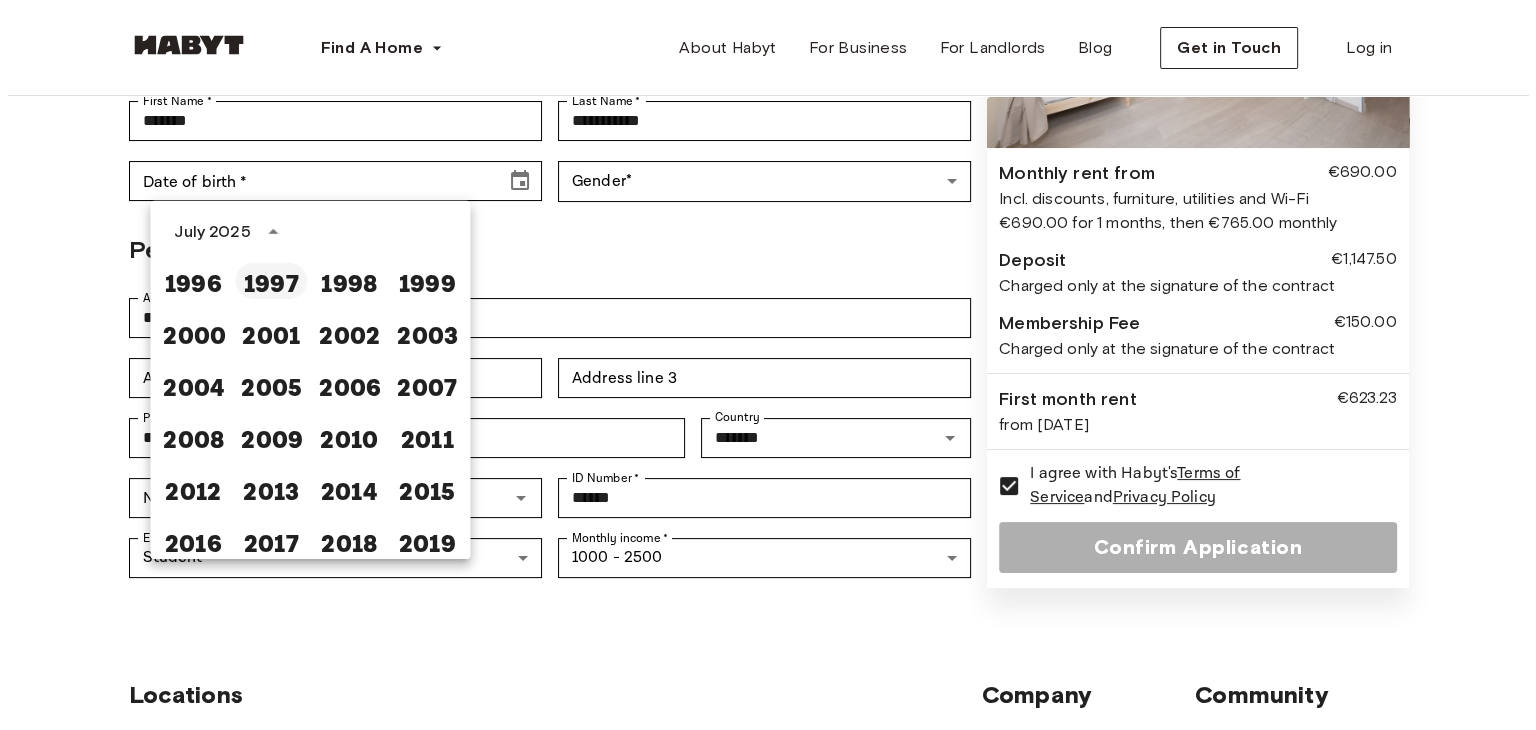 scroll, scrollTop: 1186, scrollLeft: 0, axis: vertical 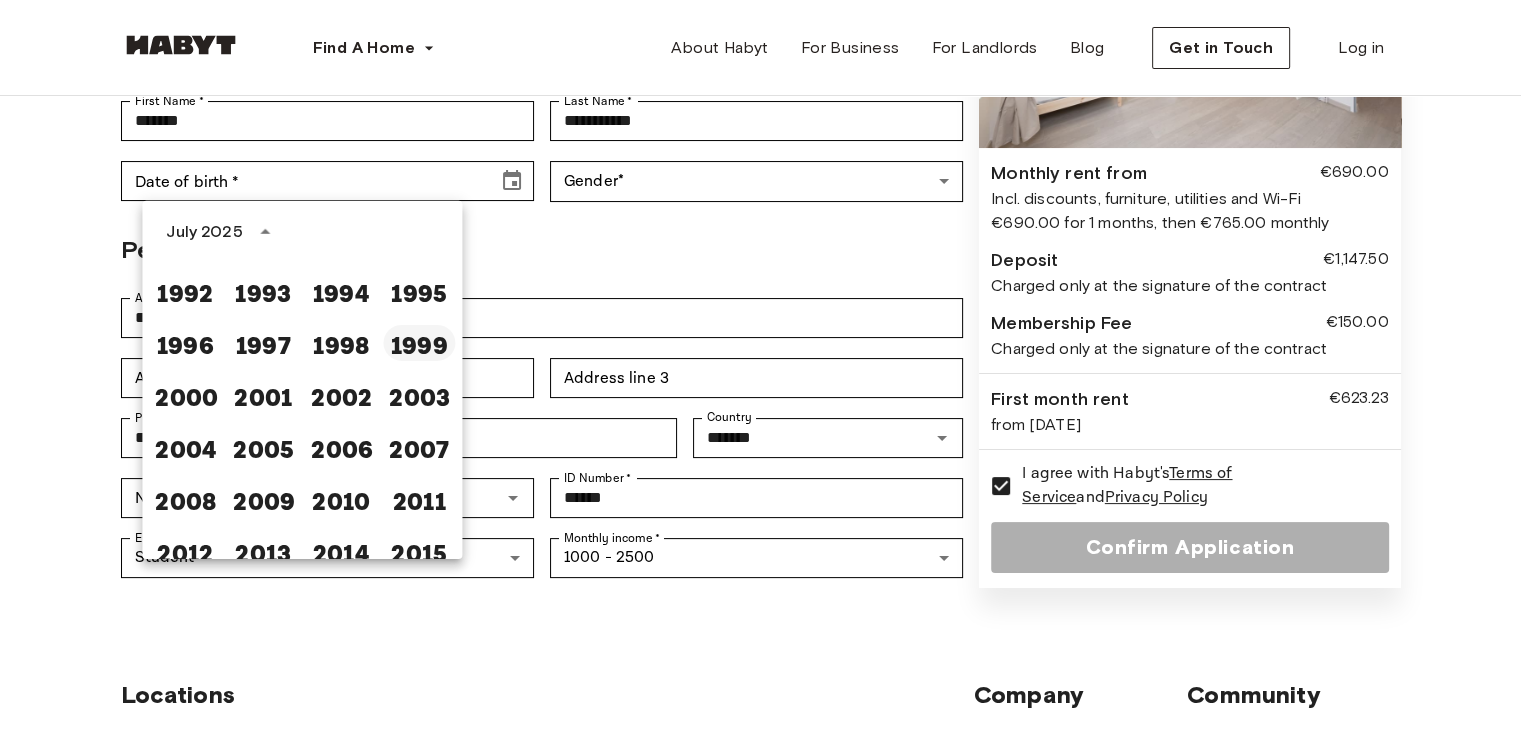 click on "1999" at bounding box center [419, 343] 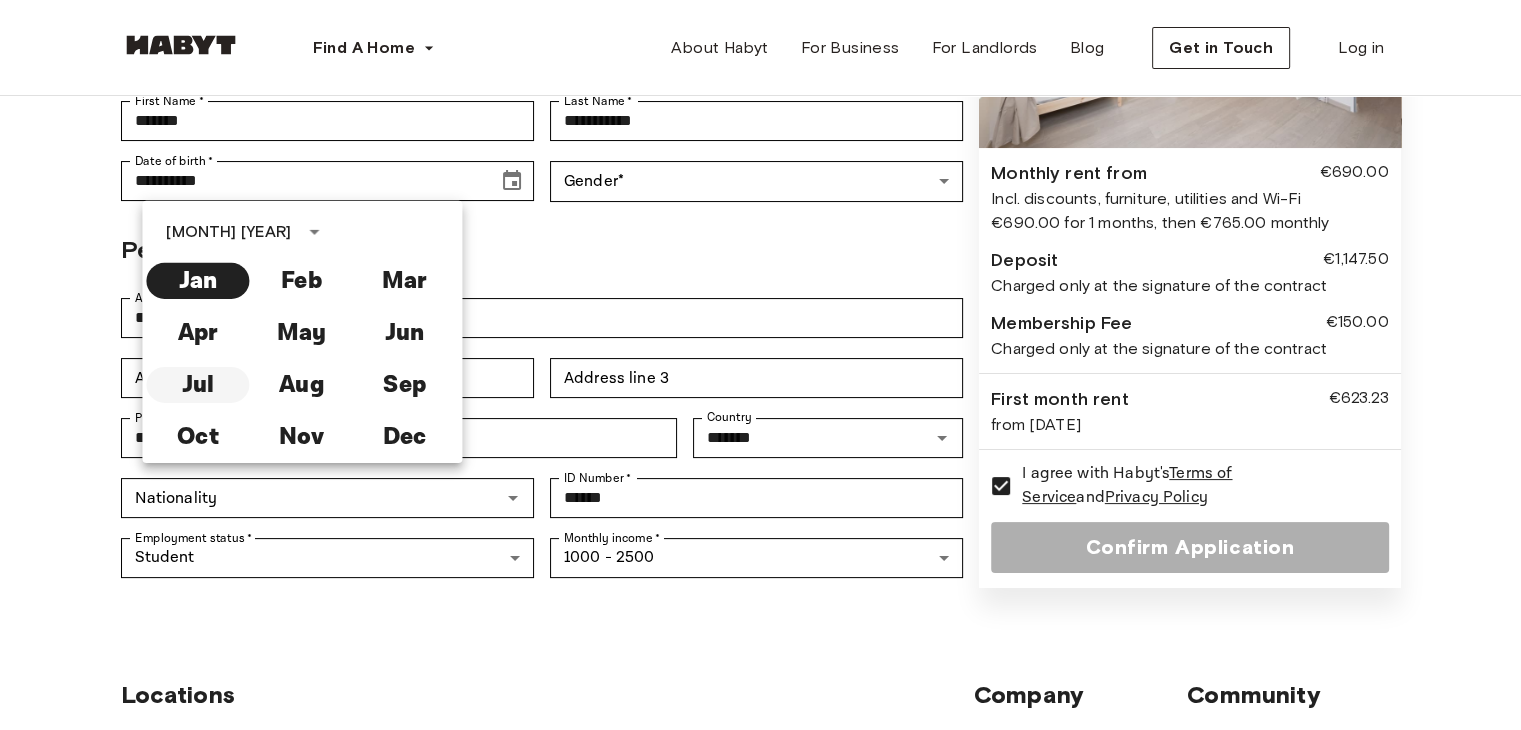click on "Jul" at bounding box center [197, 385] 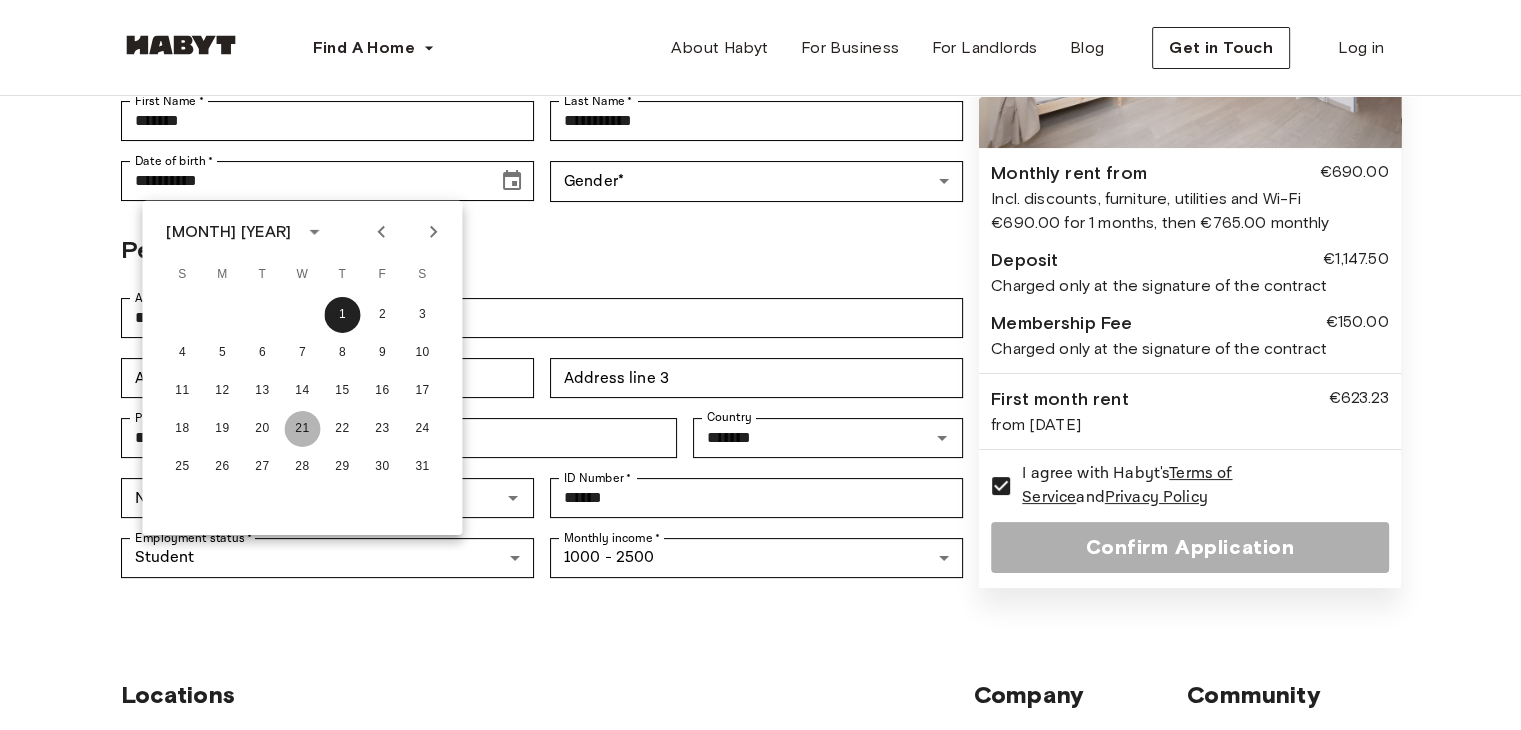 click on "21" at bounding box center [302, 429] 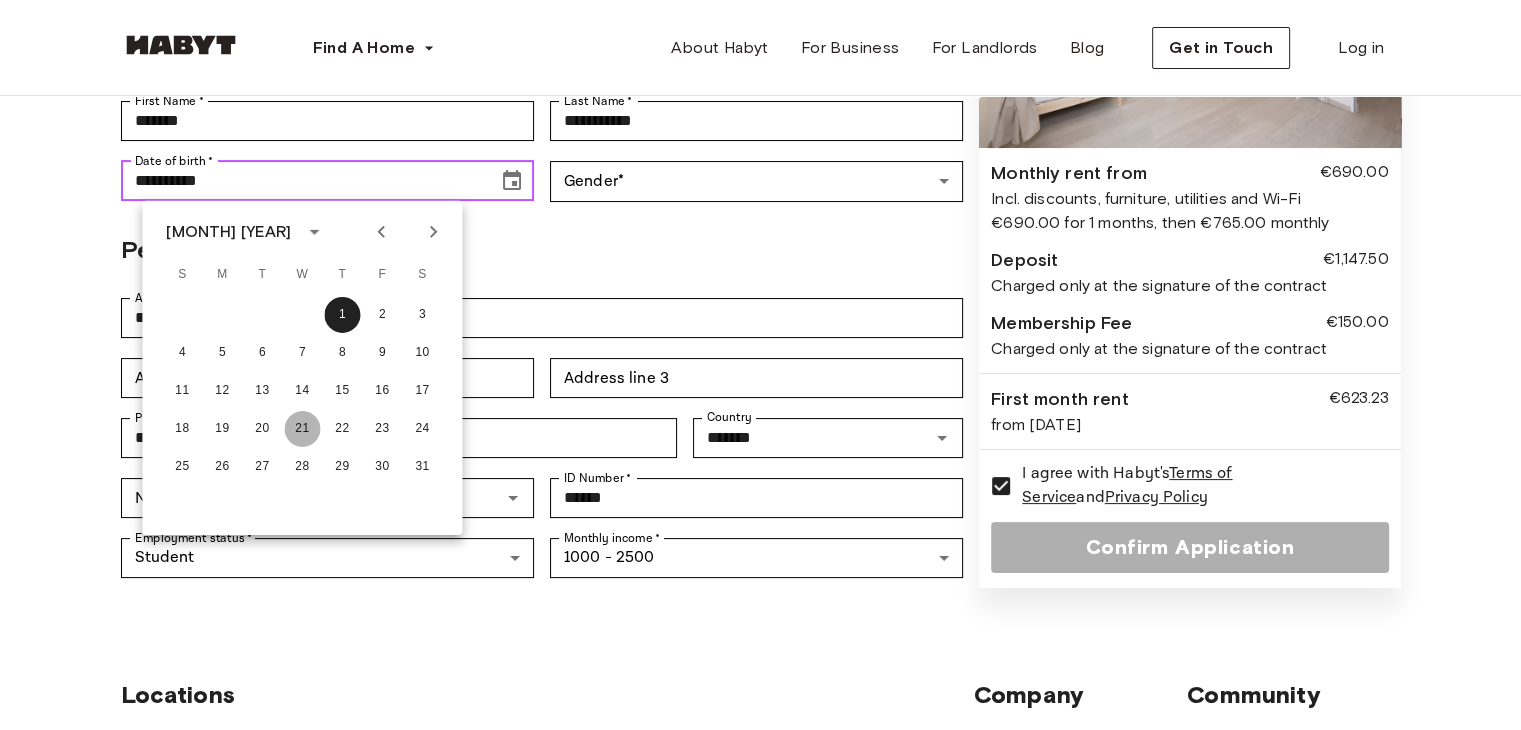 type on "**********" 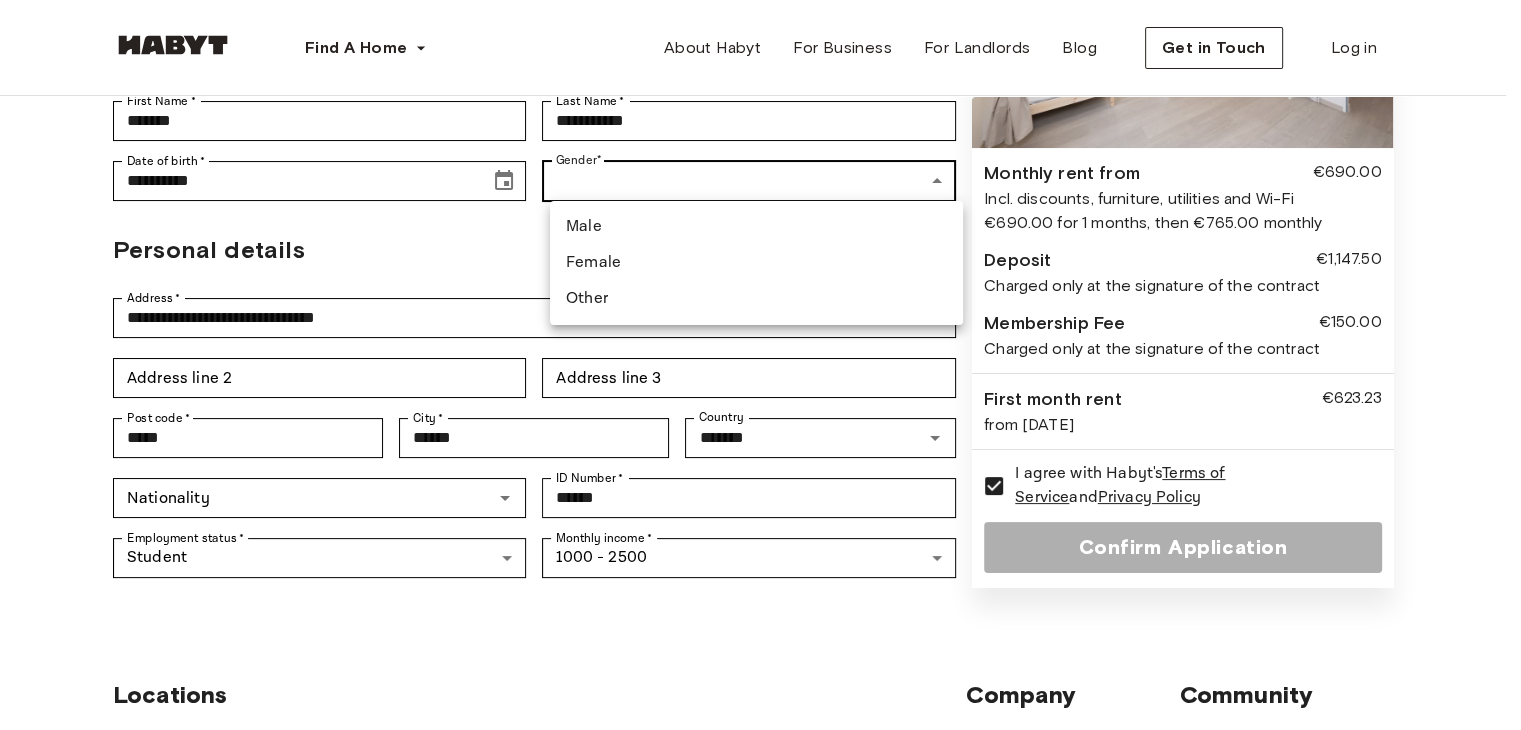 click on "**********" at bounding box center [760, 617] 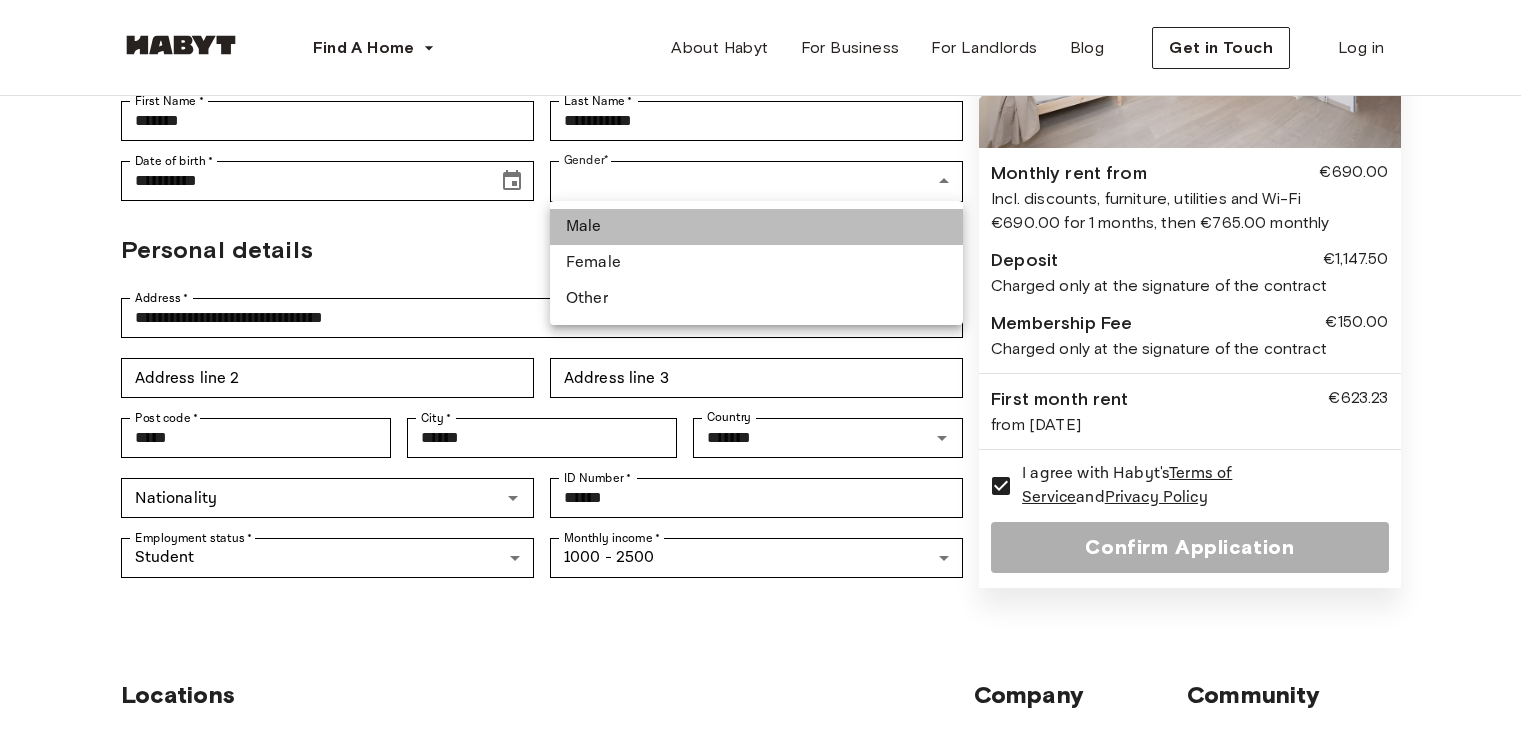 click on "Male" at bounding box center (756, 227) 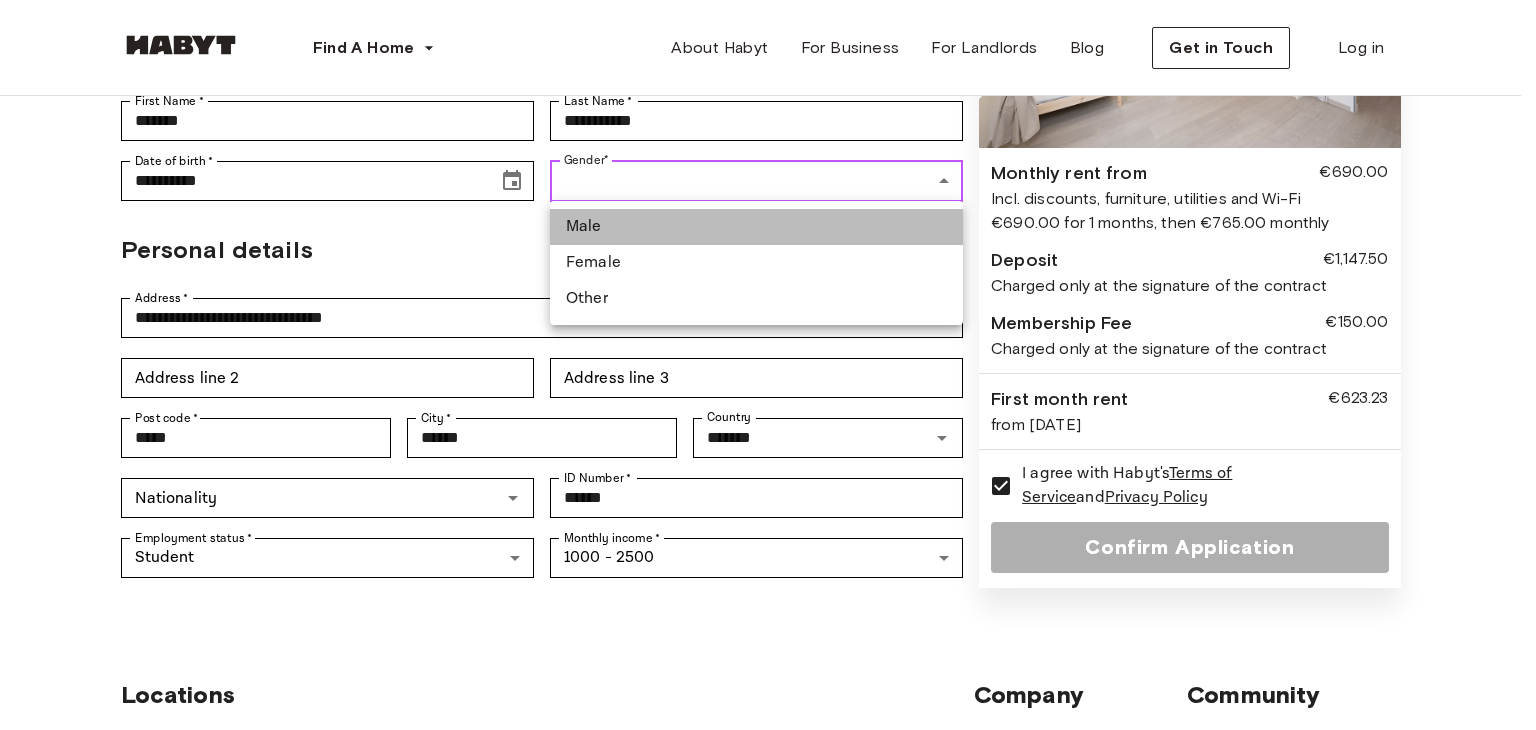 type on "****" 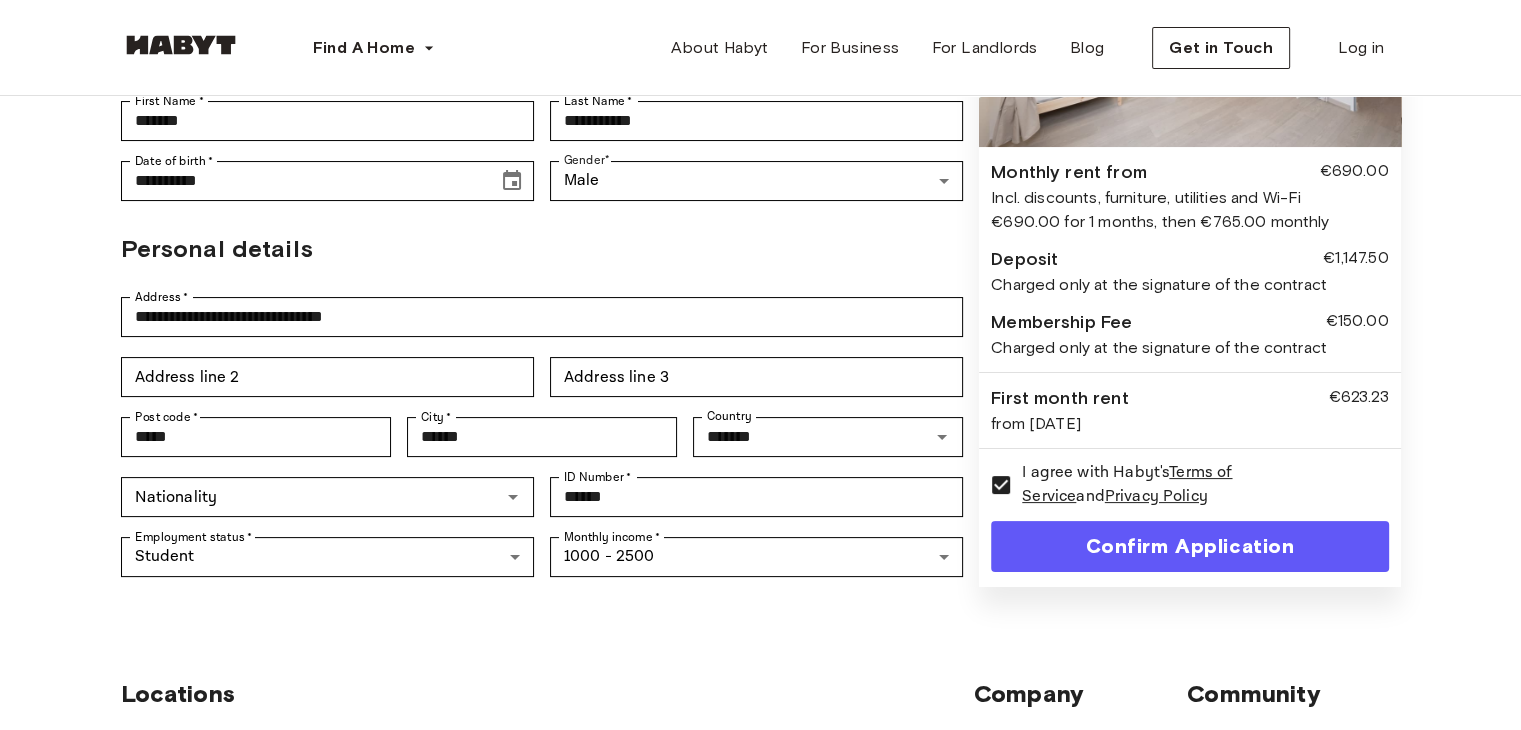 click on "Confirm Application" at bounding box center [1189, 546] 